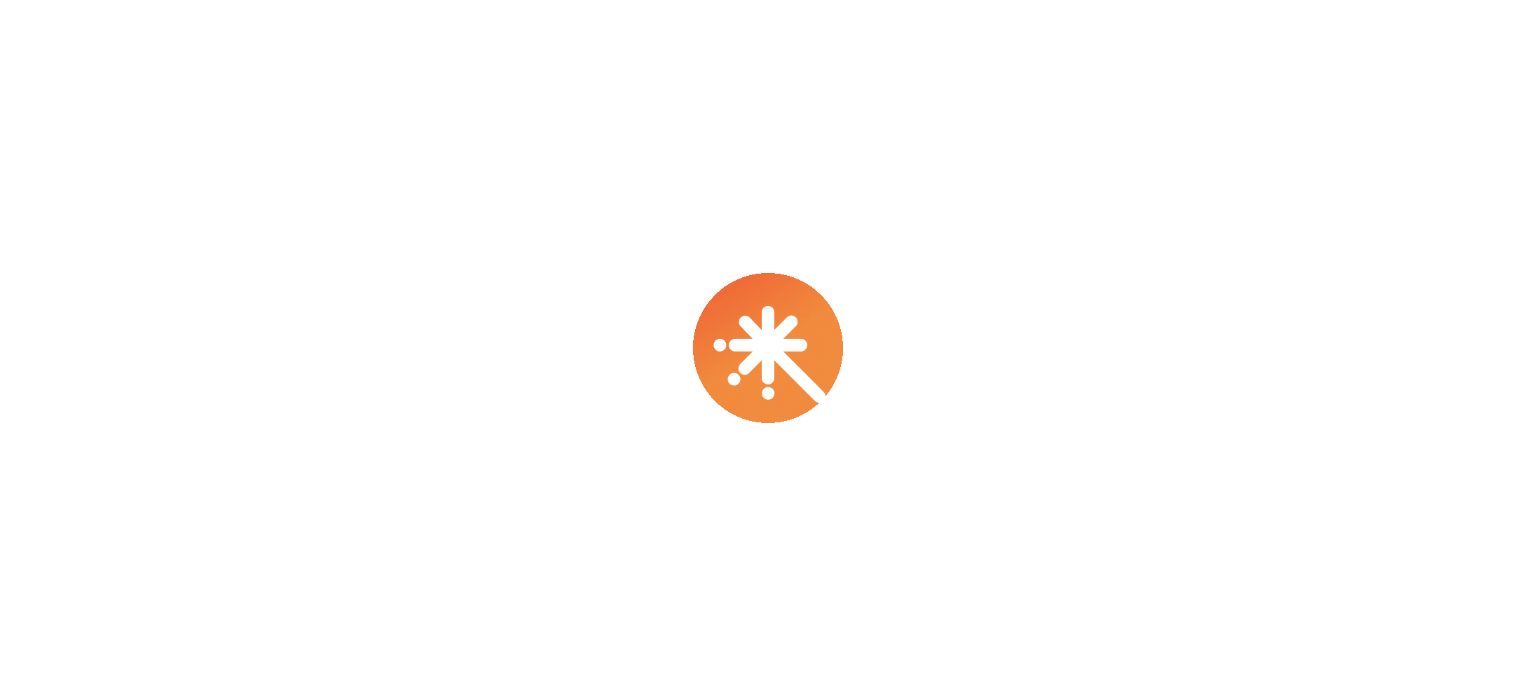 scroll, scrollTop: 0, scrollLeft: 0, axis: both 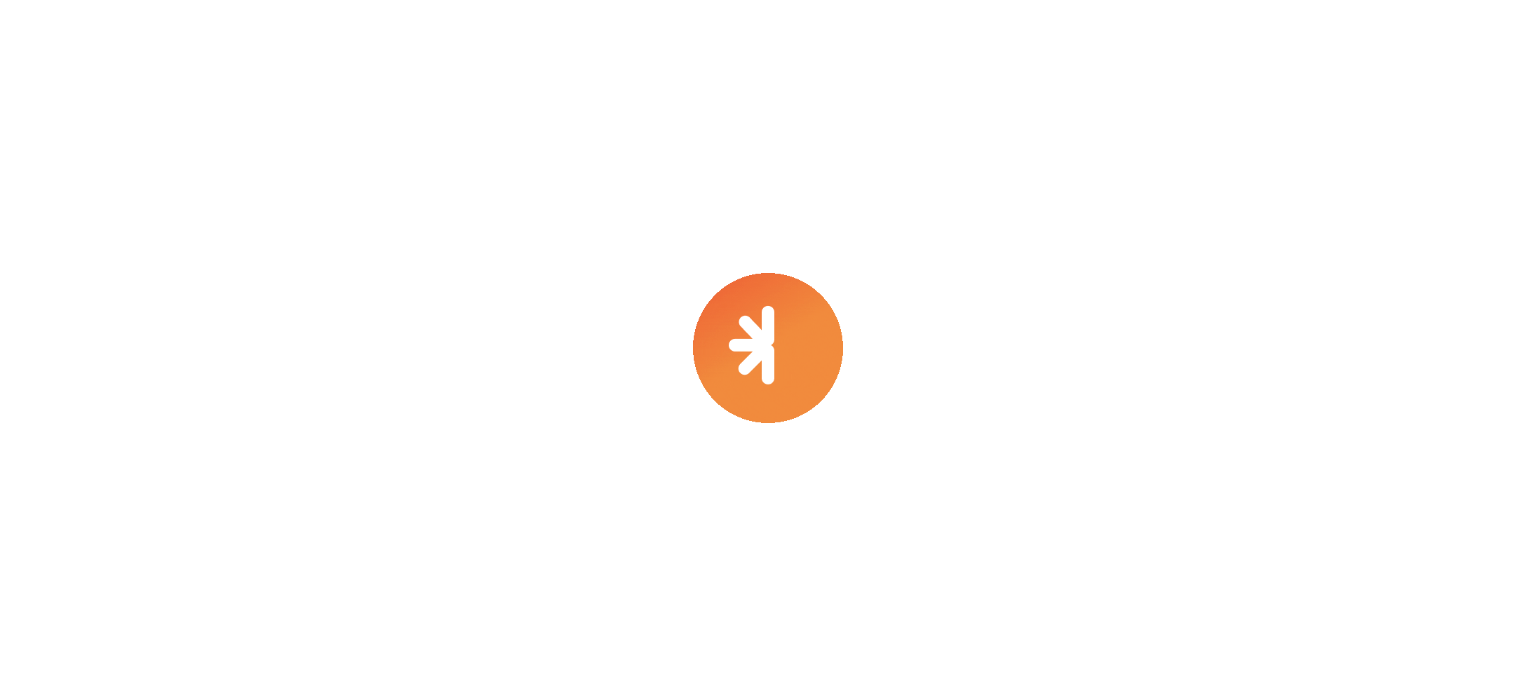 select on "***" 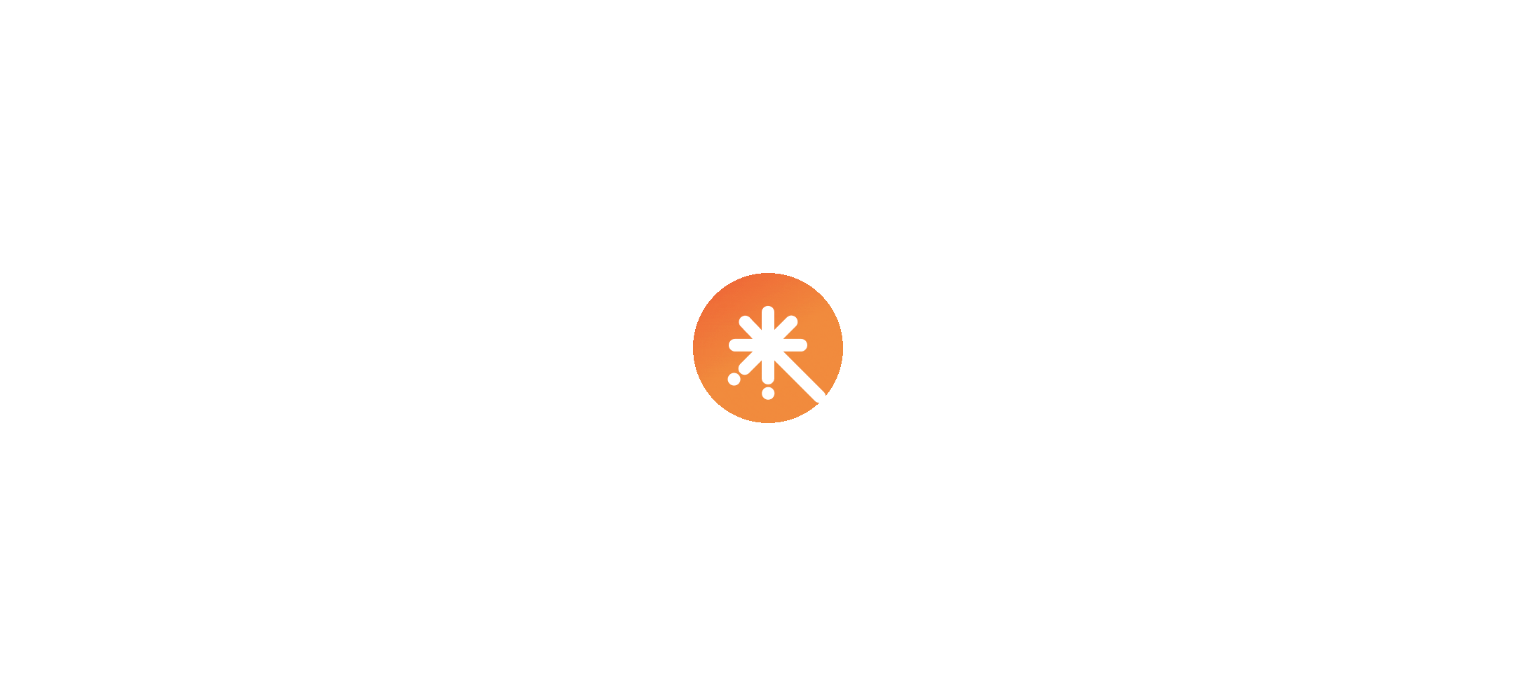 select on "****" 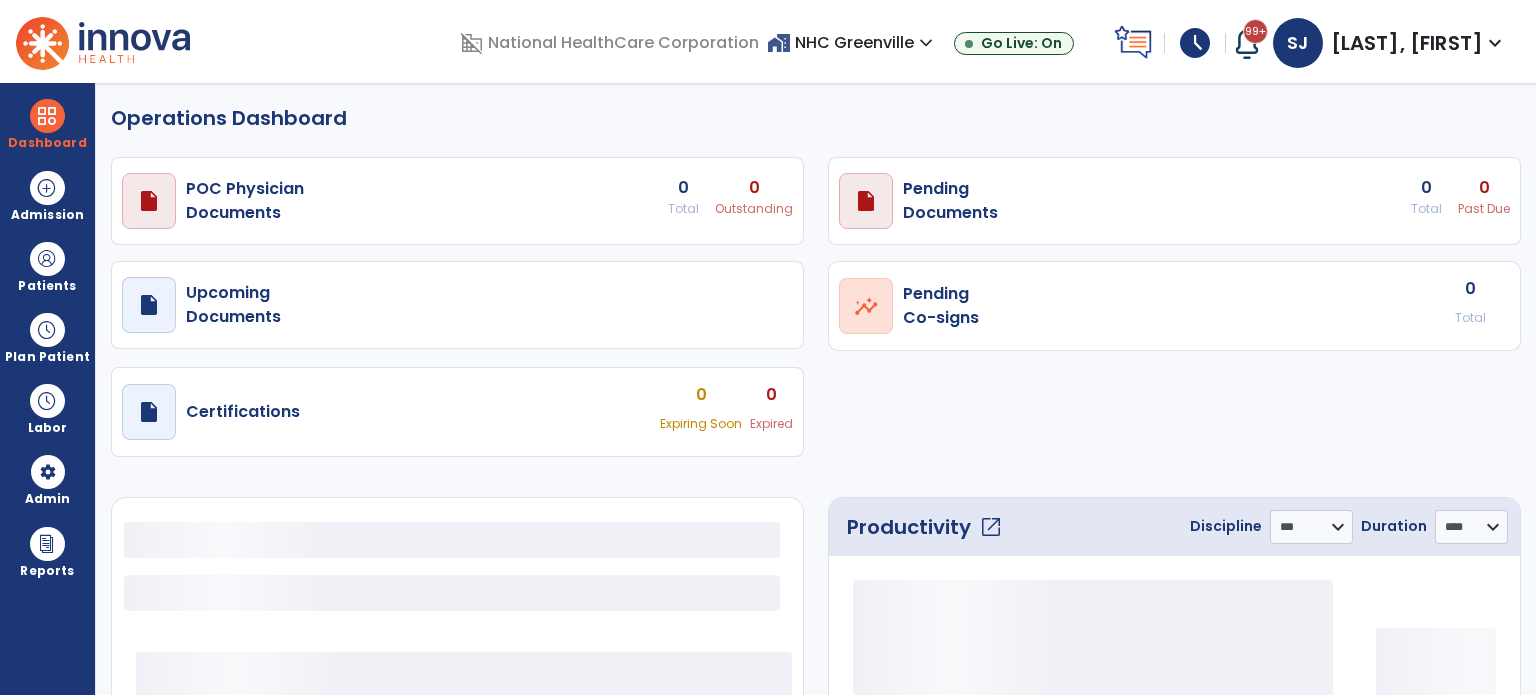 select on "***" 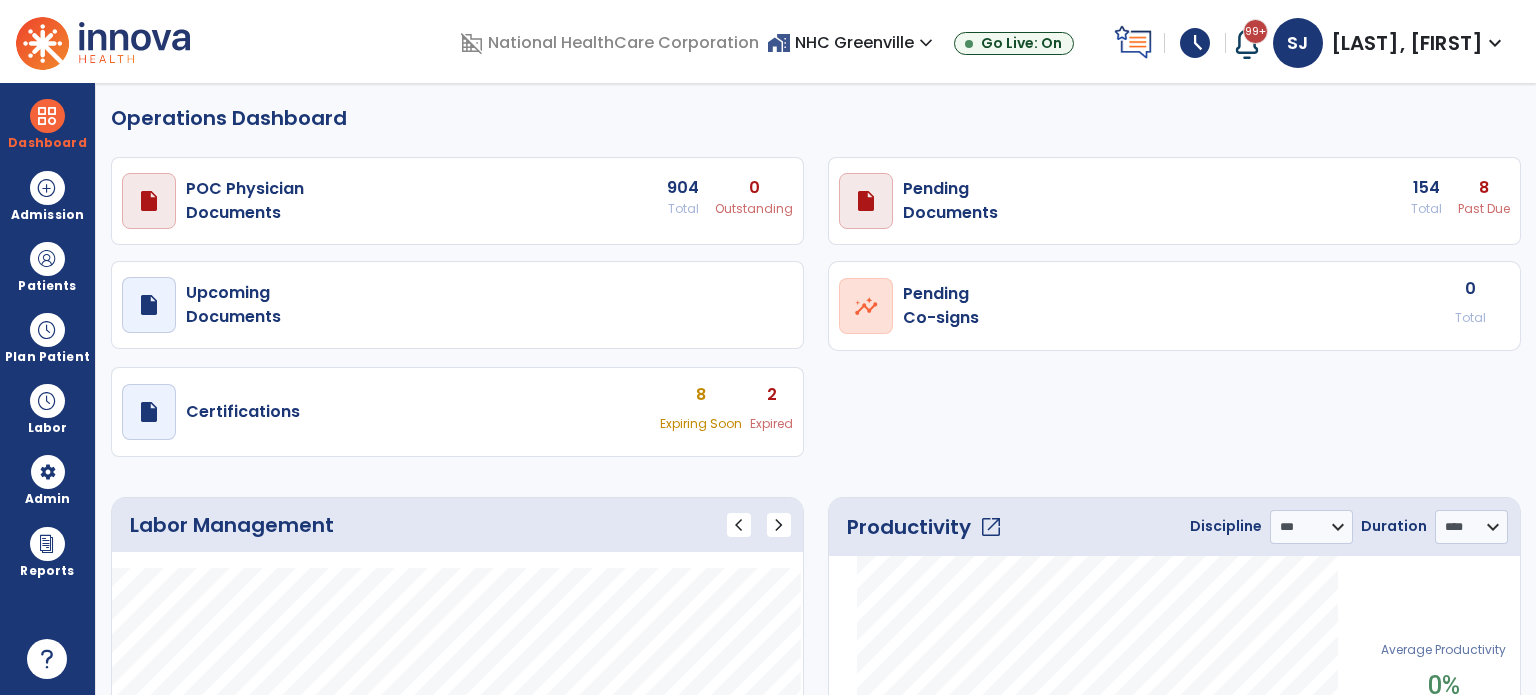click at bounding box center (47, 330) 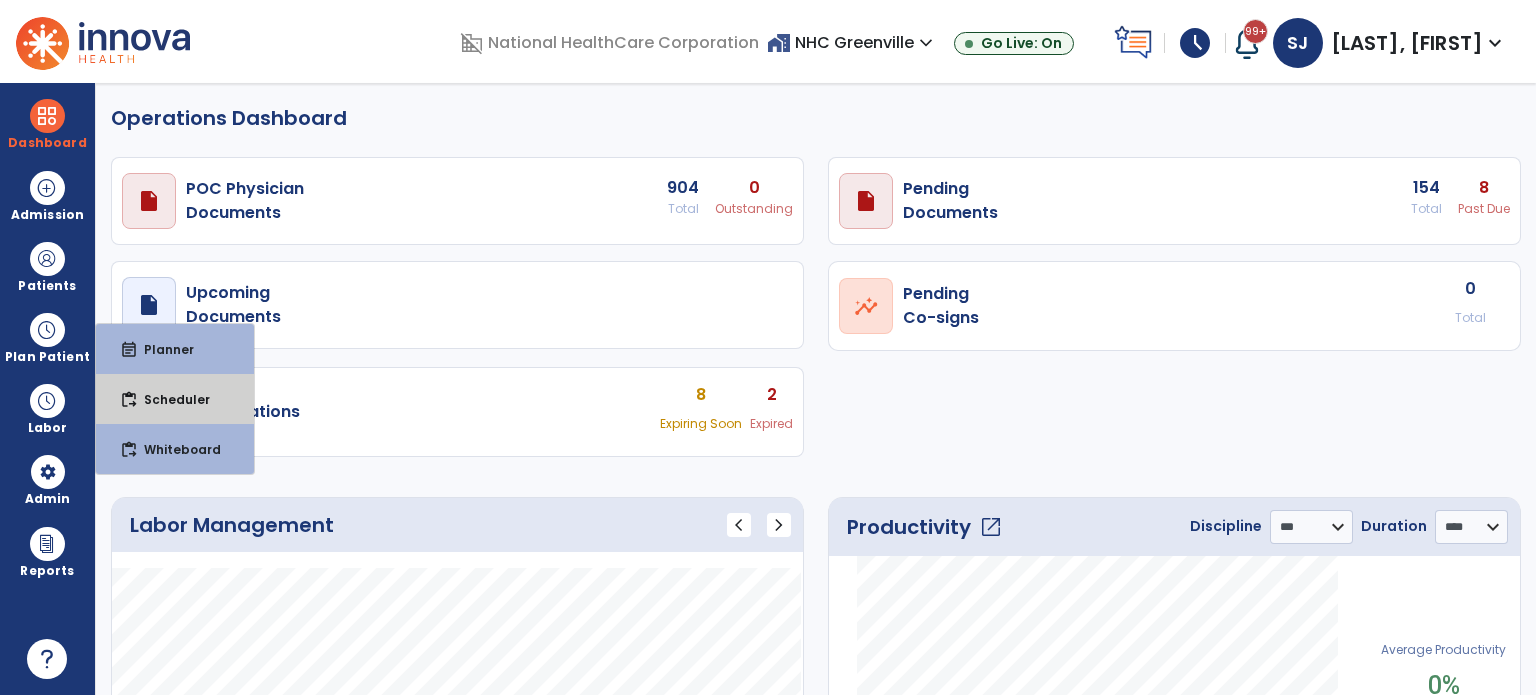 click on "Scheduler" at bounding box center [169, 399] 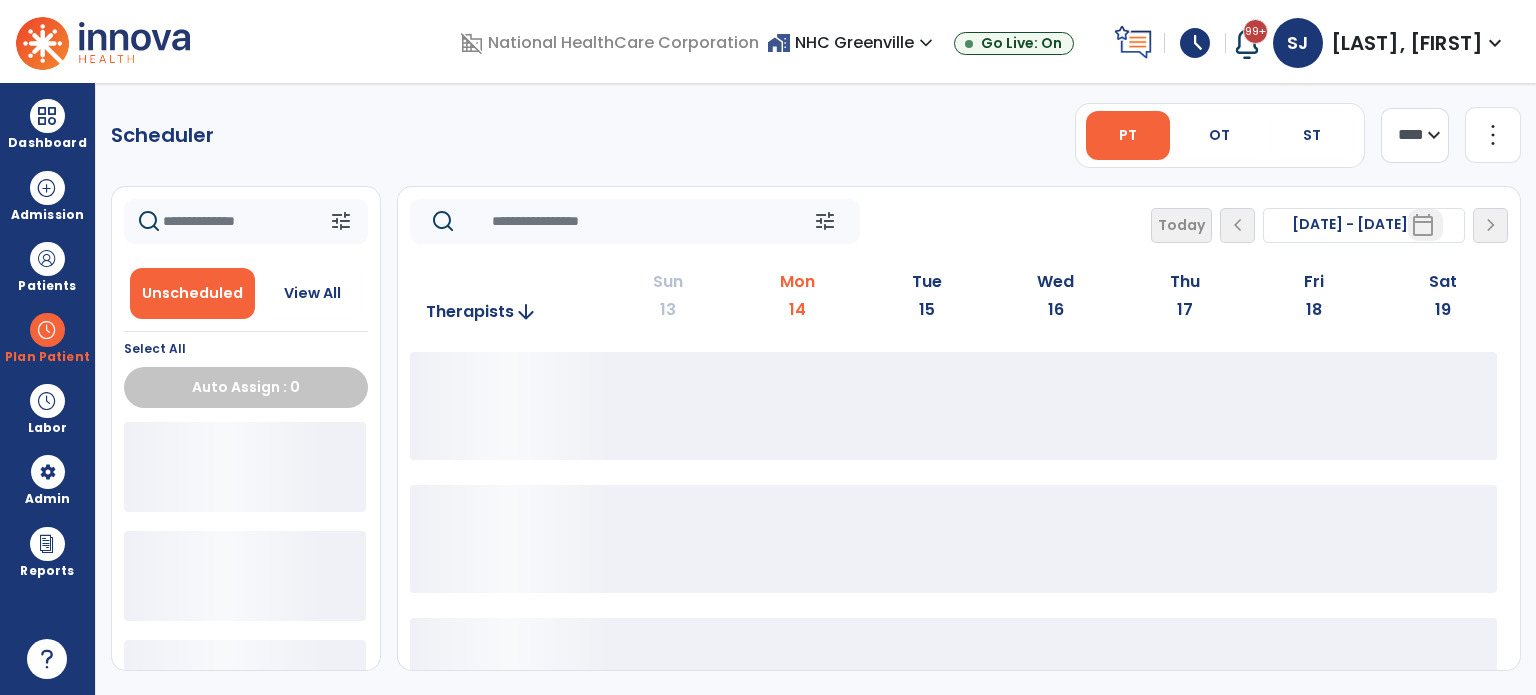 click on "ST" at bounding box center (1312, 135) 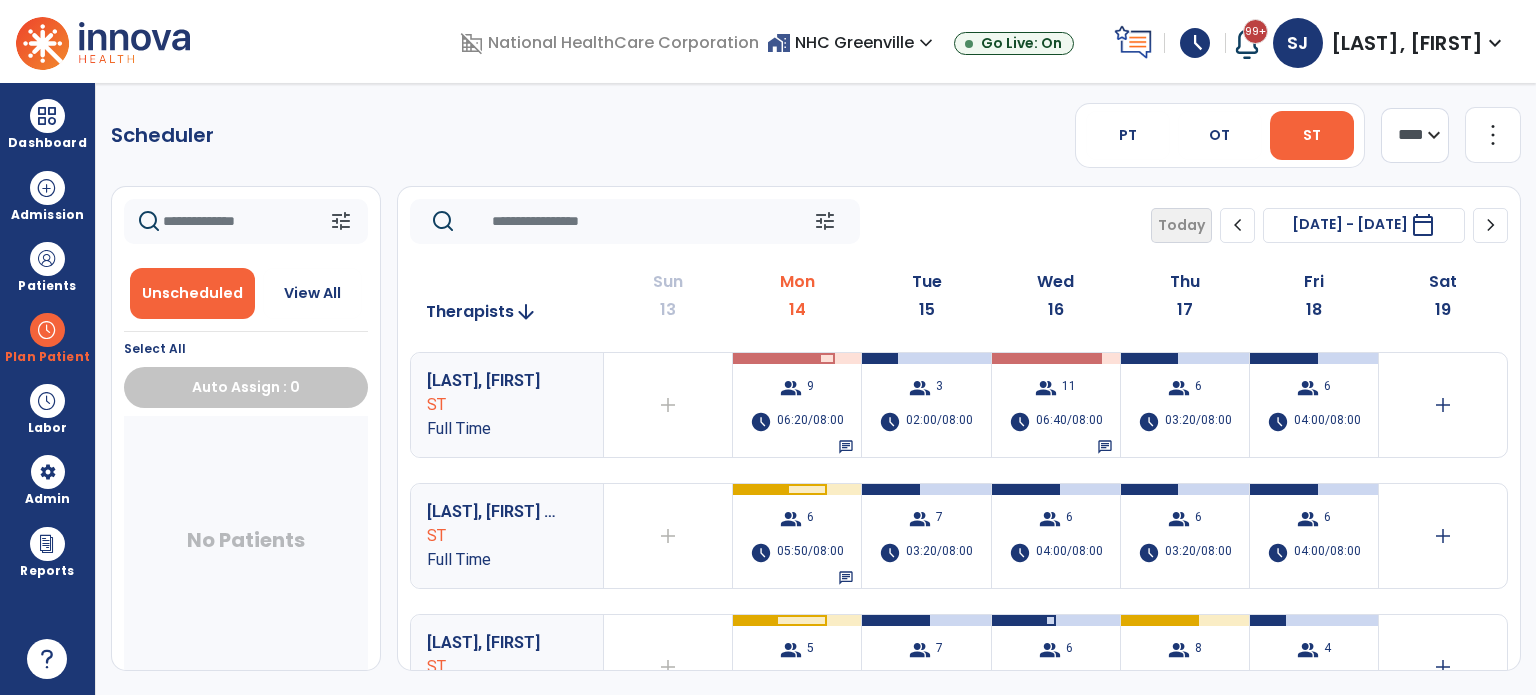 click on "more_vert" 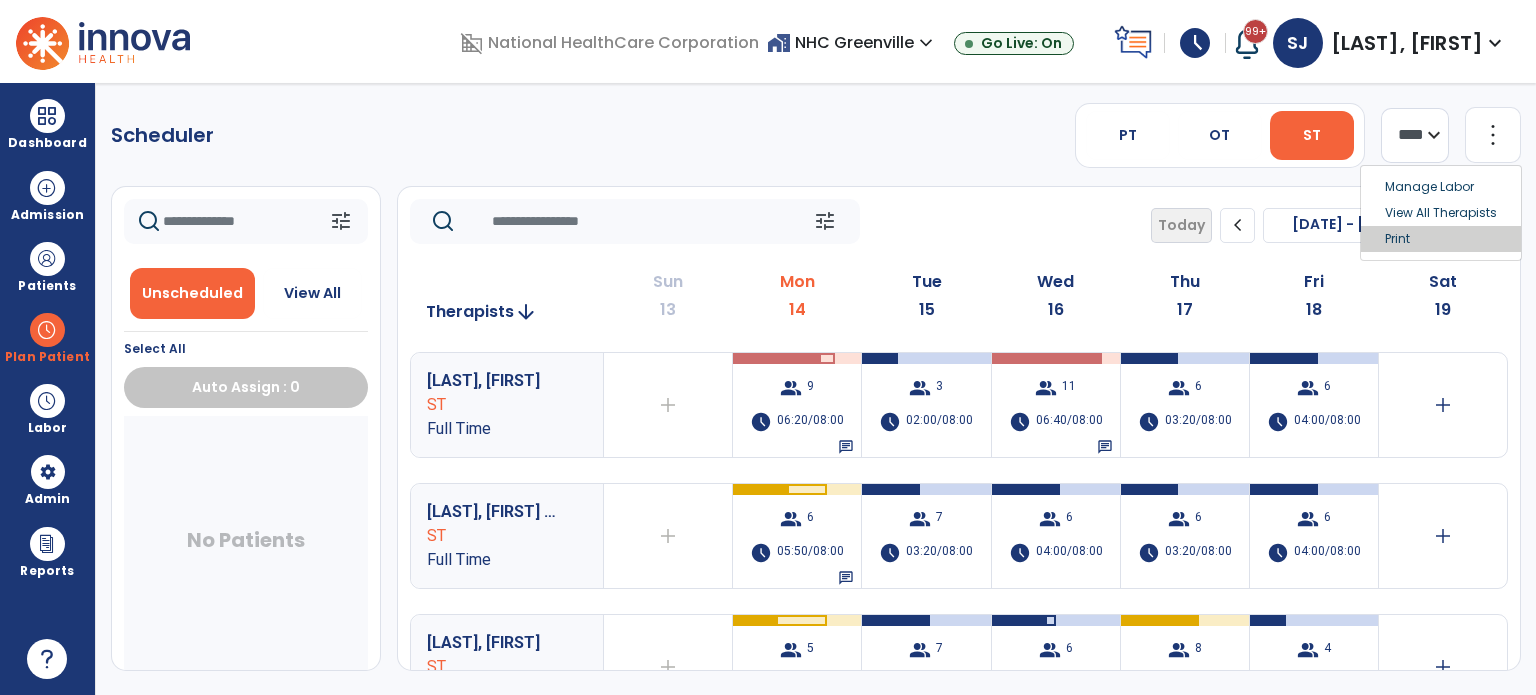 click on "Print" at bounding box center (1441, 239) 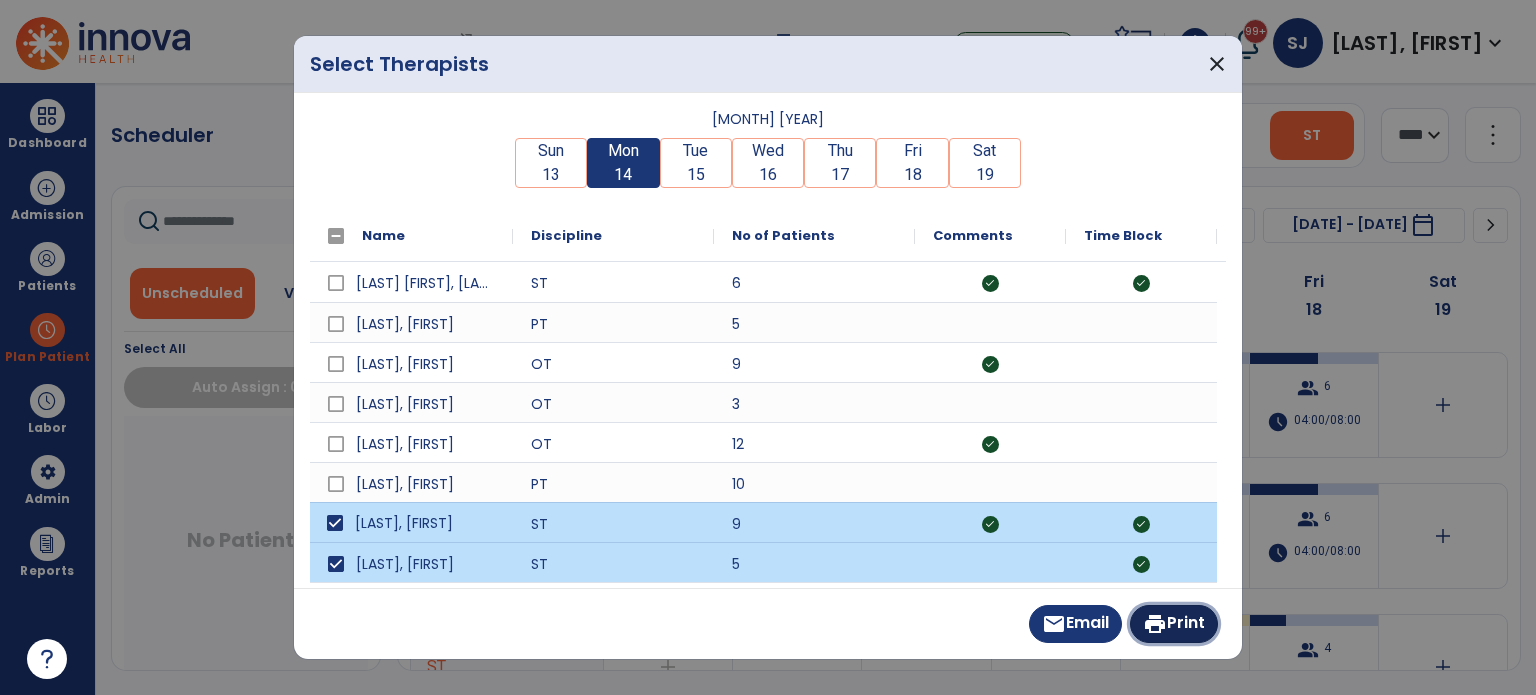 click on "print  Print" at bounding box center [1174, 624] 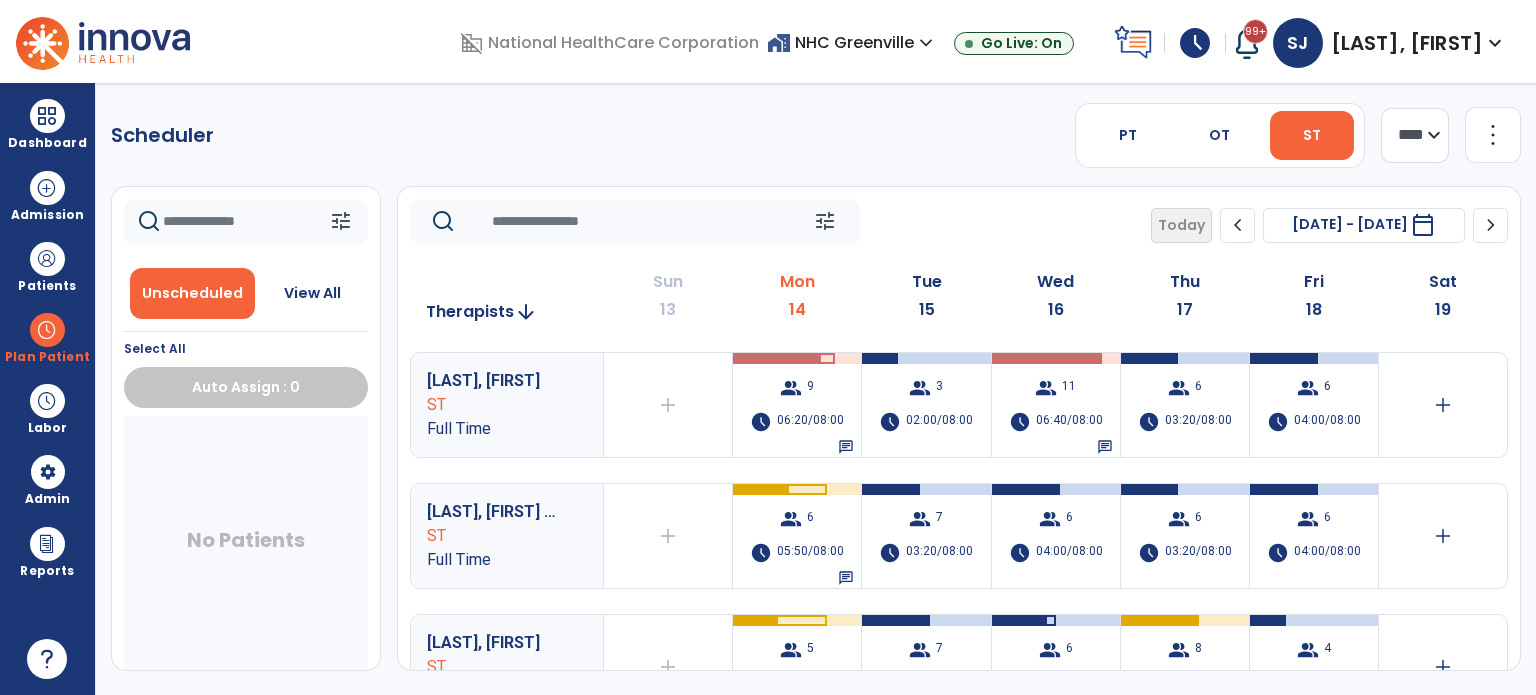 click on "group  9  schedule  06:20/08:00   chat" at bounding box center (797, 405) 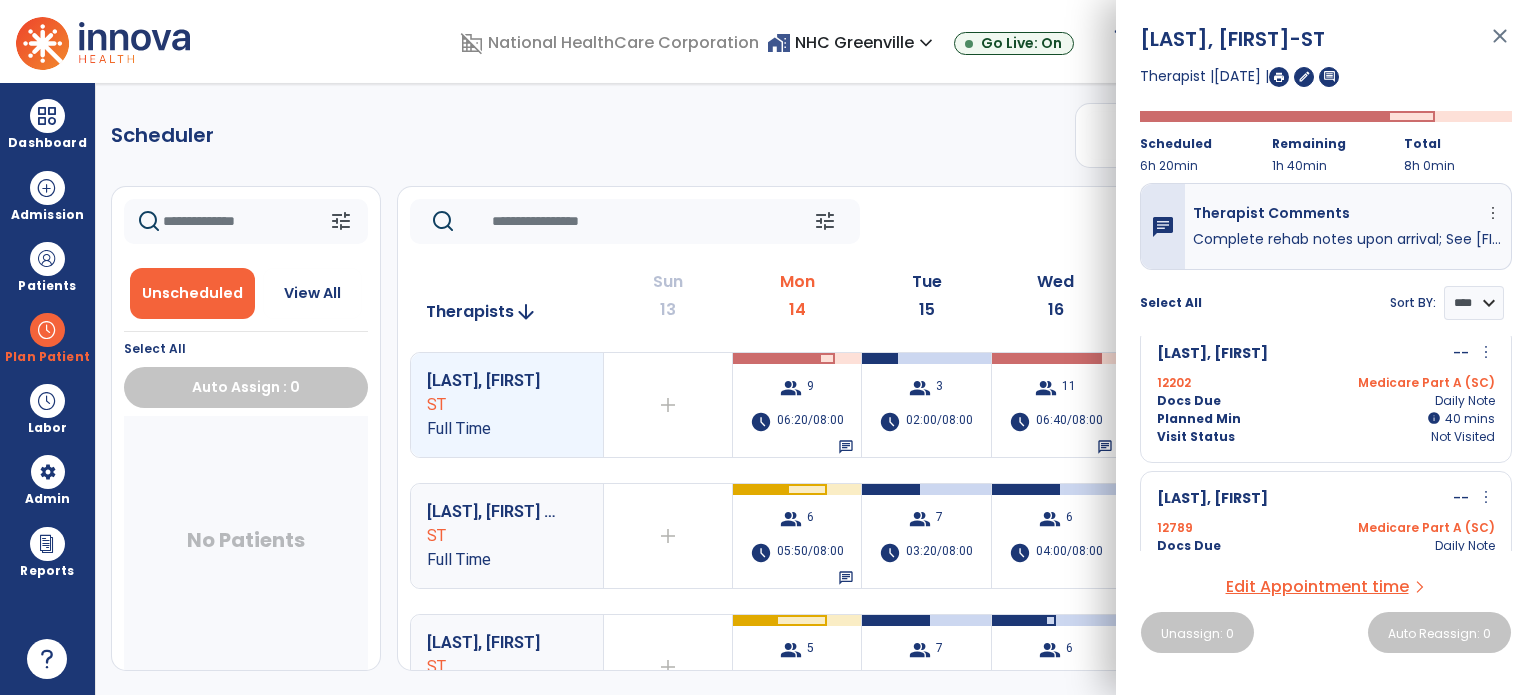 scroll, scrollTop: 300, scrollLeft: 0, axis: vertical 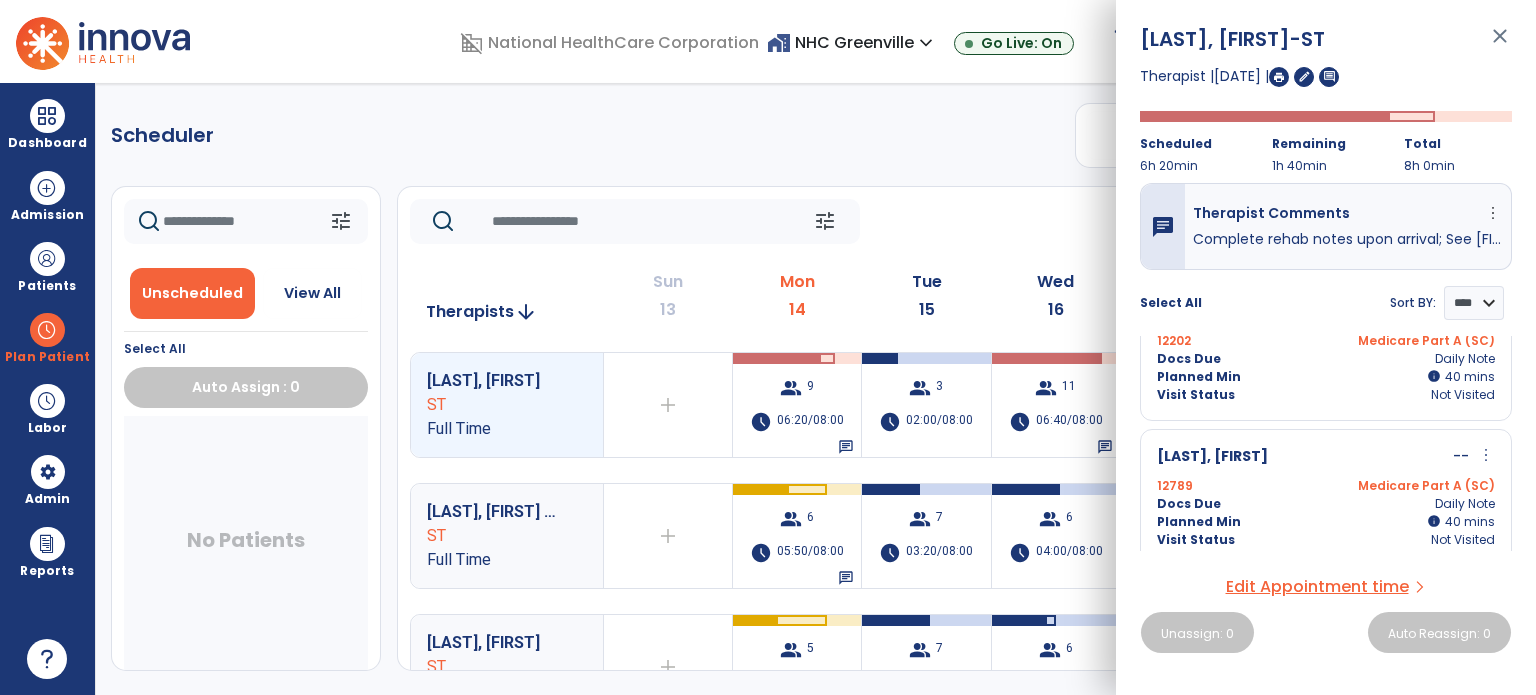 click on "close" at bounding box center (1500, 45) 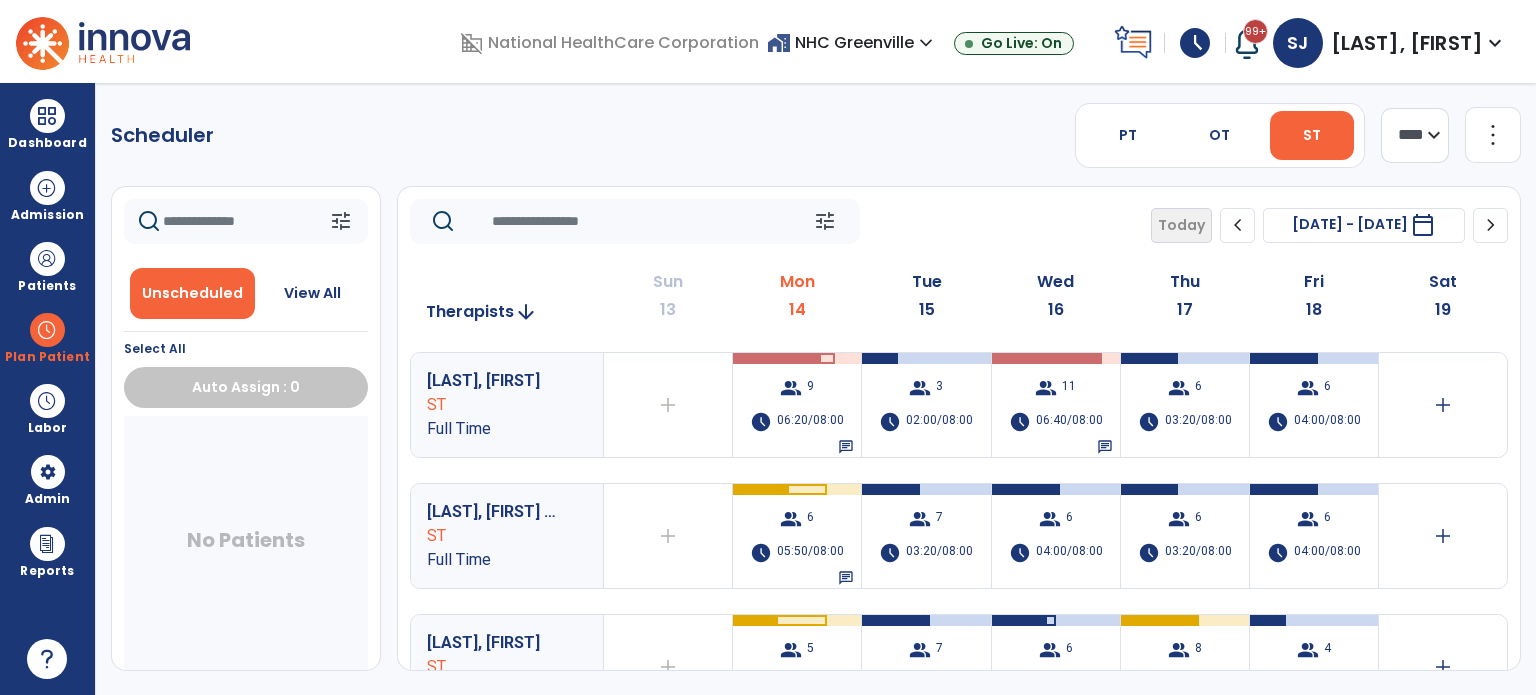 click on "group [NUMBER] schedule [TIME]/[TIME] chat" at bounding box center (797, 536) 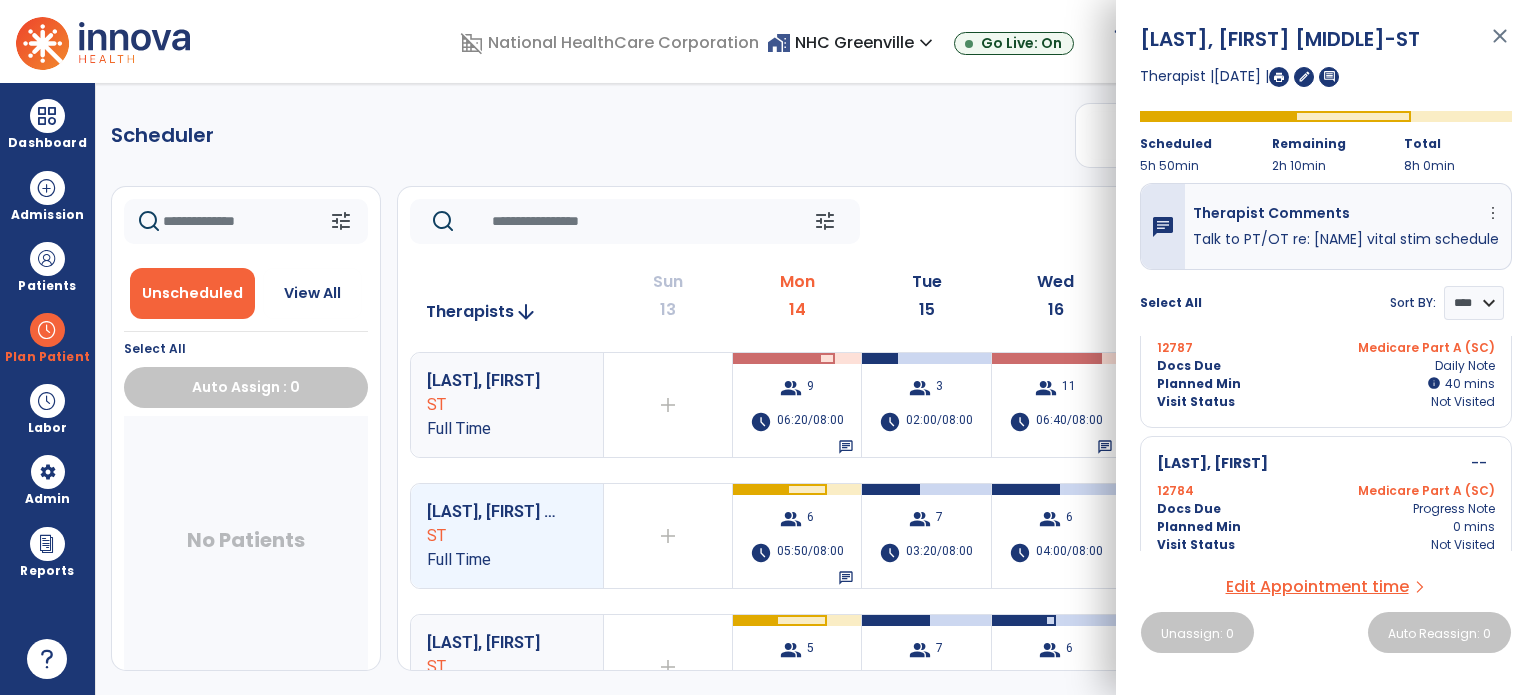 scroll, scrollTop: 838, scrollLeft: 0, axis: vertical 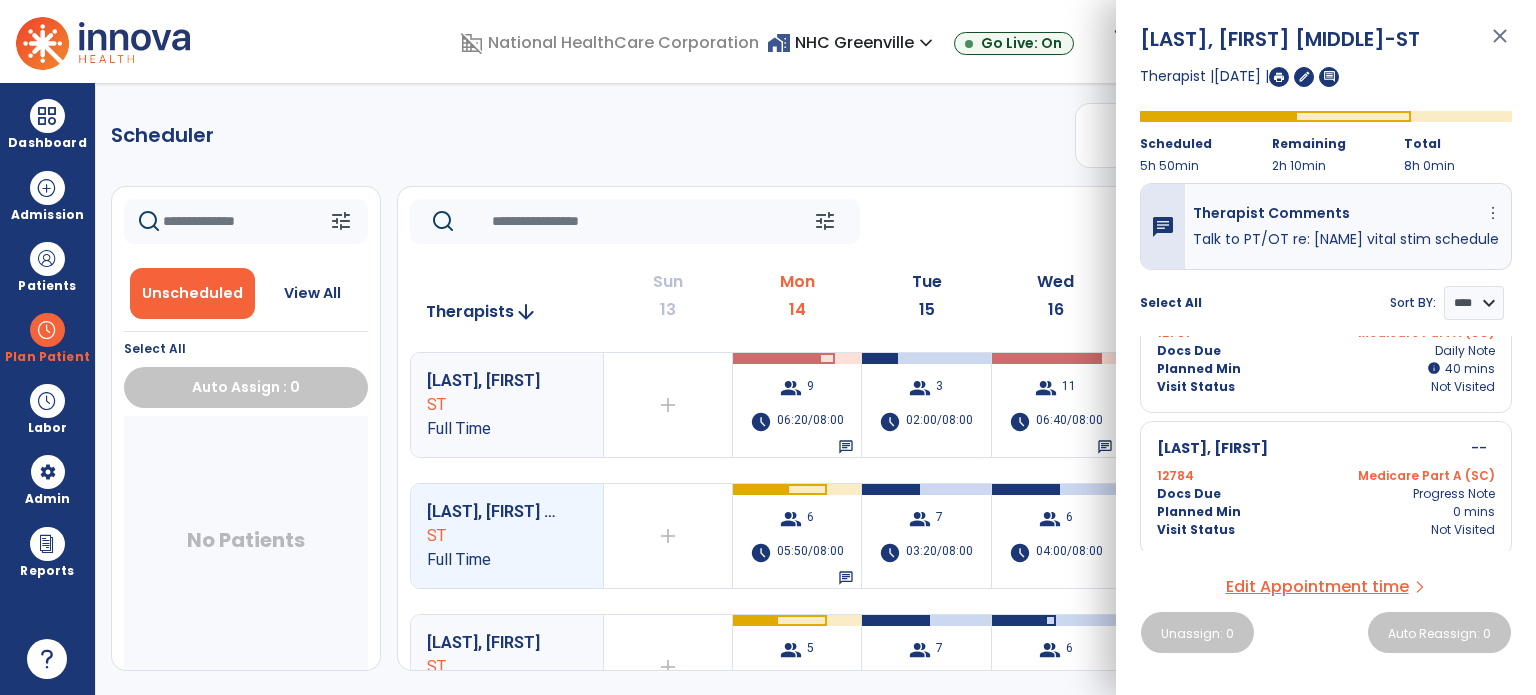 click on "close" at bounding box center [1500, 45] 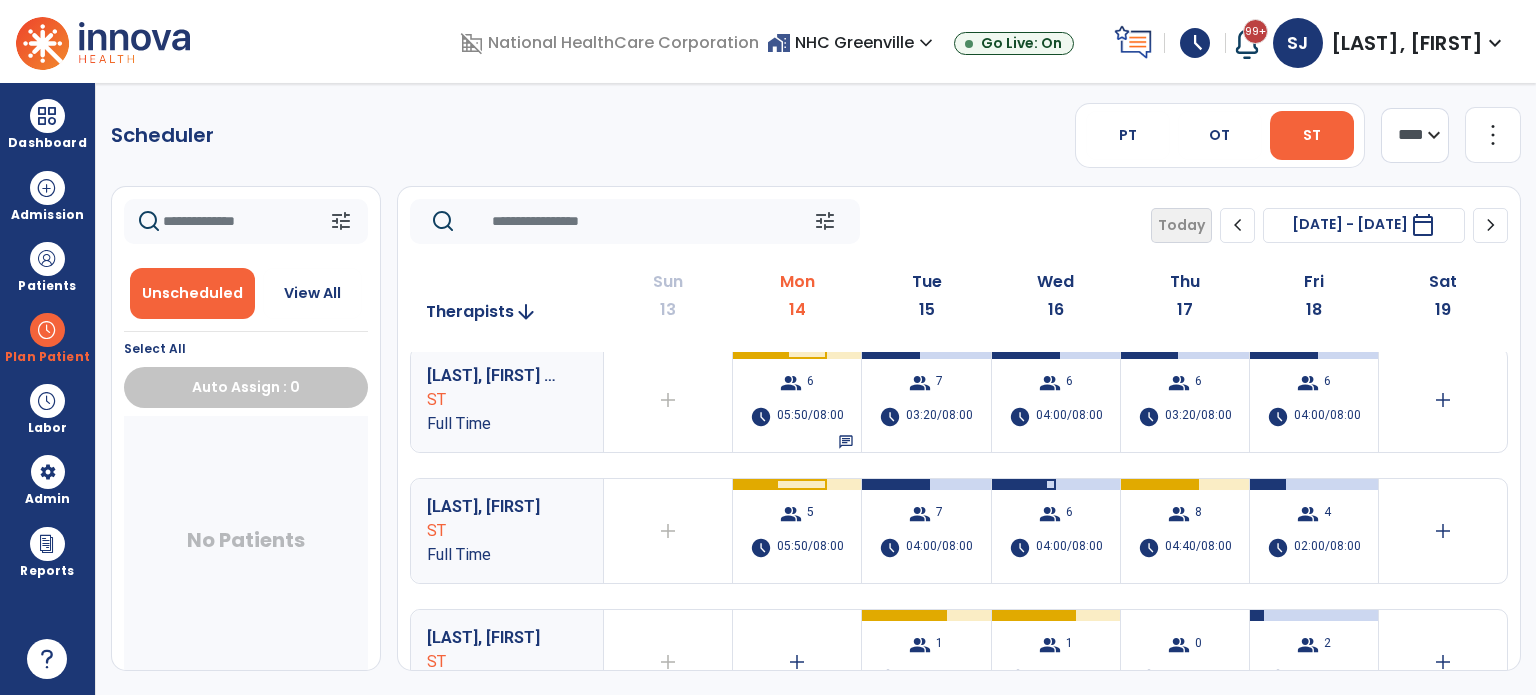 scroll, scrollTop: 200, scrollLeft: 0, axis: vertical 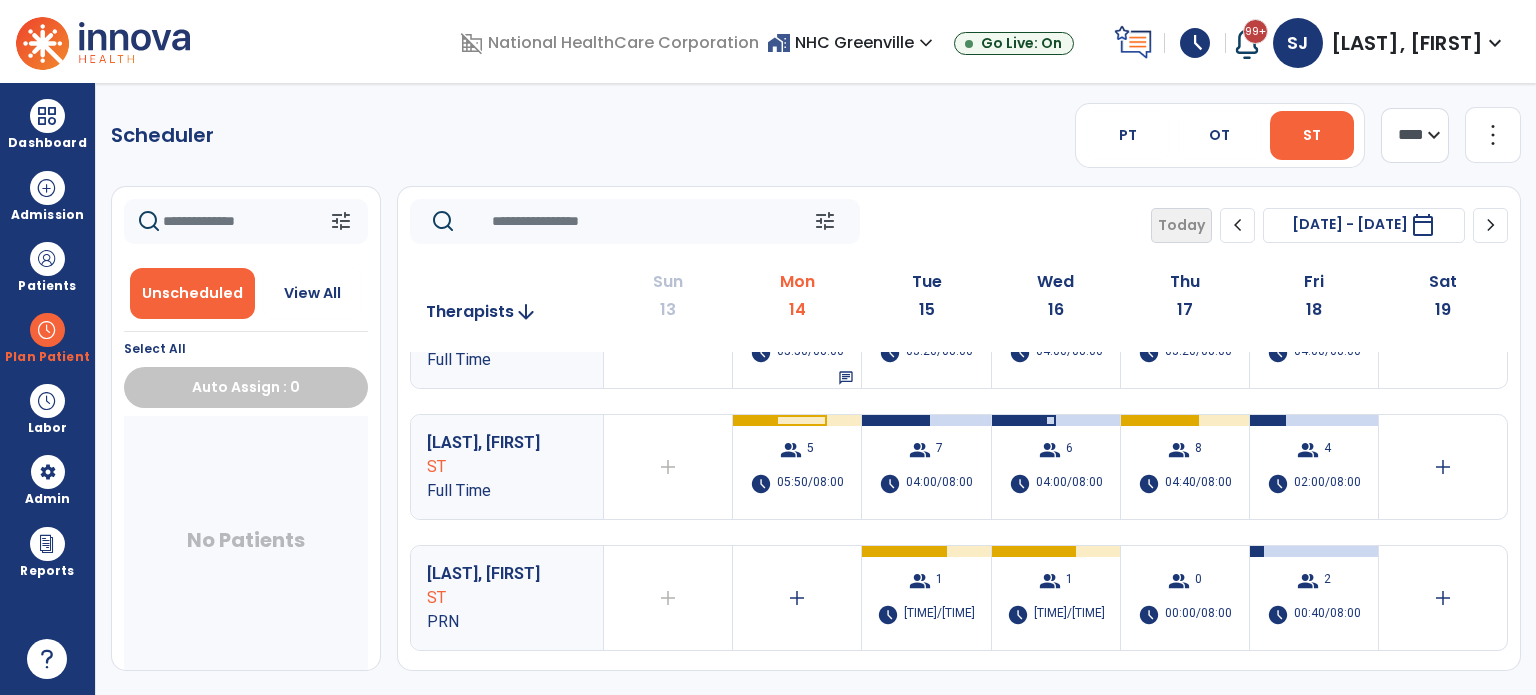 click on "group  5  schedule  05:50/08:00" at bounding box center [797, 467] 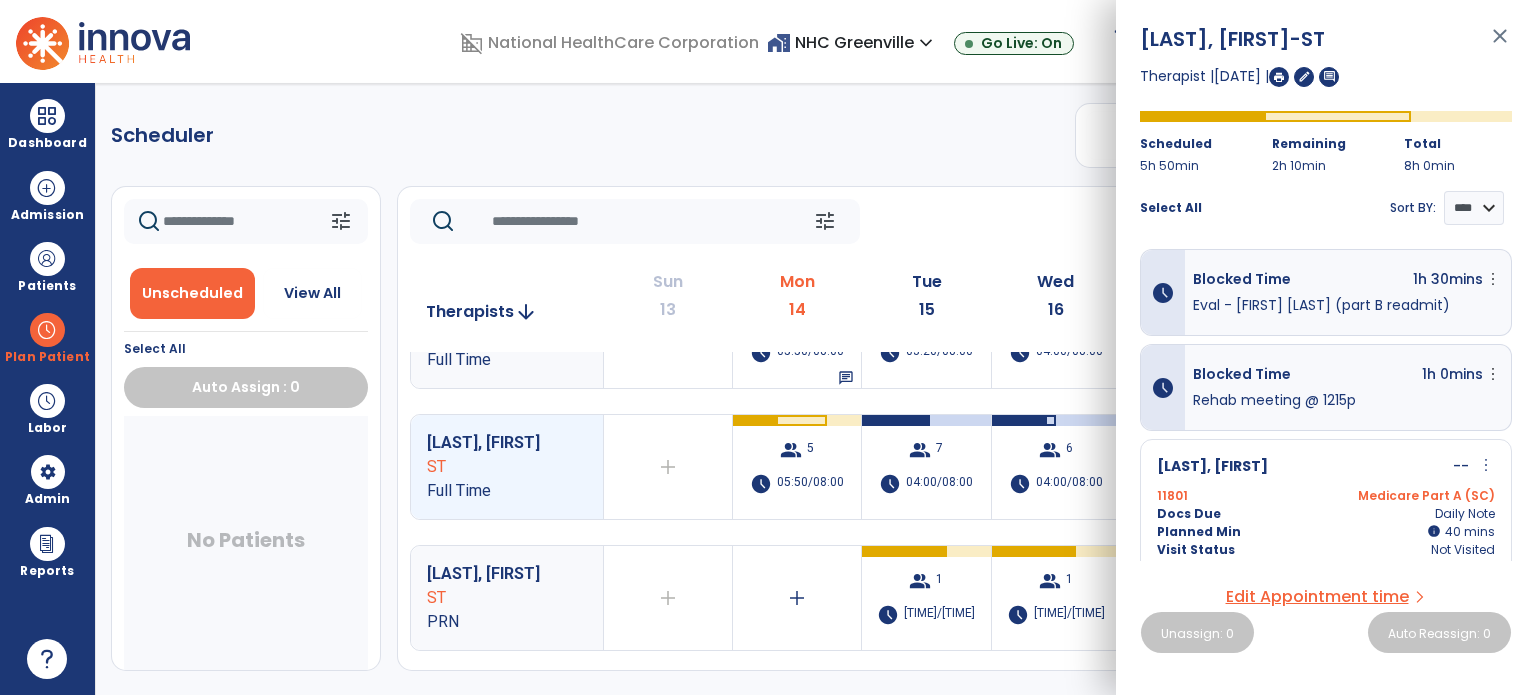 click on "close" at bounding box center (1500, 45) 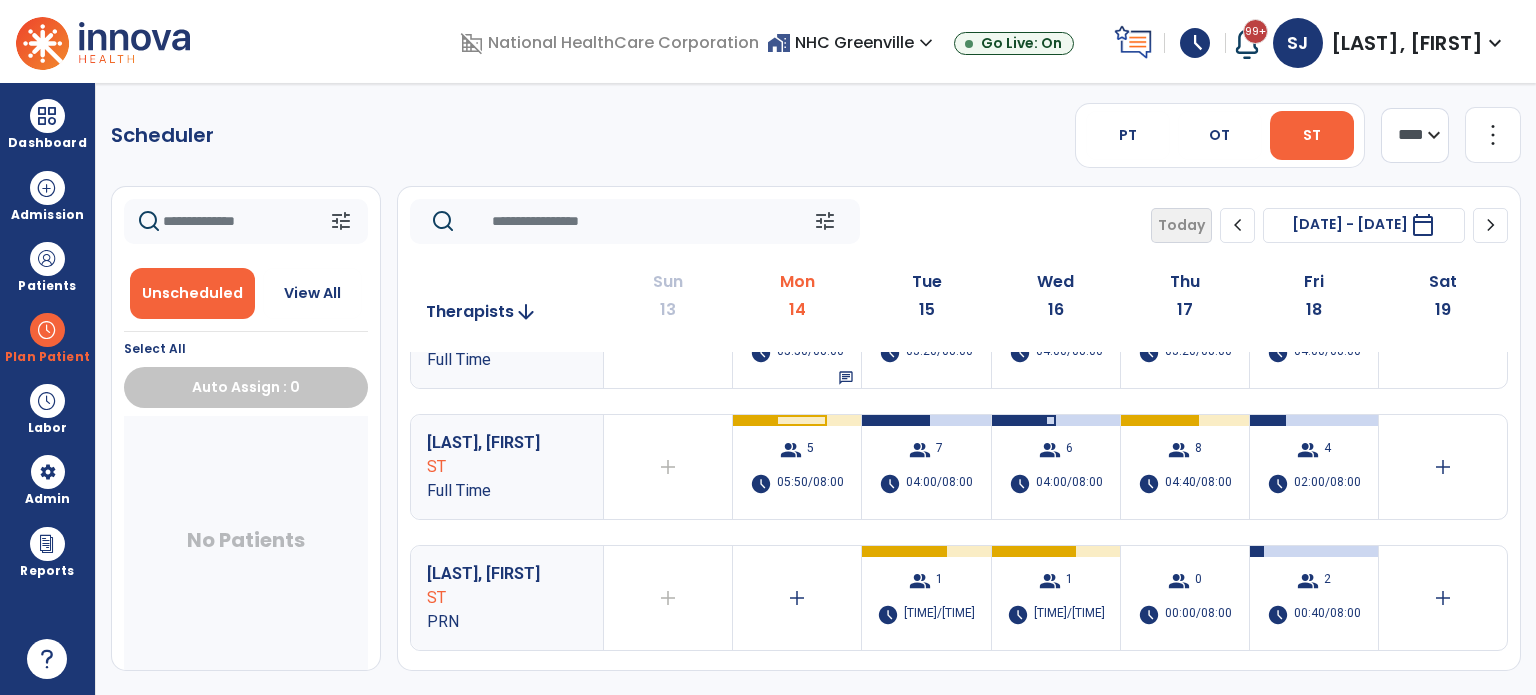 click on "Patients" at bounding box center [47, 266] 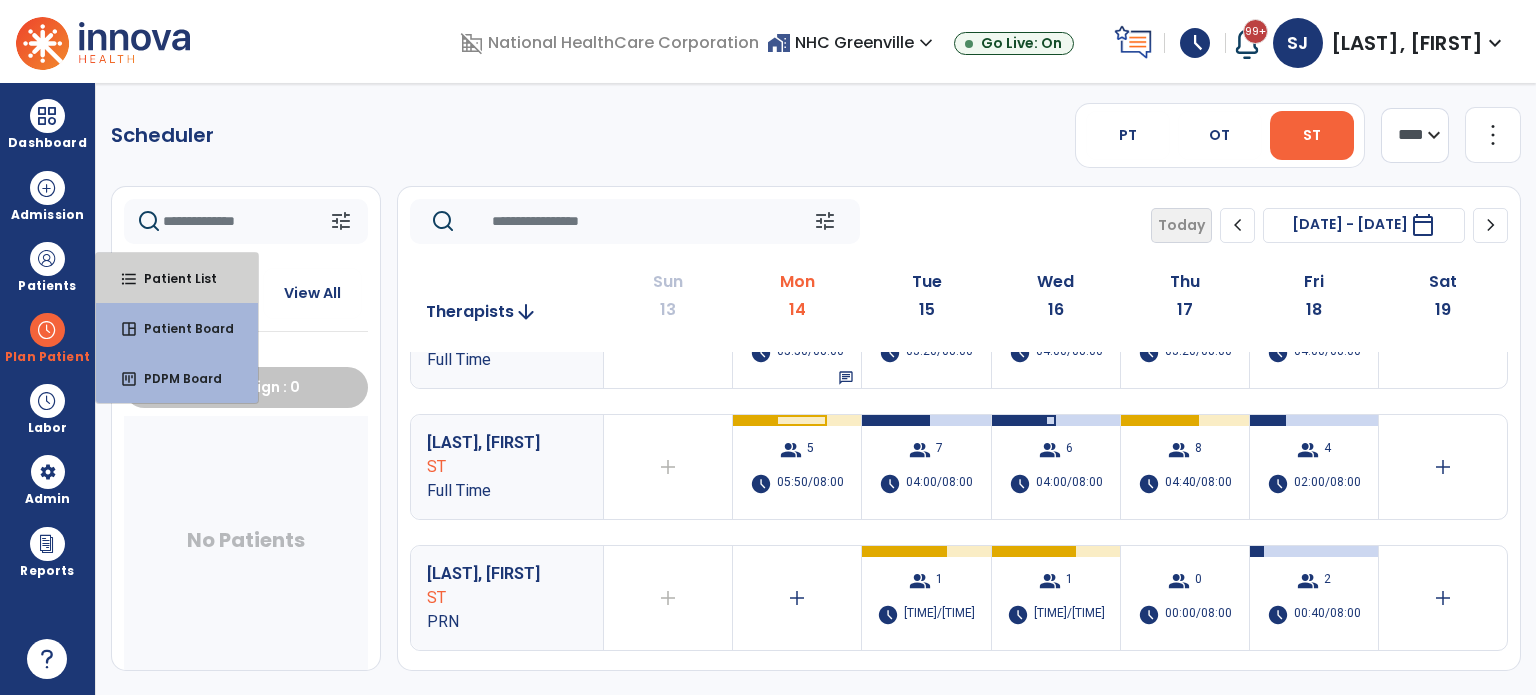 click on "format_list_bulleted  Patient List" at bounding box center (177, 278) 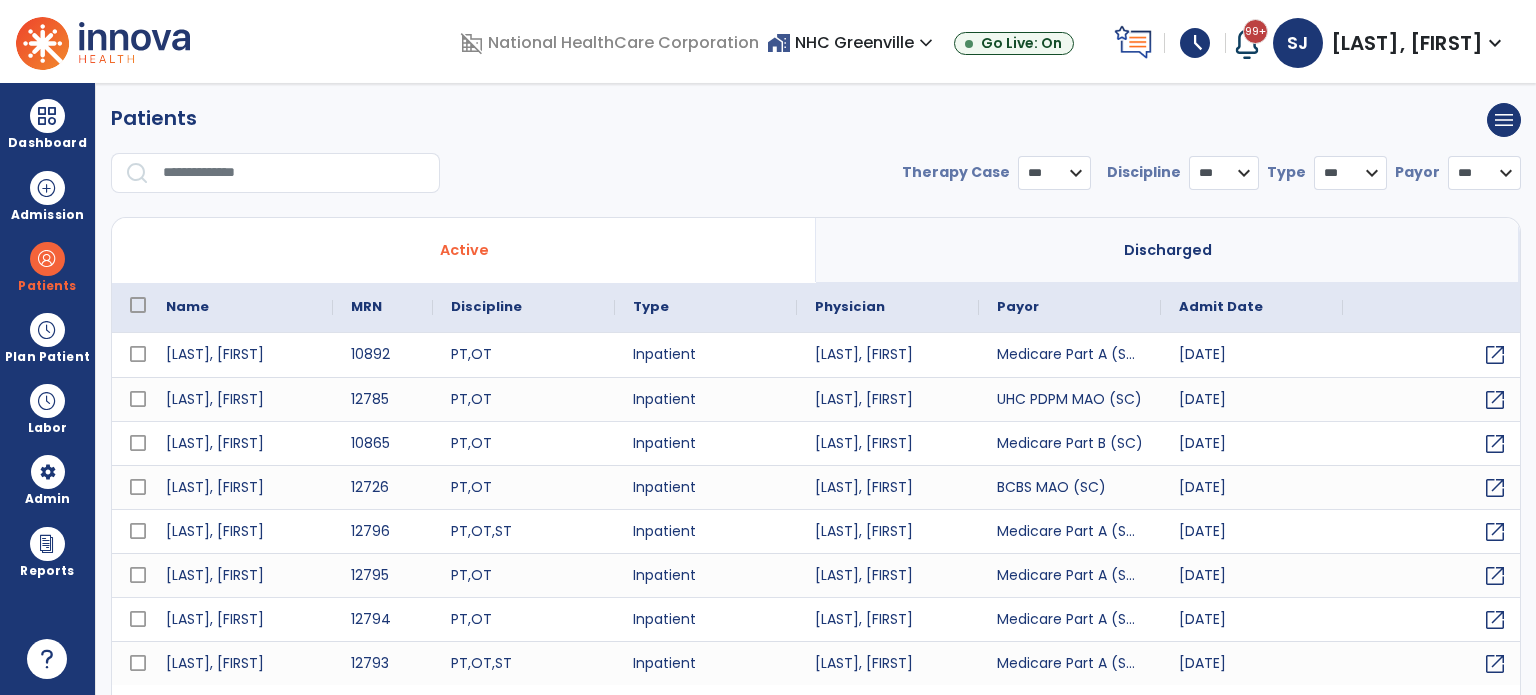 select on "***" 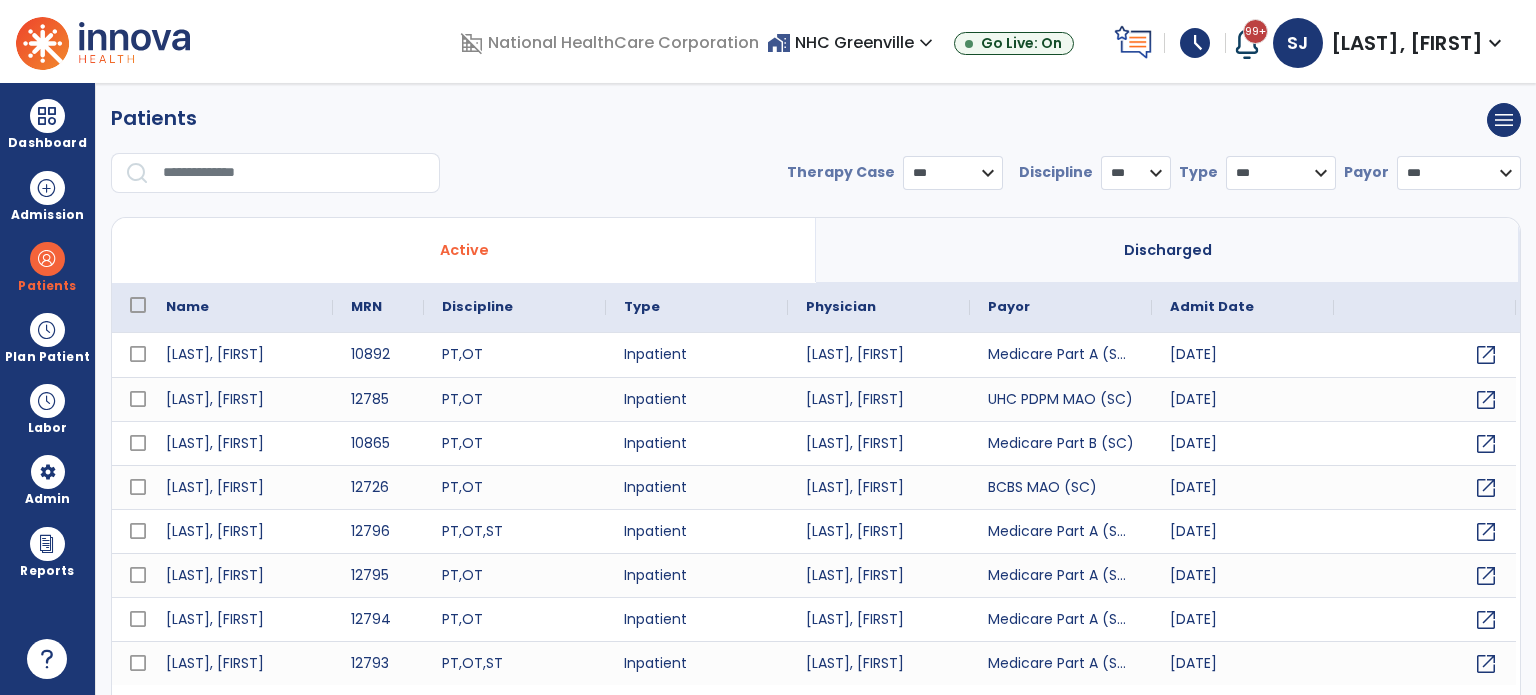 click on "schedule" at bounding box center (1195, 43) 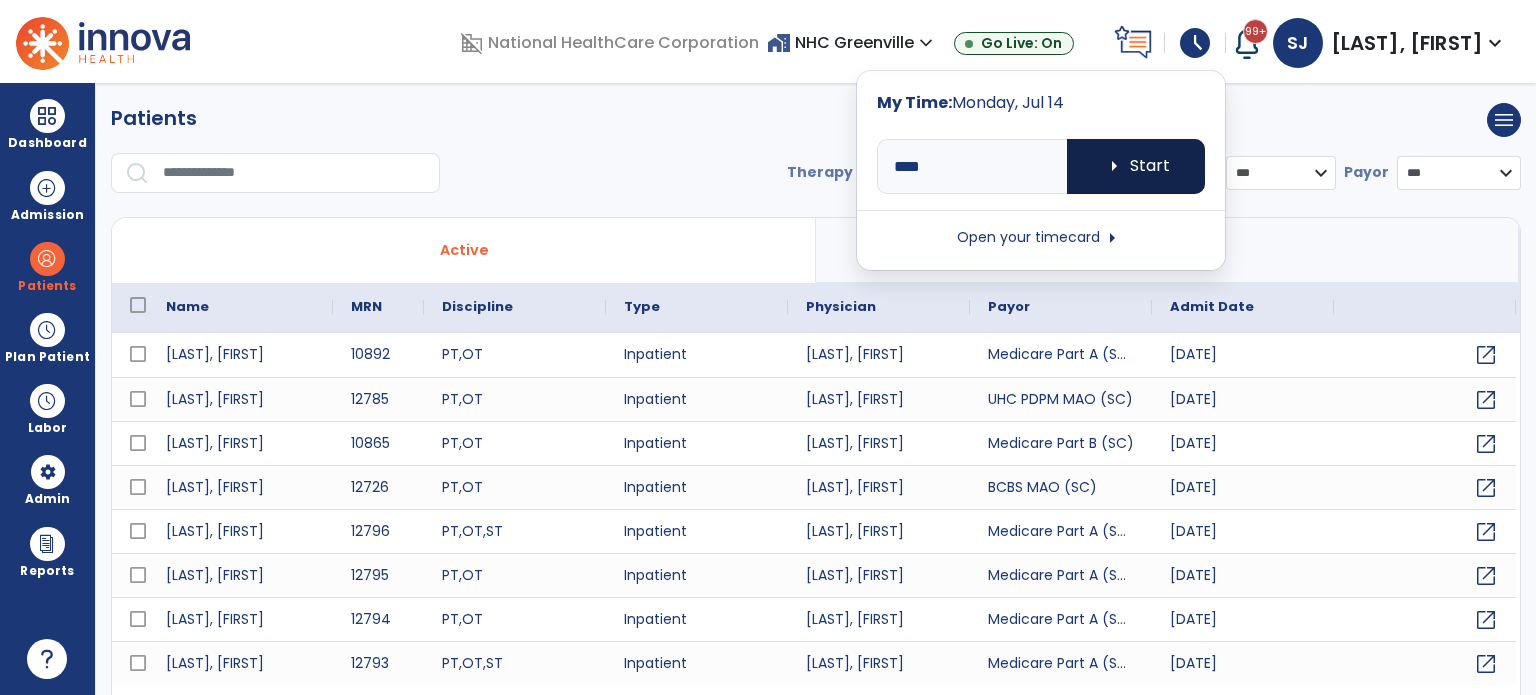 click on "arrow_right" at bounding box center (1114, 166) 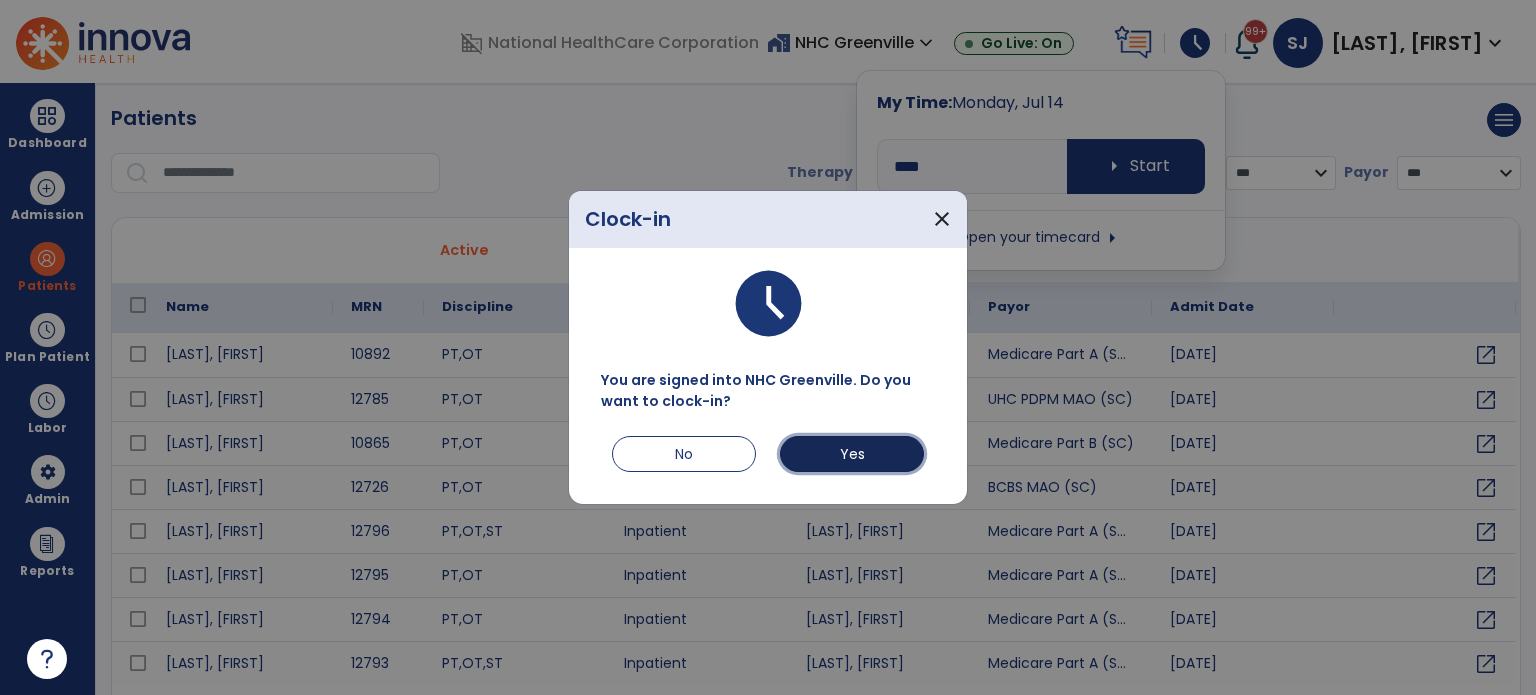 click on "Yes" at bounding box center [852, 454] 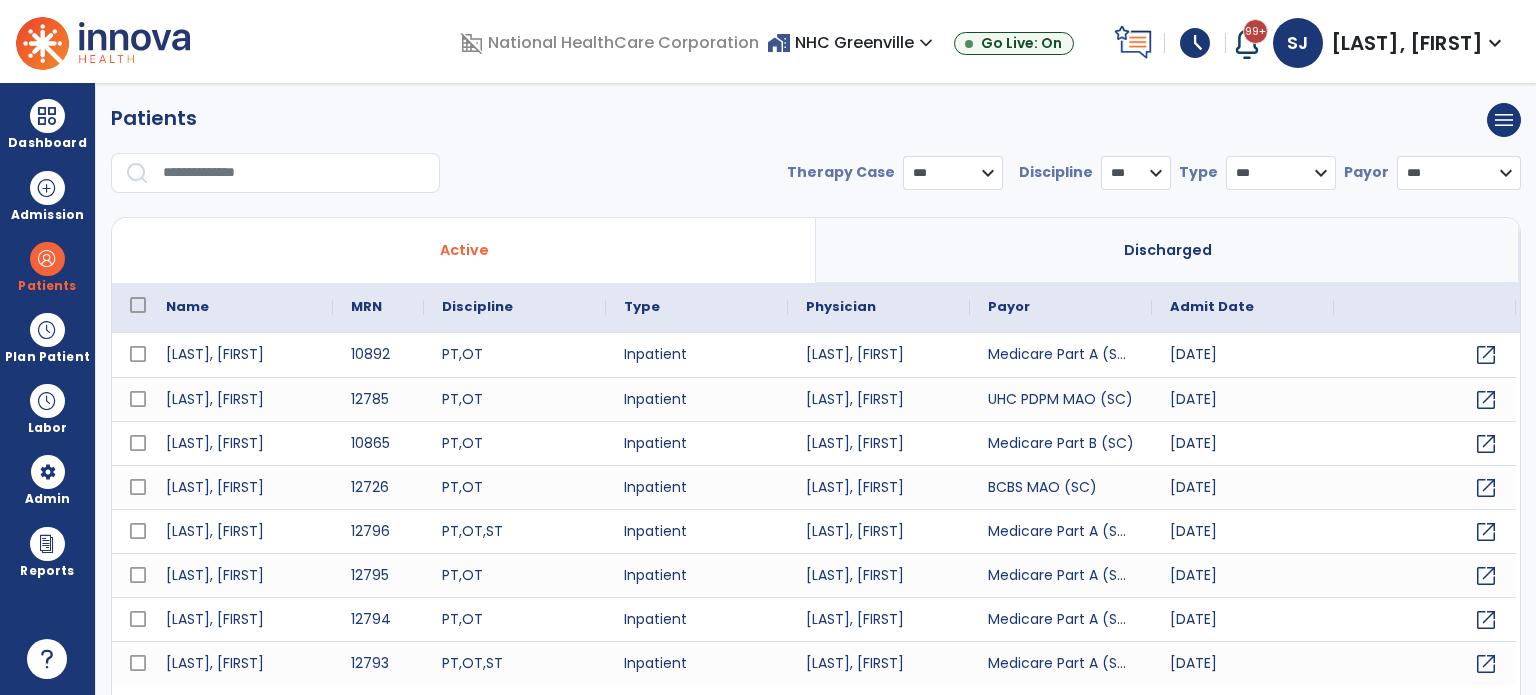 click on "Discharged" at bounding box center (1168, 250) 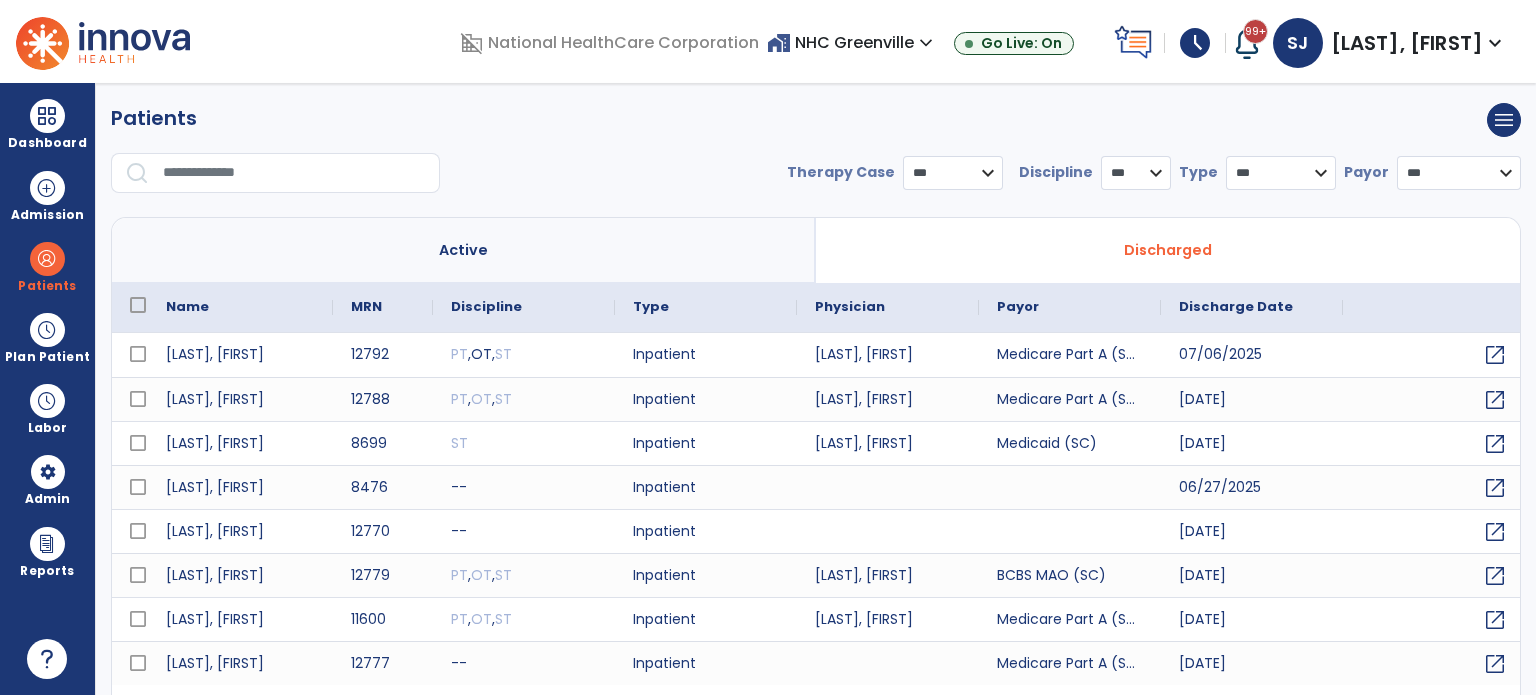 click on "Active" at bounding box center [464, 250] 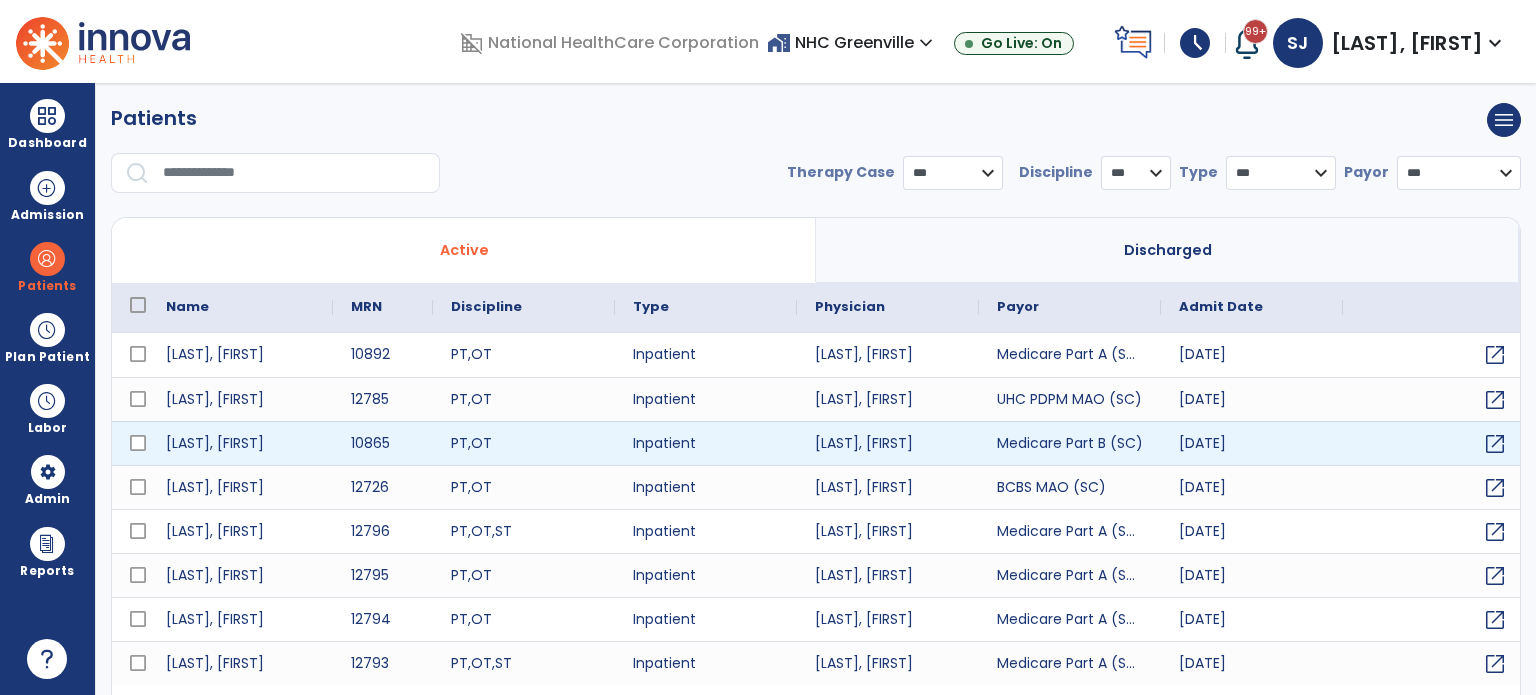 scroll, scrollTop: 46, scrollLeft: 0, axis: vertical 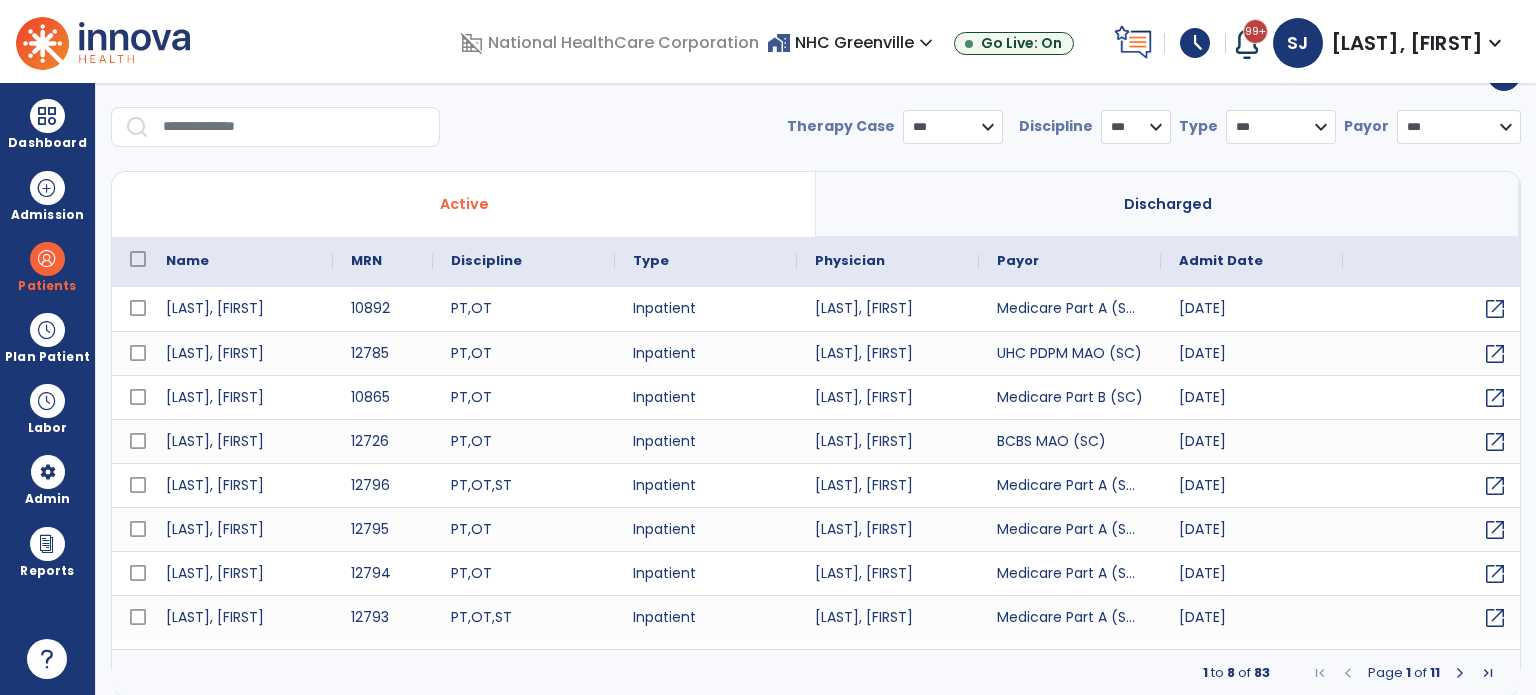 click at bounding box center (1460, 673) 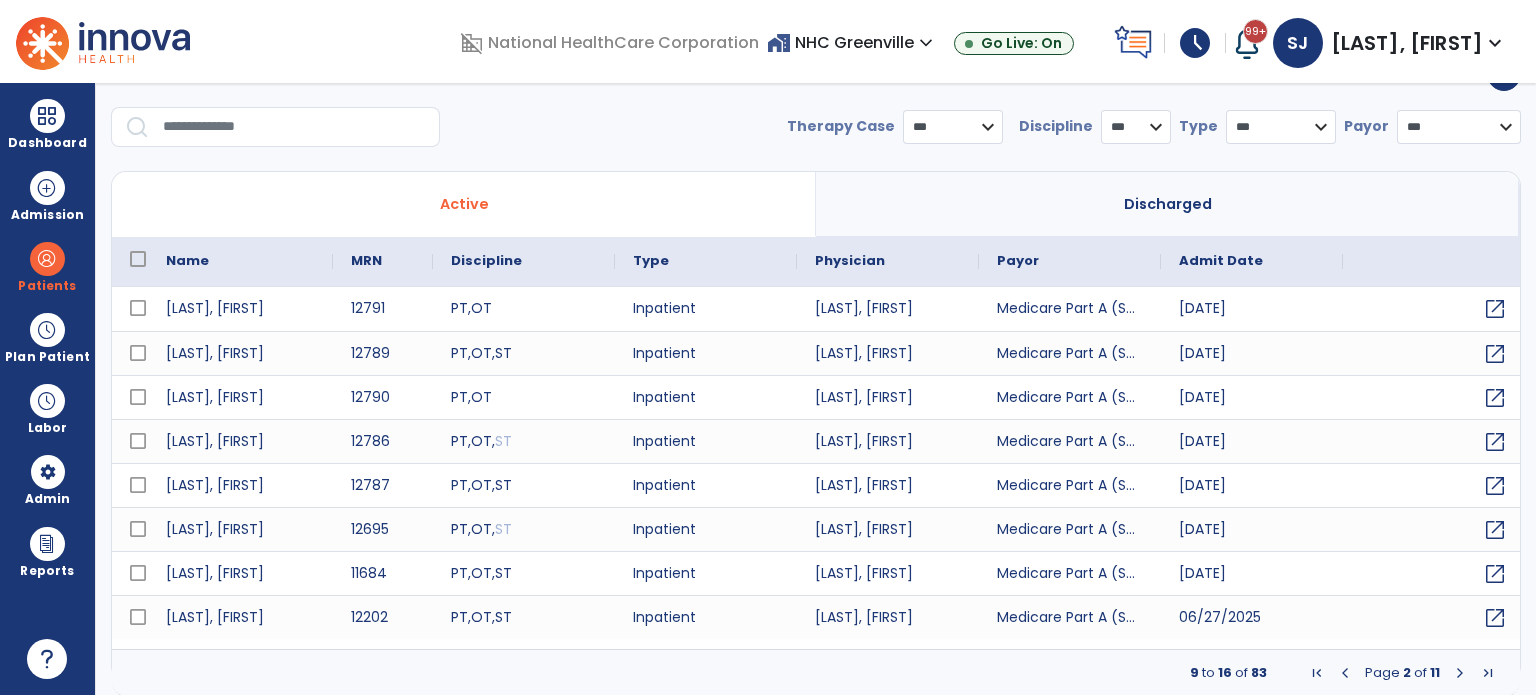 click at bounding box center (1345, 673) 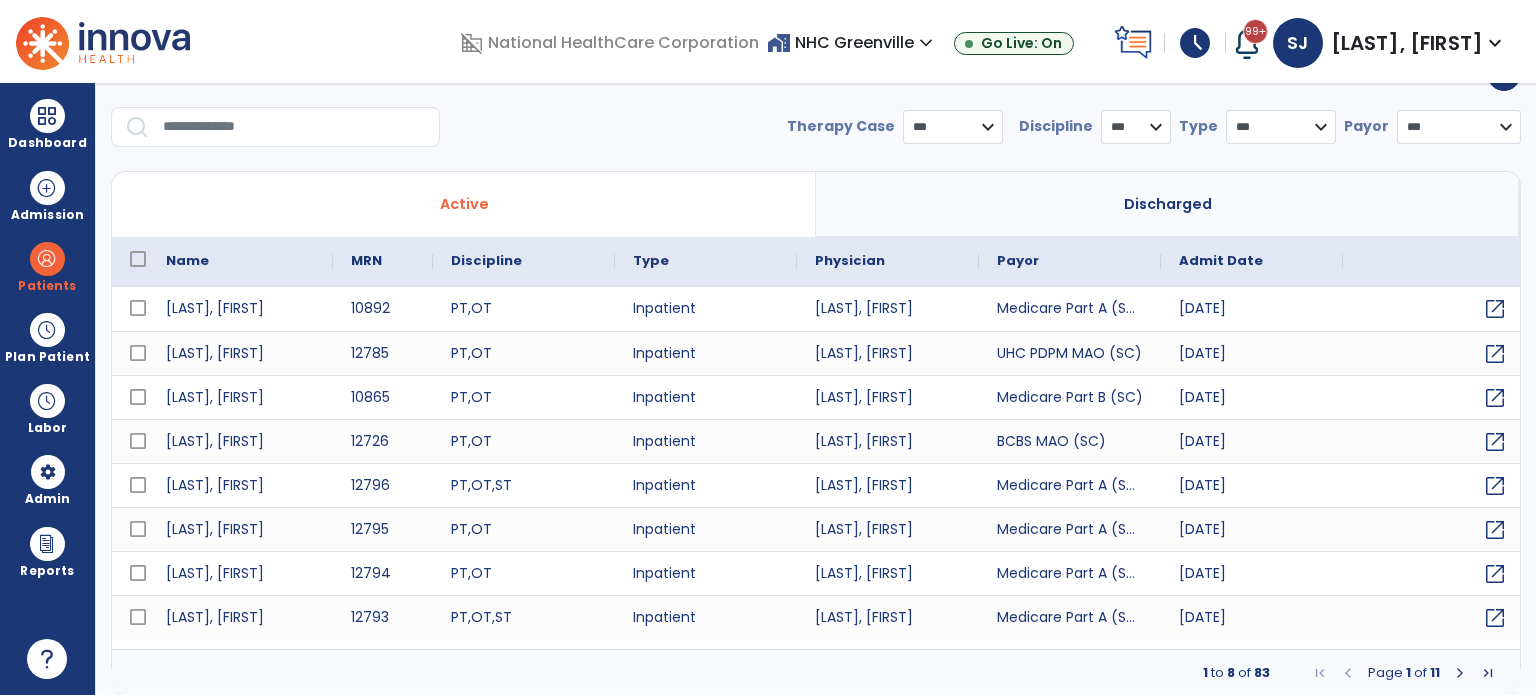 click on "Patients" at bounding box center [47, 266] 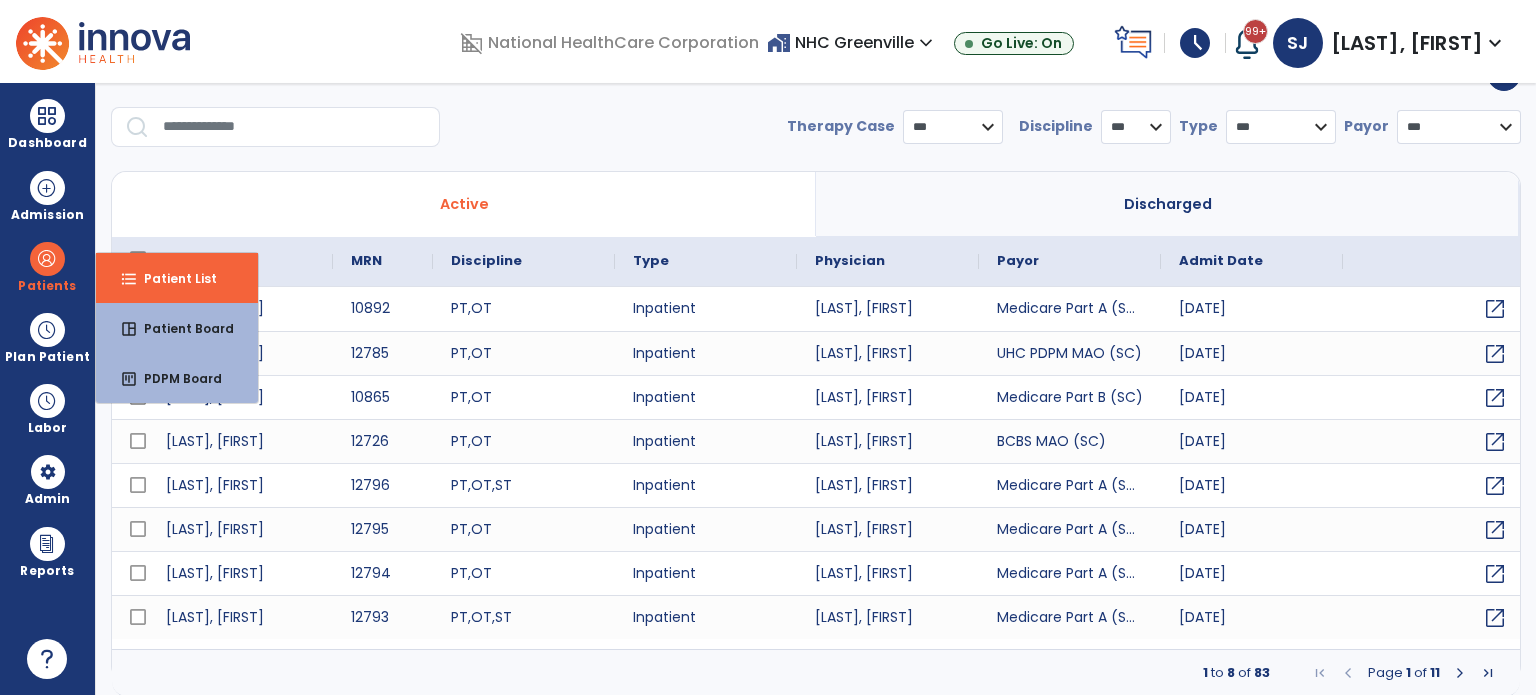 click on "Admission" at bounding box center (47, 195) 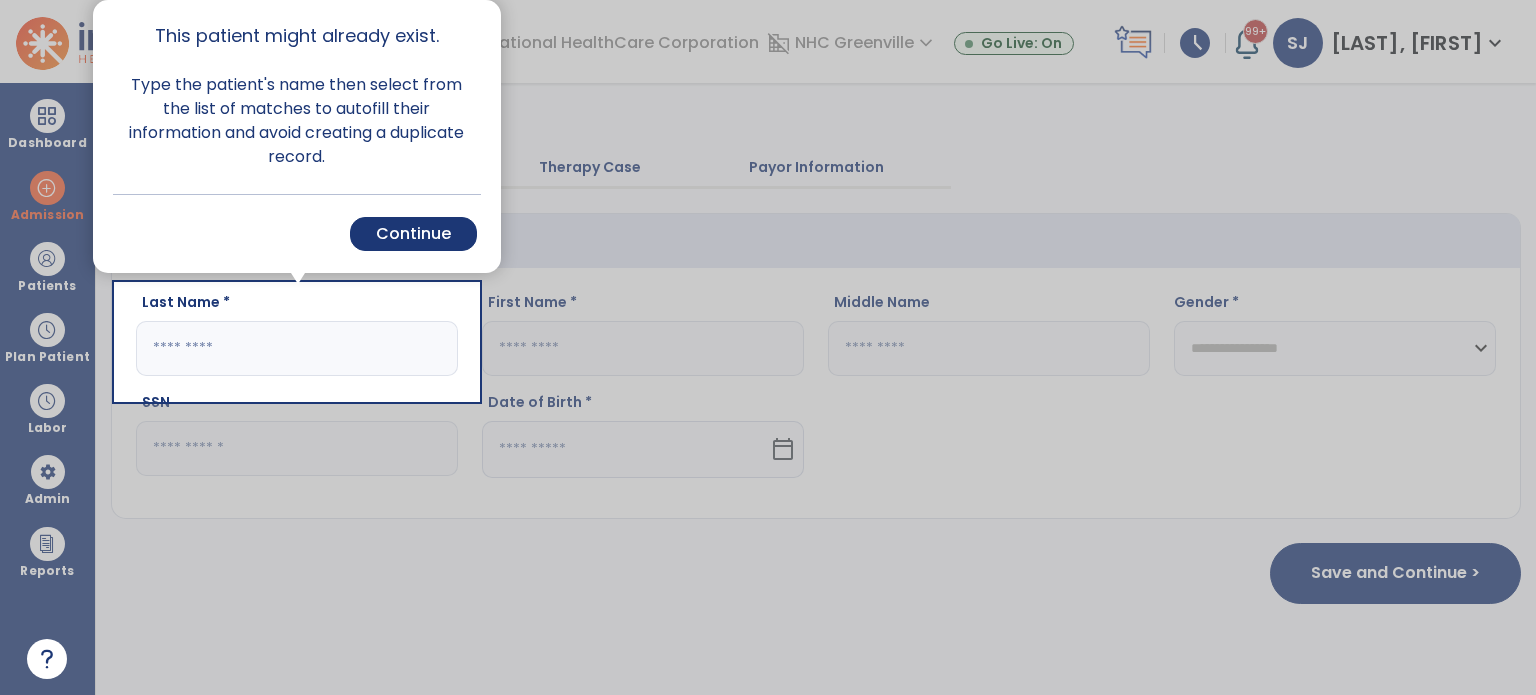 click on "Continue" at bounding box center [413, 234] 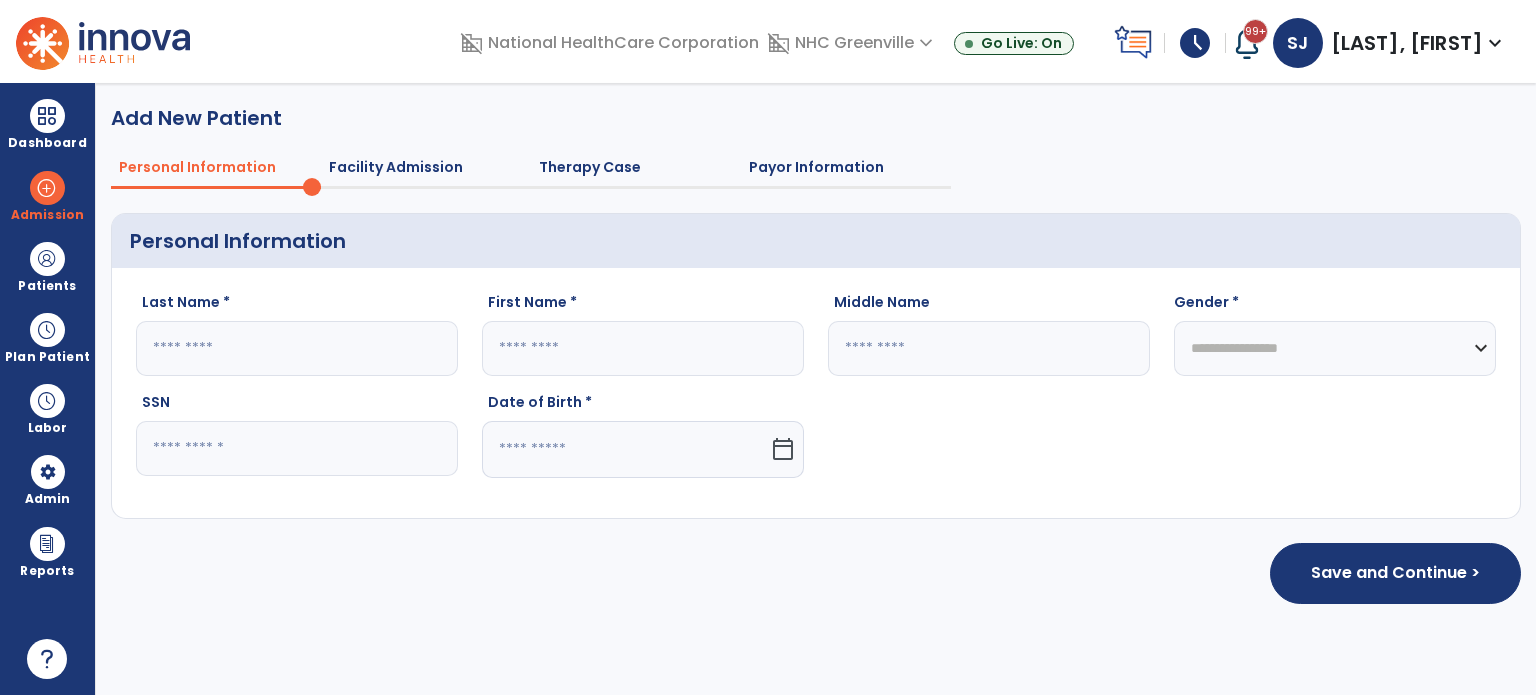 click 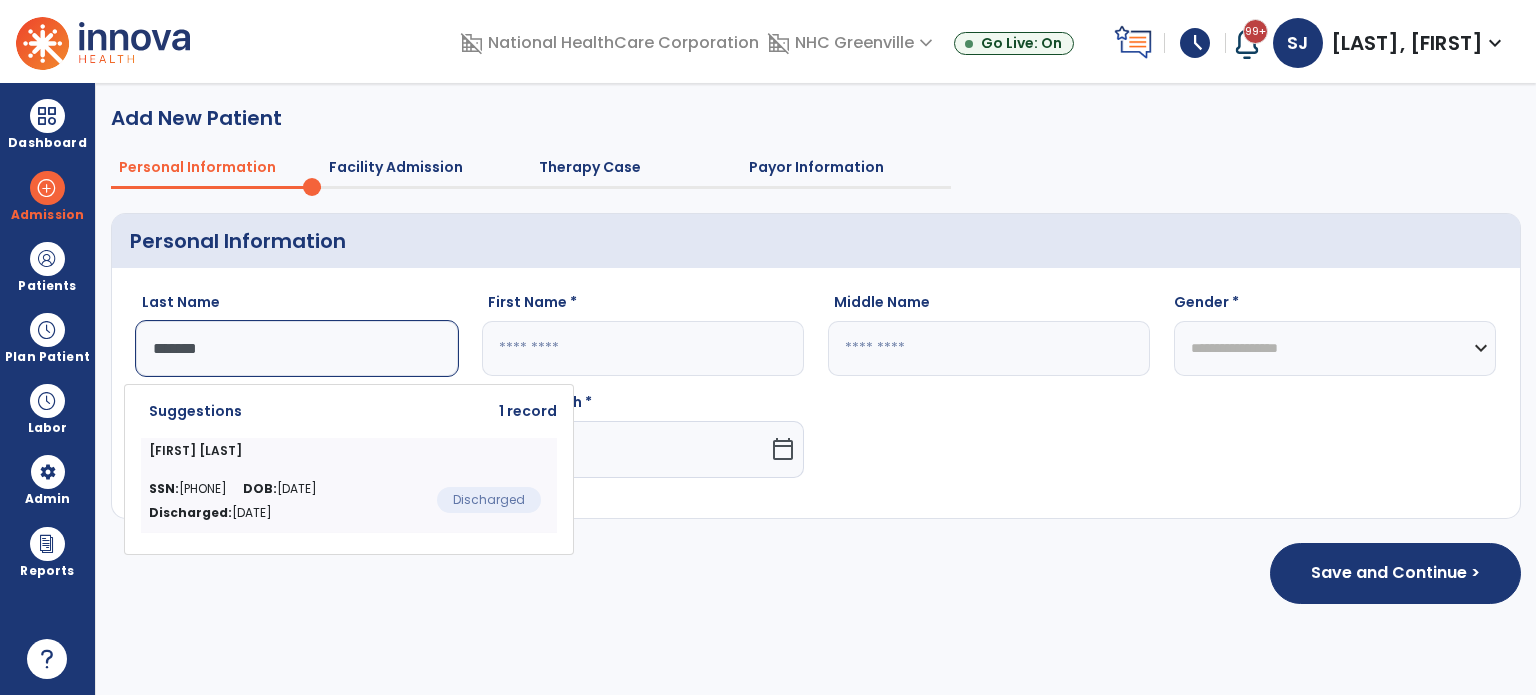 click on "Margaret Thomasson  SSN:  248-84-7799 DOB:  02/22/1947 Discharged:  Jul 2, 2025  Discharged" 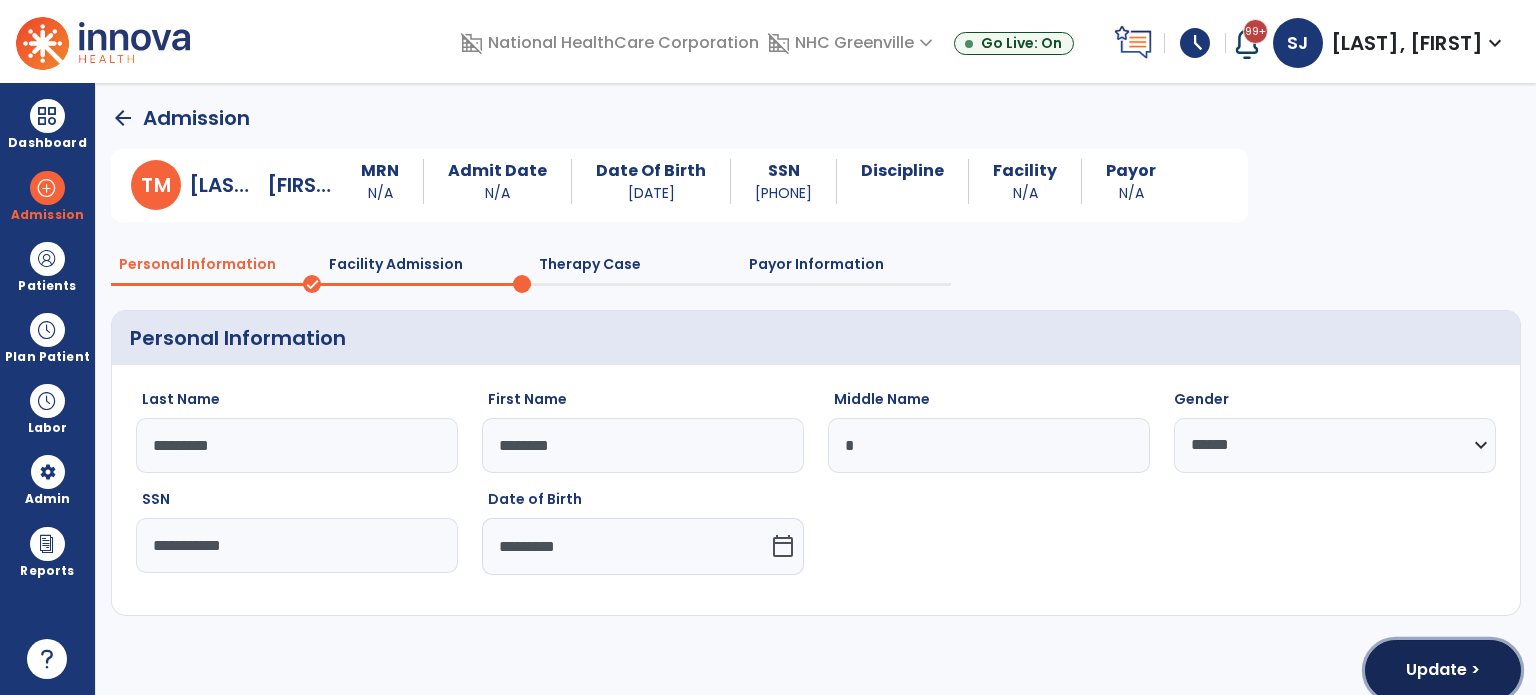 click on "Update >" 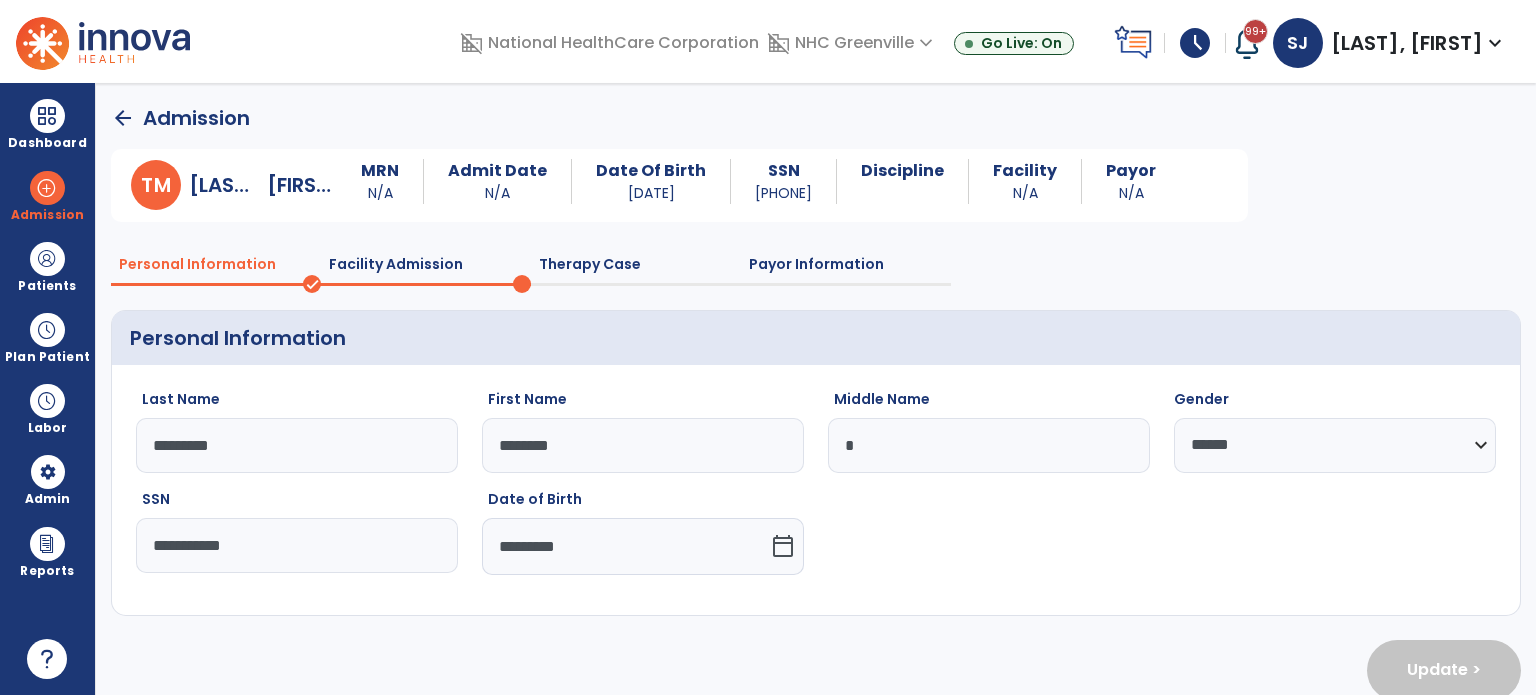 select on "**********" 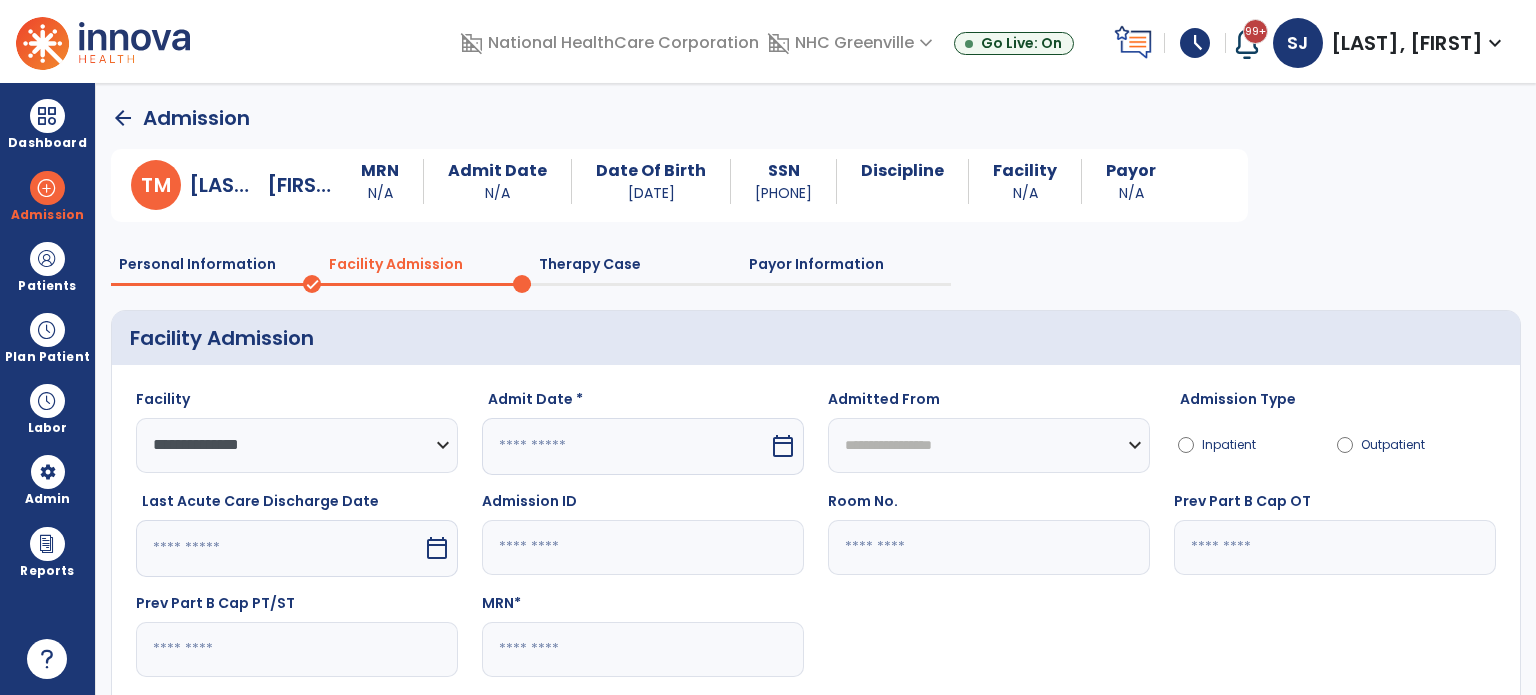 click at bounding box center (625, 446) 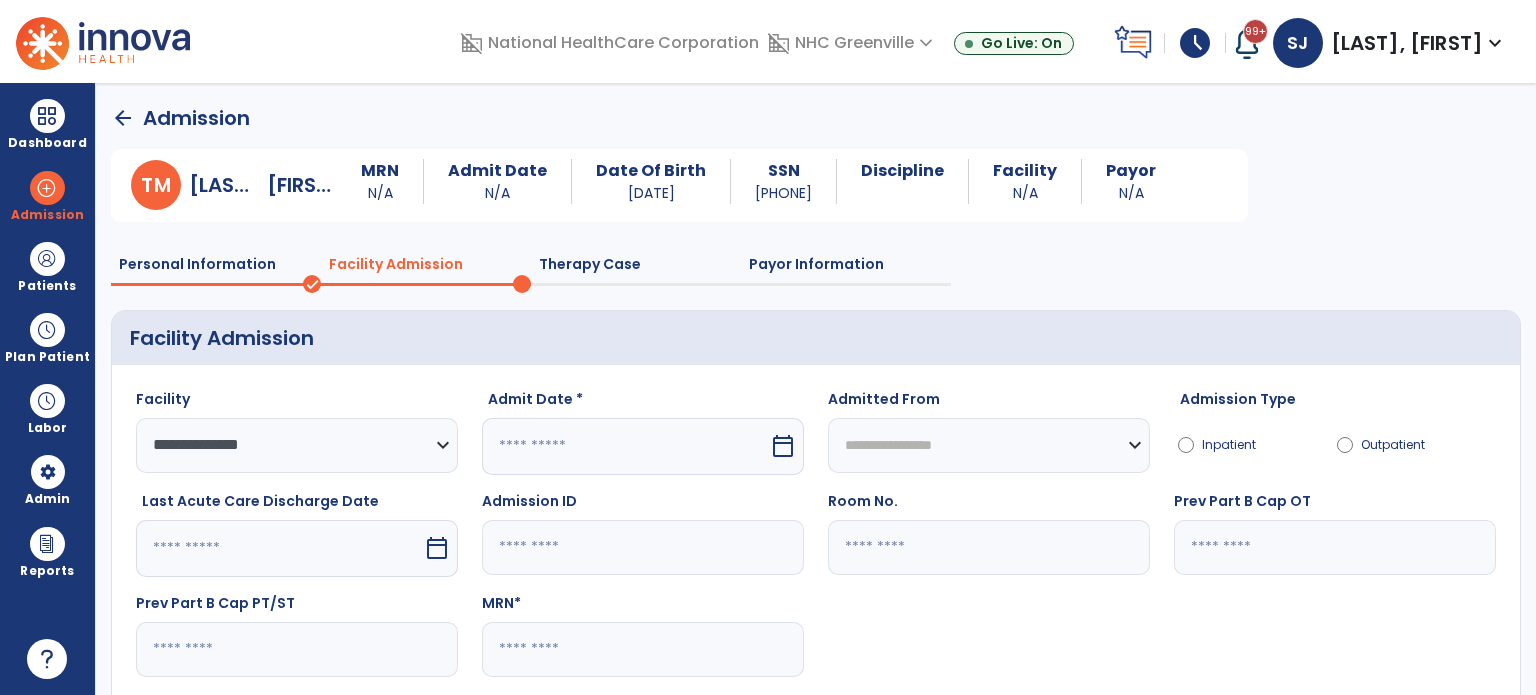 select on "*" 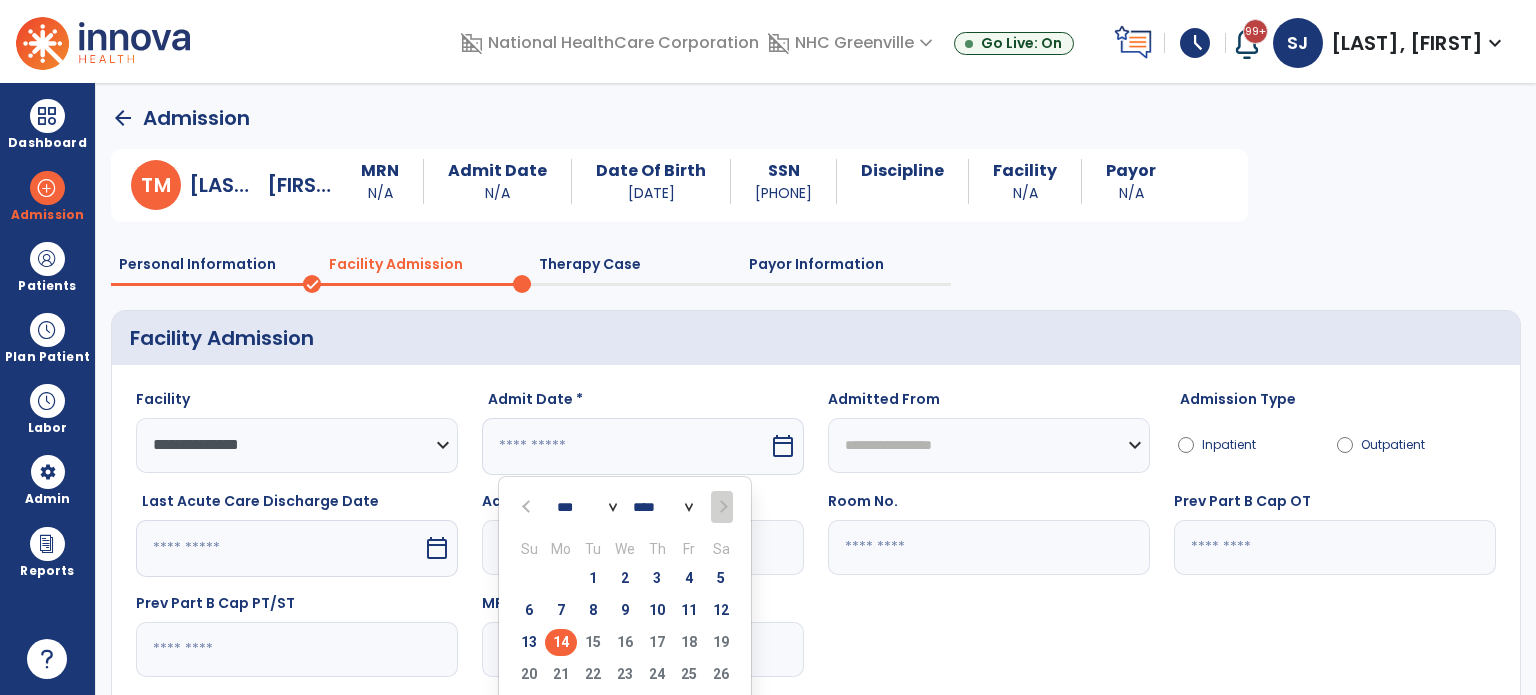 click on "14" at bounding box center (561, 642) 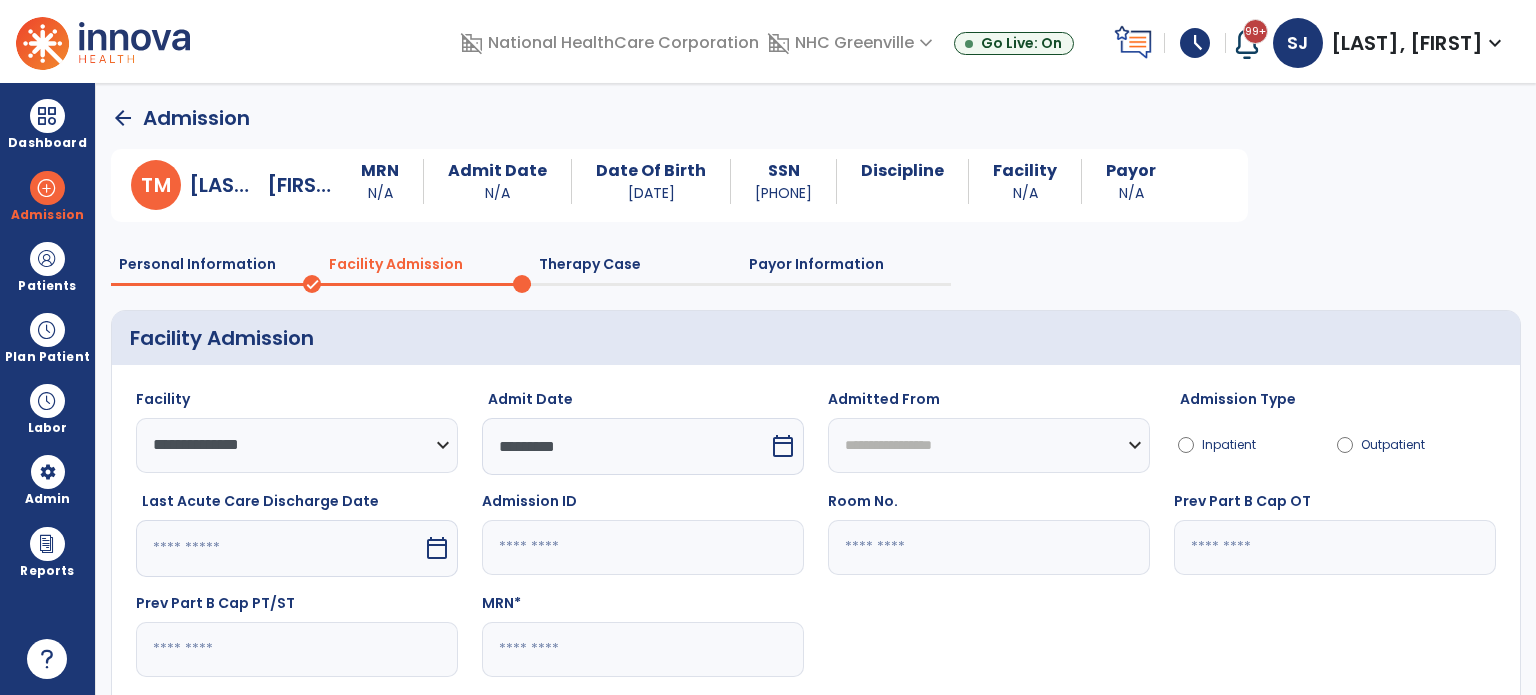 click 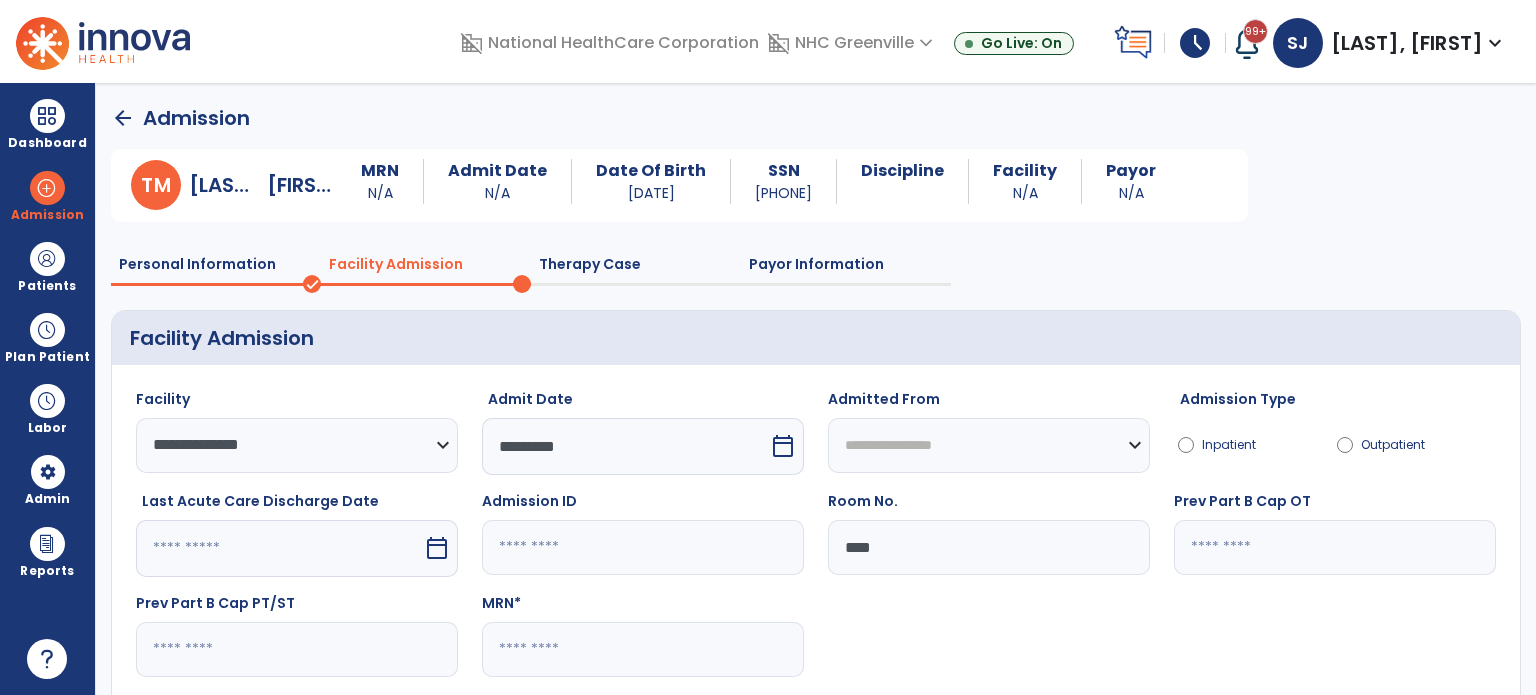 type on "****" 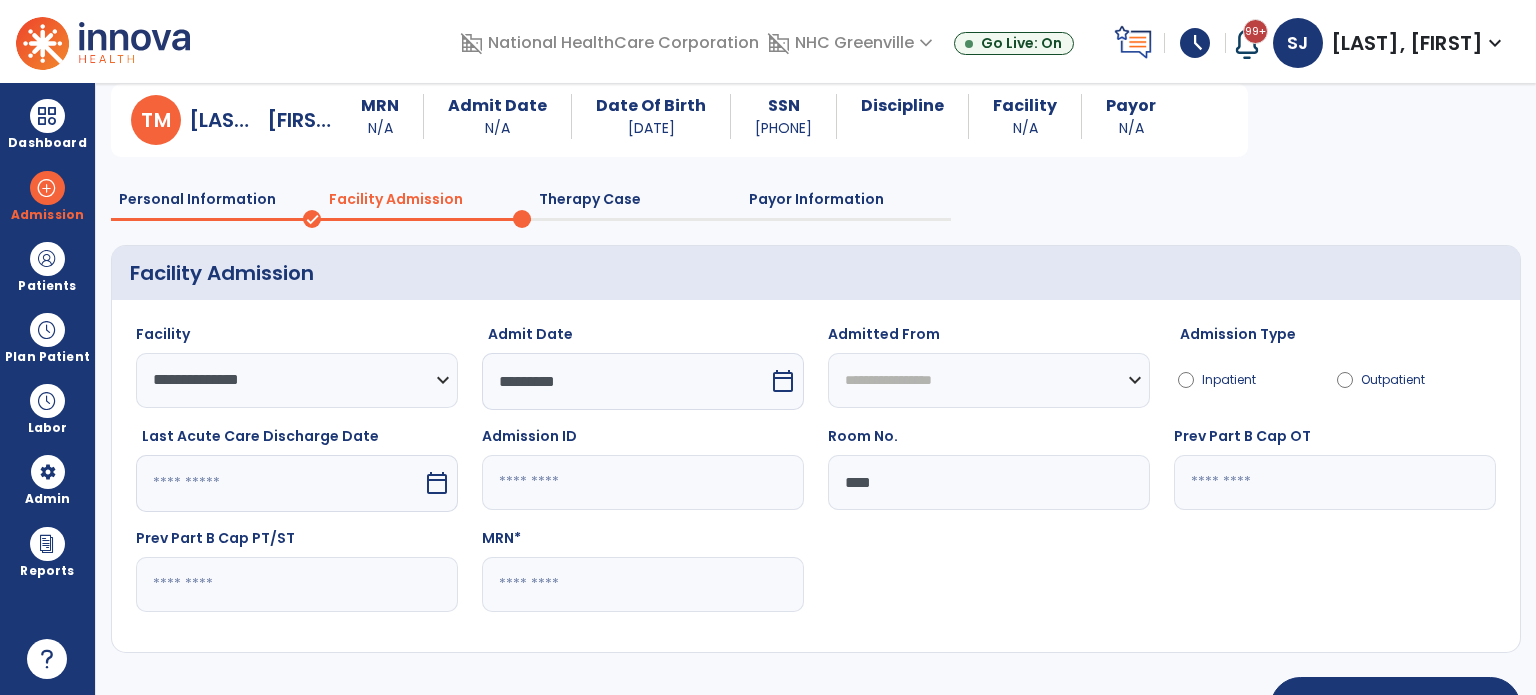 scroll, scrollTop: 100, scrollLeft: 0, axis: vertical 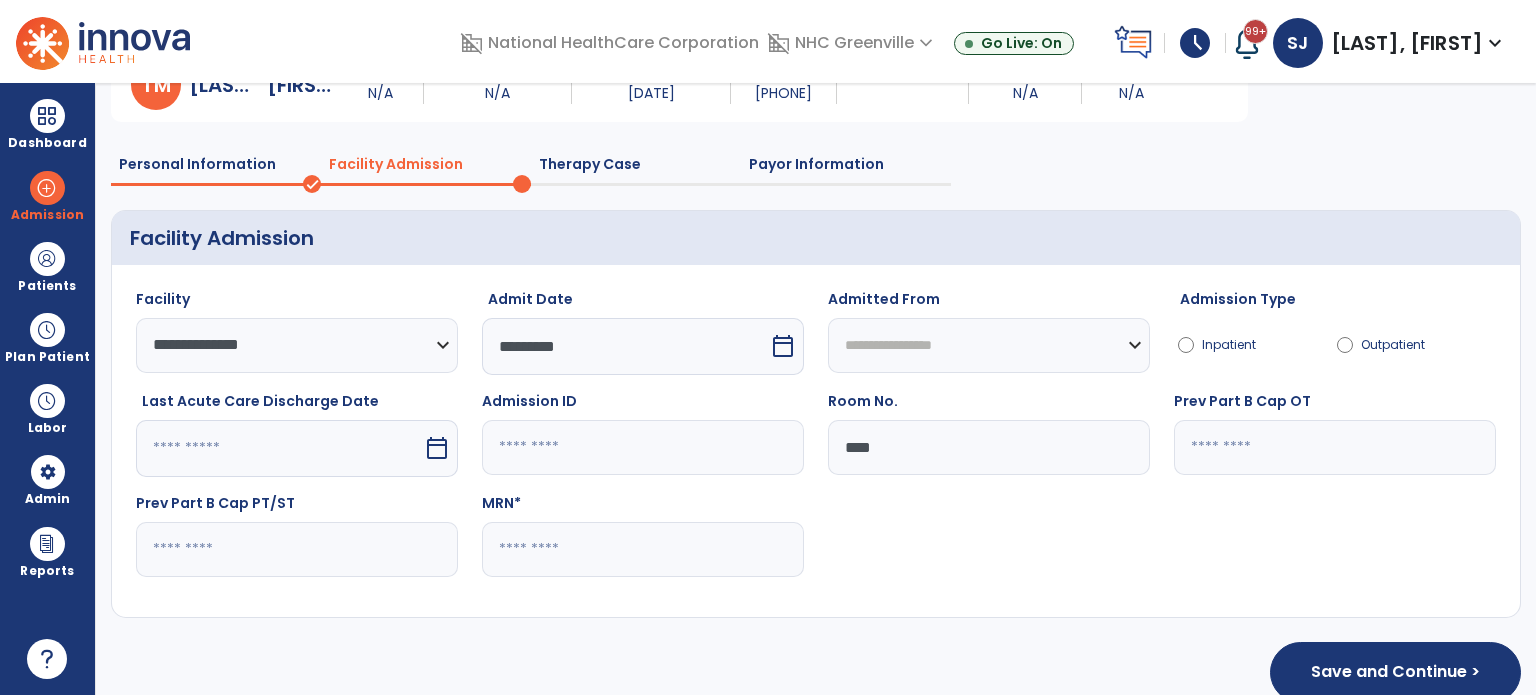click 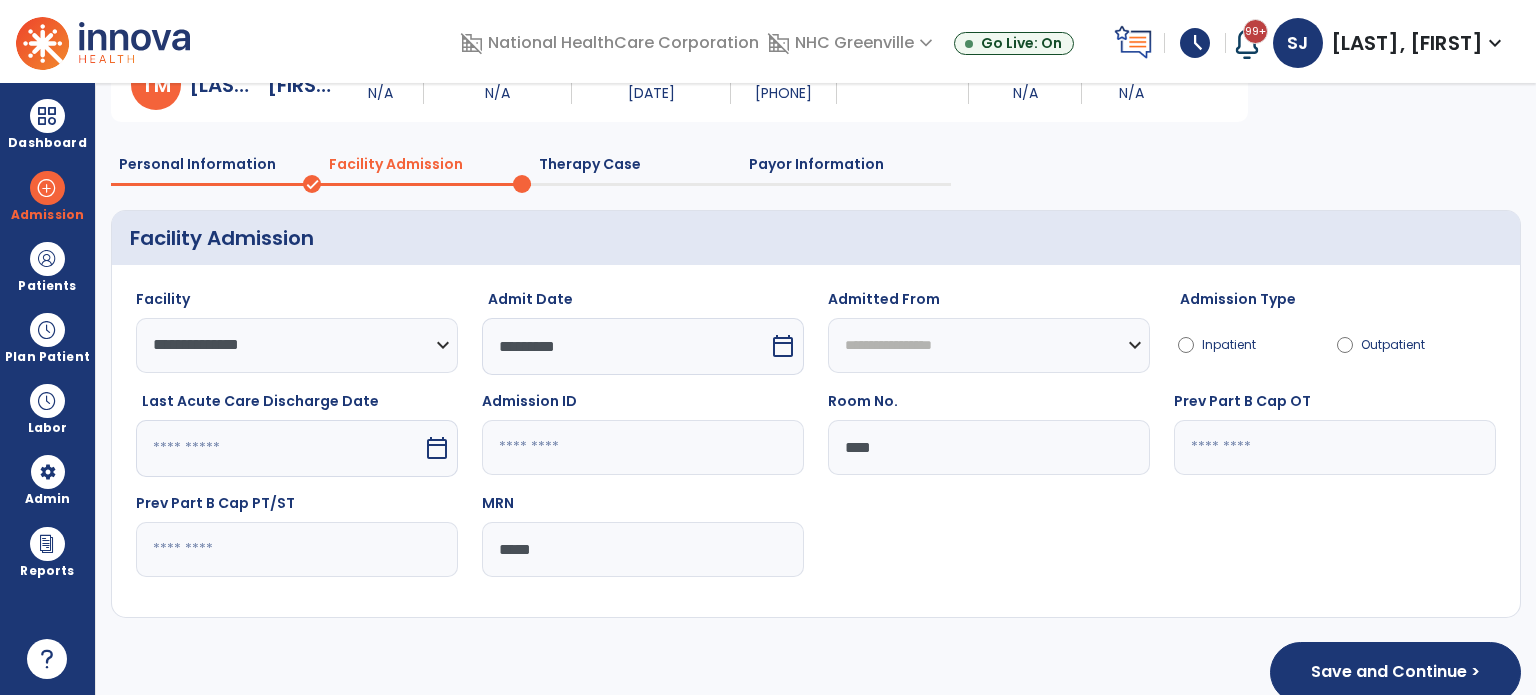 type on "*****" 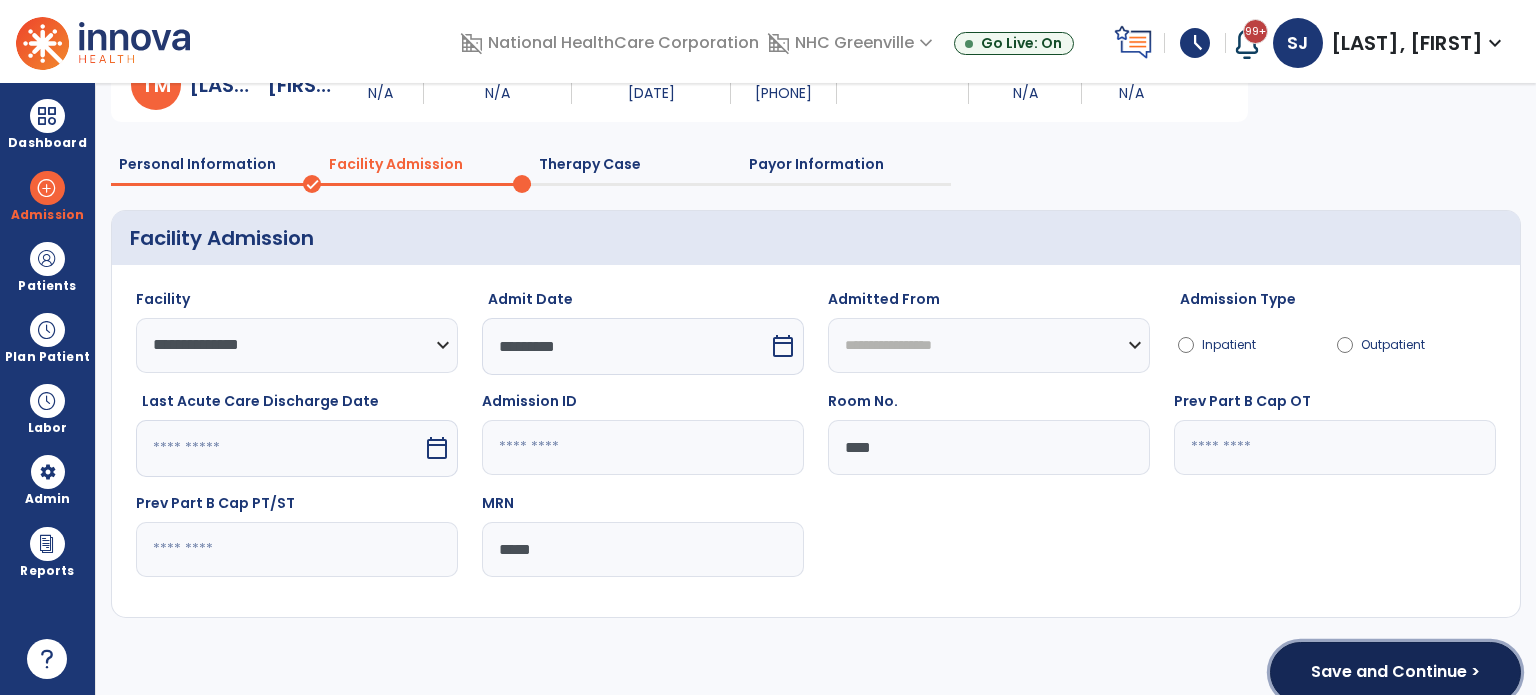 click on "Save and Continue >" 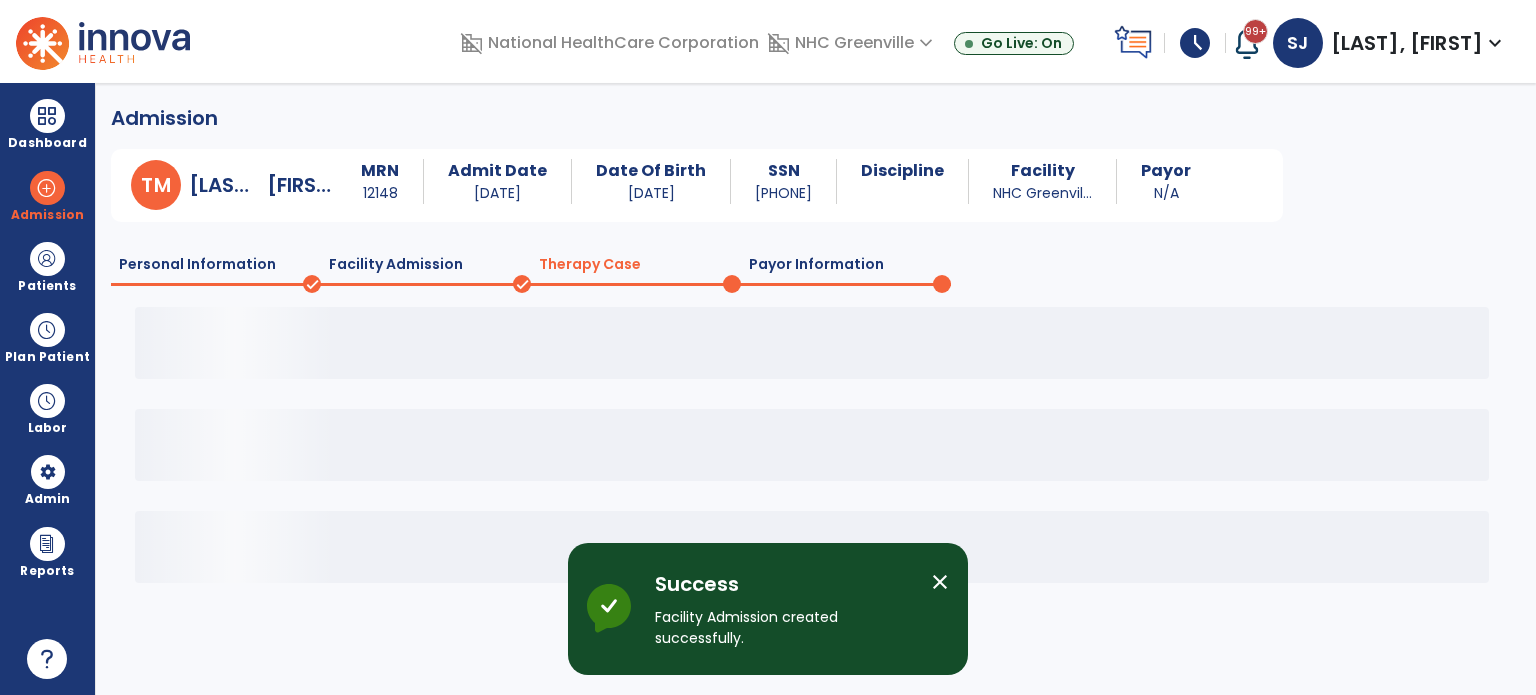 scroll, scrollTop: 0, scrollLeft: 0, axis: both 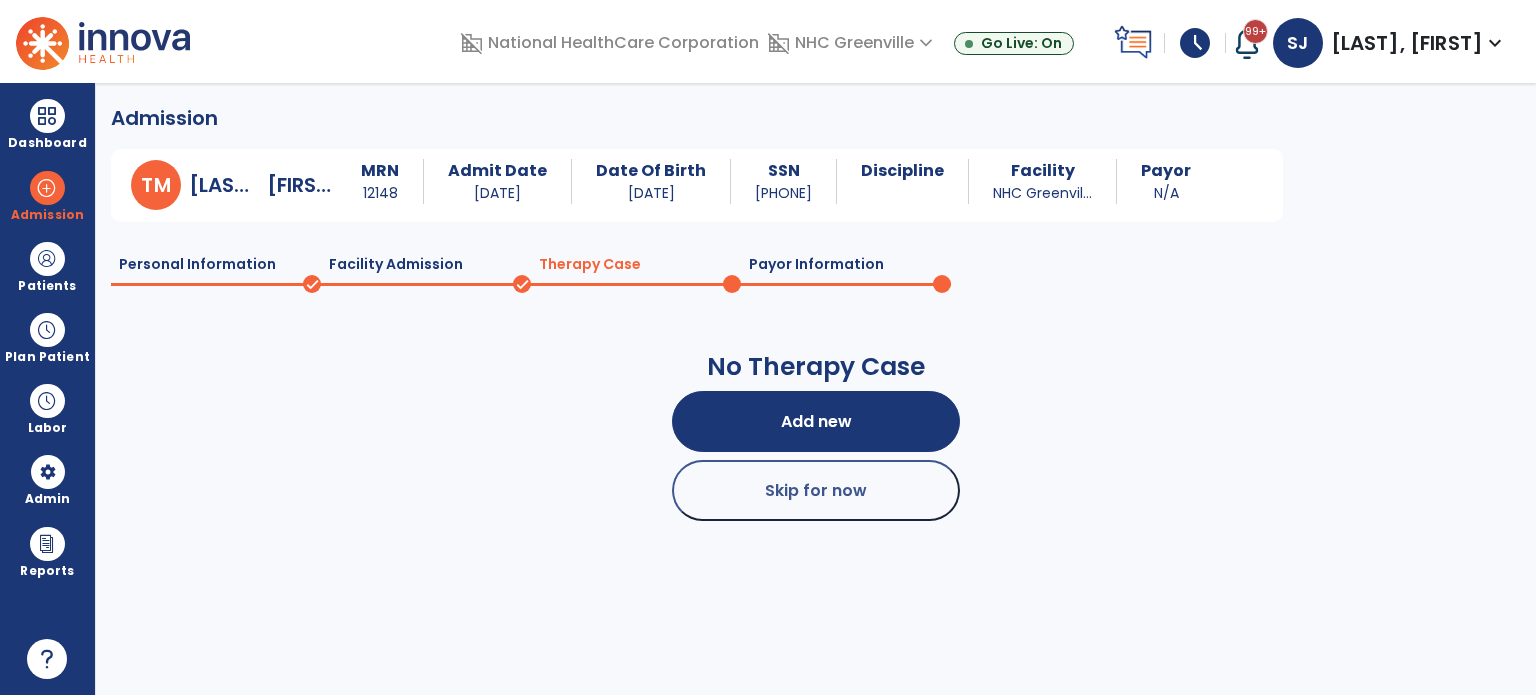 click on "Skip for now" at bounding box center (816, 490) 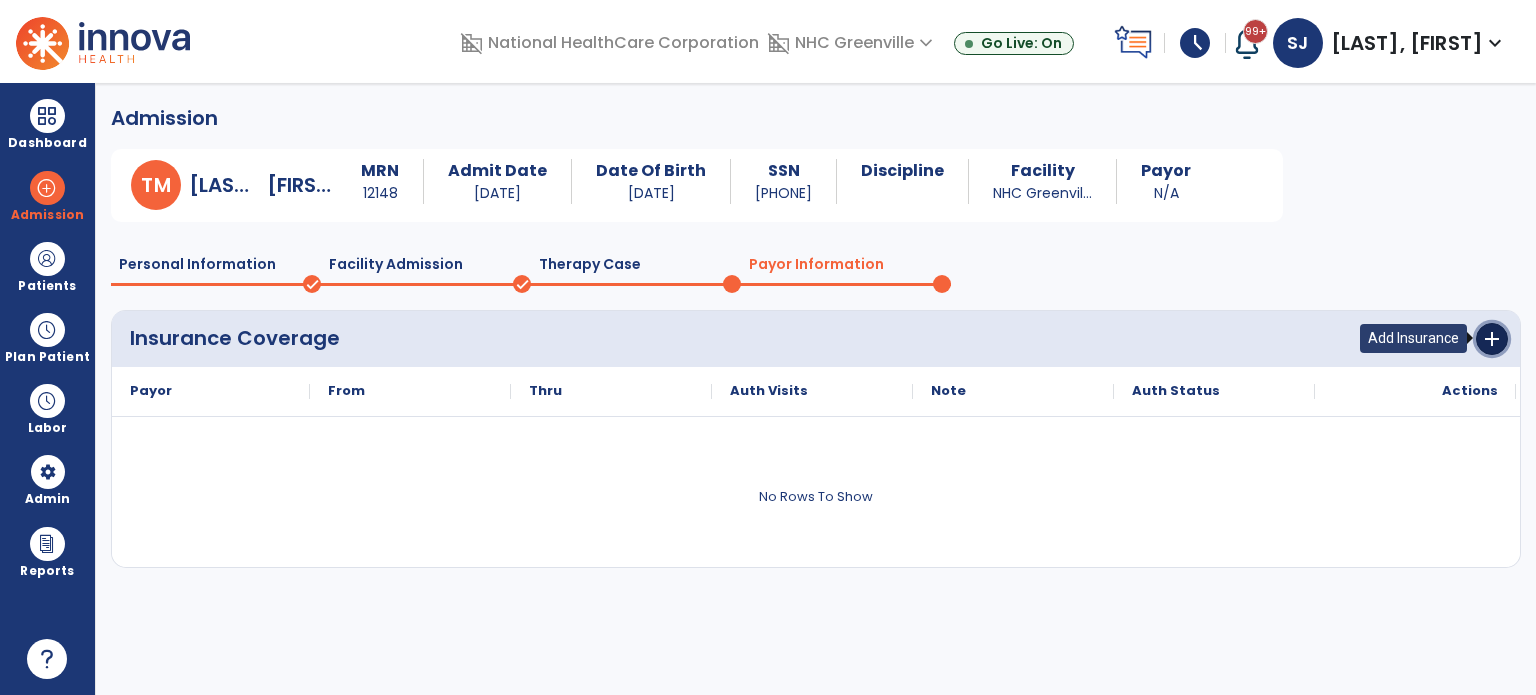 click on "add" 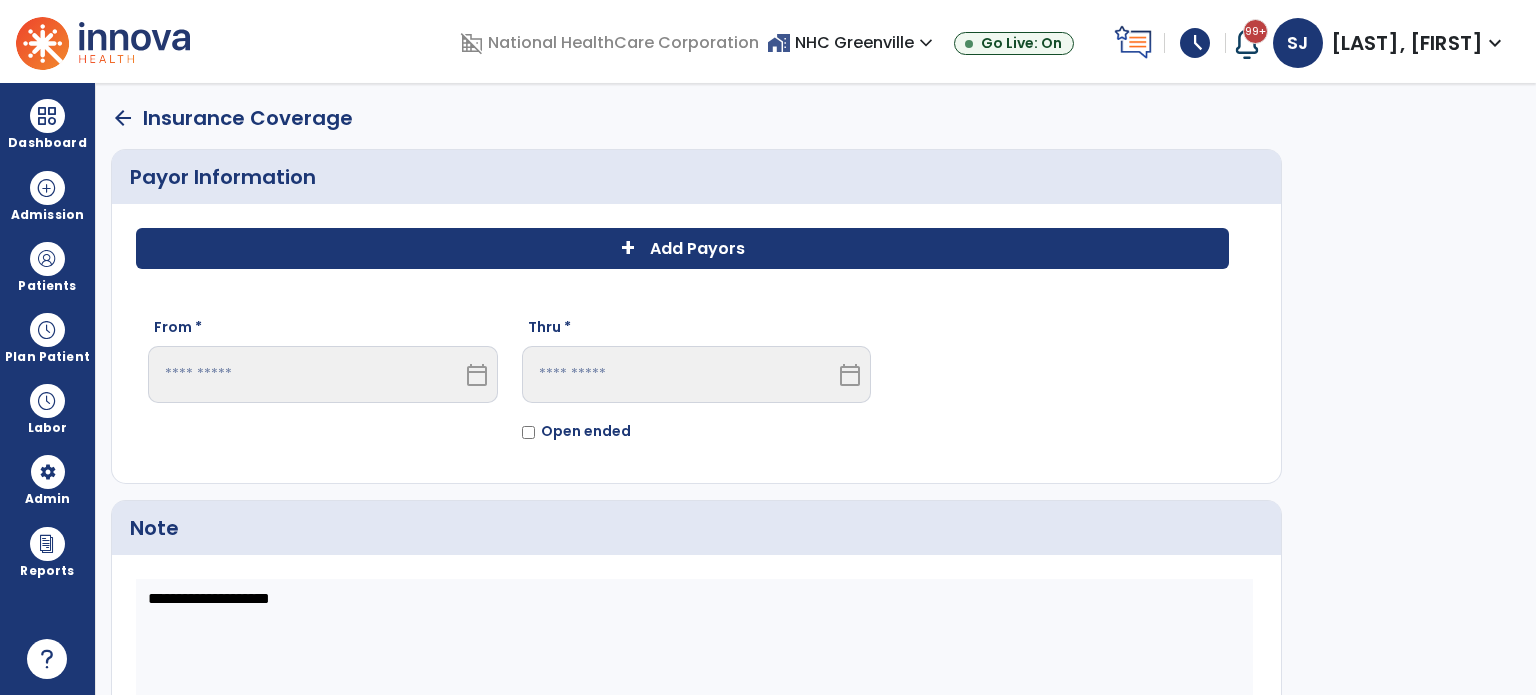 click on "Add Payors" 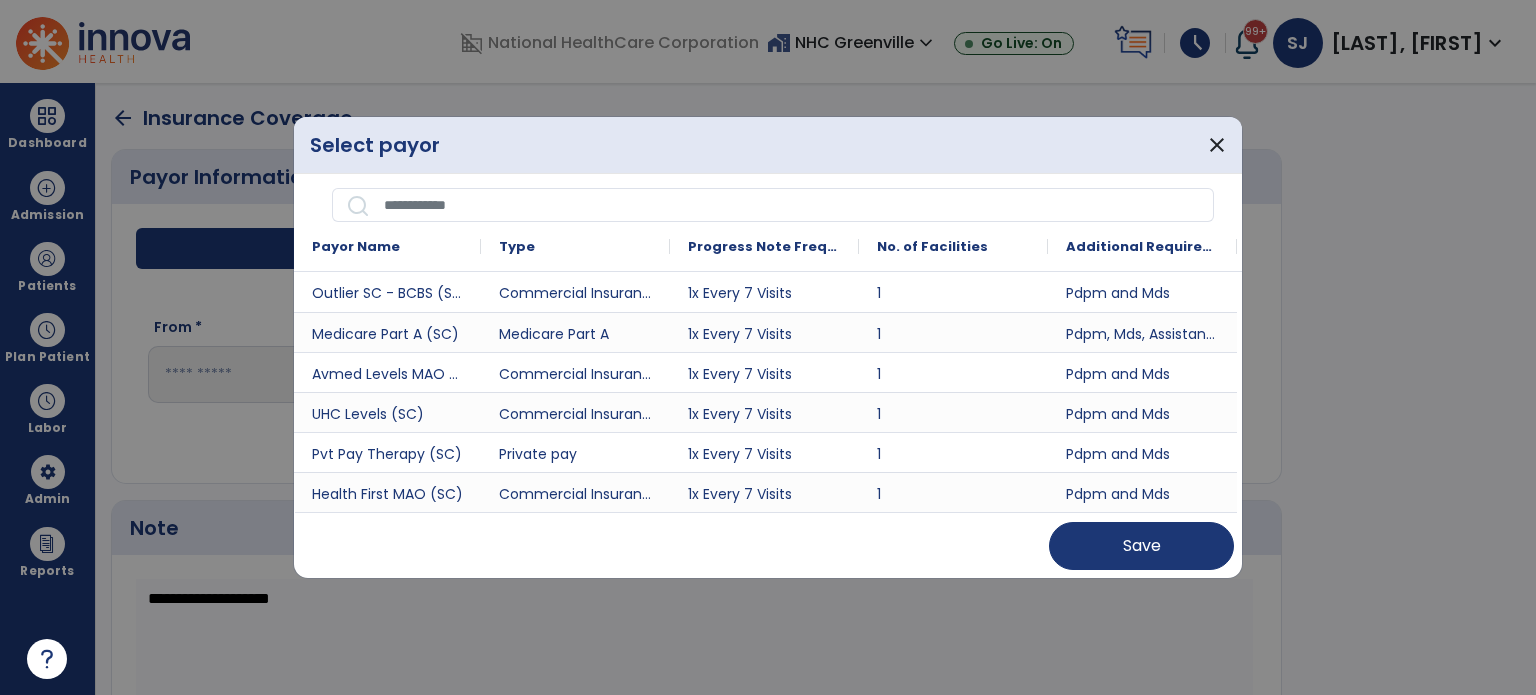 click at bounding box center [792, 205] 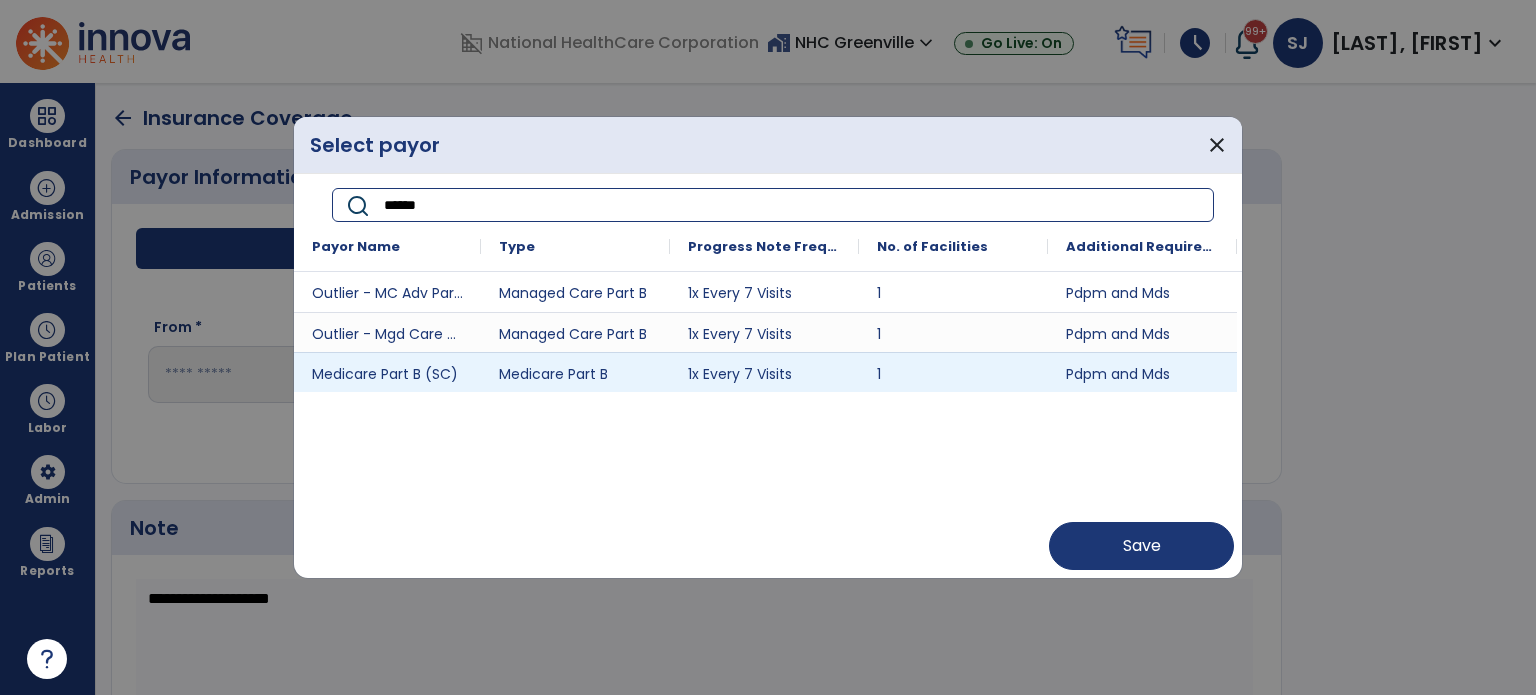 type on "******" 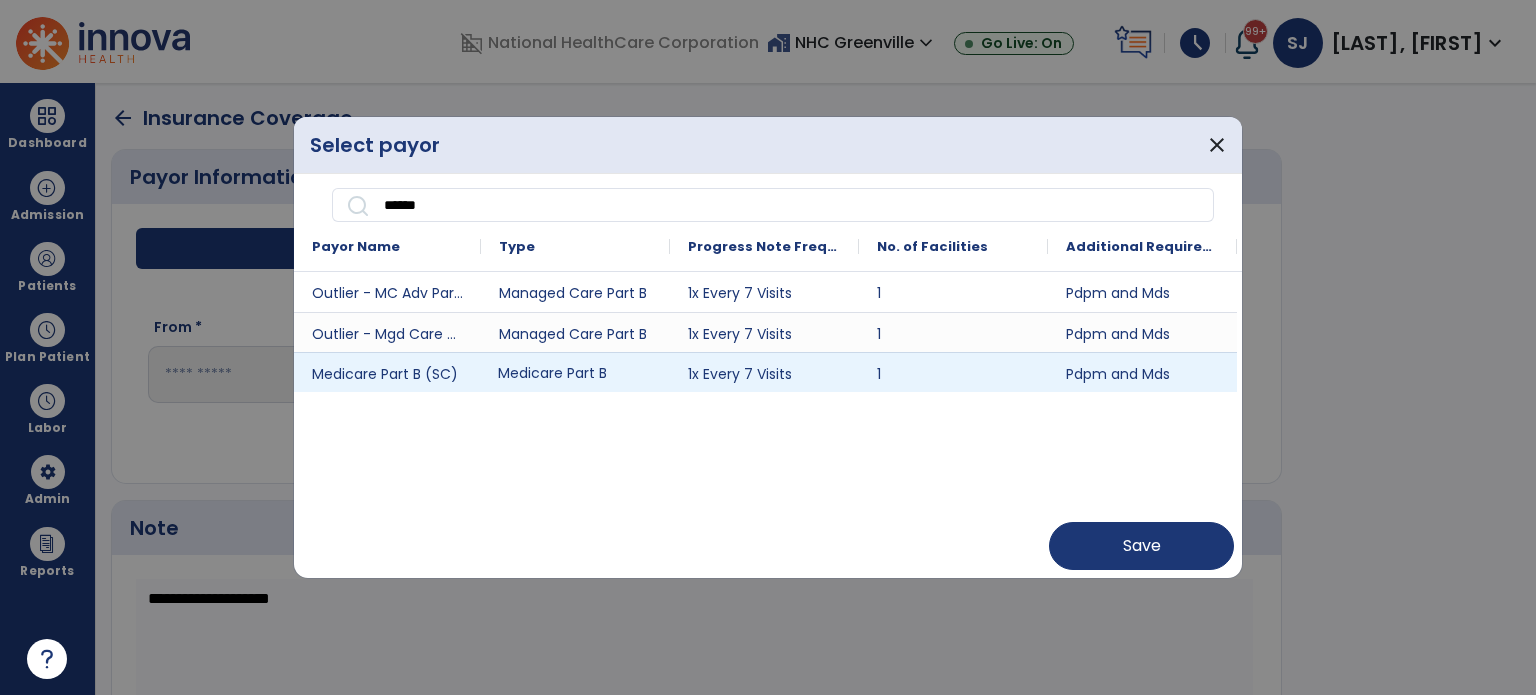 click on "Medicare Part B" at bounding box center (575, 372) 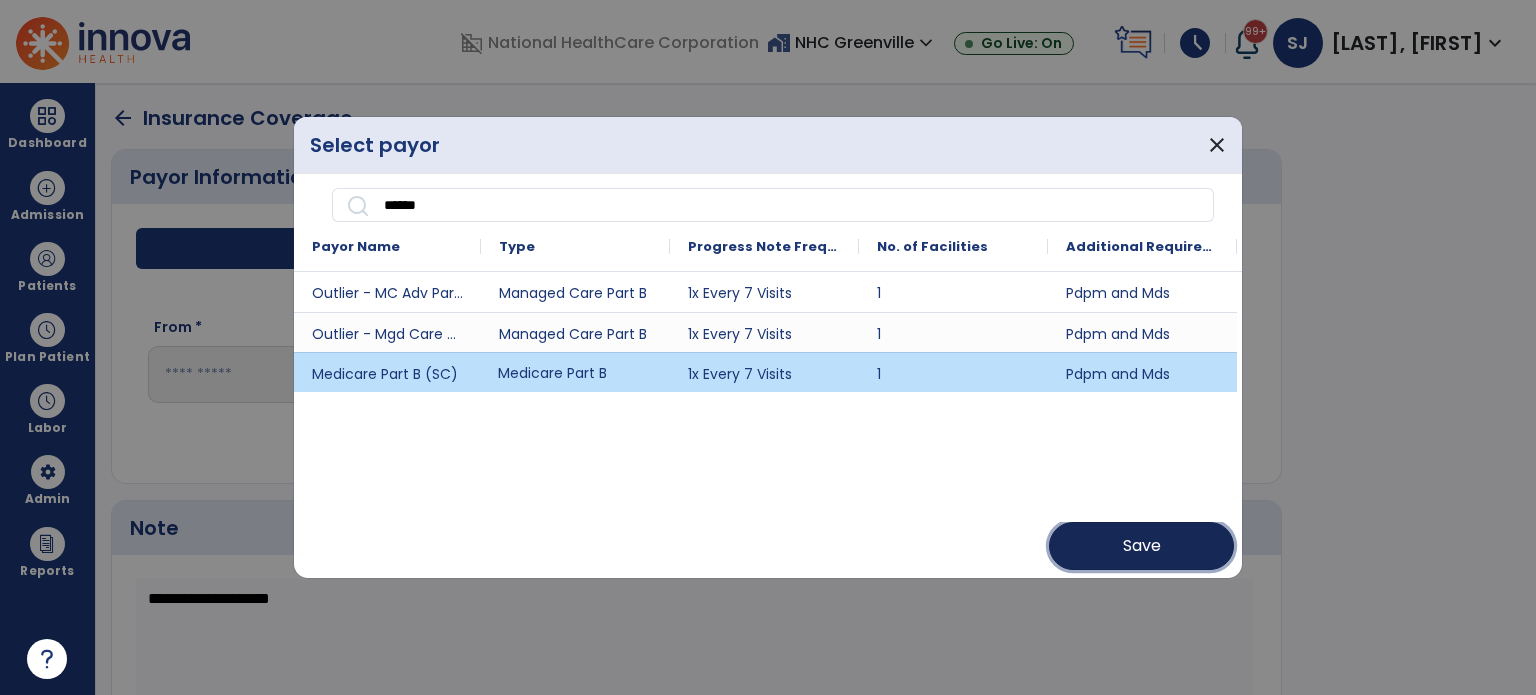 click on "Save" at bounding box center (1141, 546) 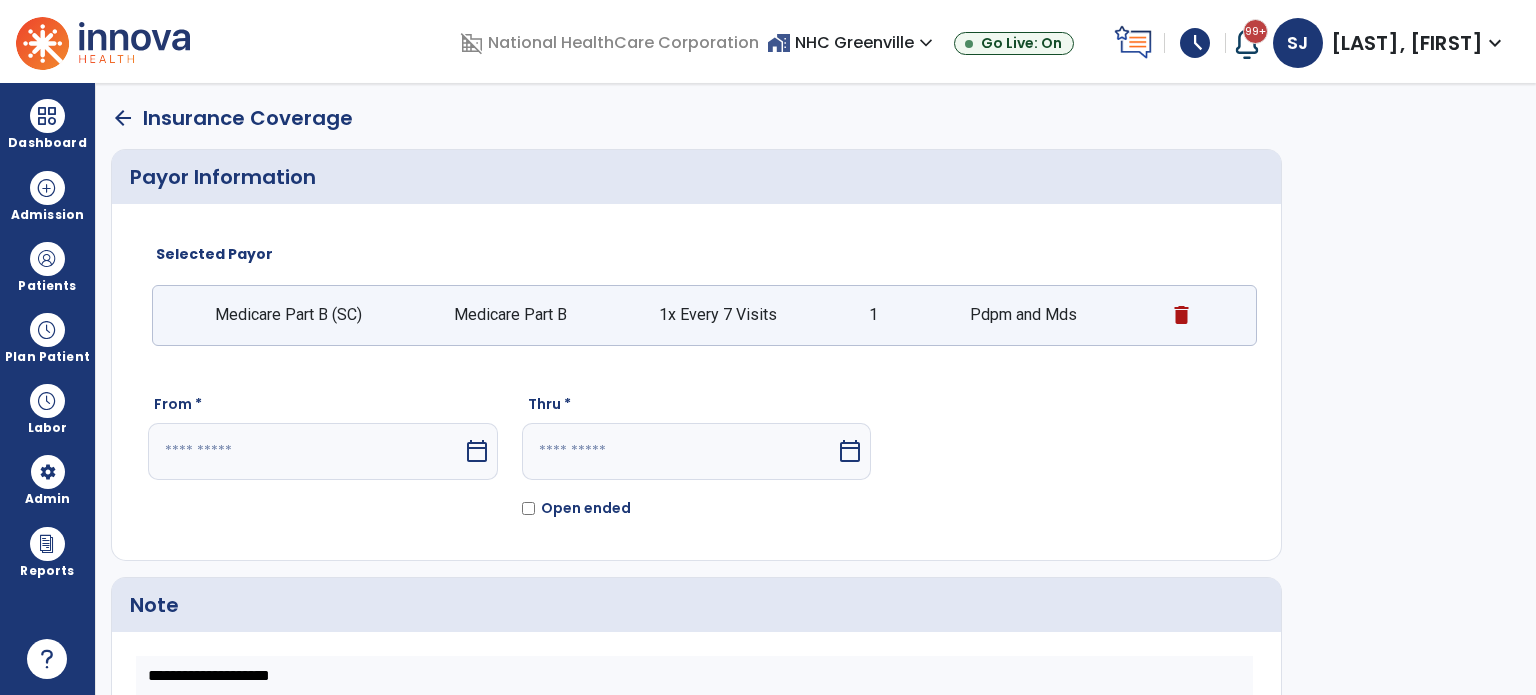 click at bounding box center (305, 451) 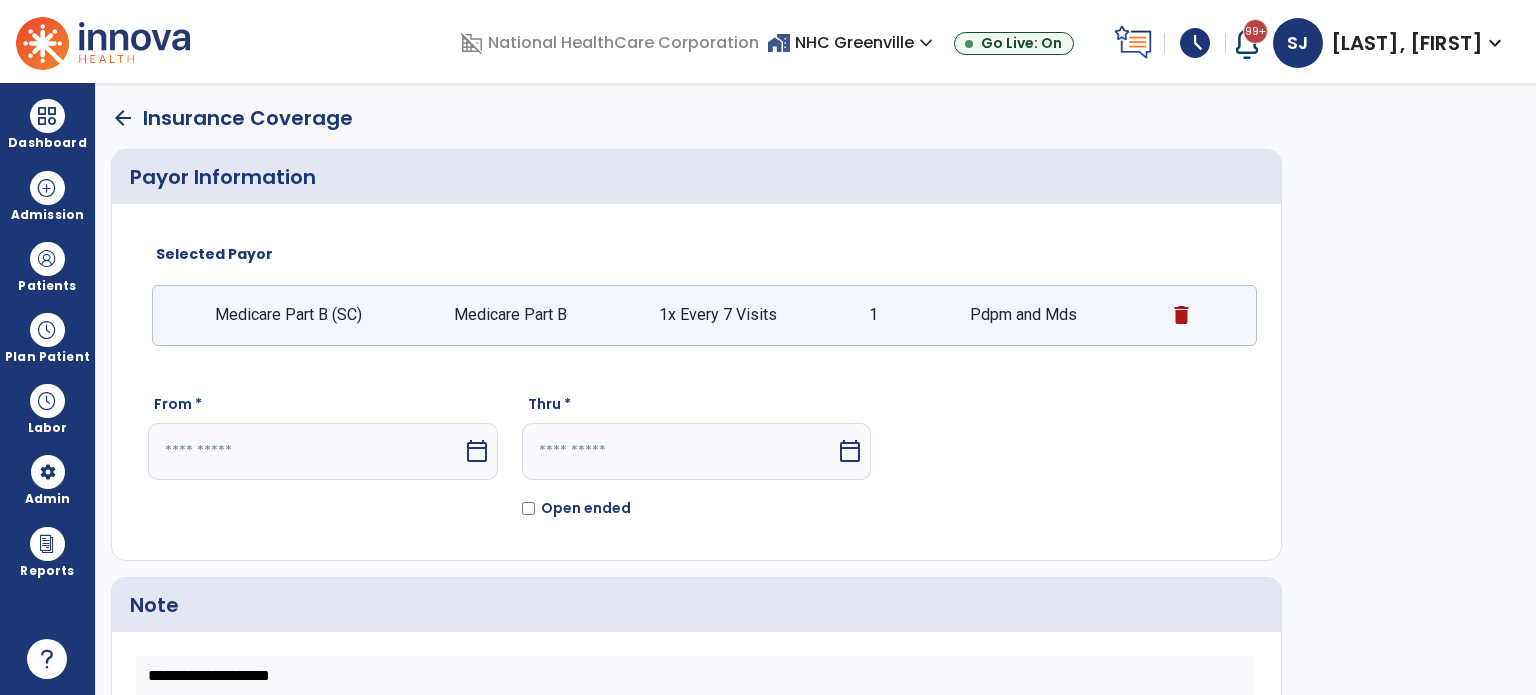 select on "*" 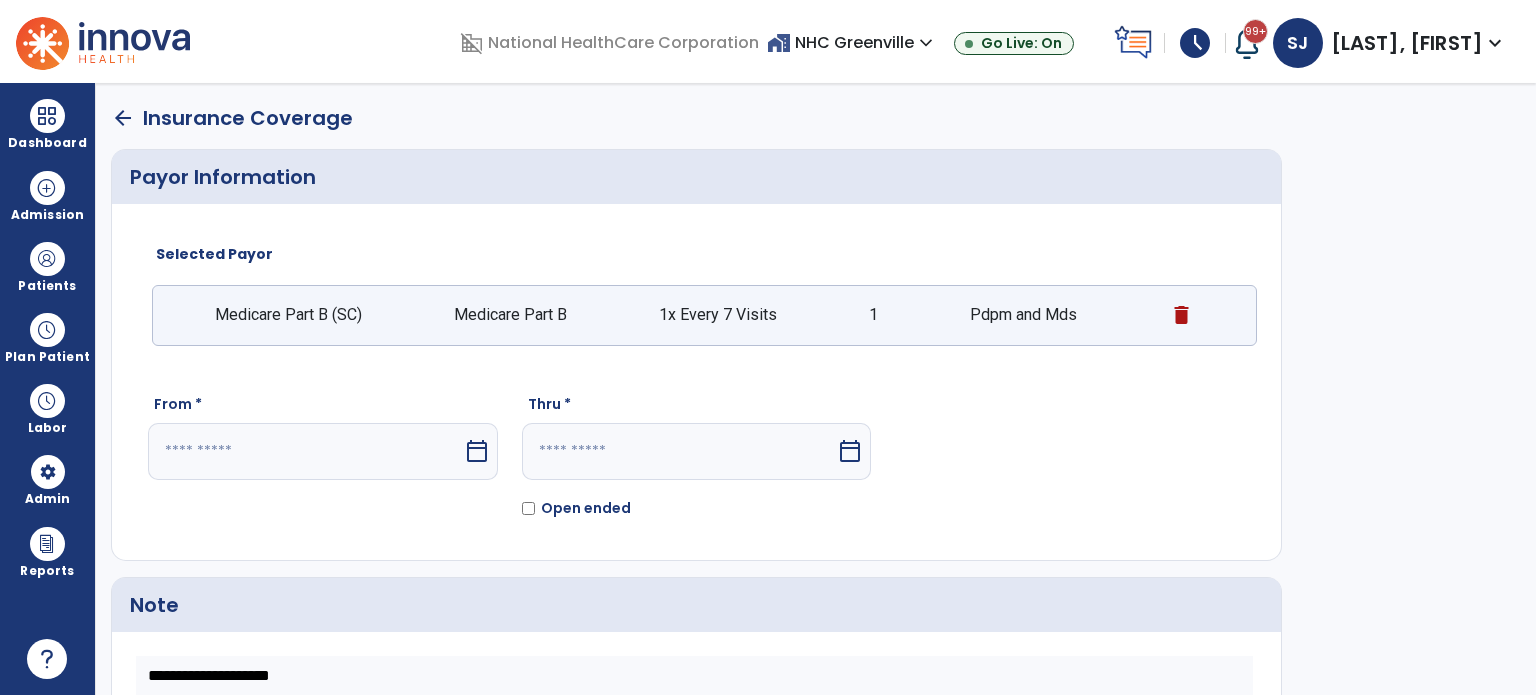 select on "****" 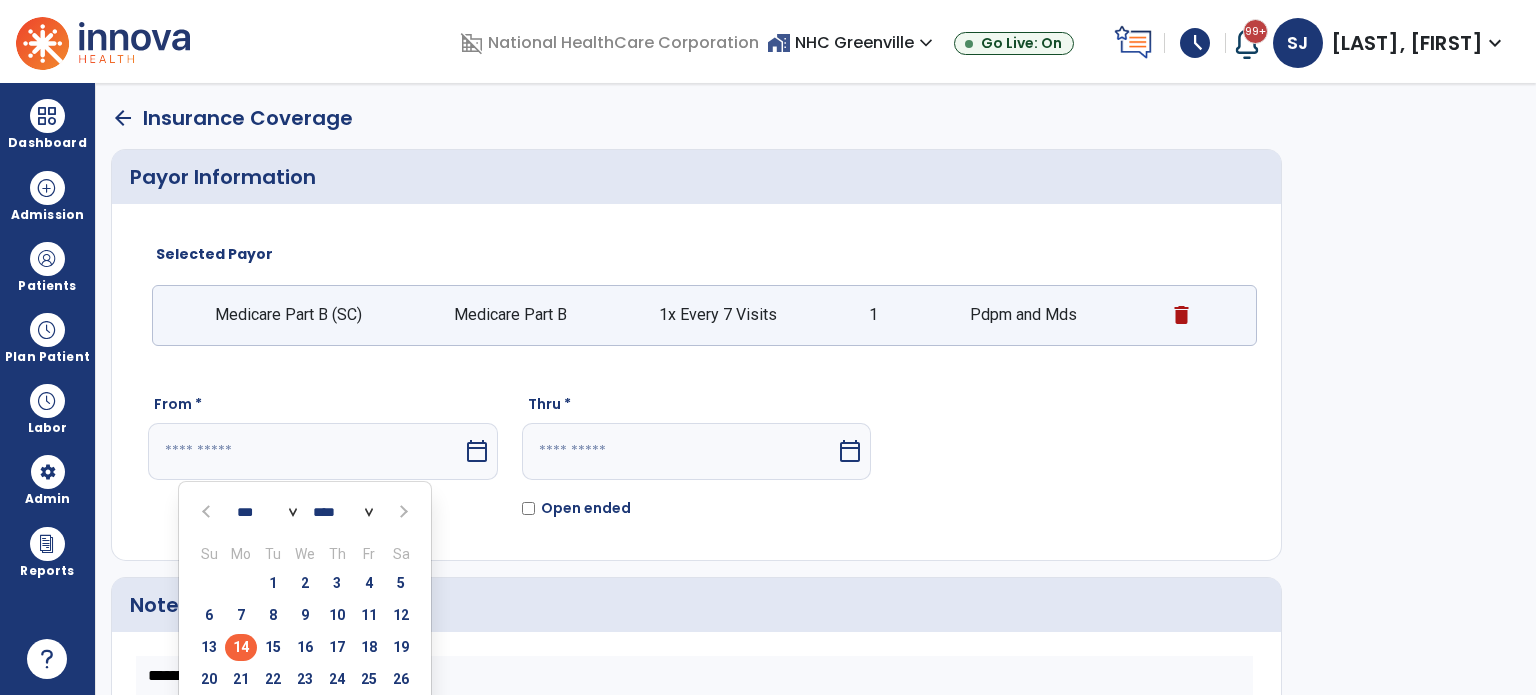 click on "14" at bounding box center [241, 647] 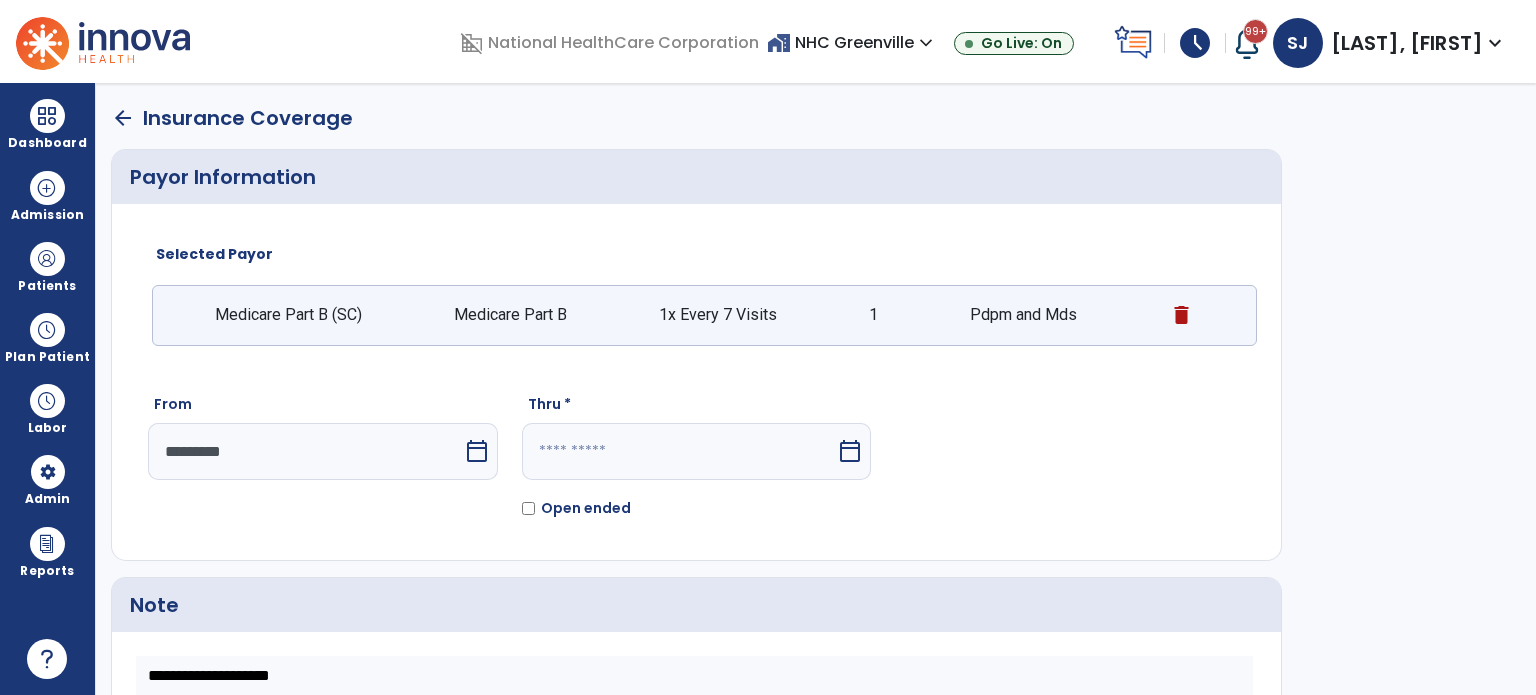 click on "Open ended" 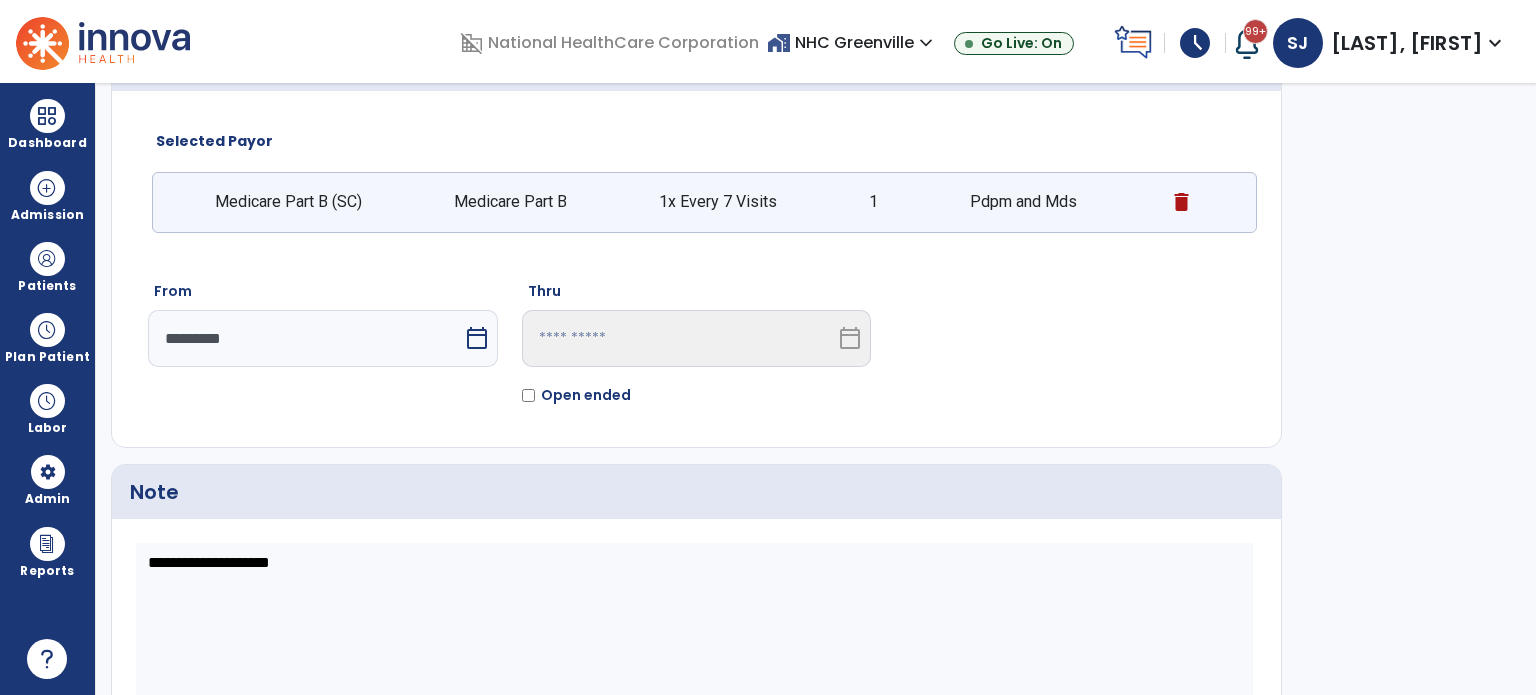 scroll, scrollTop: 210, scrollLeft: 0, axis: vertical 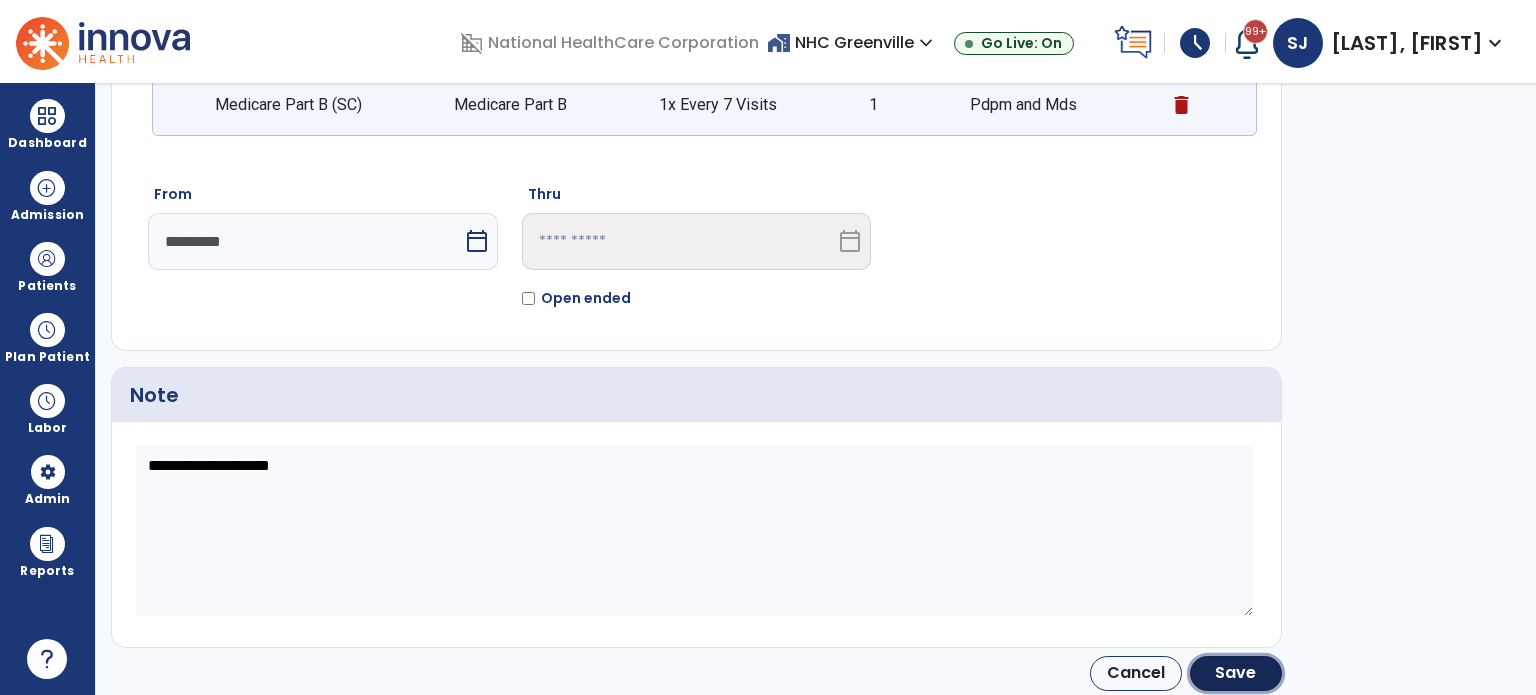 click on "Save" 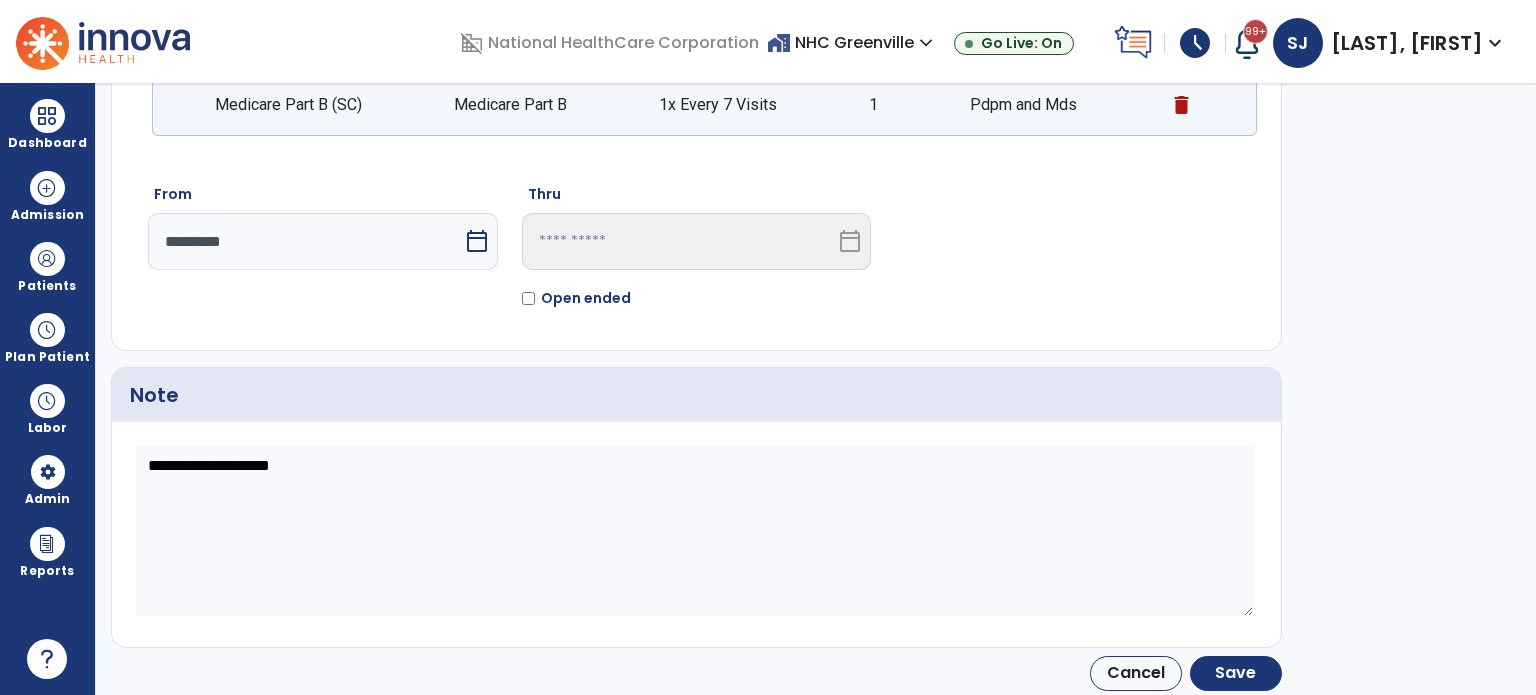 type on "*********" 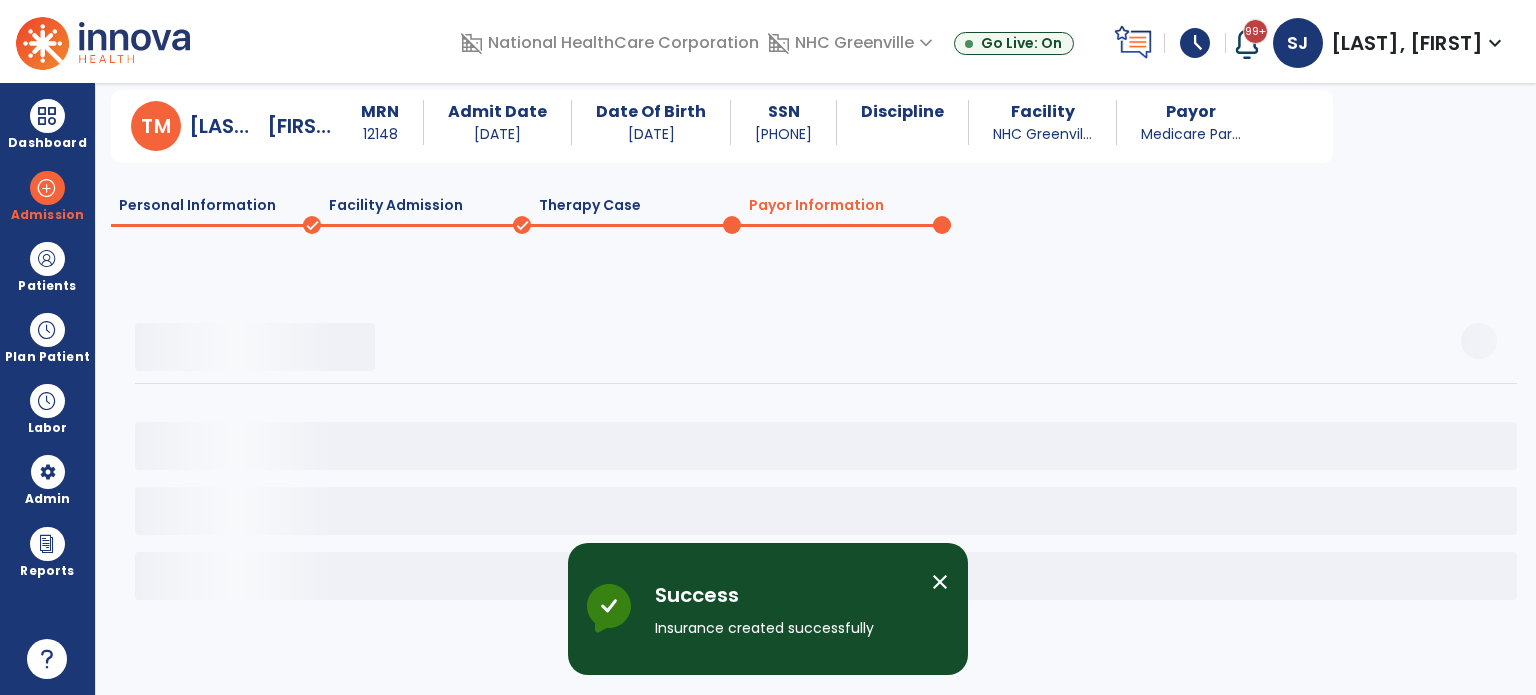 scroll, scrollTop: 58, scrollLeft: 0, axis: vertical 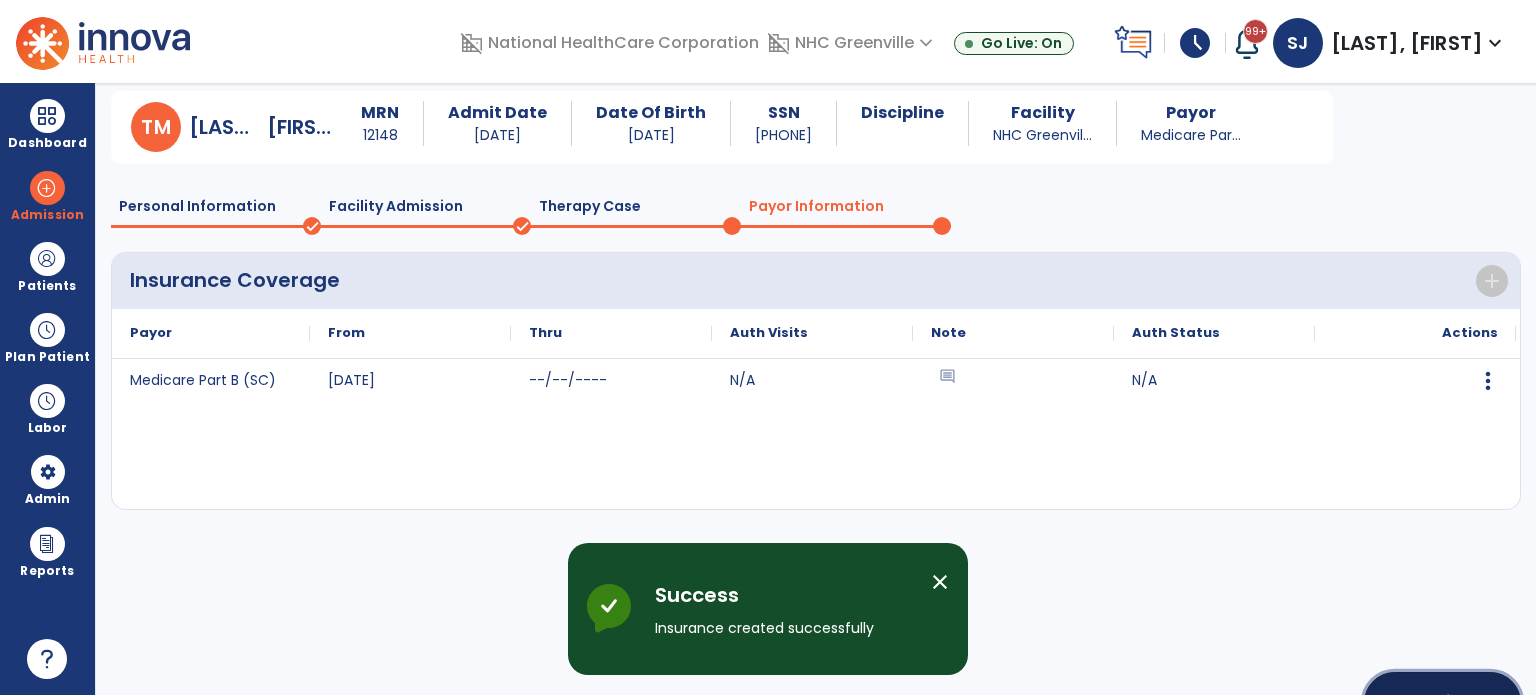 click on "Continue" 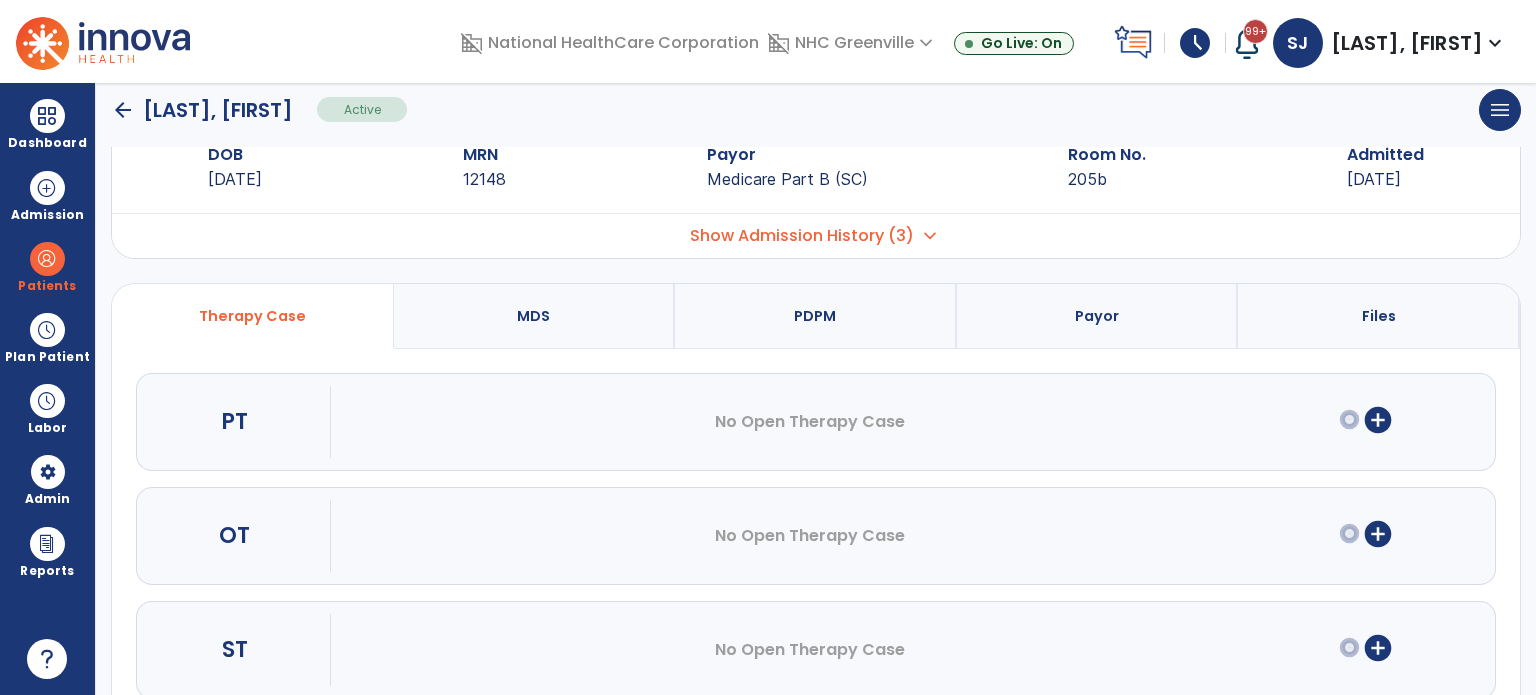 click on "Patients" at bounding box center (47, 266) 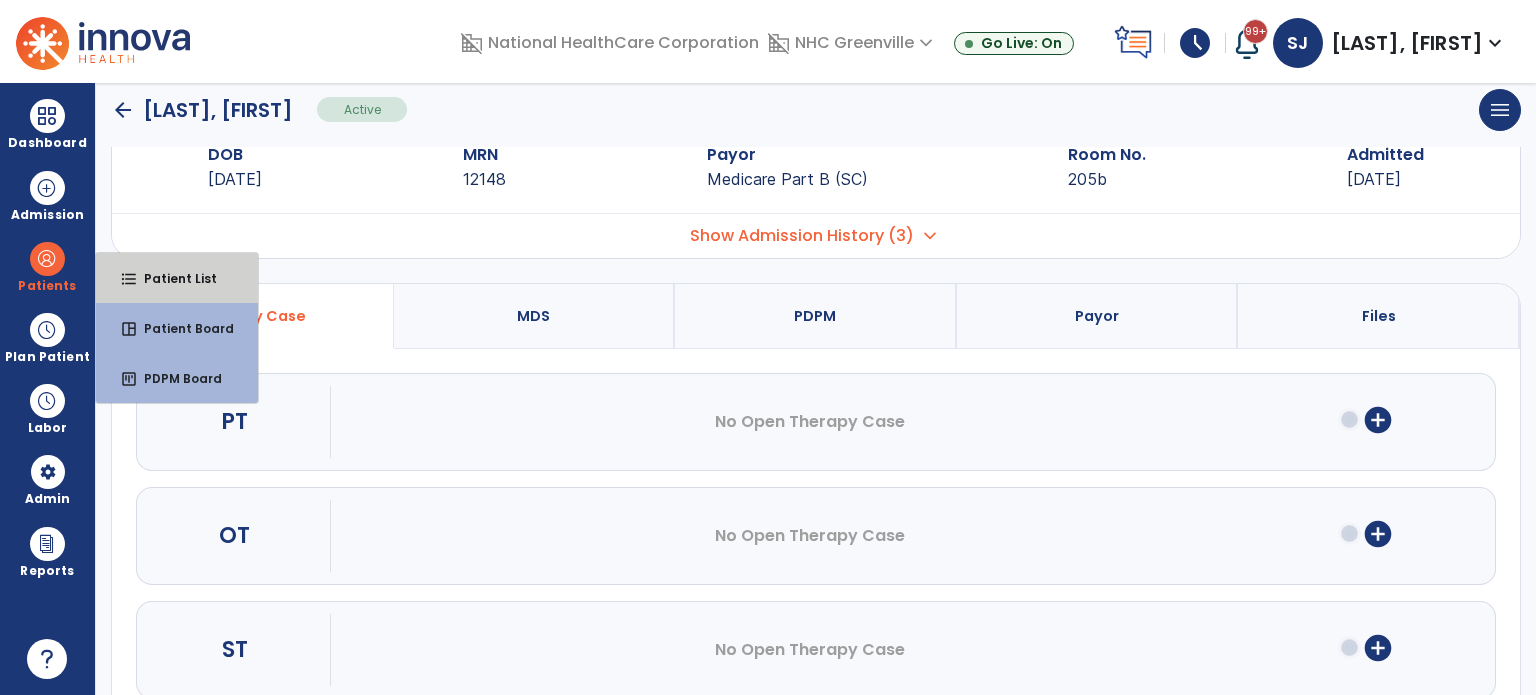 click on "format_list_bulleted" at bounding box center (129, 279) 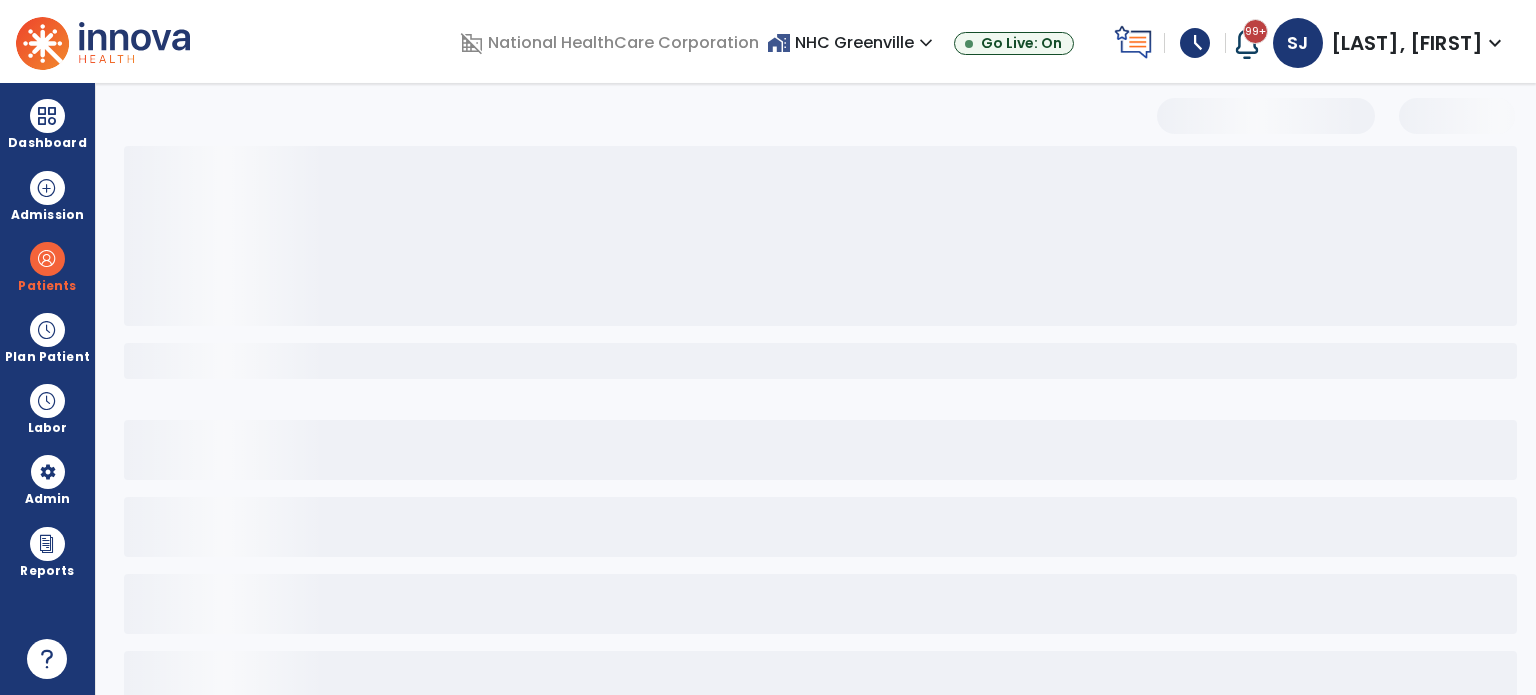 scroll, scrollTop: 46, scrollLeft: 0, axis: vertical 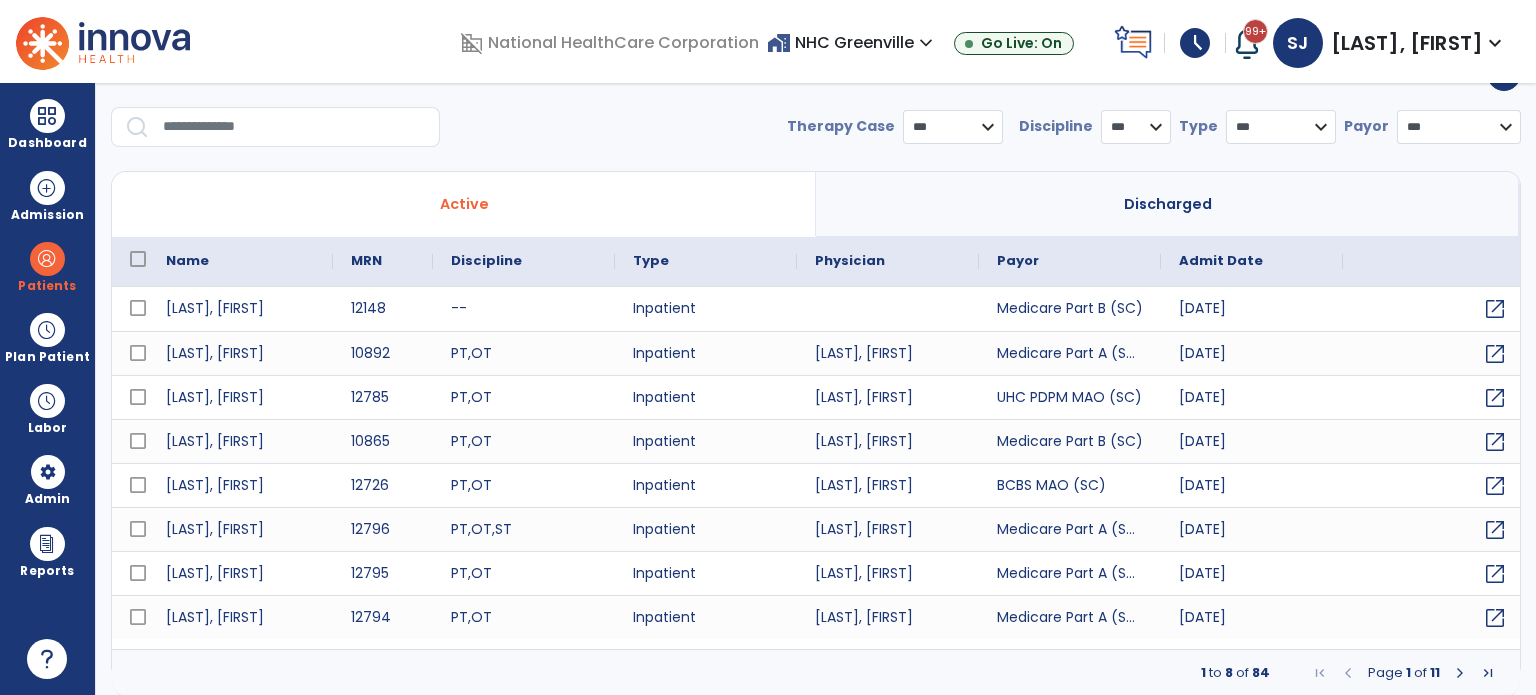select on "***" 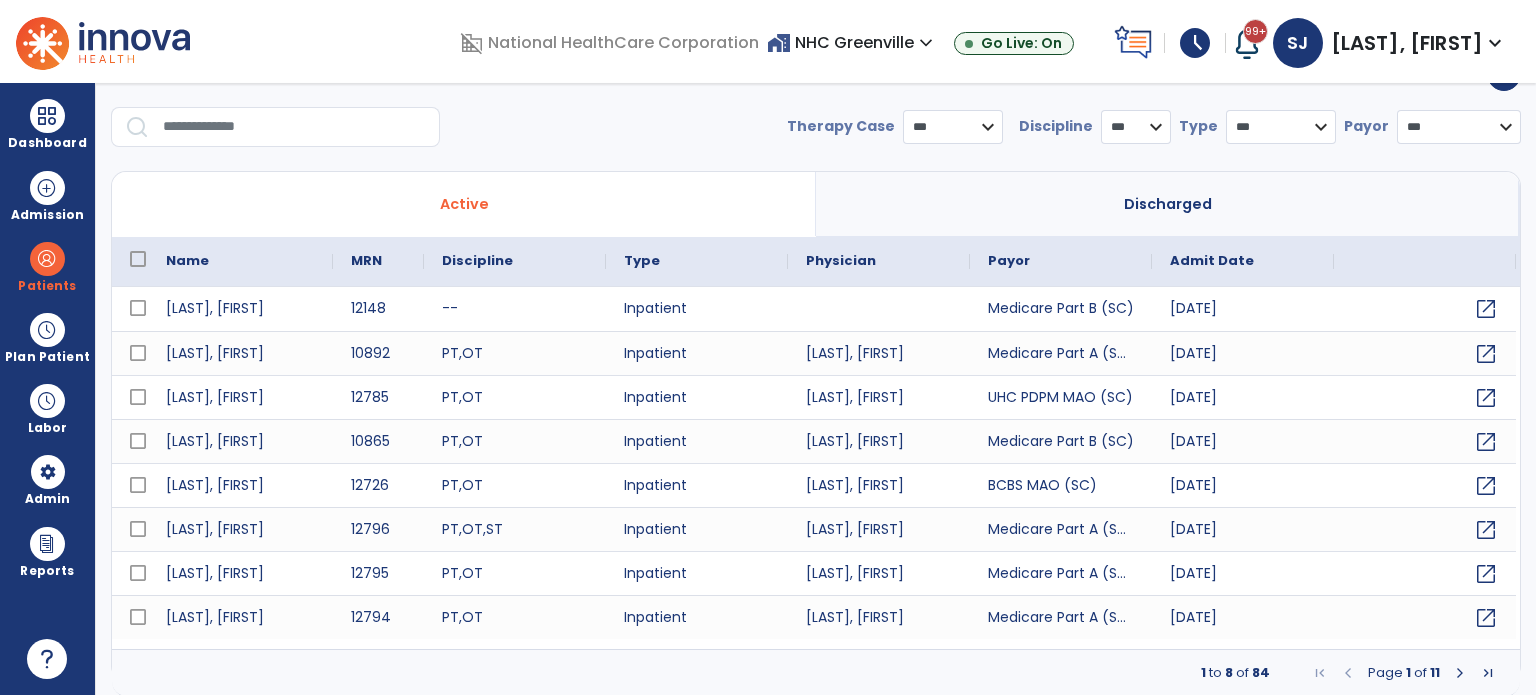 click at bounding box center [1460, 673] 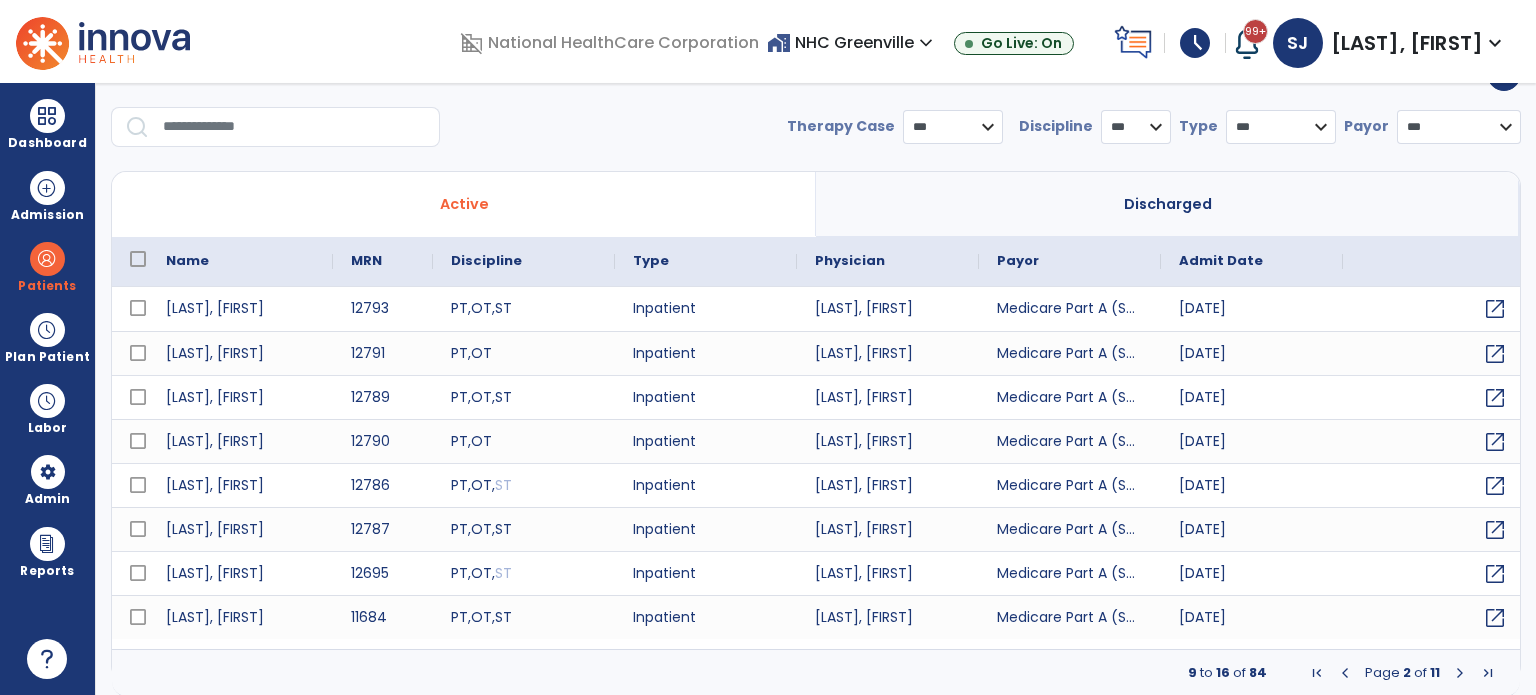 click at bounding box center [1460, 673] 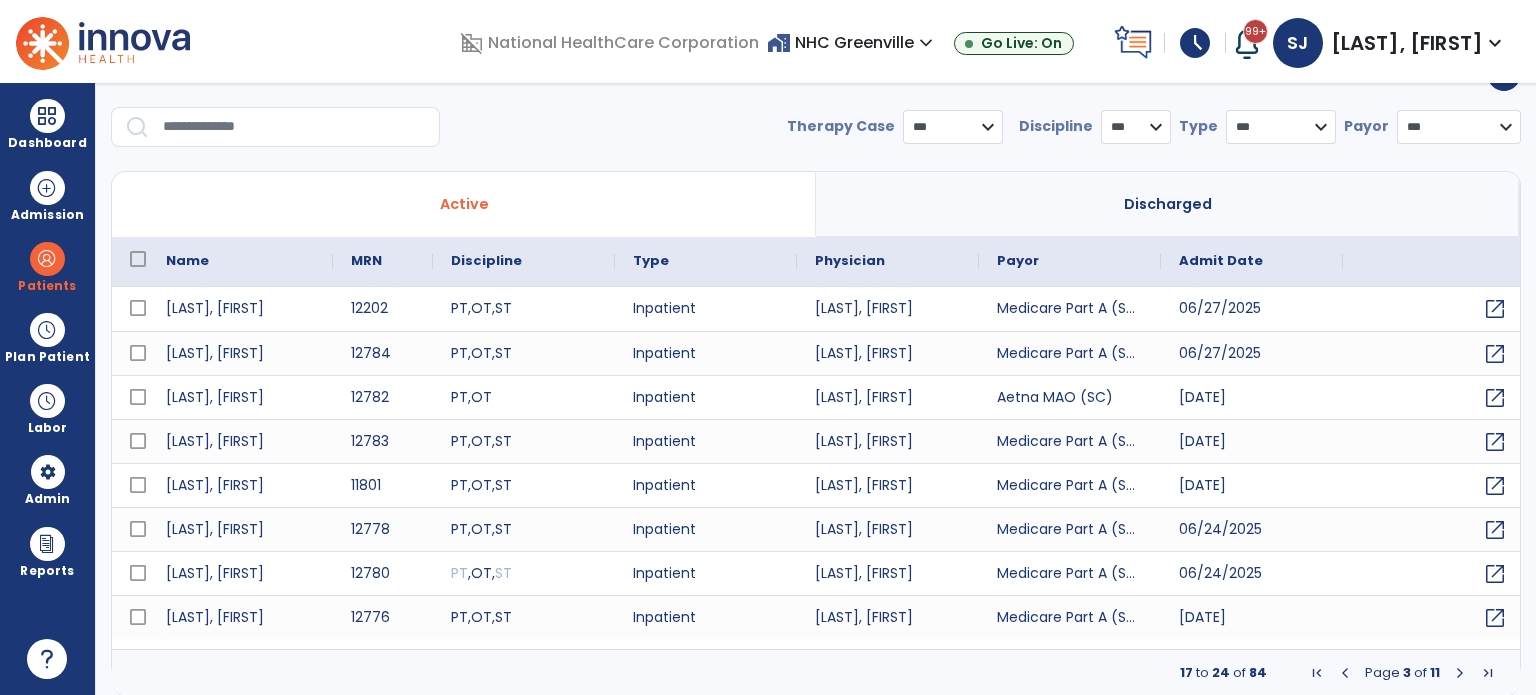 click at bounding box center (1345, 673) 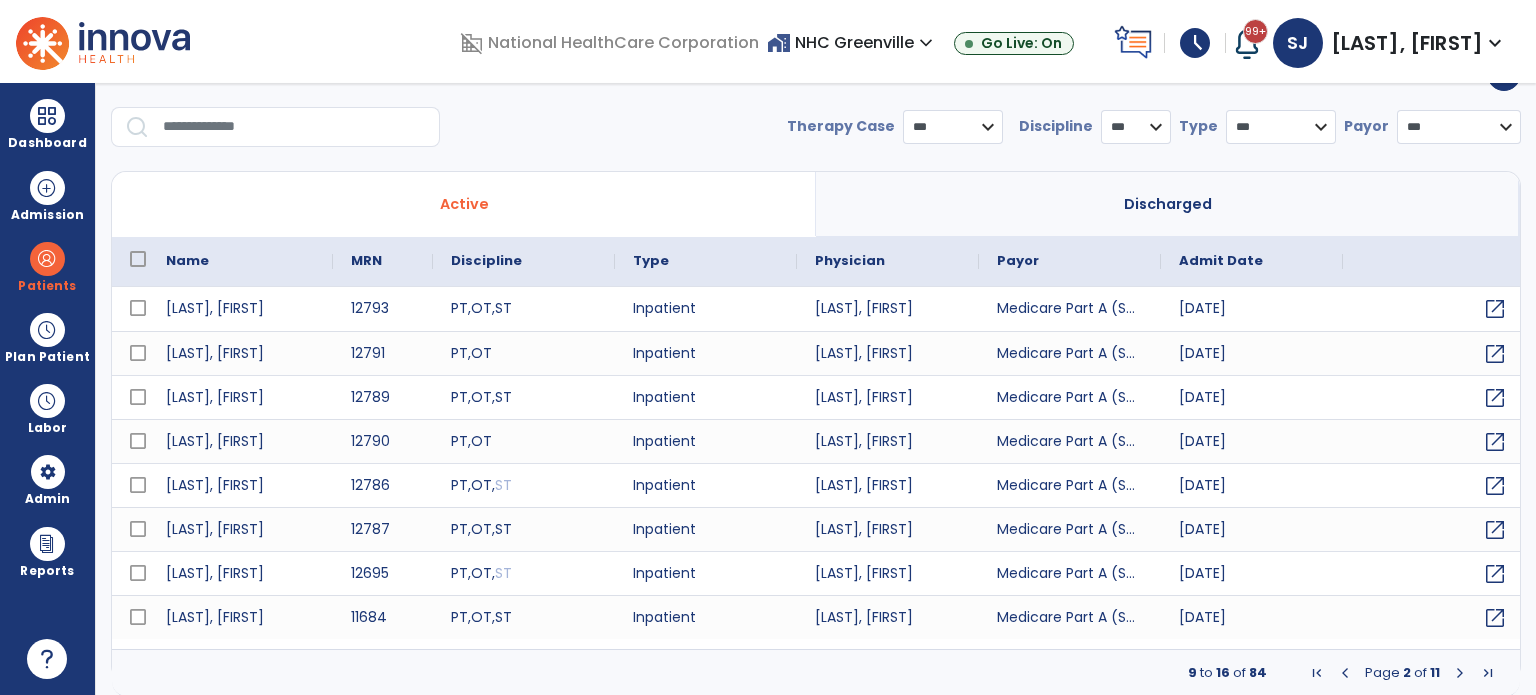 click at bounding box center [1345, 673] 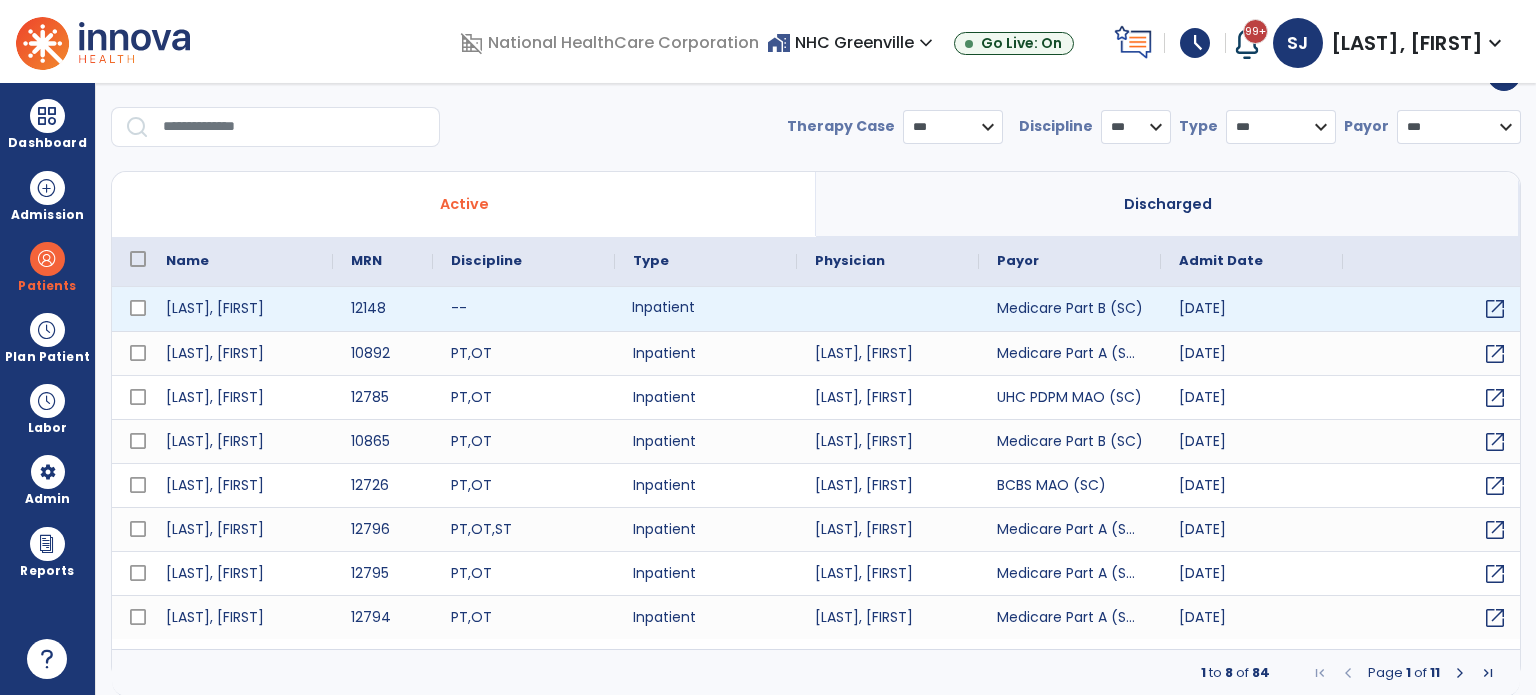 click on "Inpatient" at bounding box center (706, 309) 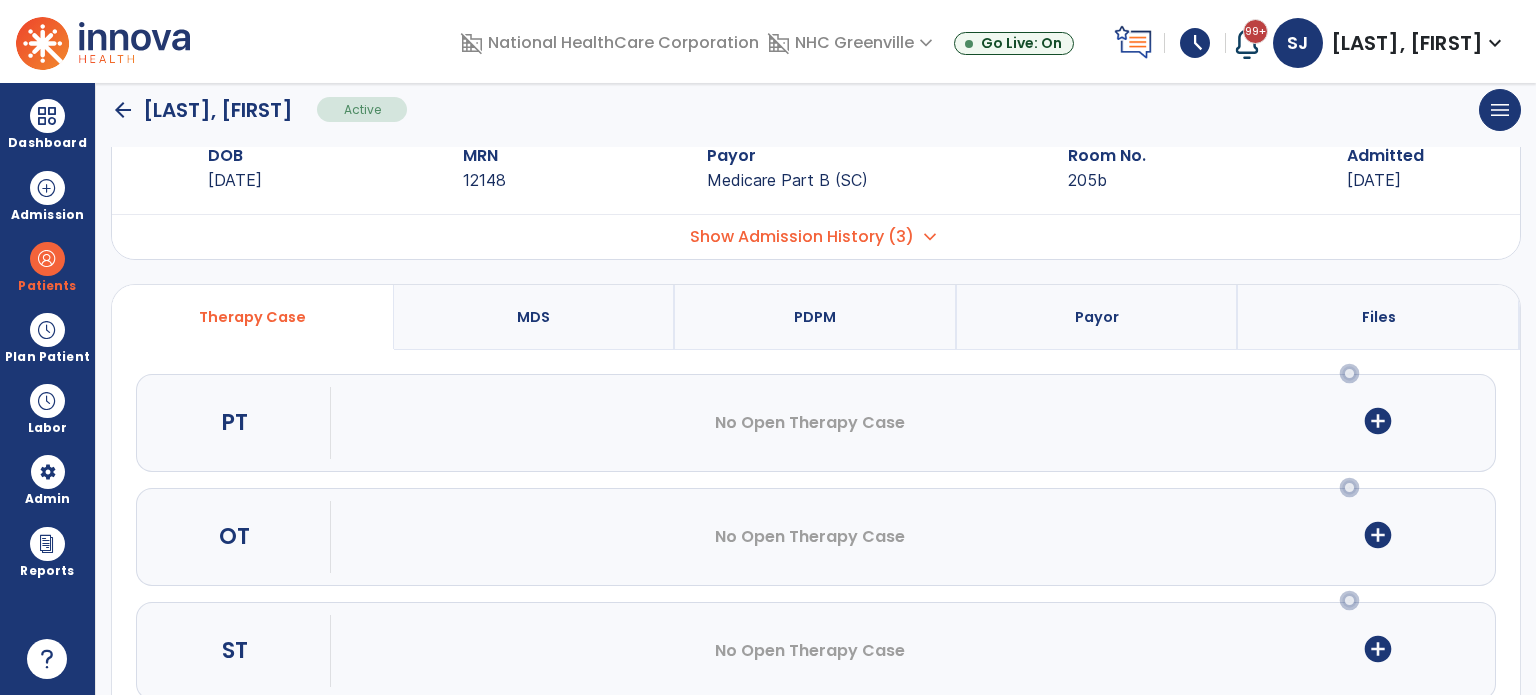 scroll, scrollTop: 107, scrollLeft: 0, axis: vertical 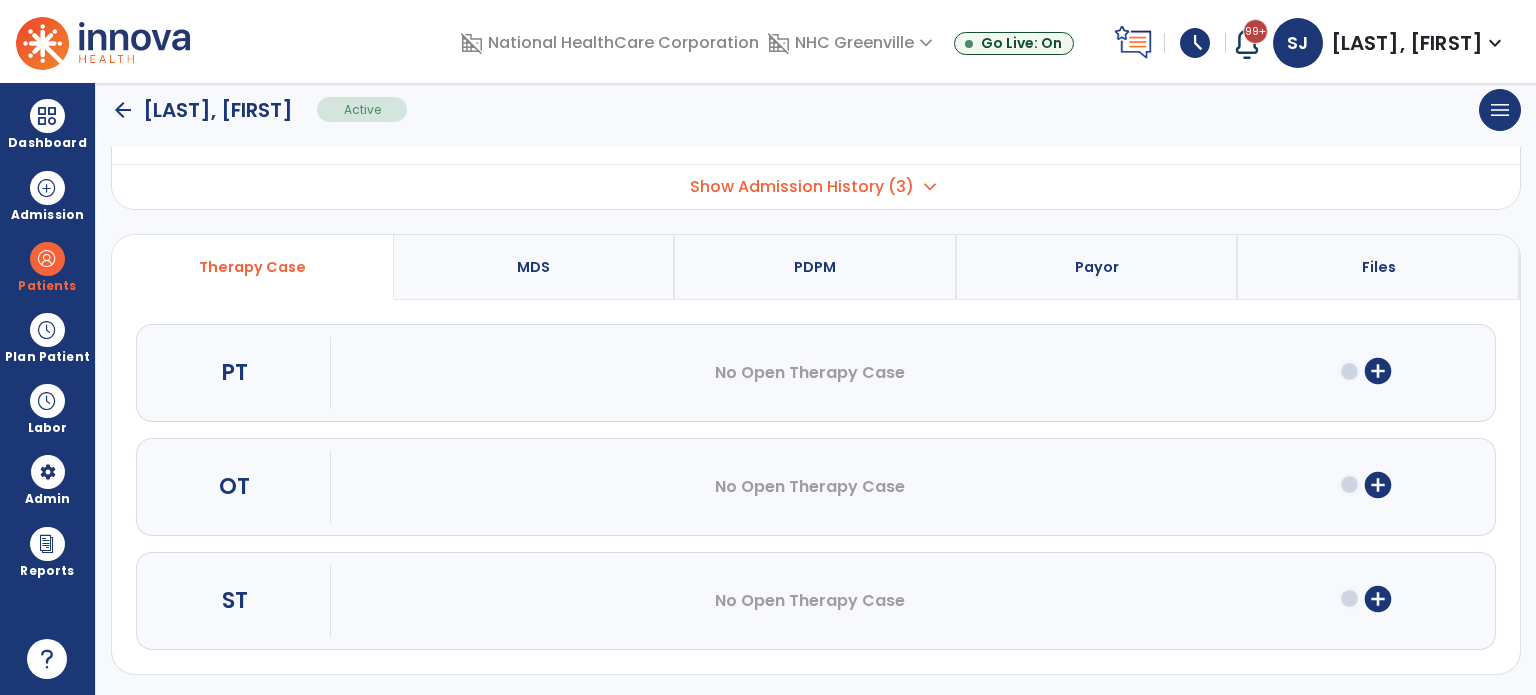 click on "add_circle" at bounding box center (1378, 599) 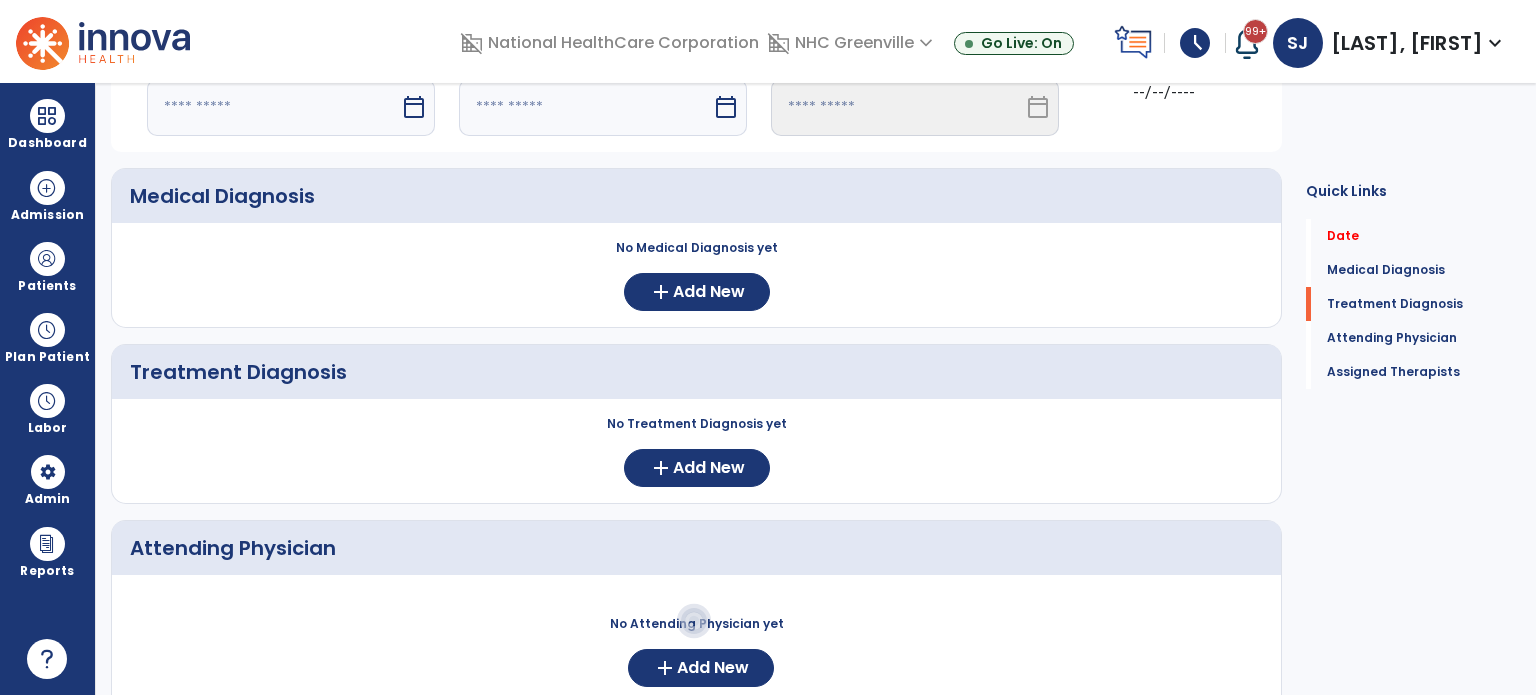 click at bounding box center (273, 107) 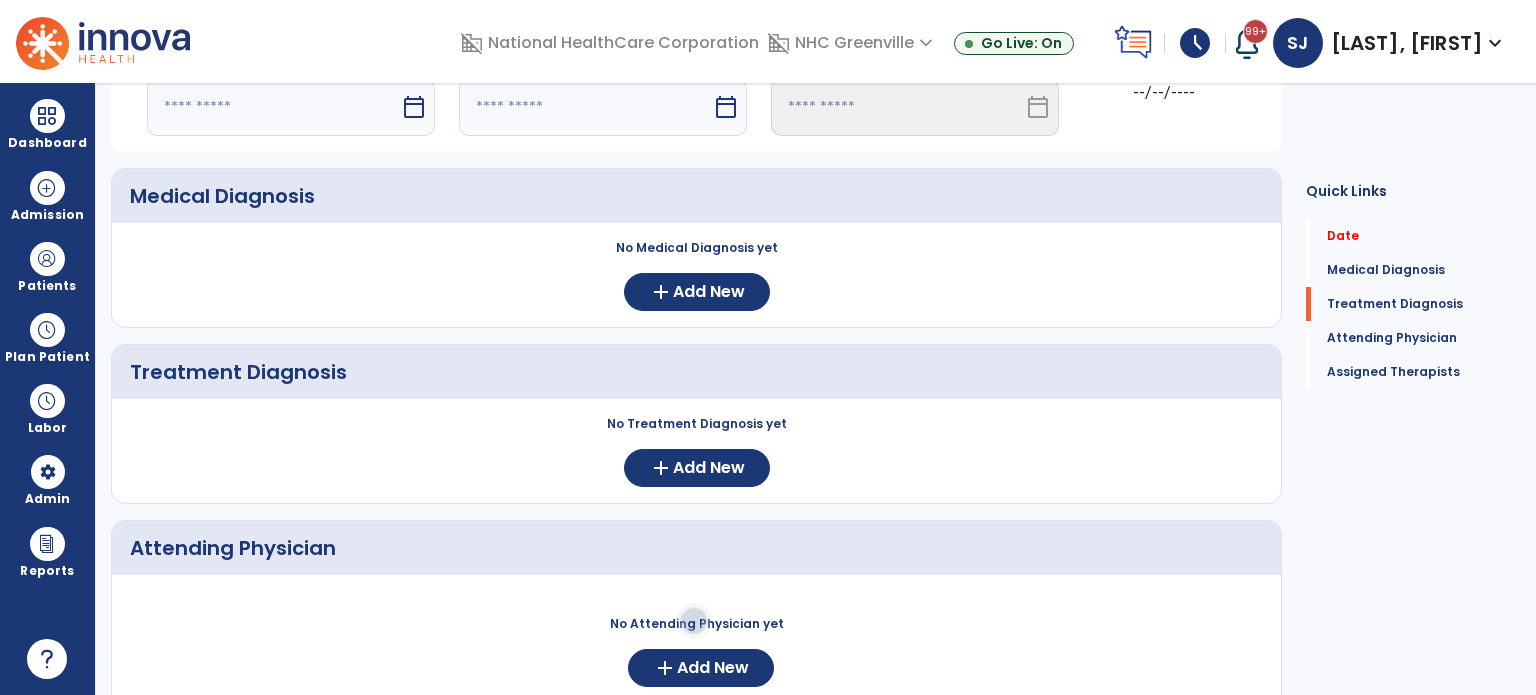 select on "*" 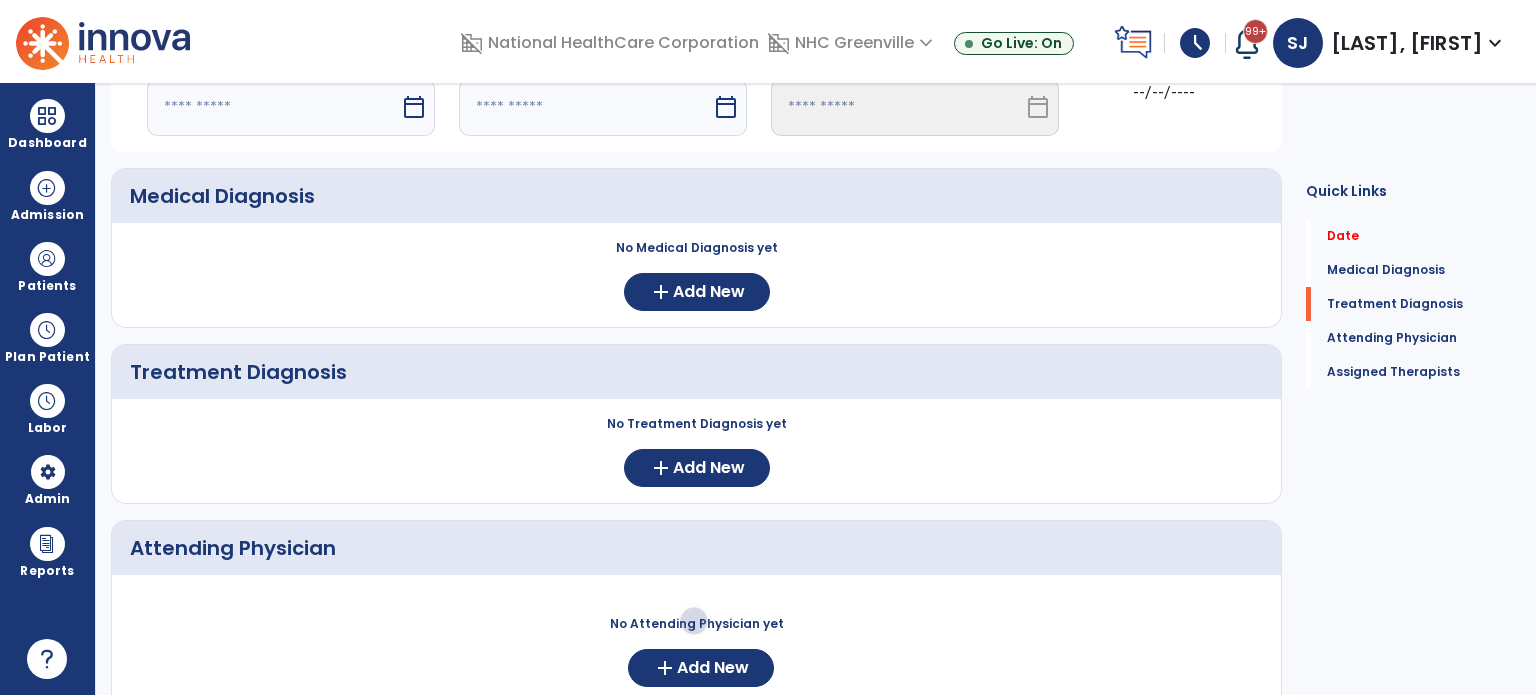 select on "****" 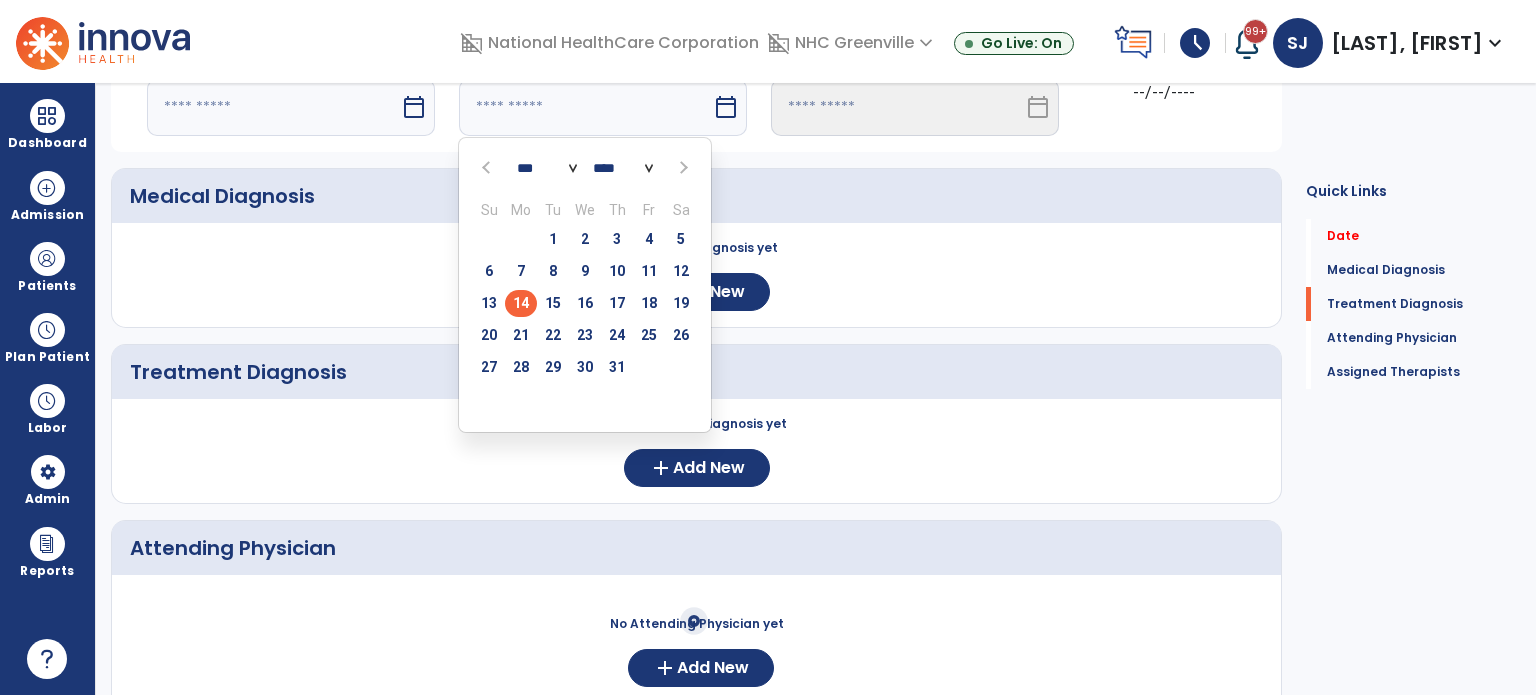 click on "14" at bounding box center (521, 303) 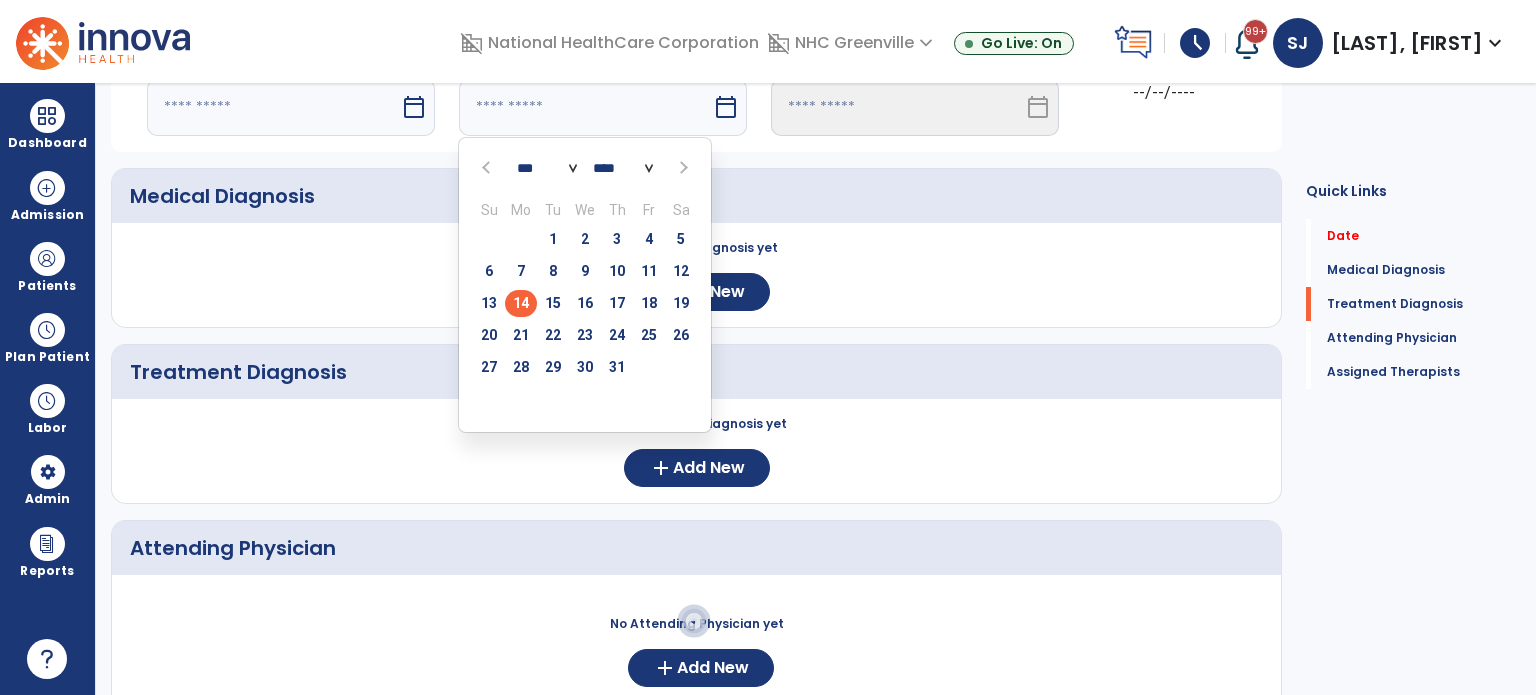 type on "*********" 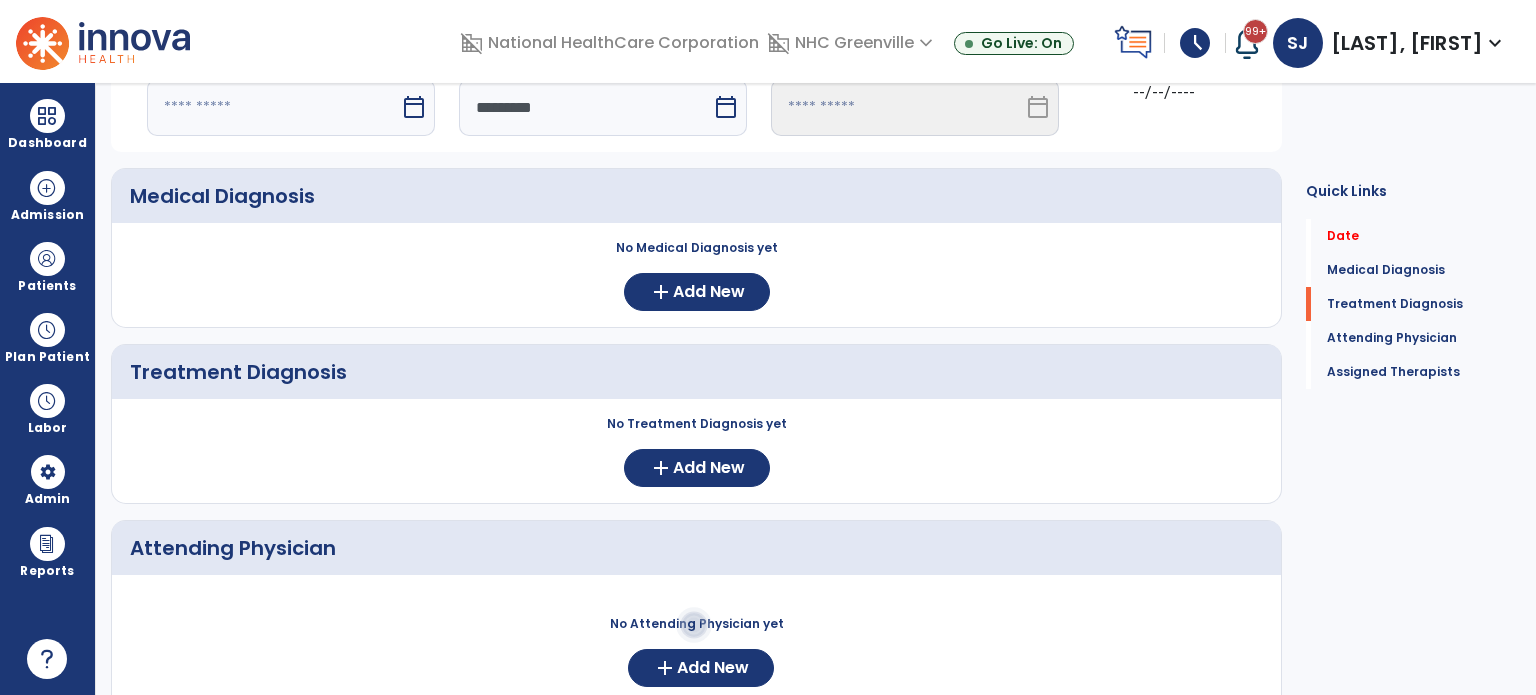 scroll, scrollTop: 104, scrollLeft: 0, axis: vertical 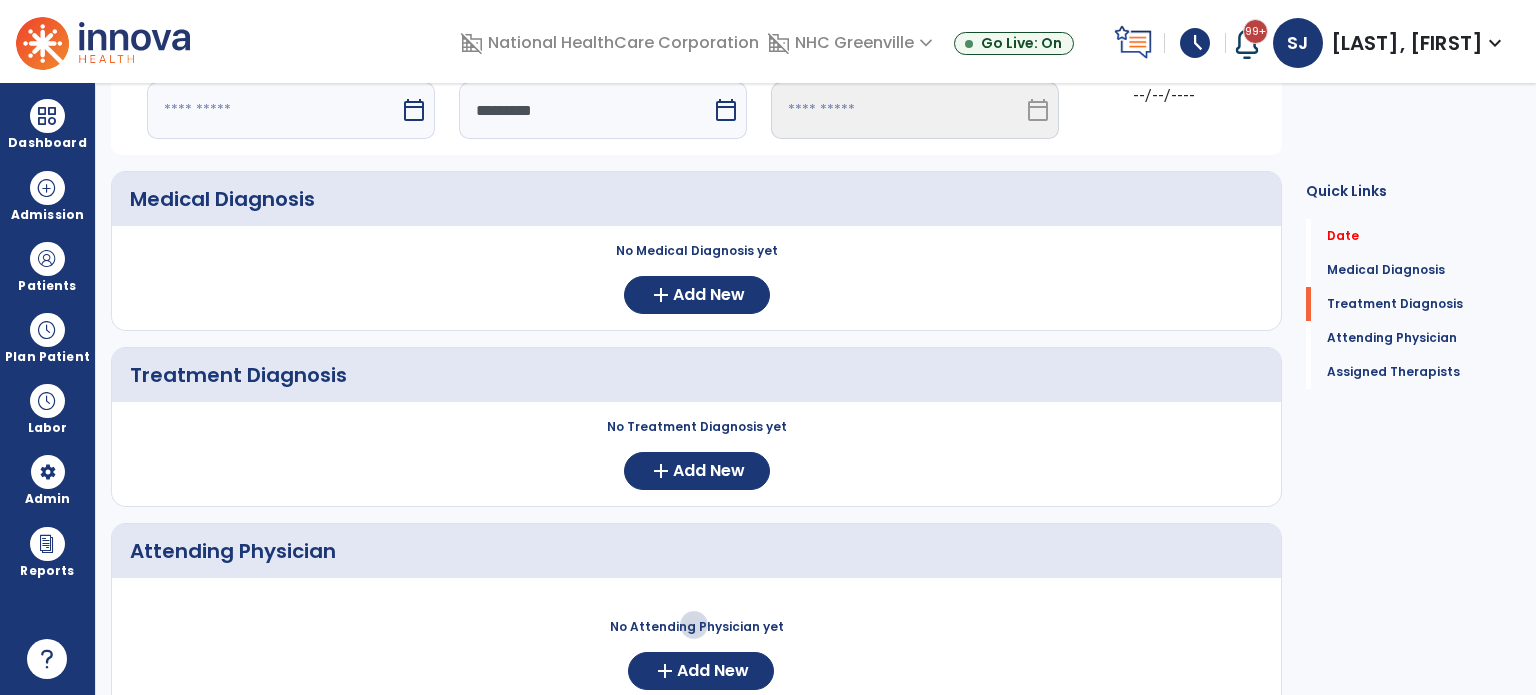 click at bounding box center [273, 110] 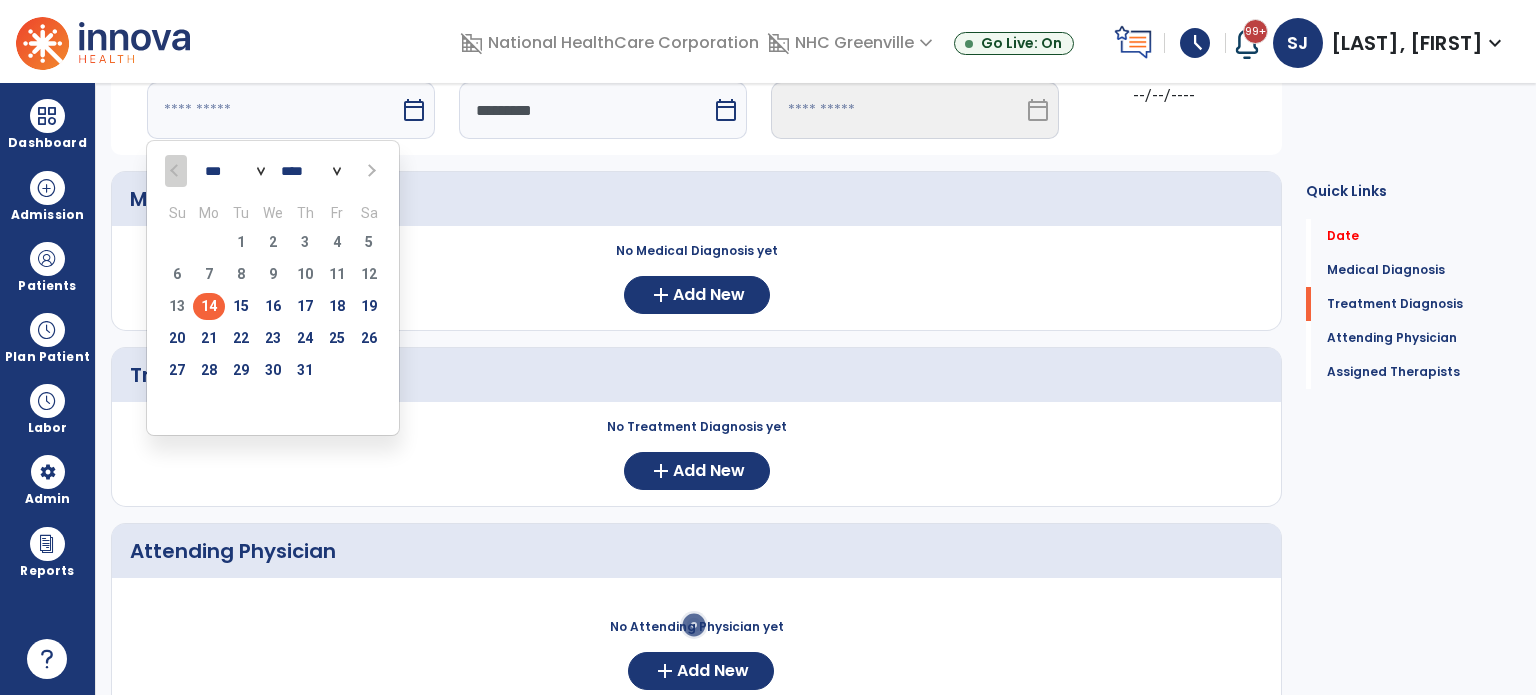 click on "14" at bounding box center (209, 306) 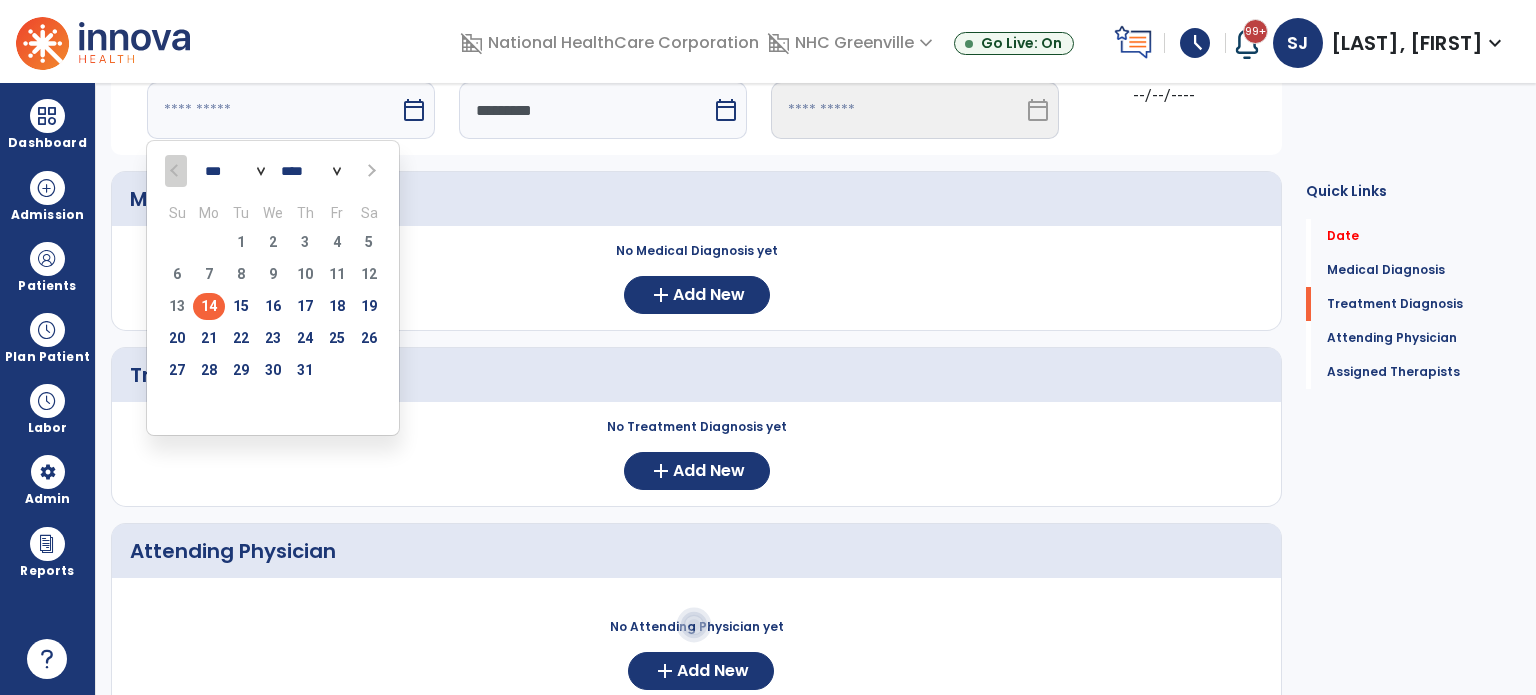 type on "*********" 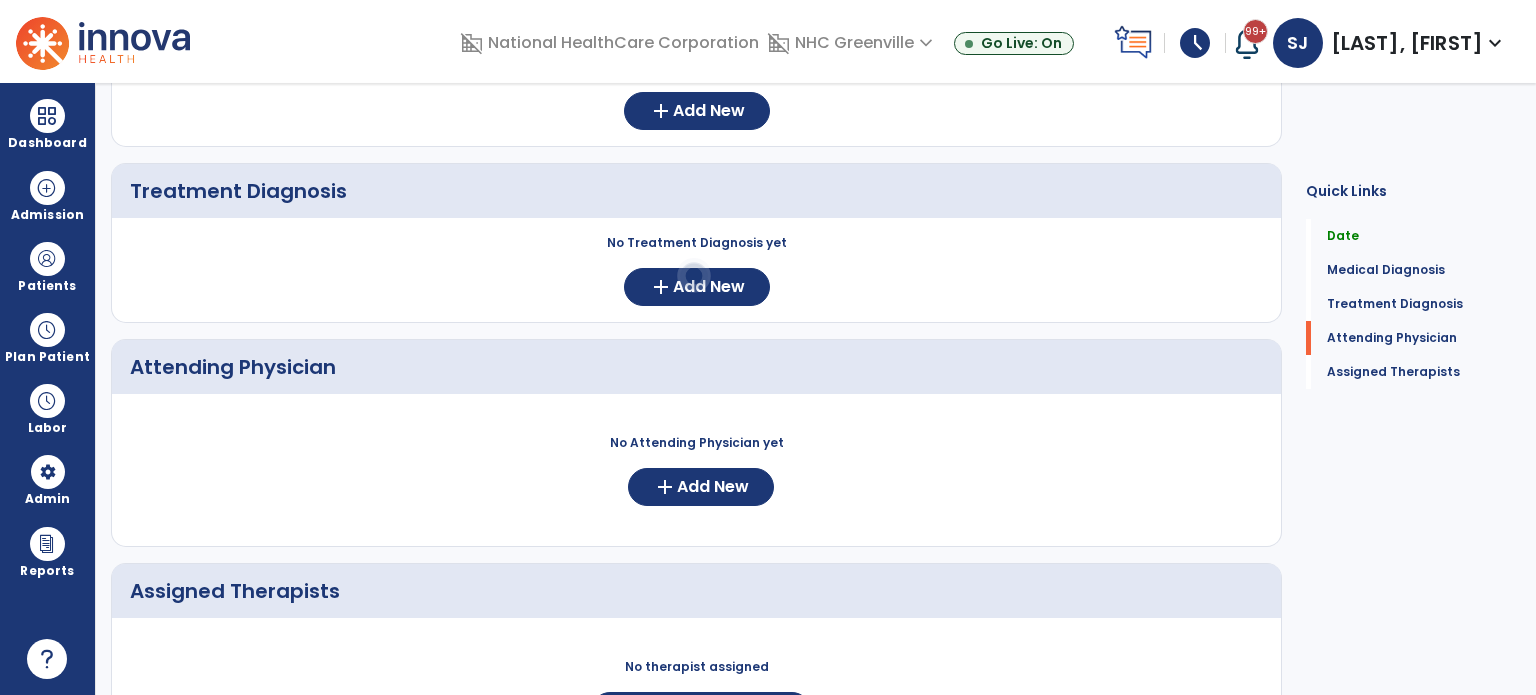 scroll, scrollTop: 452, scrollLeft: 0, axis: vertical 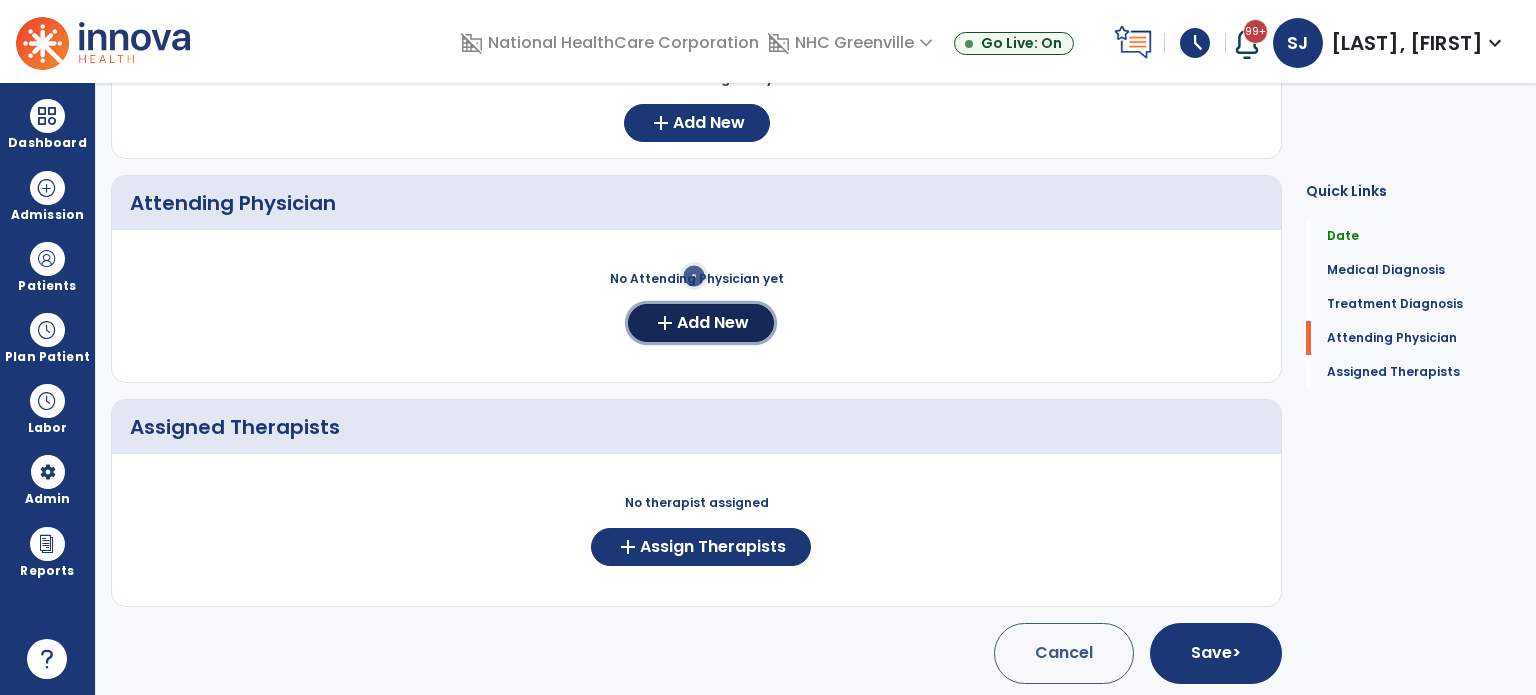 click on "add  Add New" 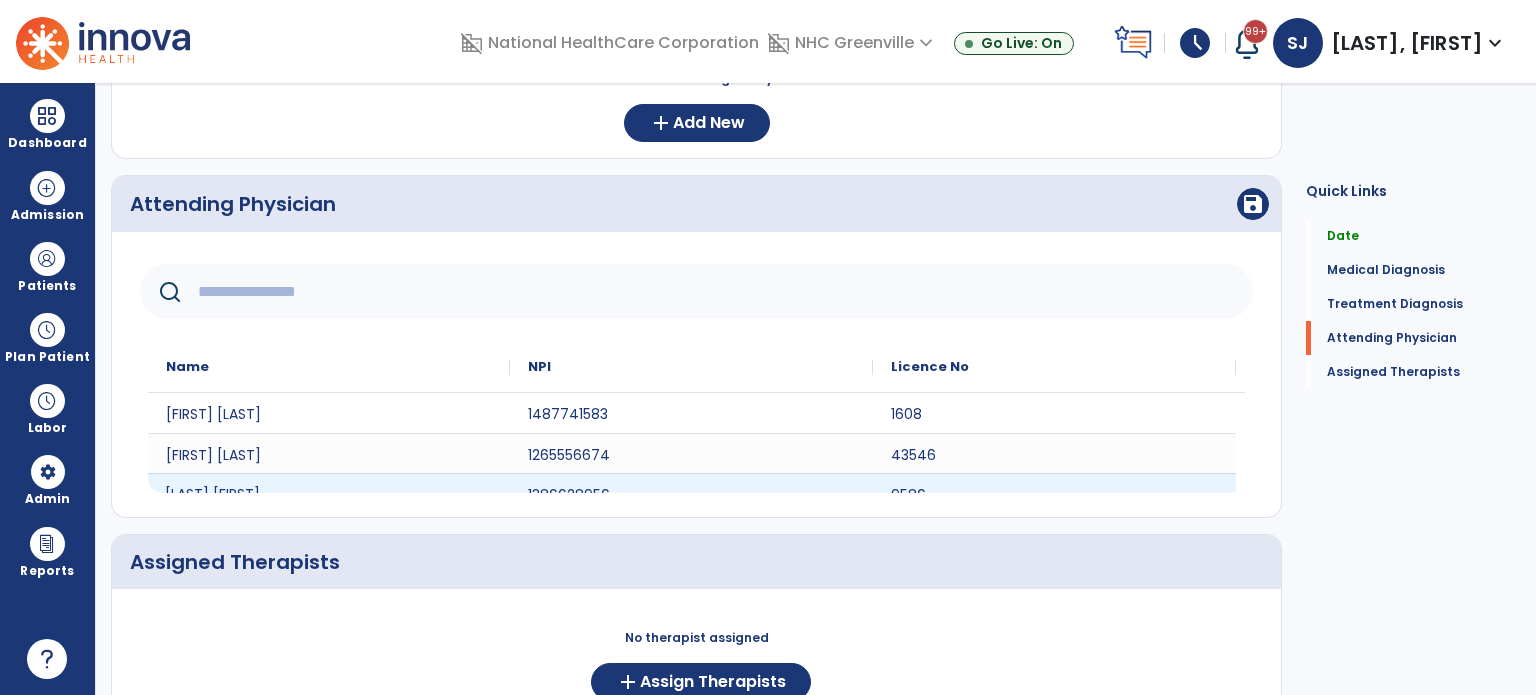 click on "NORRIS WHITLOCK" 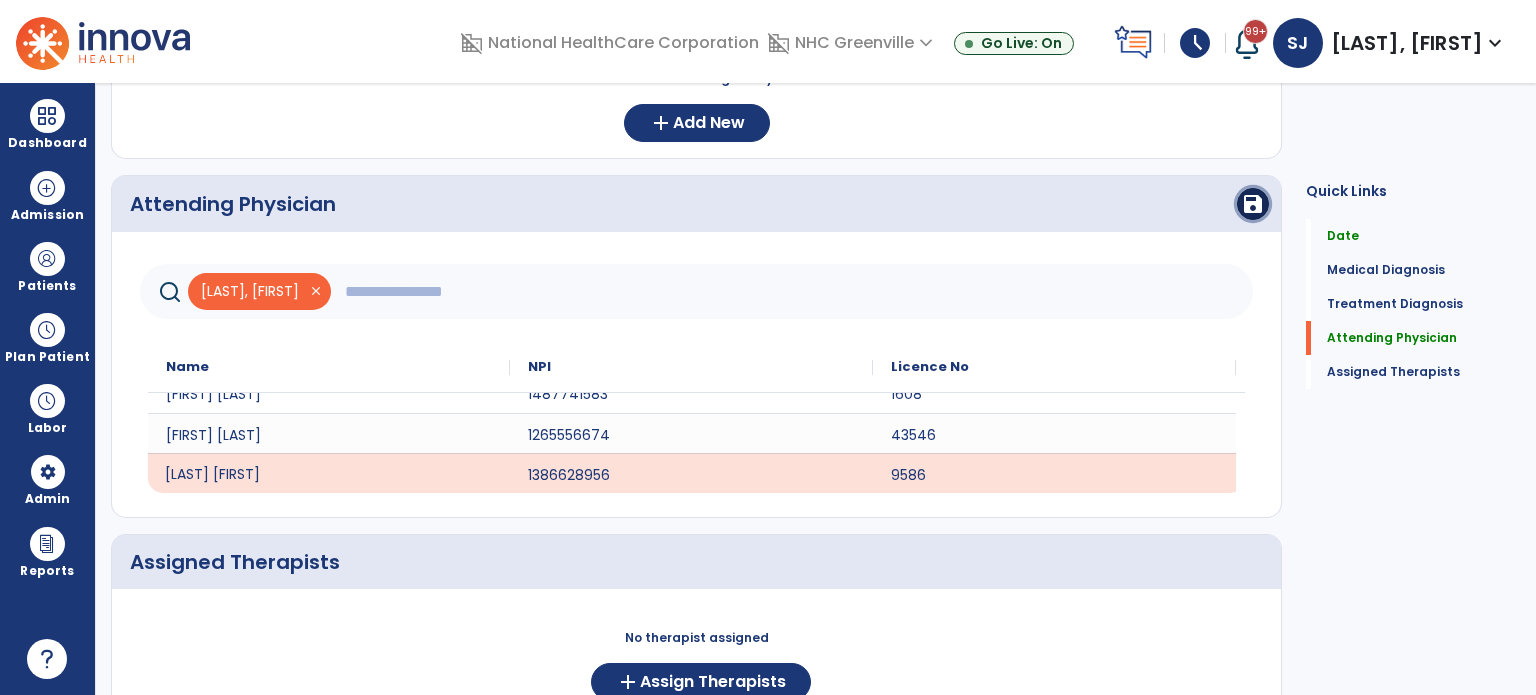 click on "save" 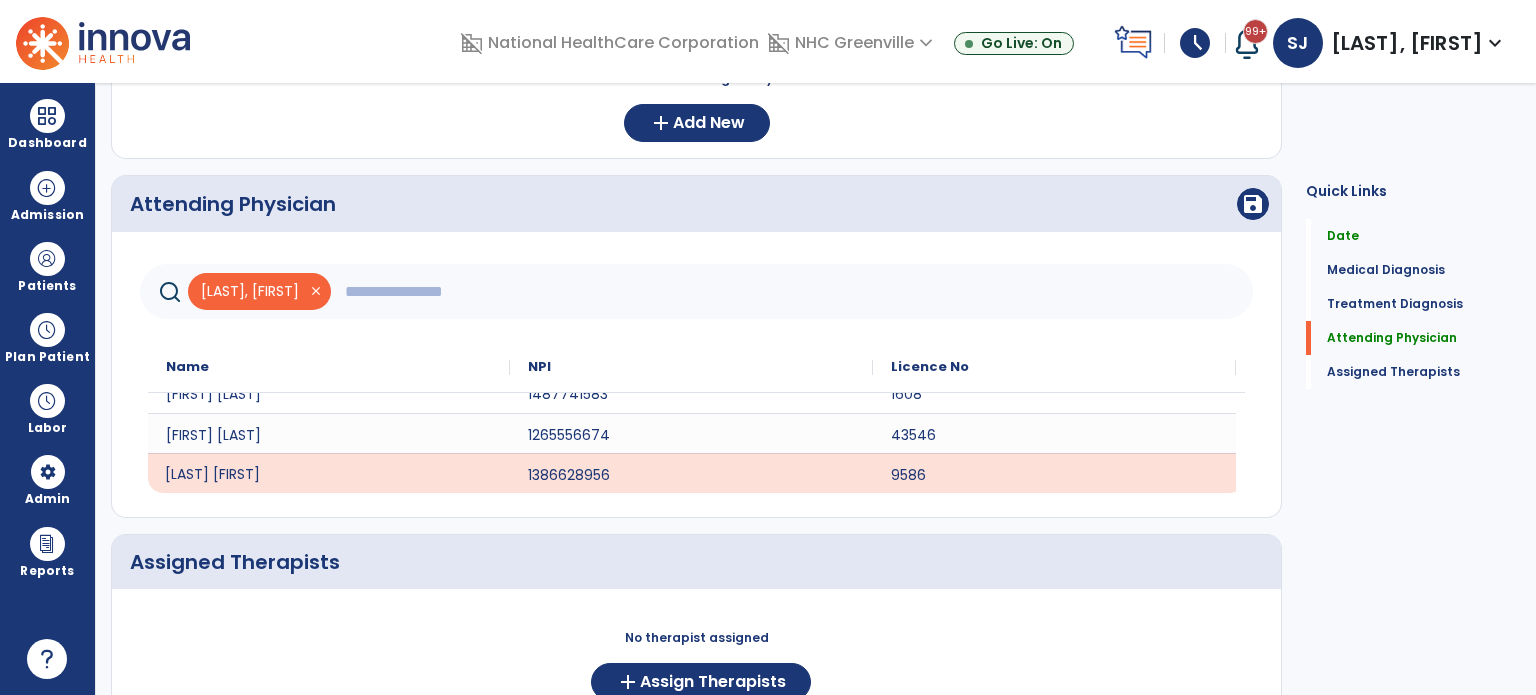 scroll, scrollTop: 0, scrollLeft: 0, axis: both 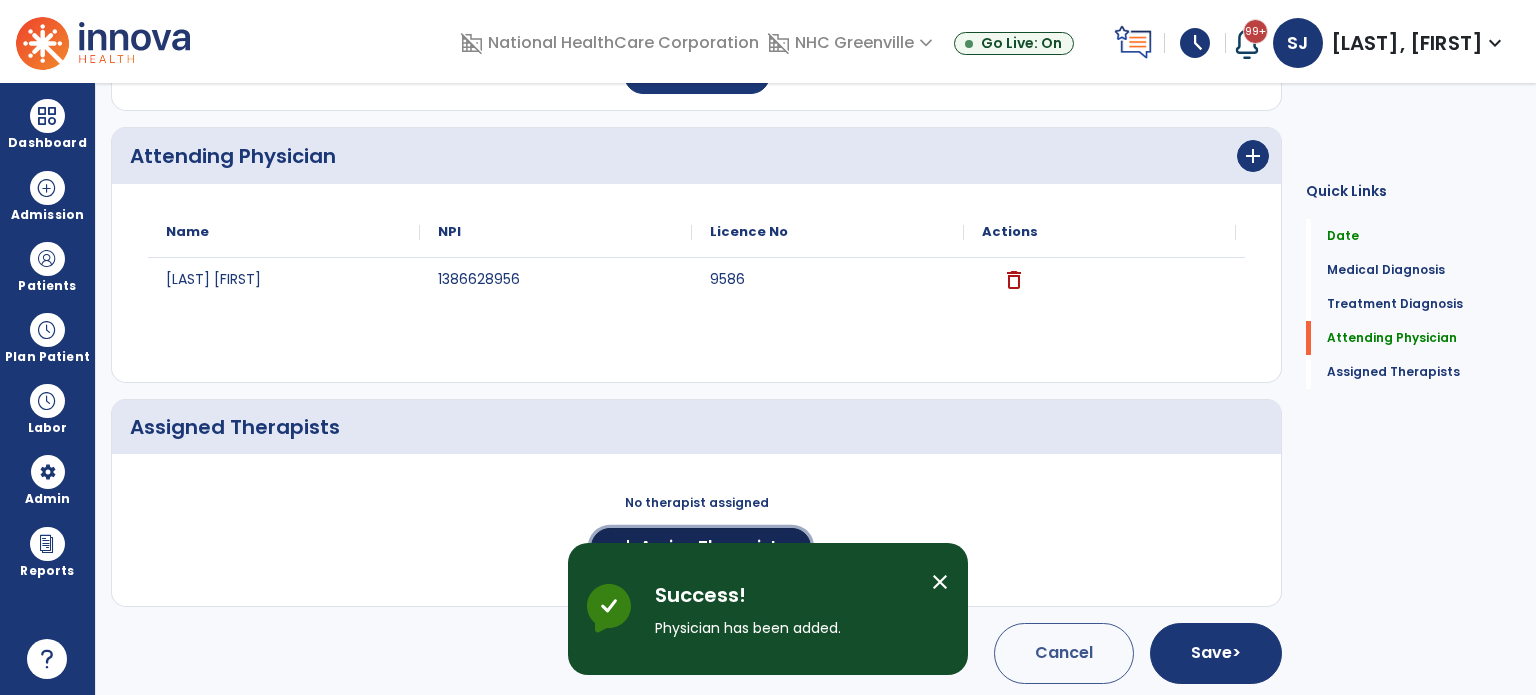 click on "Assign Therapists" 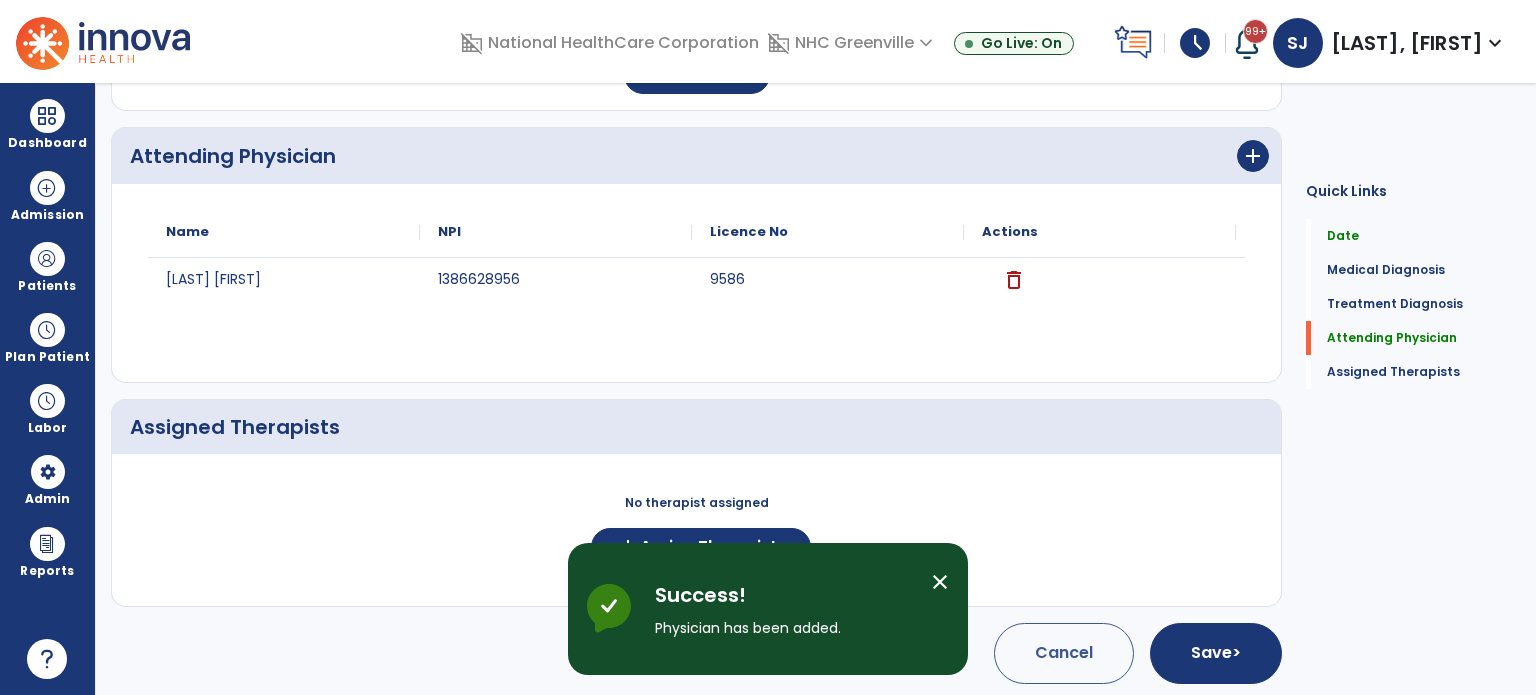 scroll, scrollTop: 497, scrollLeft: 0, axis: vertical 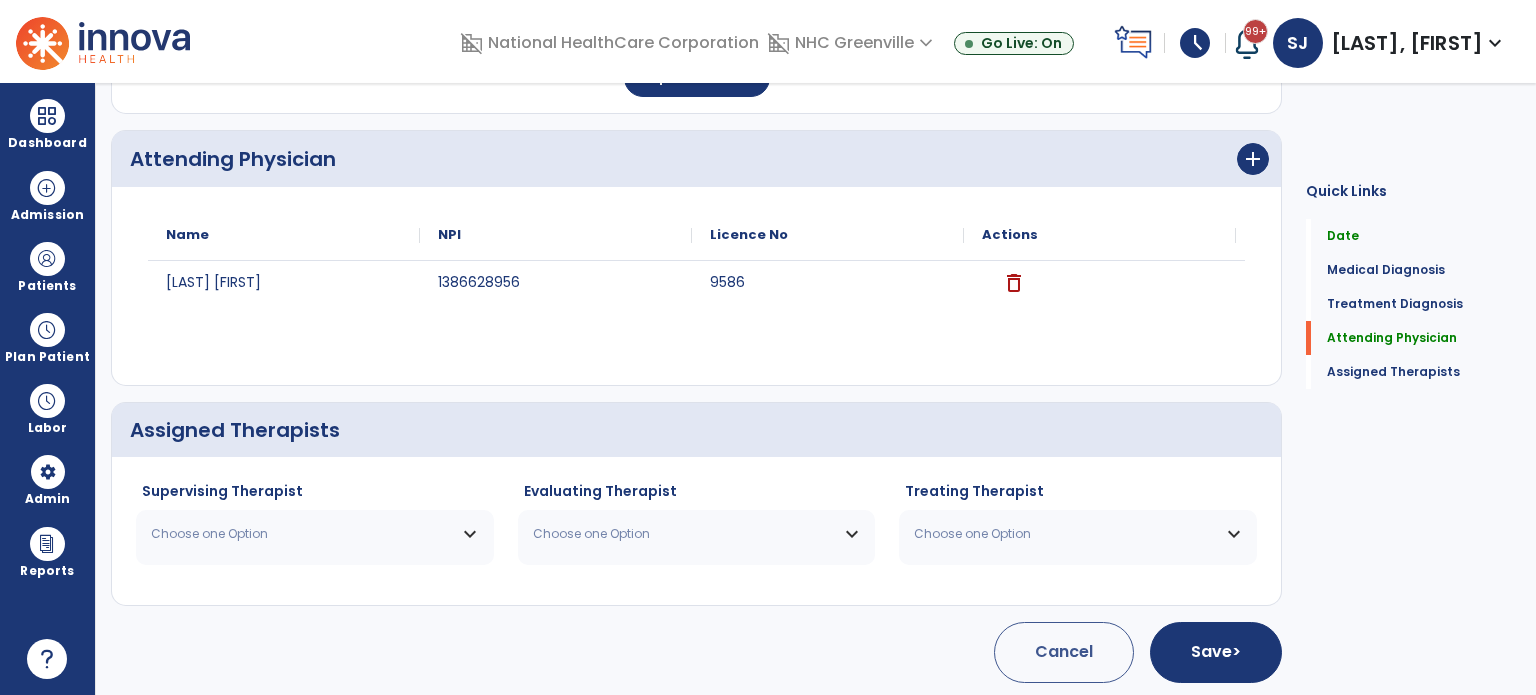 click on "Choose one Option" at bounding box center (302, 534) 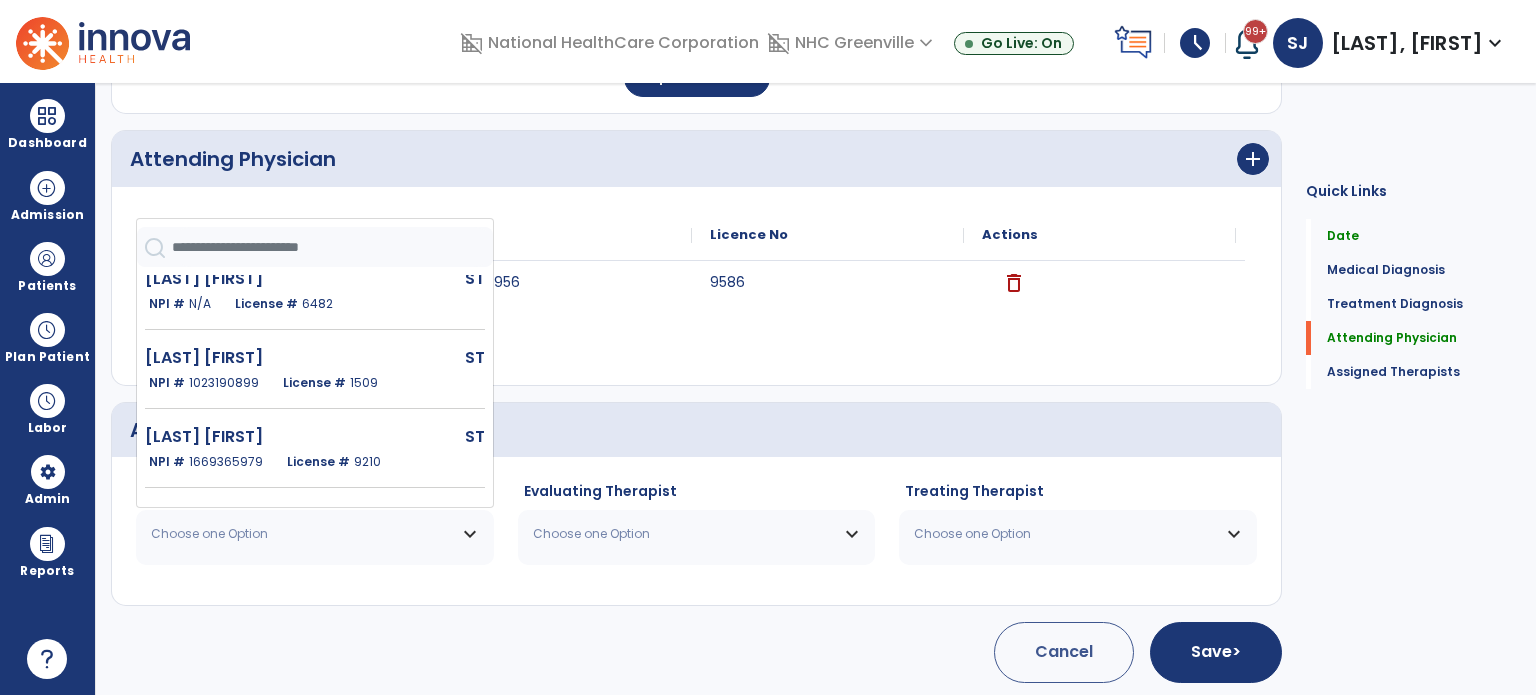 scroll, scrollTop: 200, scrollLeft: 0, axis: vertical 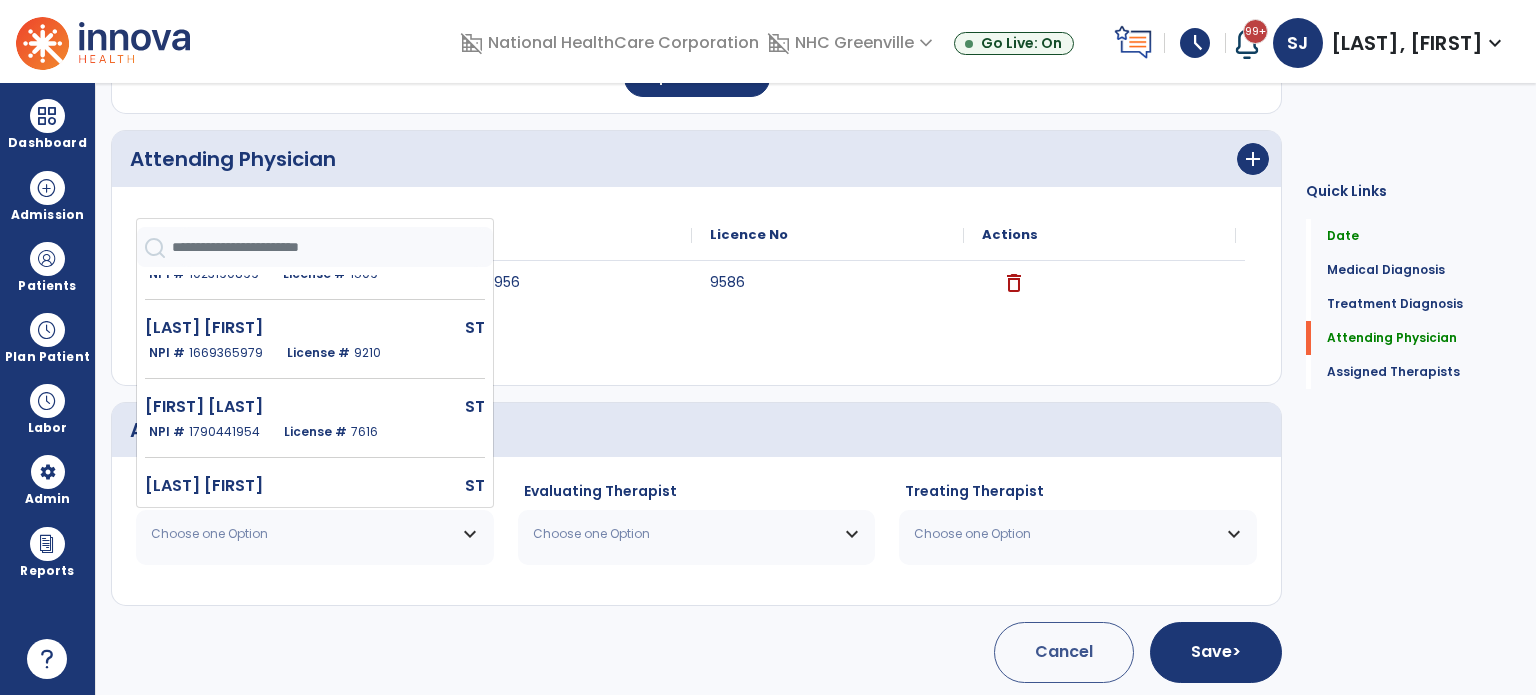 click on "Joyce Sarah  ST   NPI #  1790441954  License #  7616" 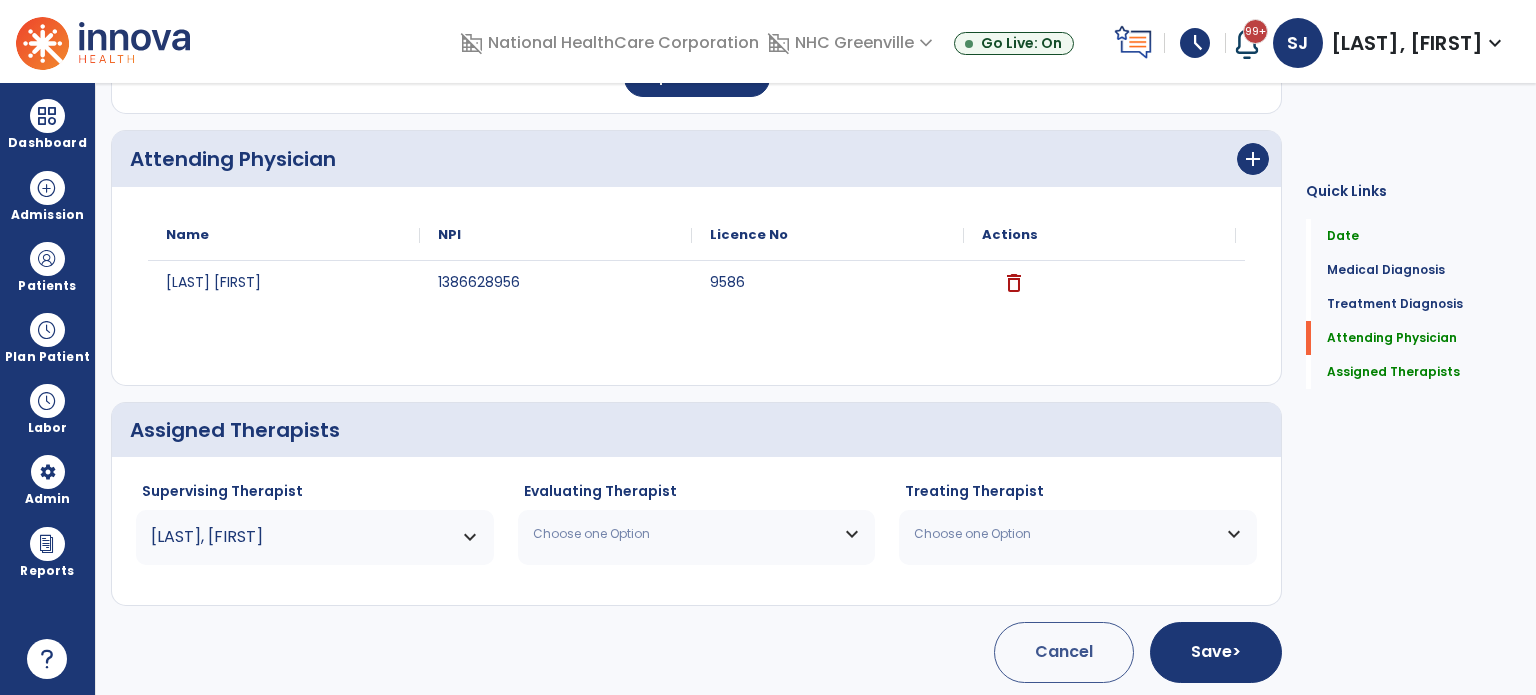 click on "Choose one Option" at bounding box center (684, 534) 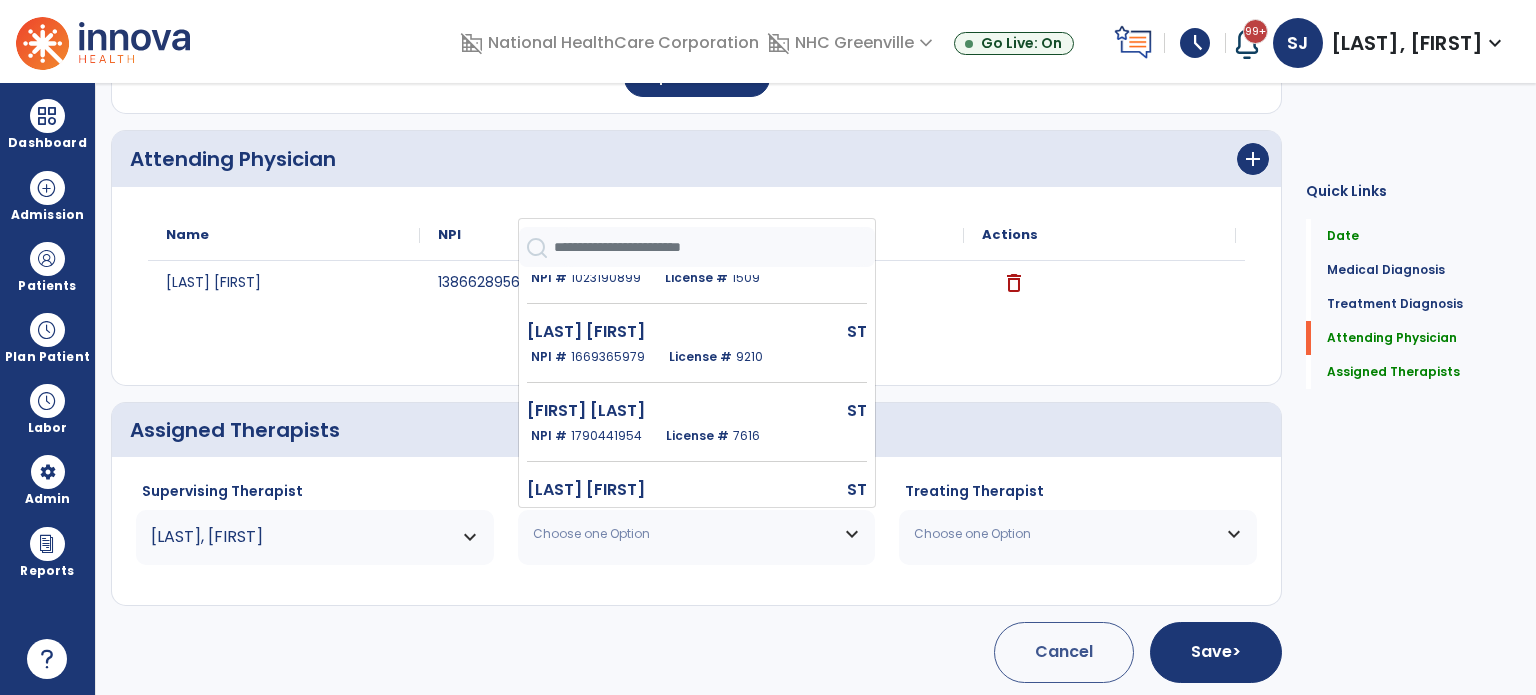 scroll, scrollTop: 200, scrollLeft: 0, axis: vertical 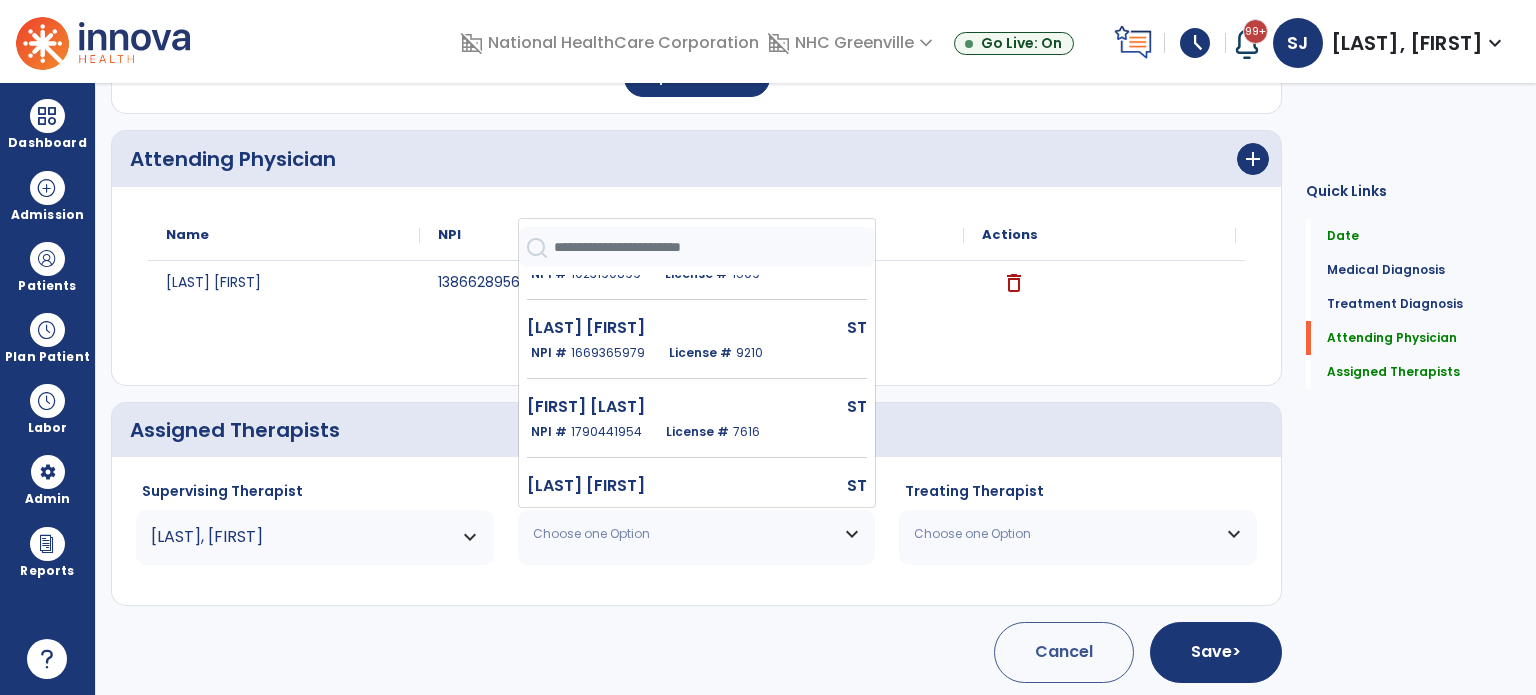 click on "Joyce Sarah" 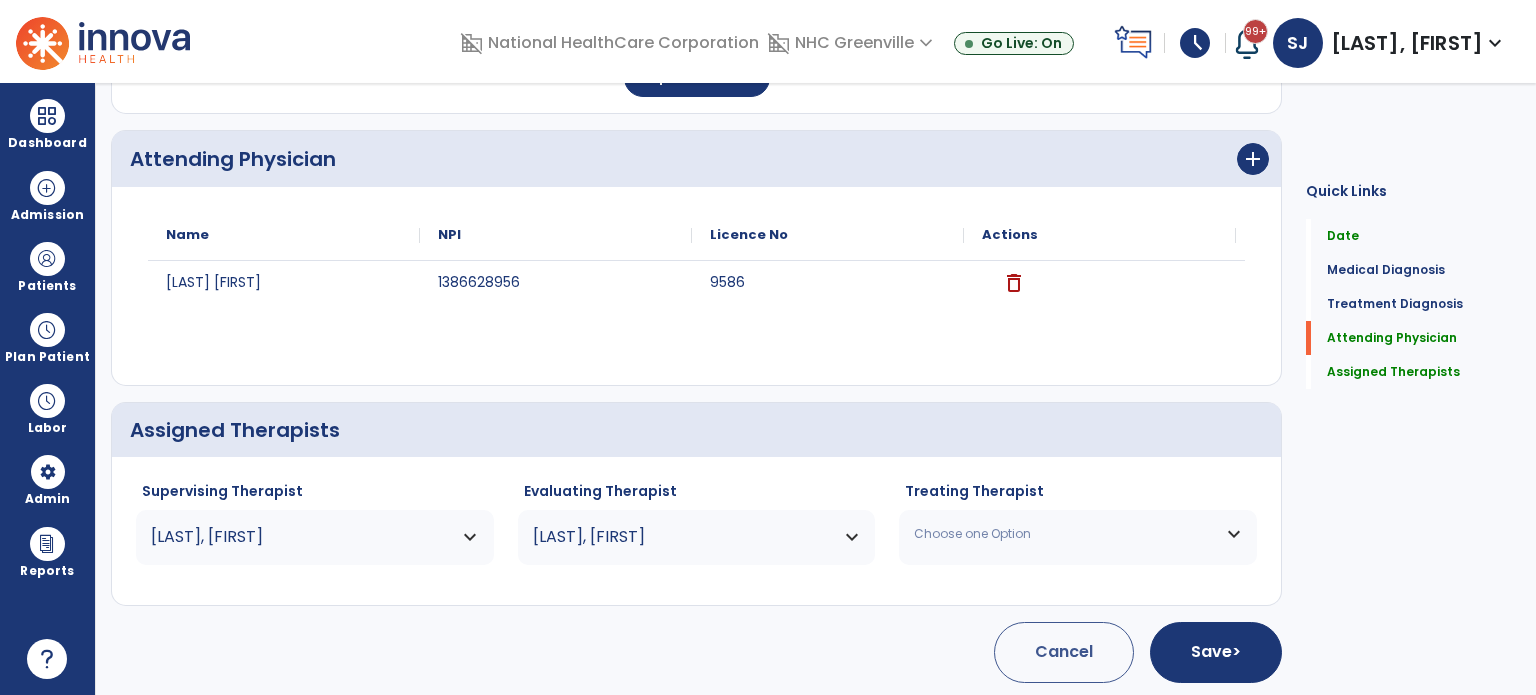 click on "Choose one Option" at bounding box center [1078, 534] 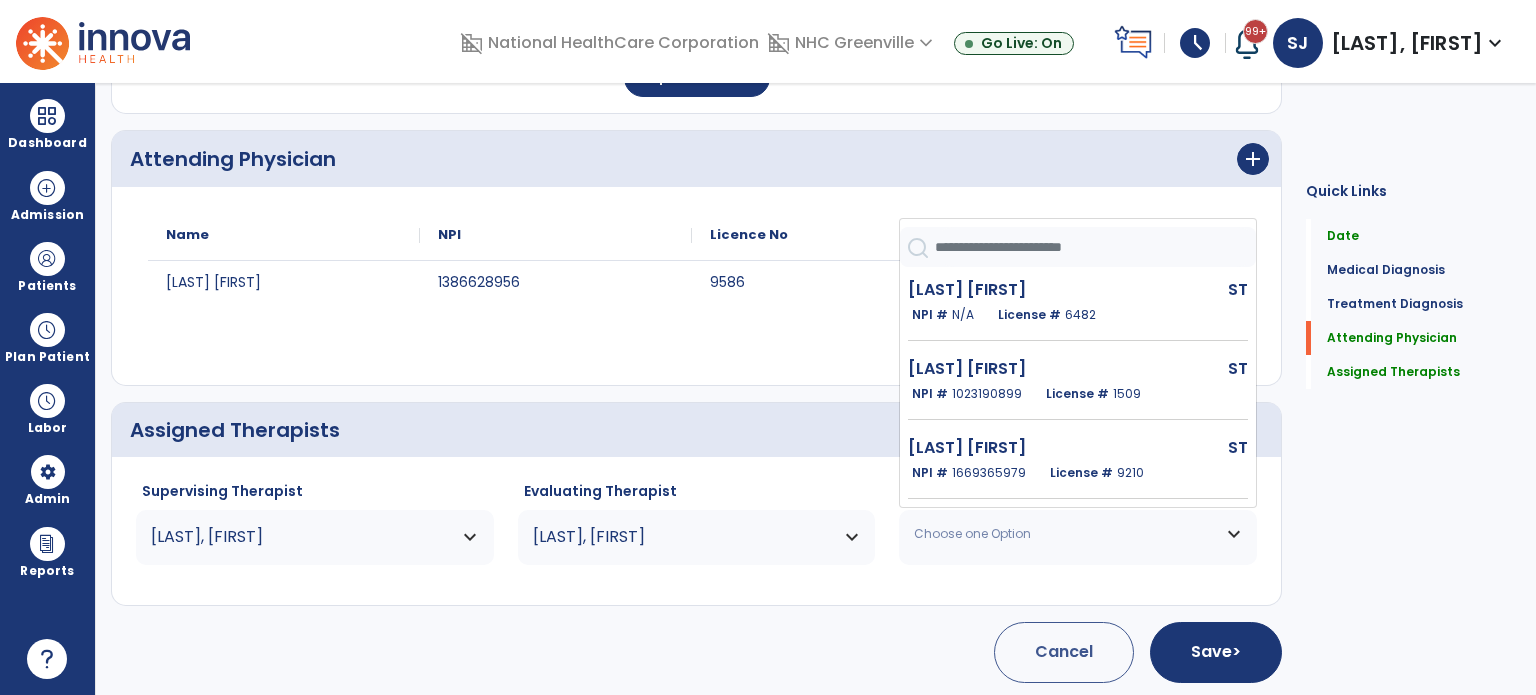 scroll, scrollTop: 200, scrollLeft: 0, axis: vertical 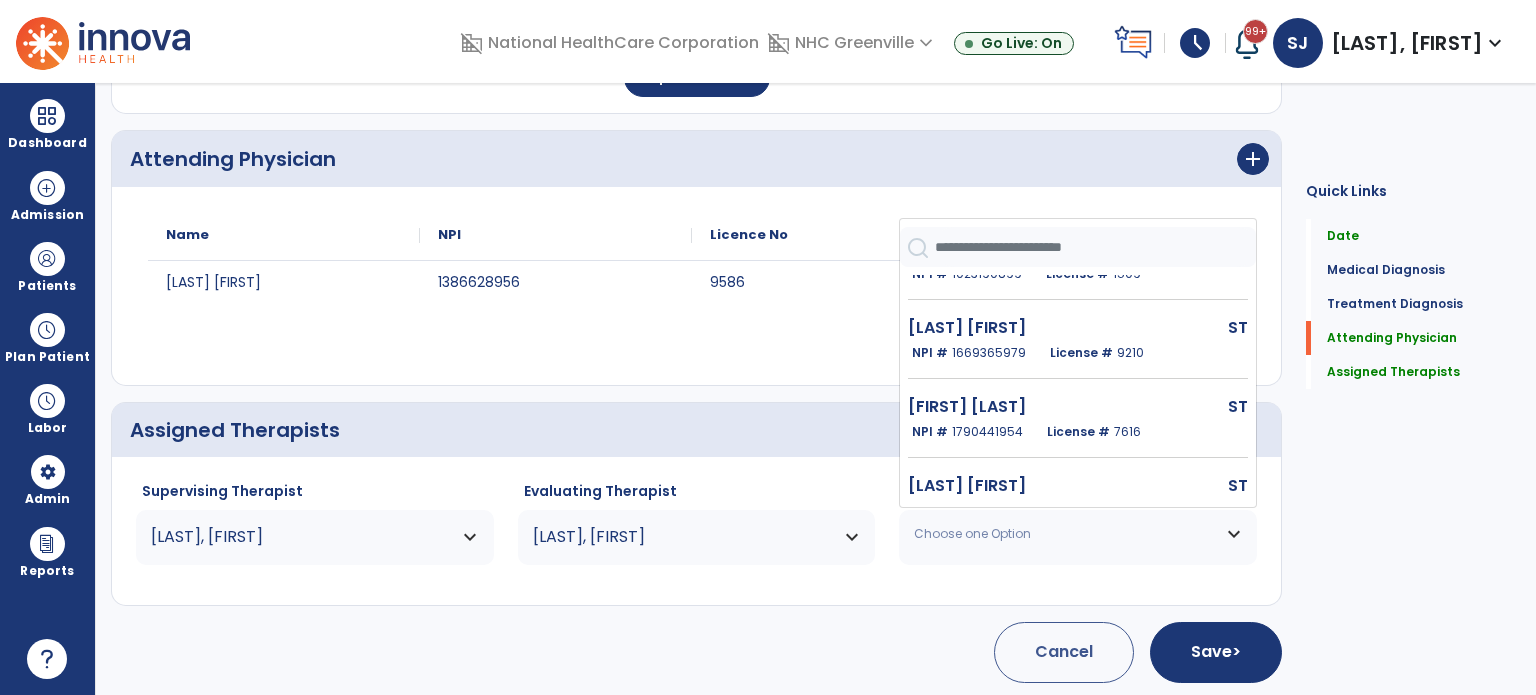 click on "Joyce Sarah" 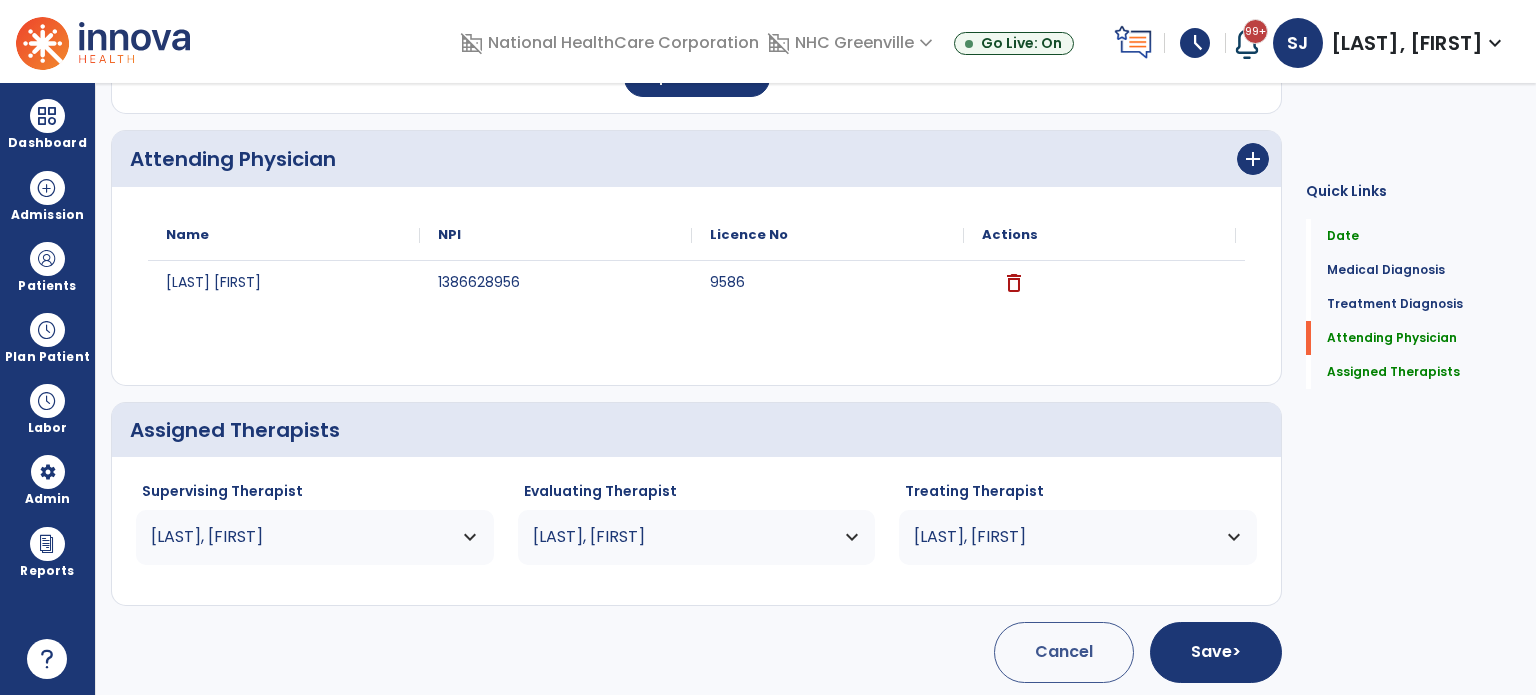 click on "Assigned Therapists" 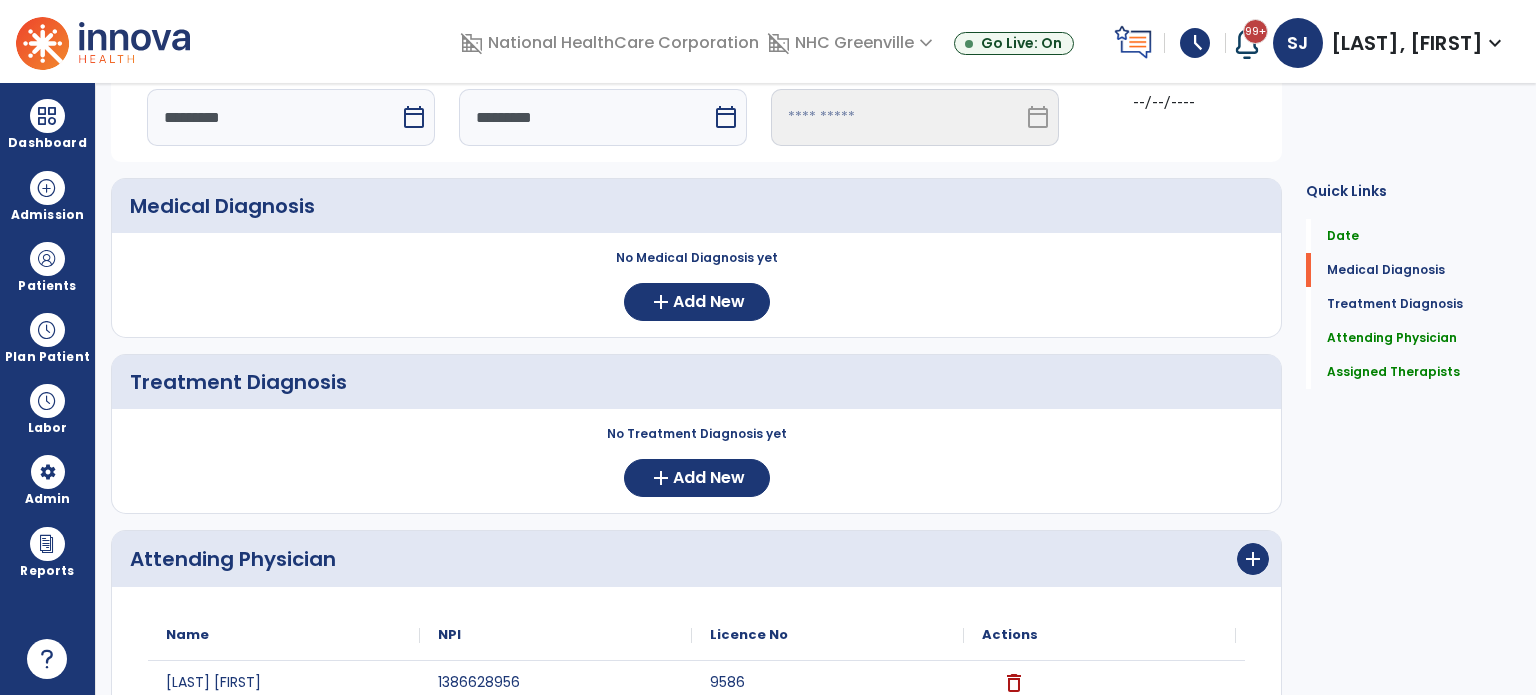 scroll, scrollTop: 0, scrollLeft: 0, axis: both 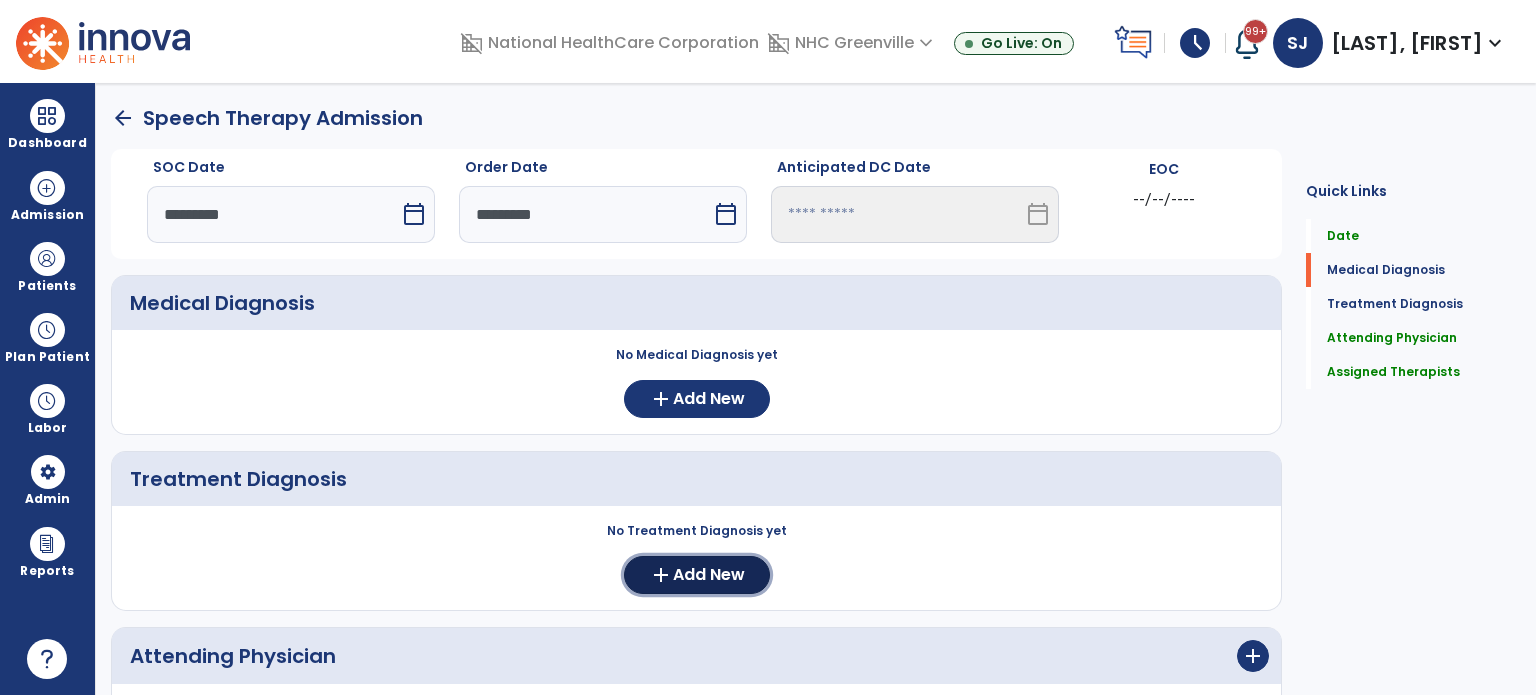click on "add" 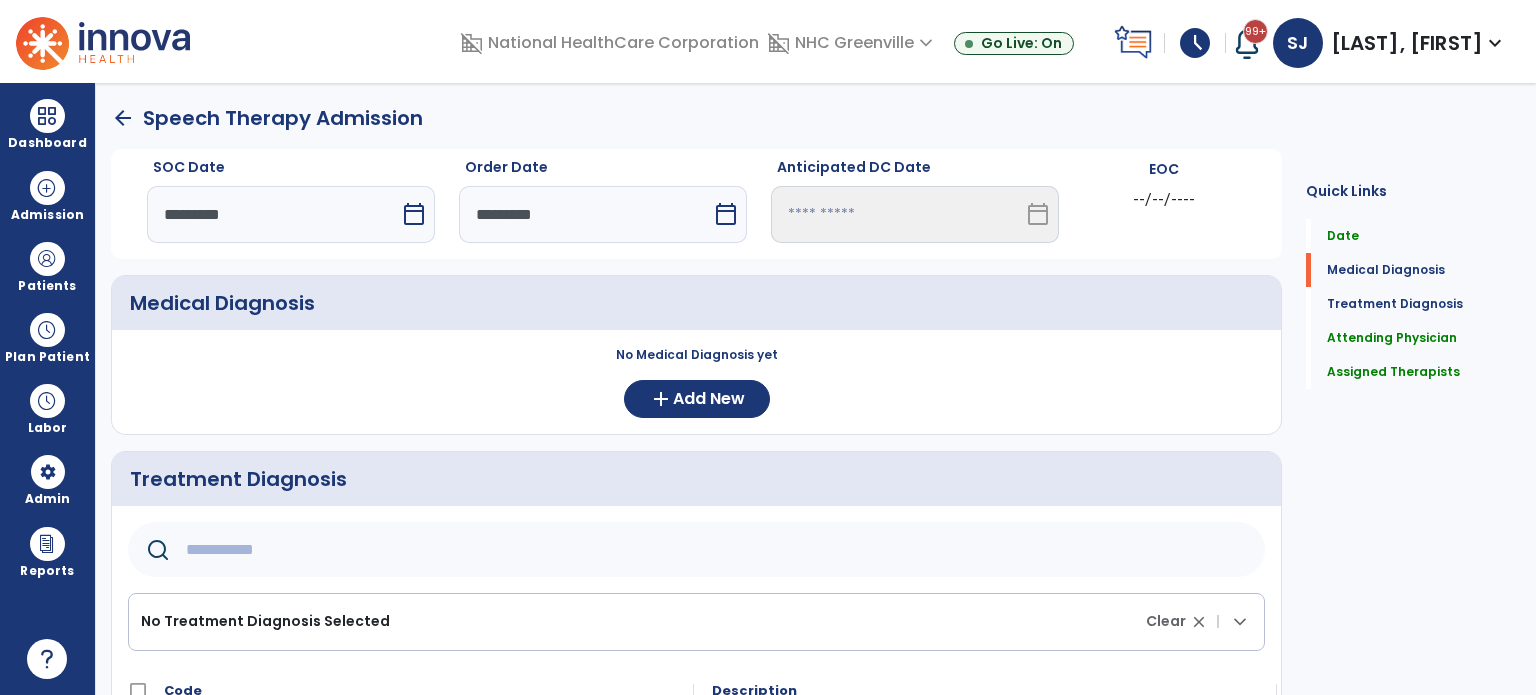 click 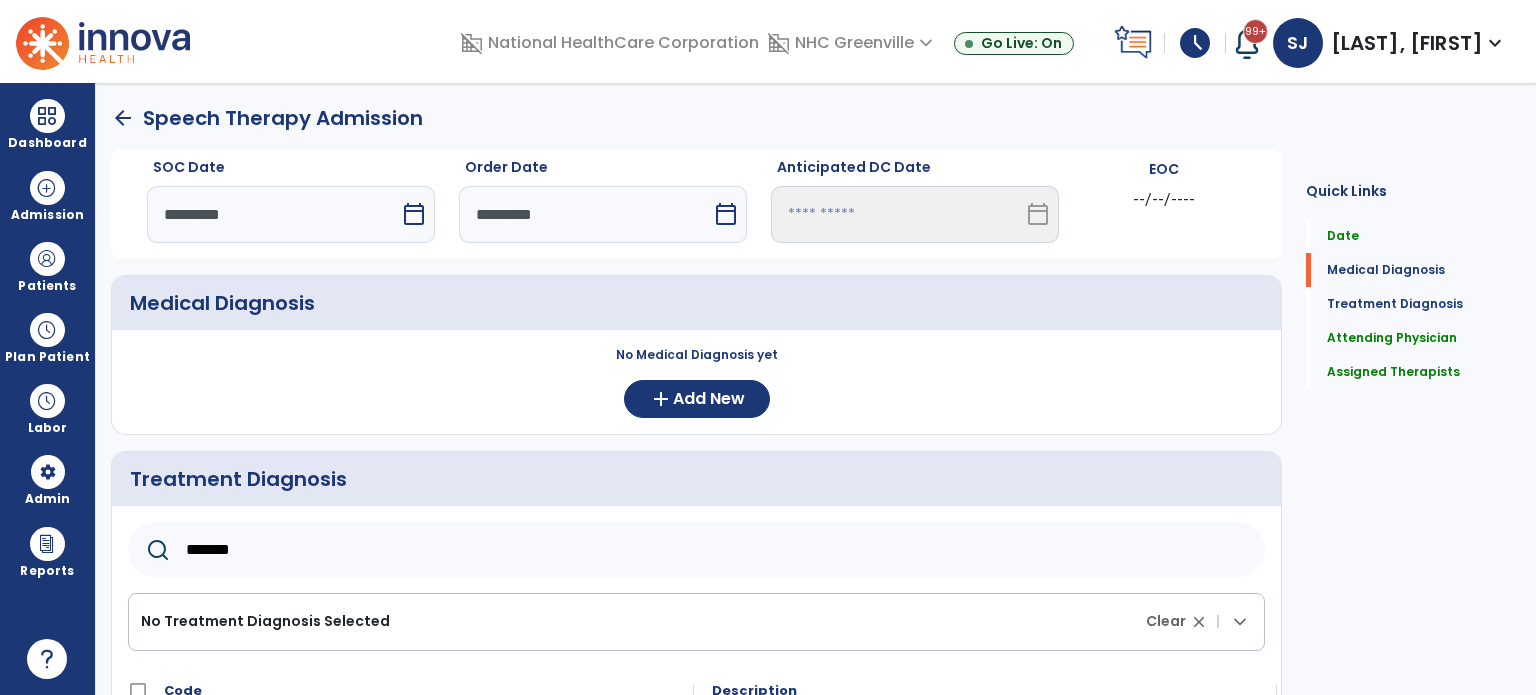 scroll, scrollTop: 100, scrollLeft: 0, axis: vertical 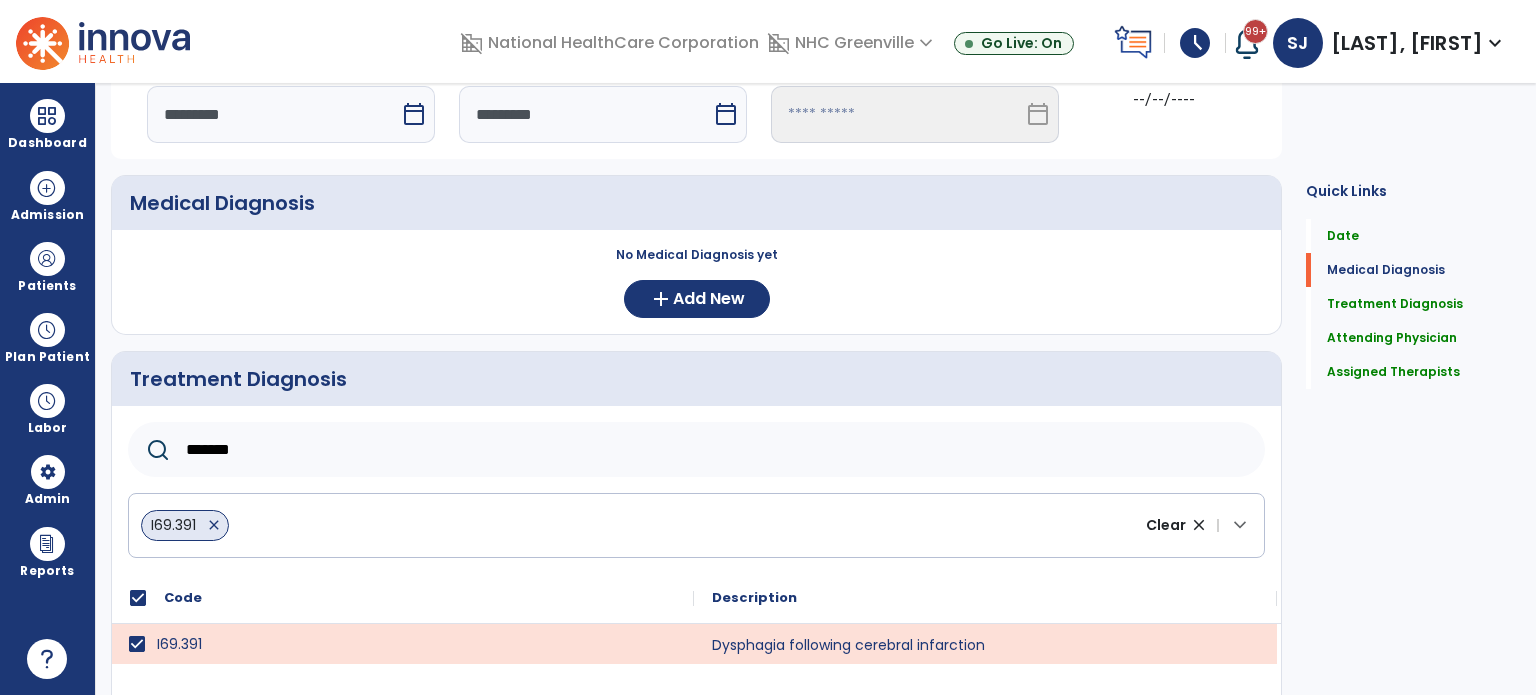 click on "*******" 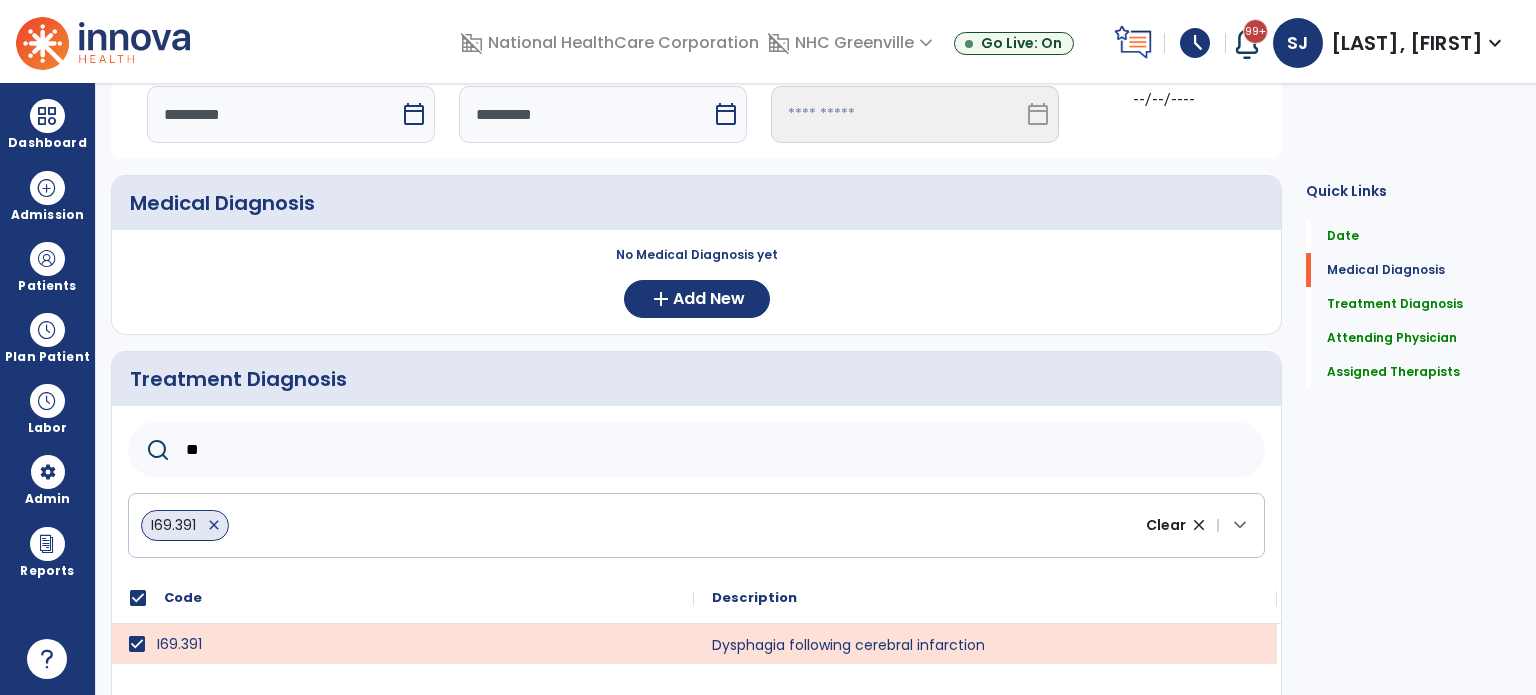 type on "*" 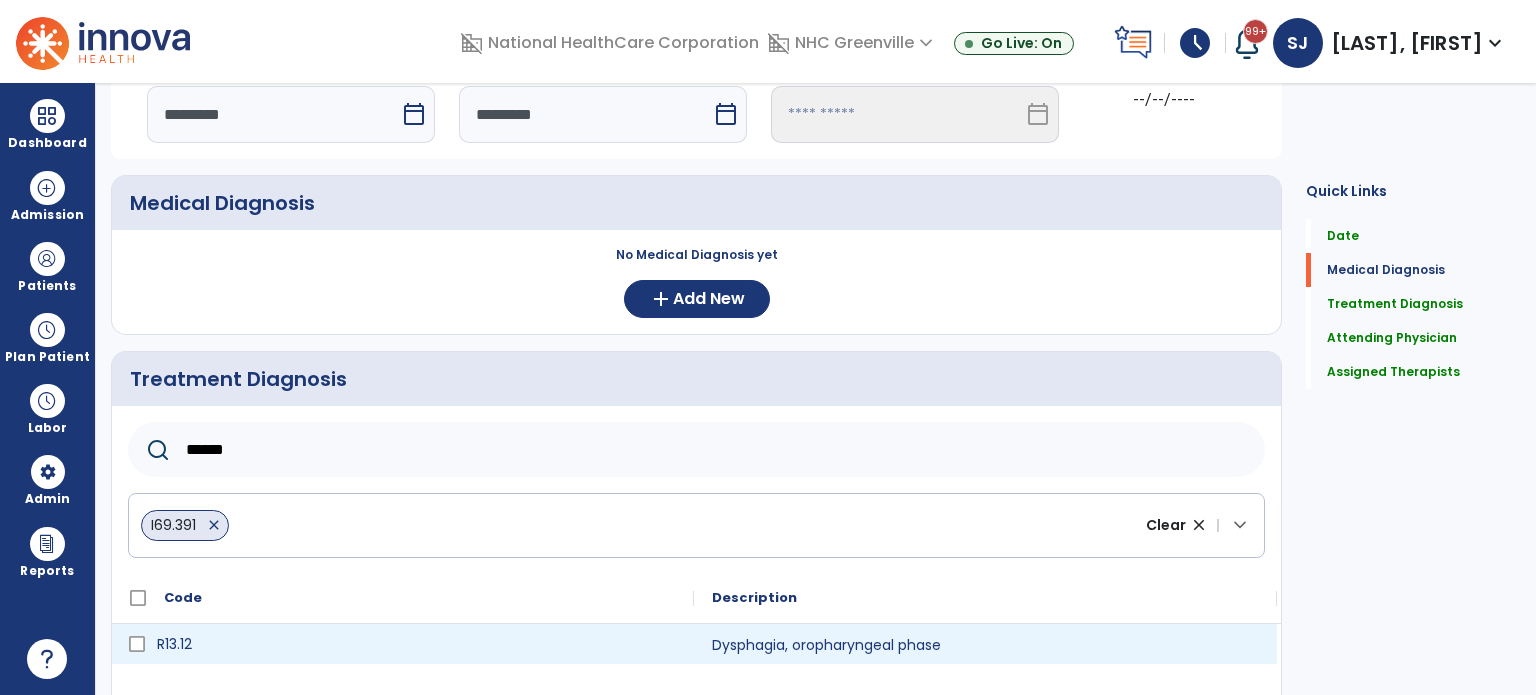 type on "******" 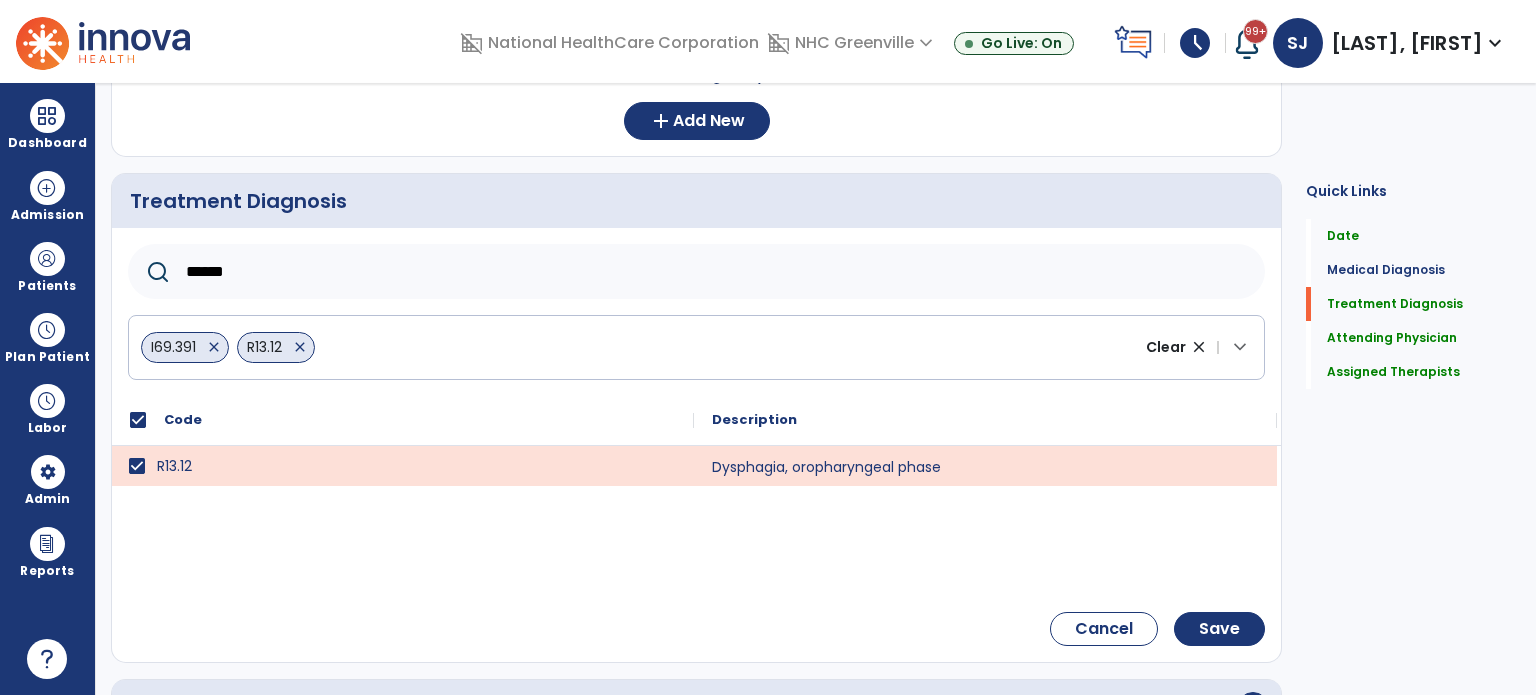 scroll, scrollTop: 400, scrollLeft: 0, axis: vertical 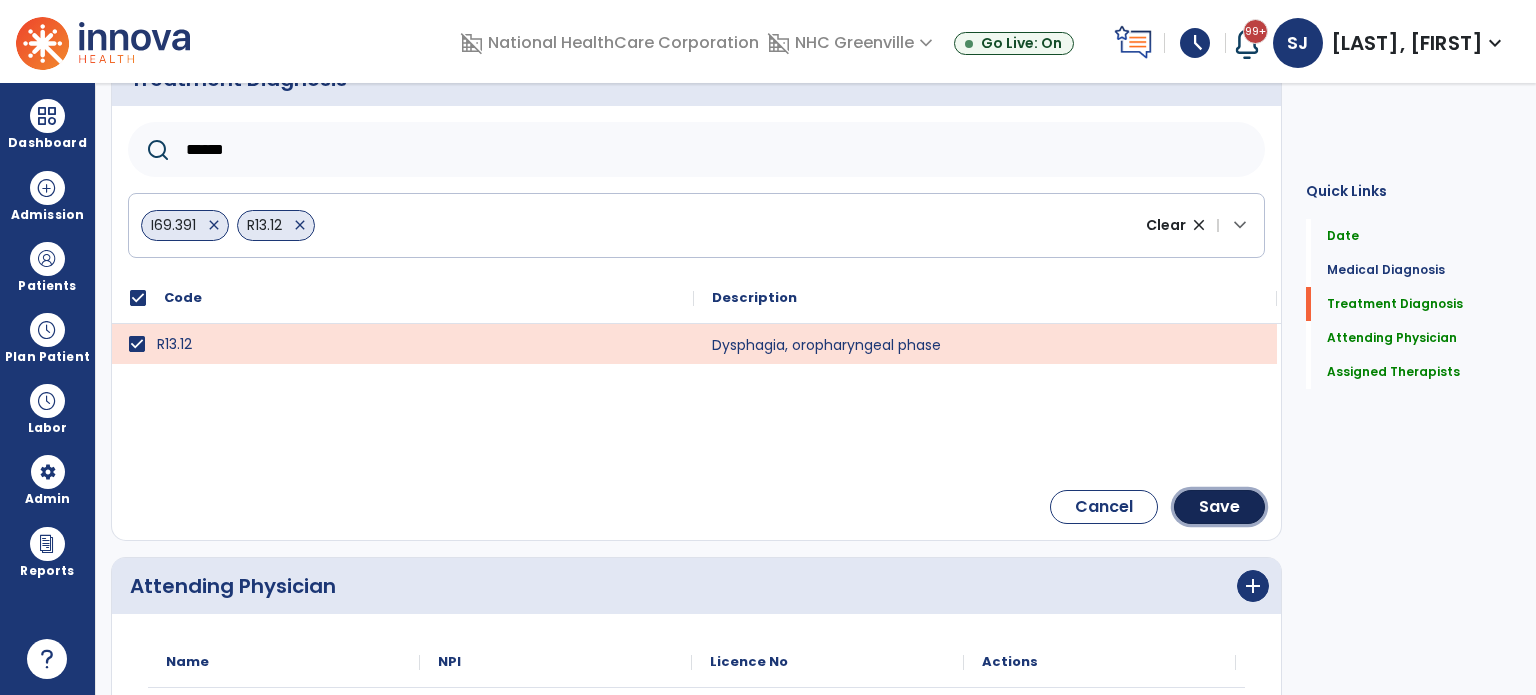 click on "Save" 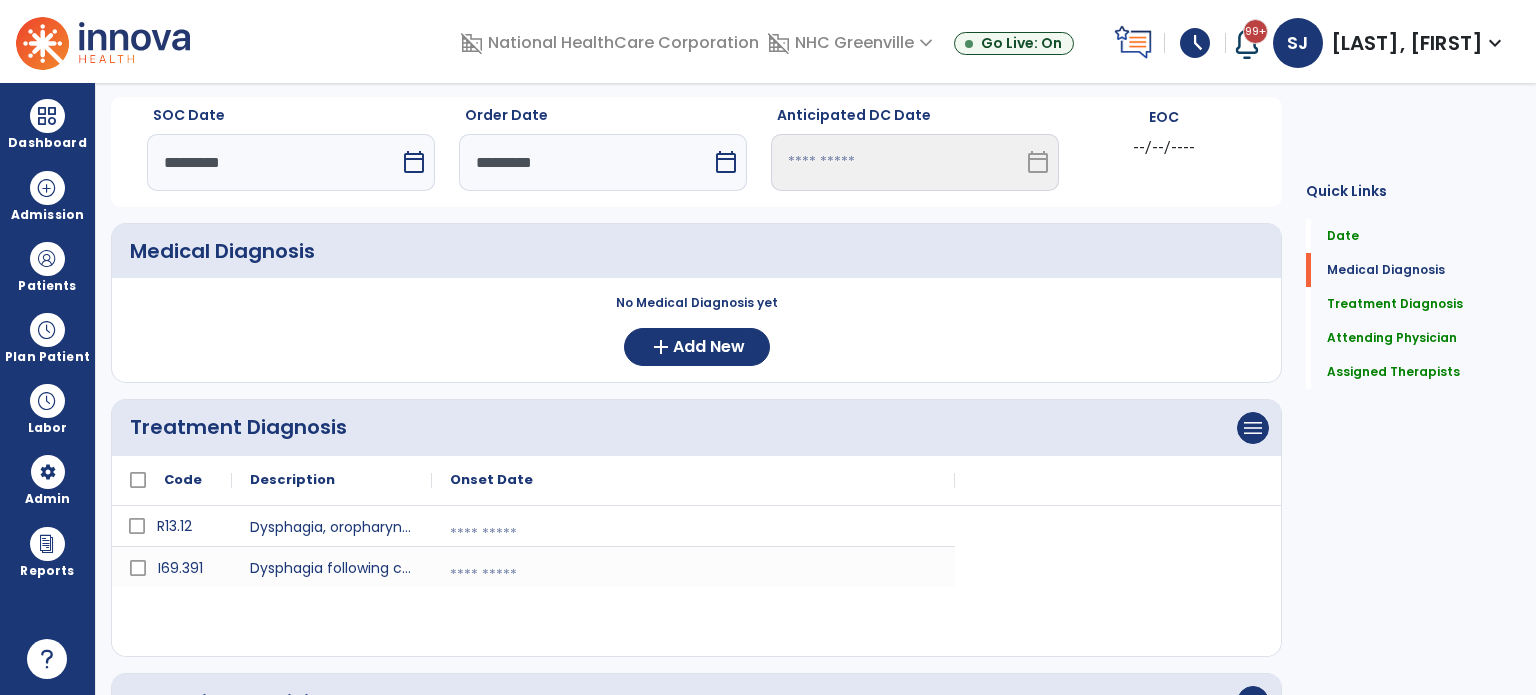 scroll, scrollTop: 0, scrollLeft: 0, axis: both 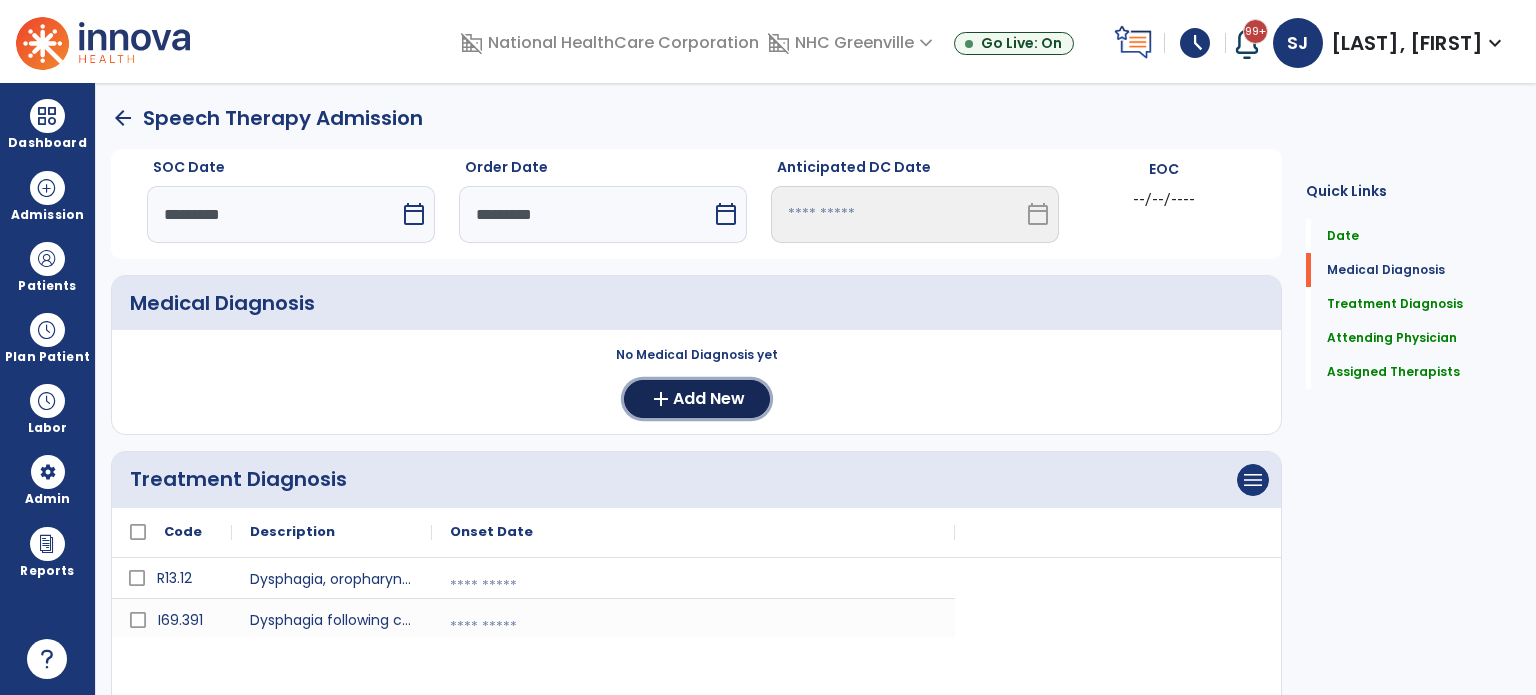 click on "Add New" 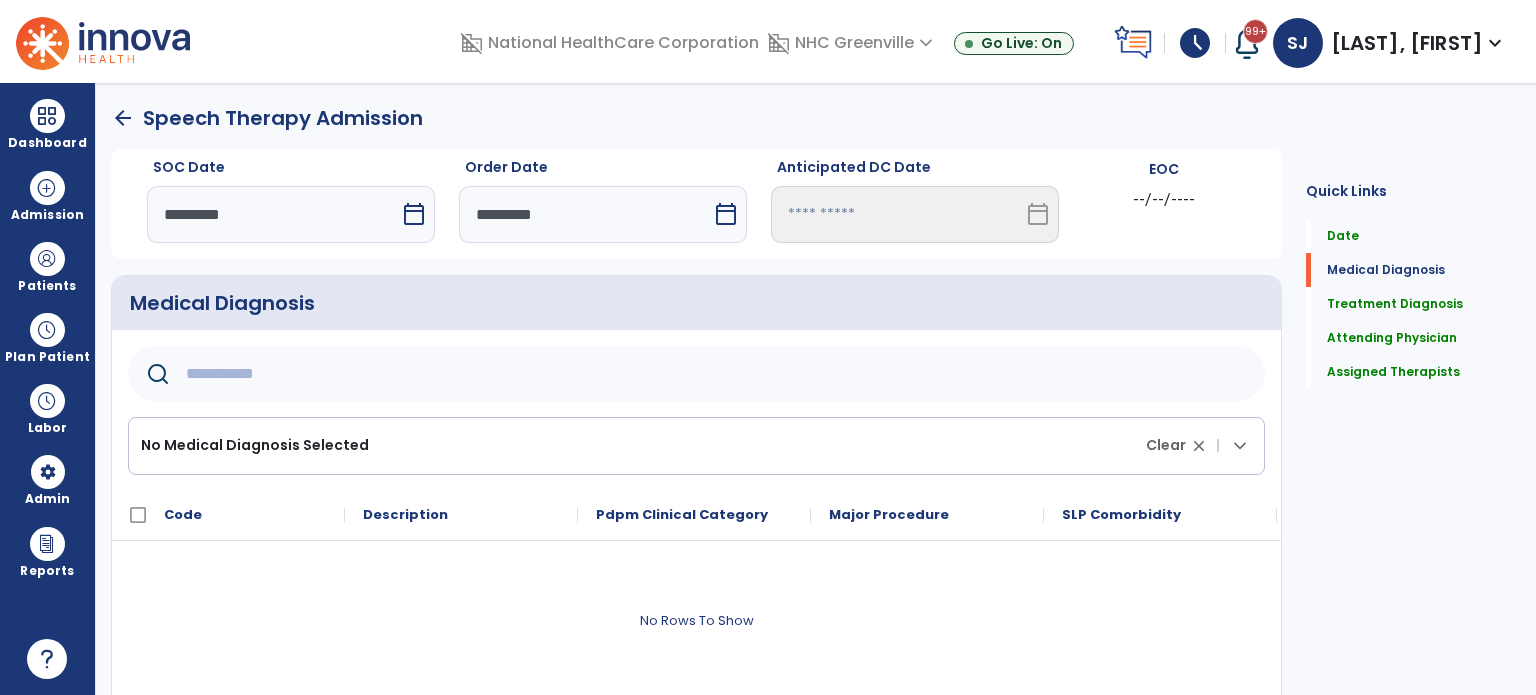 click 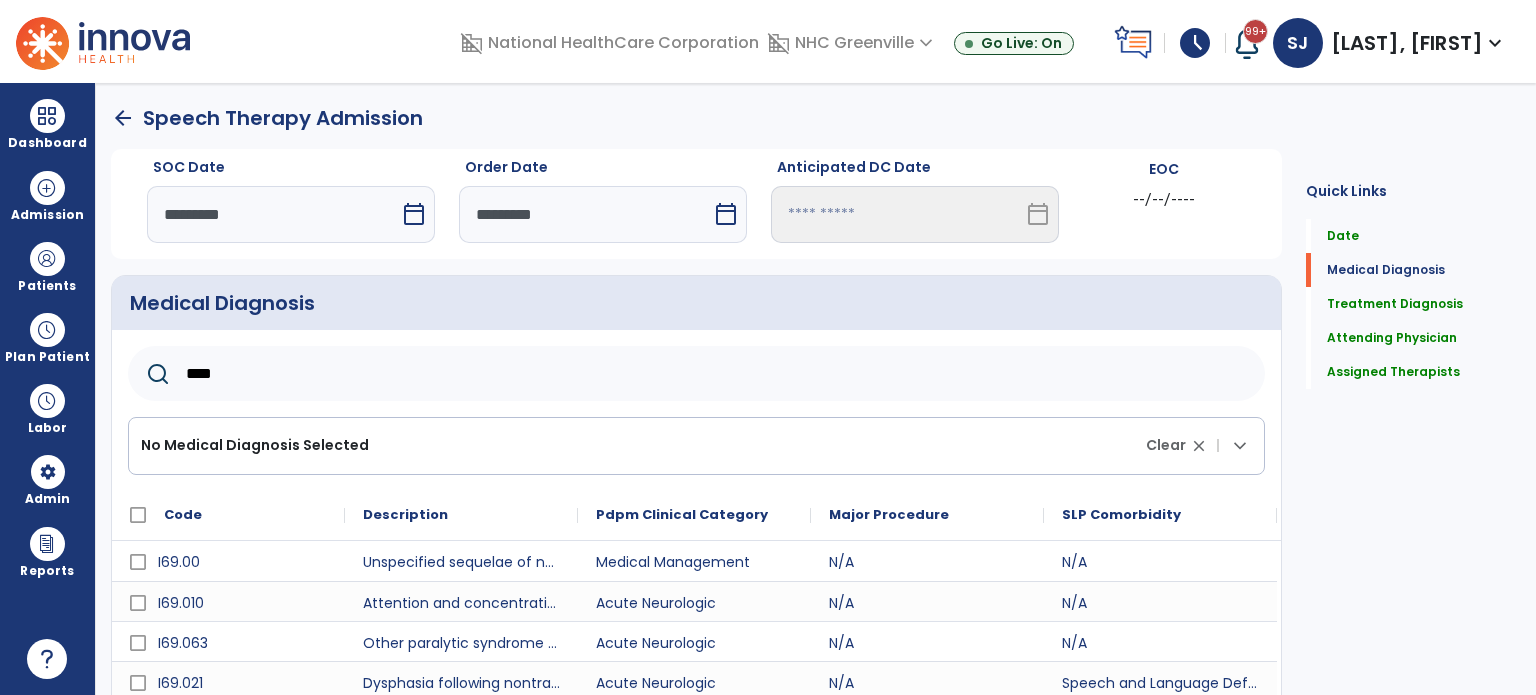 scroll, scrollTop: 81, scrollLeft: 0, axis: vertical 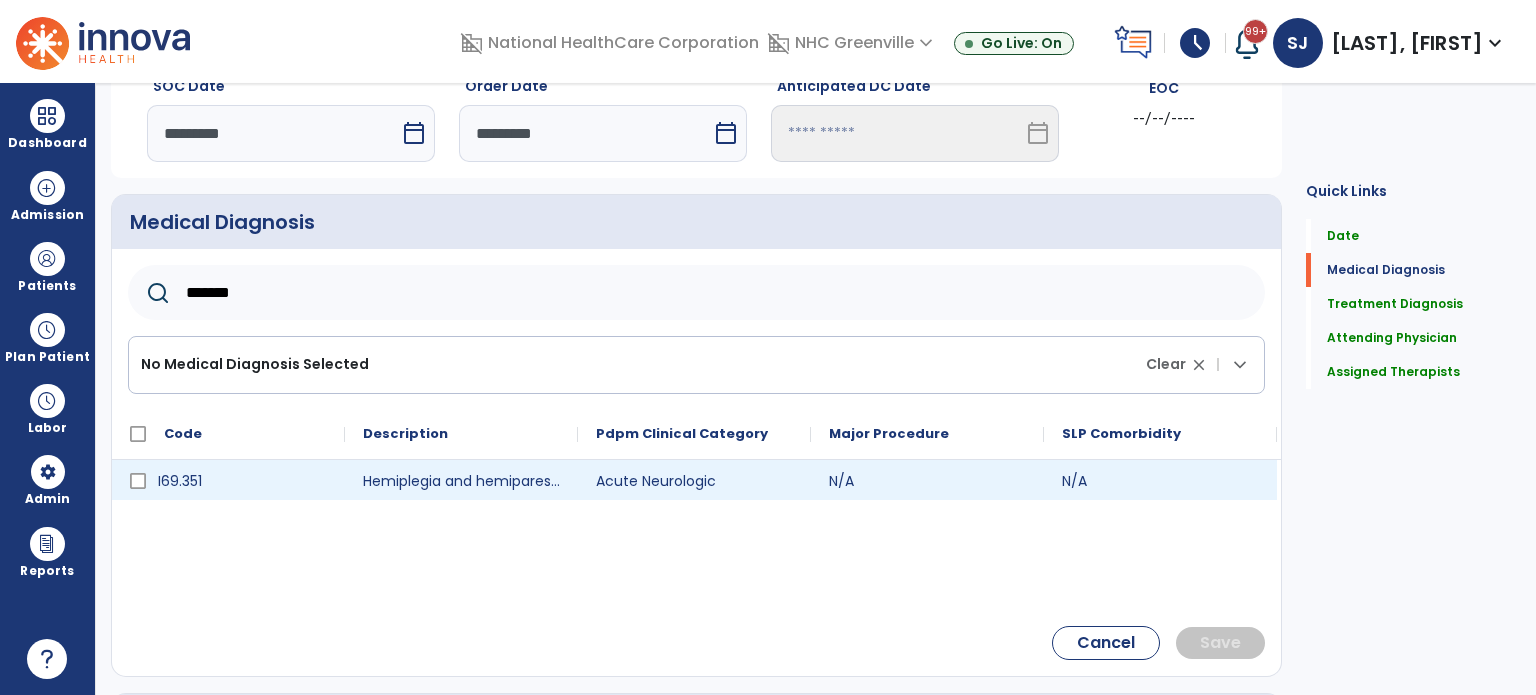 type on "*******" 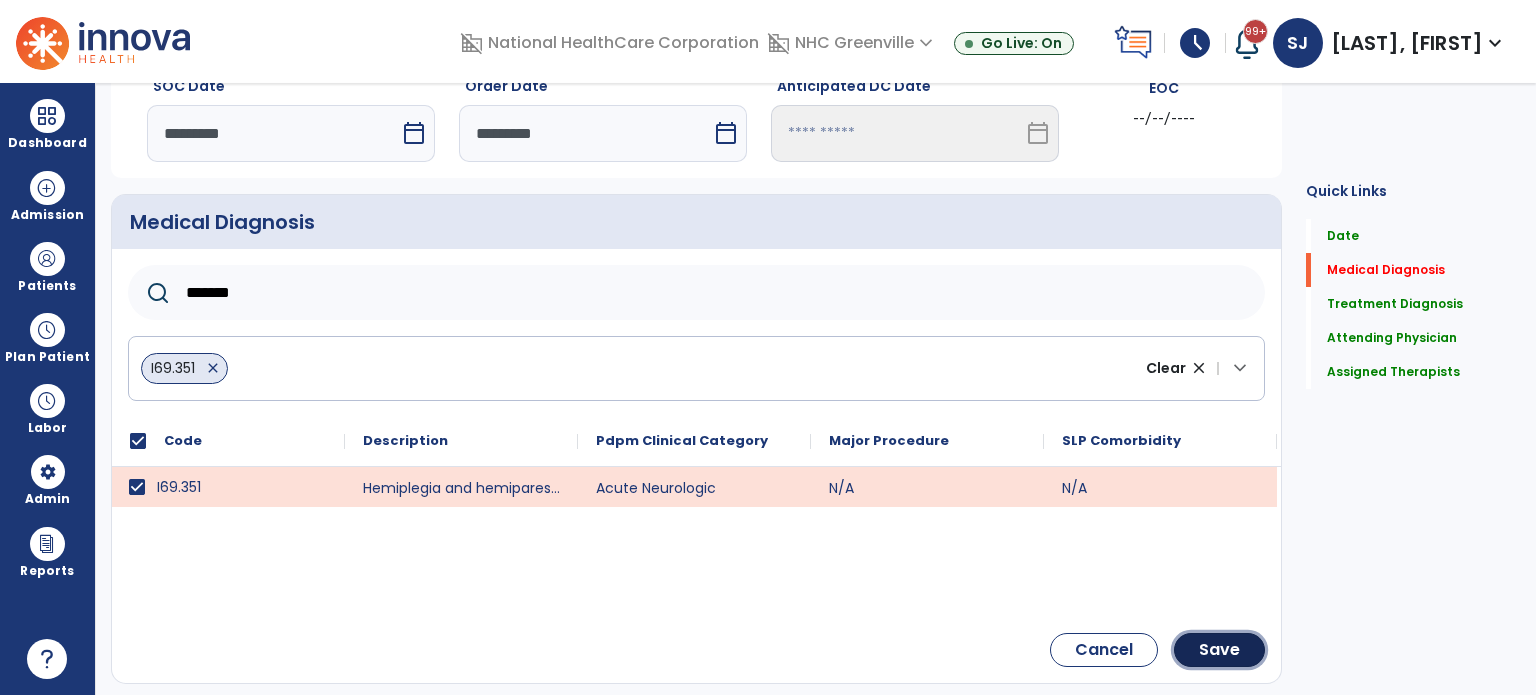 click on "Save" 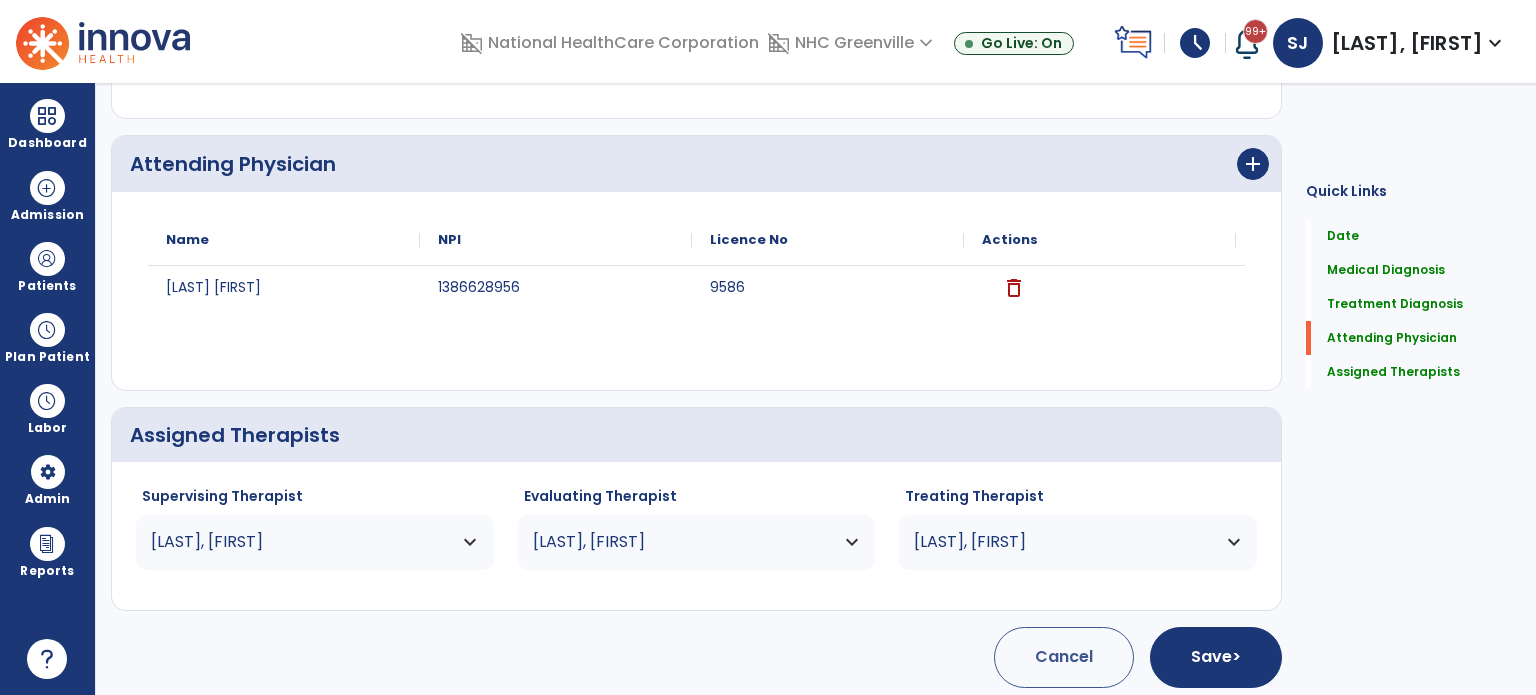 scroll, scrollTop: 694, scrollLeft: 0, axis: vertical 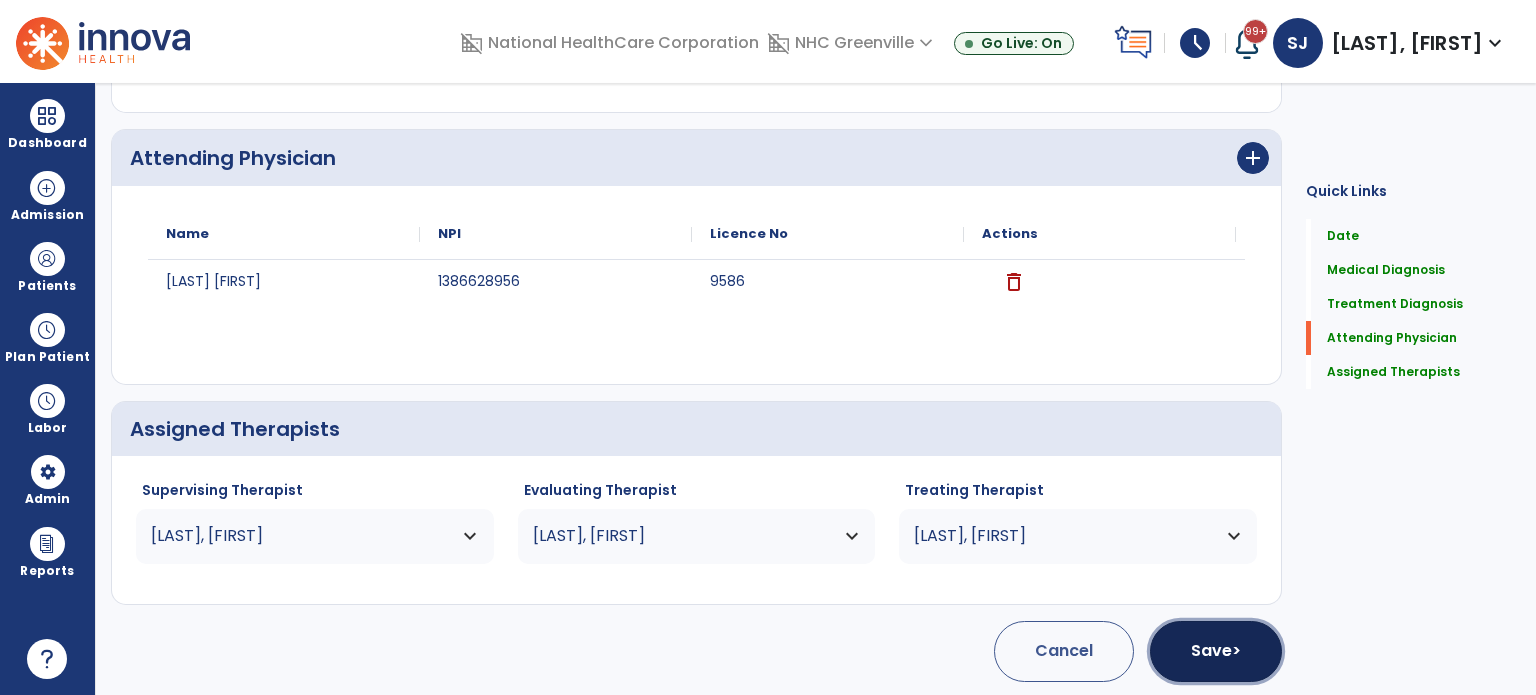 click on "Save  >" 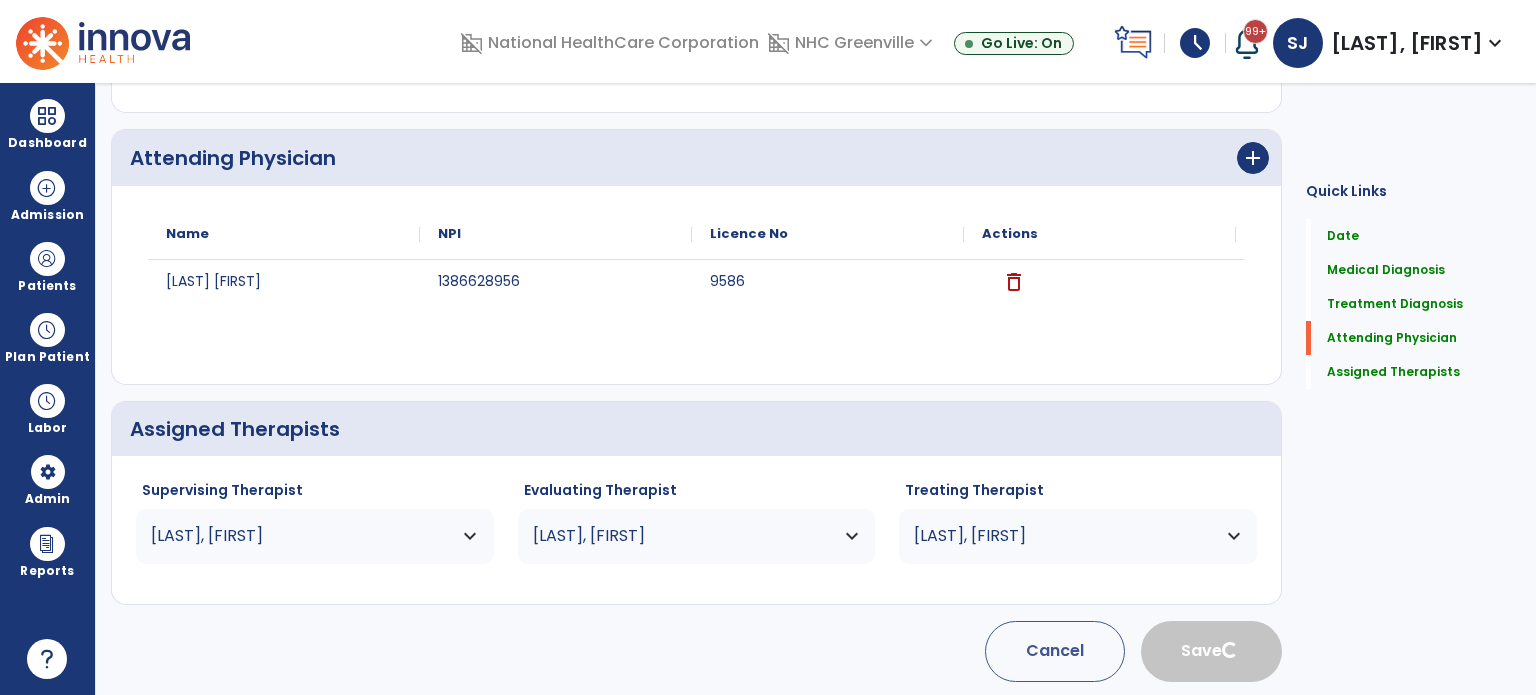 type 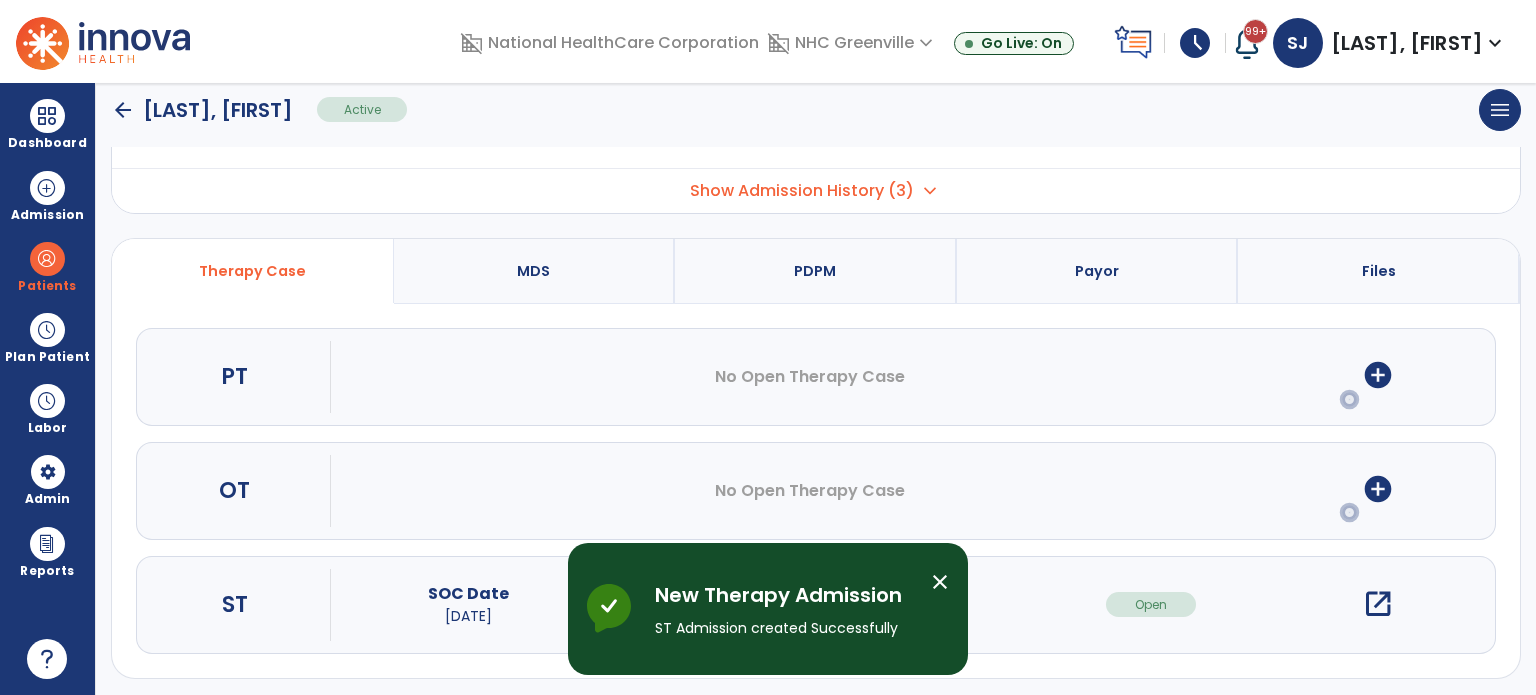 scroll, scrollTop: 107, scrollLeft: 0, axis: vertical 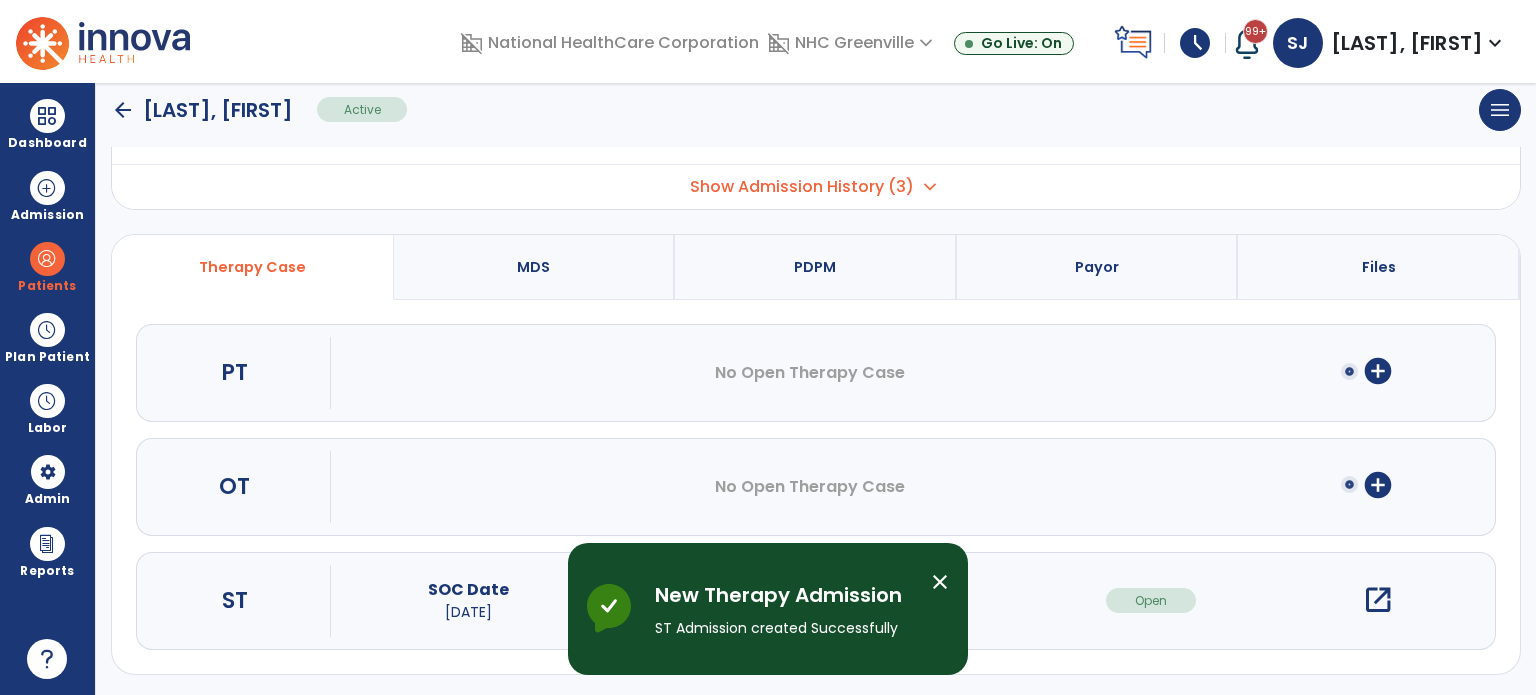 click on "open_in_new" at bounding box center (1378, 600) 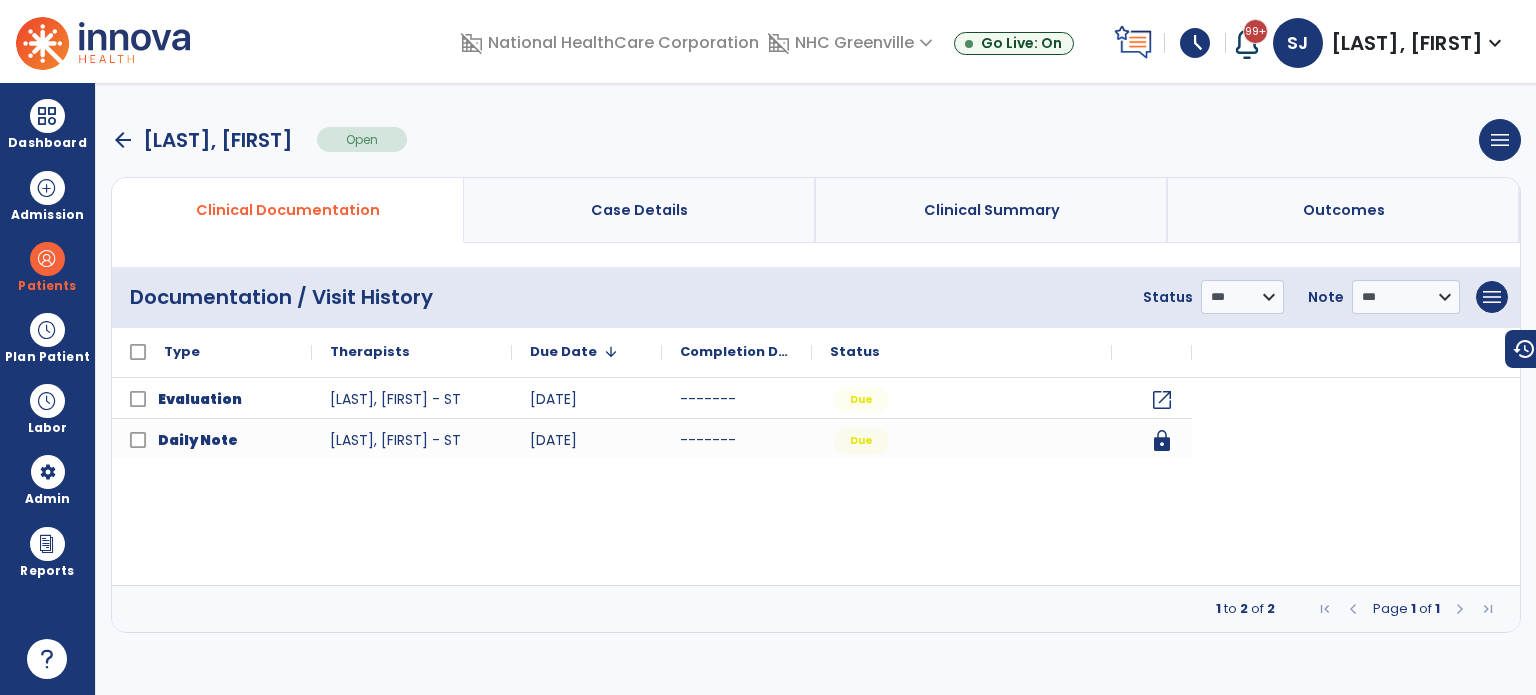 scroll, scrollTop: 0, scrollLeft: 0, axis: both 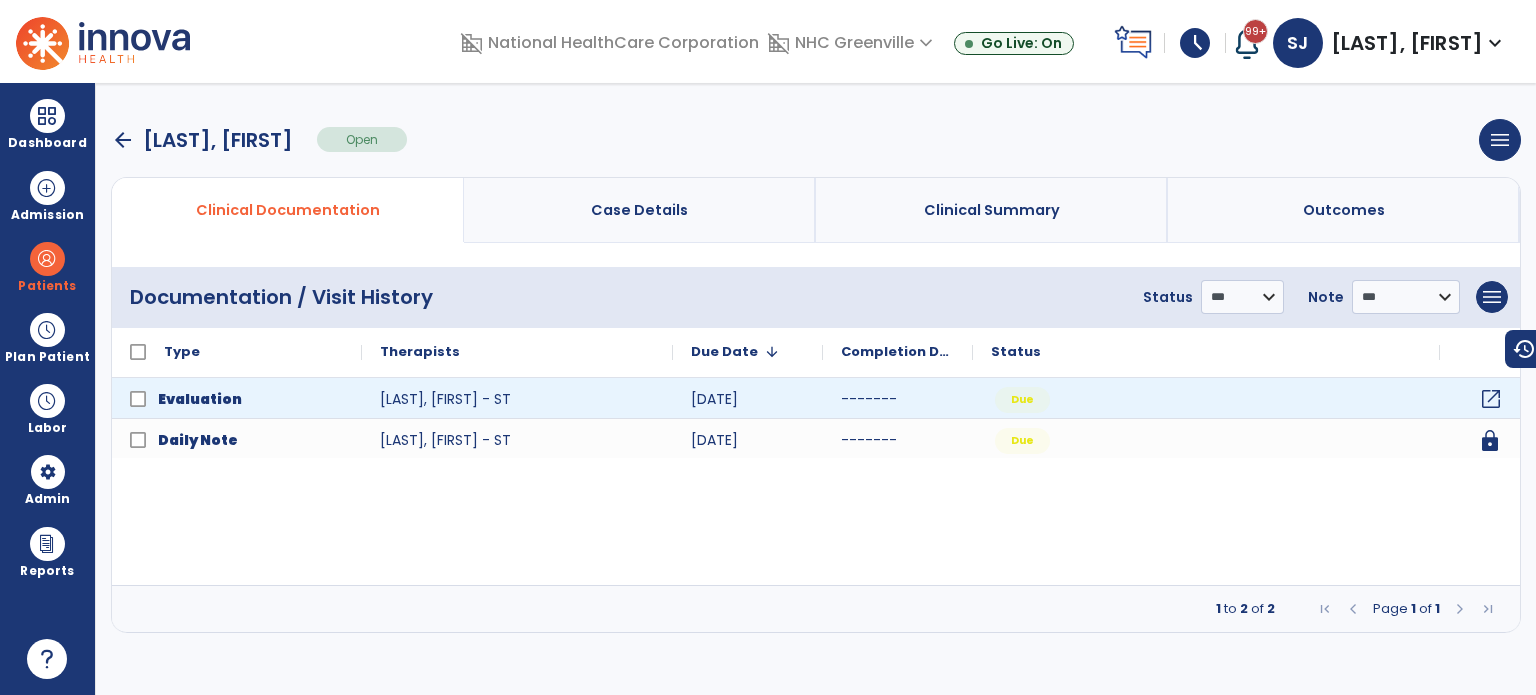 click on "open_in_new" 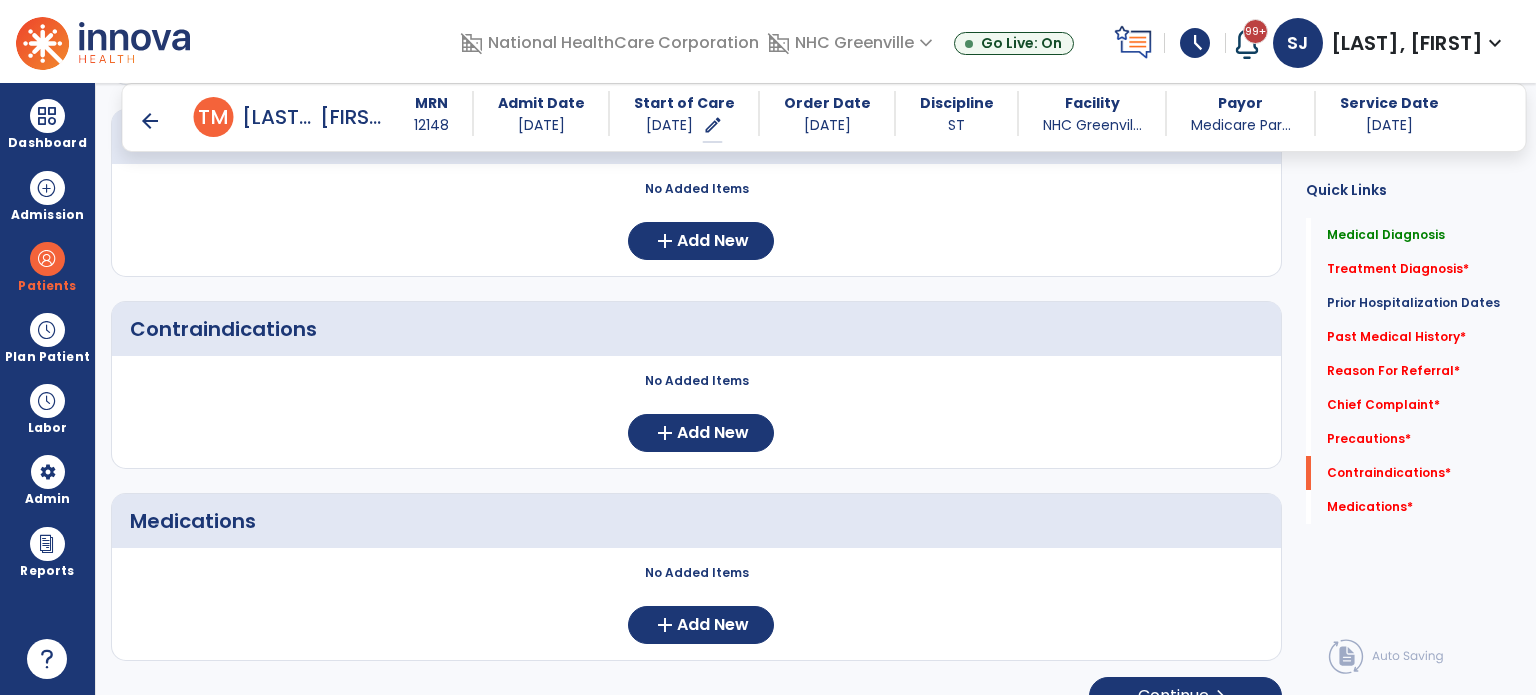 scroll, scrollTop: 1792, scrollLeft: 0, axis: vertical 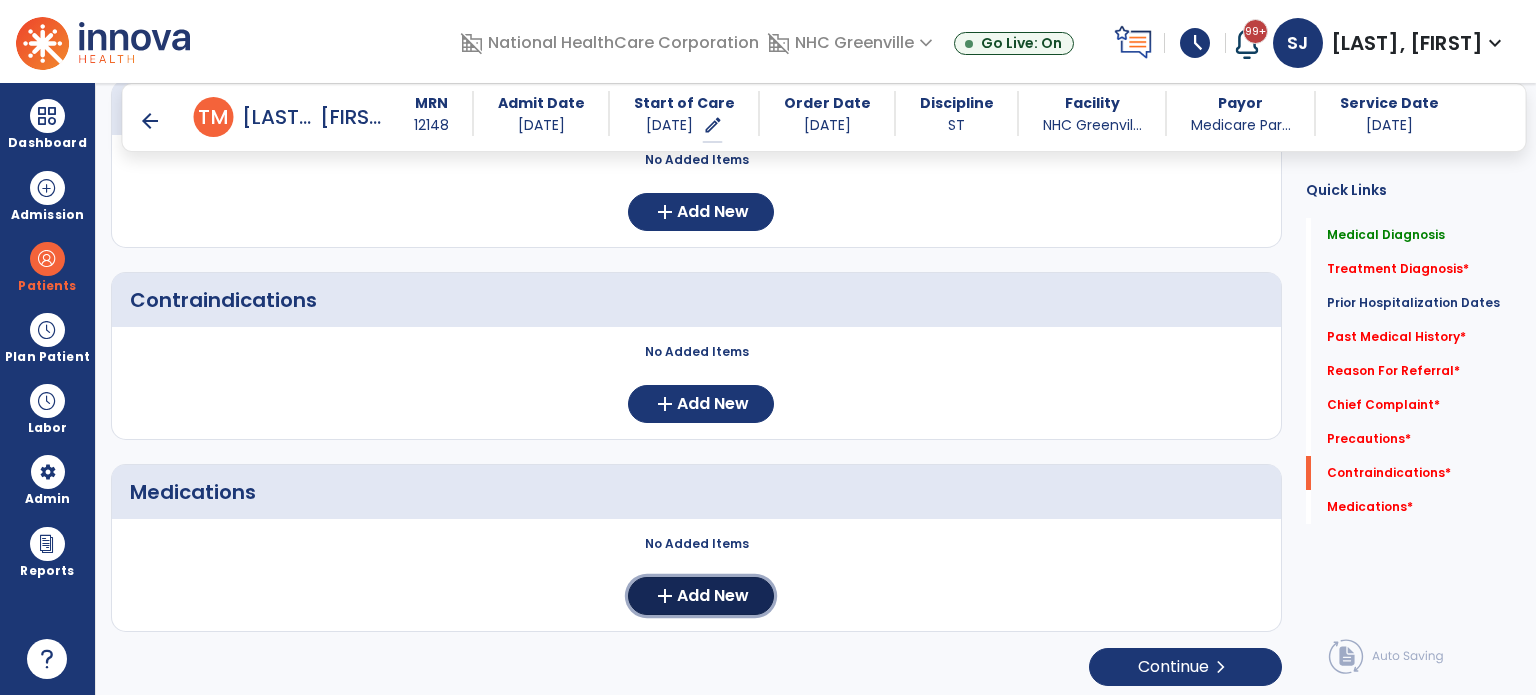 click on "Add New" 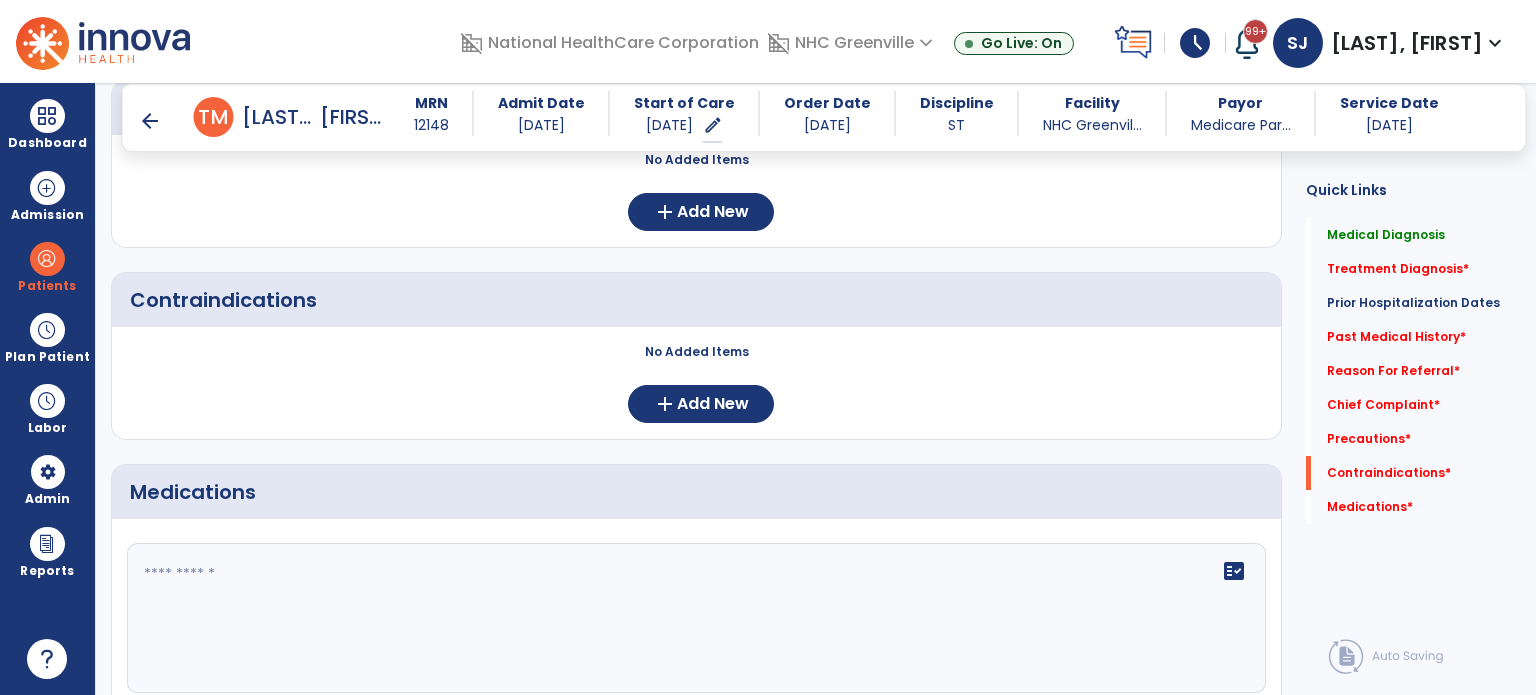 click on "fact_check" 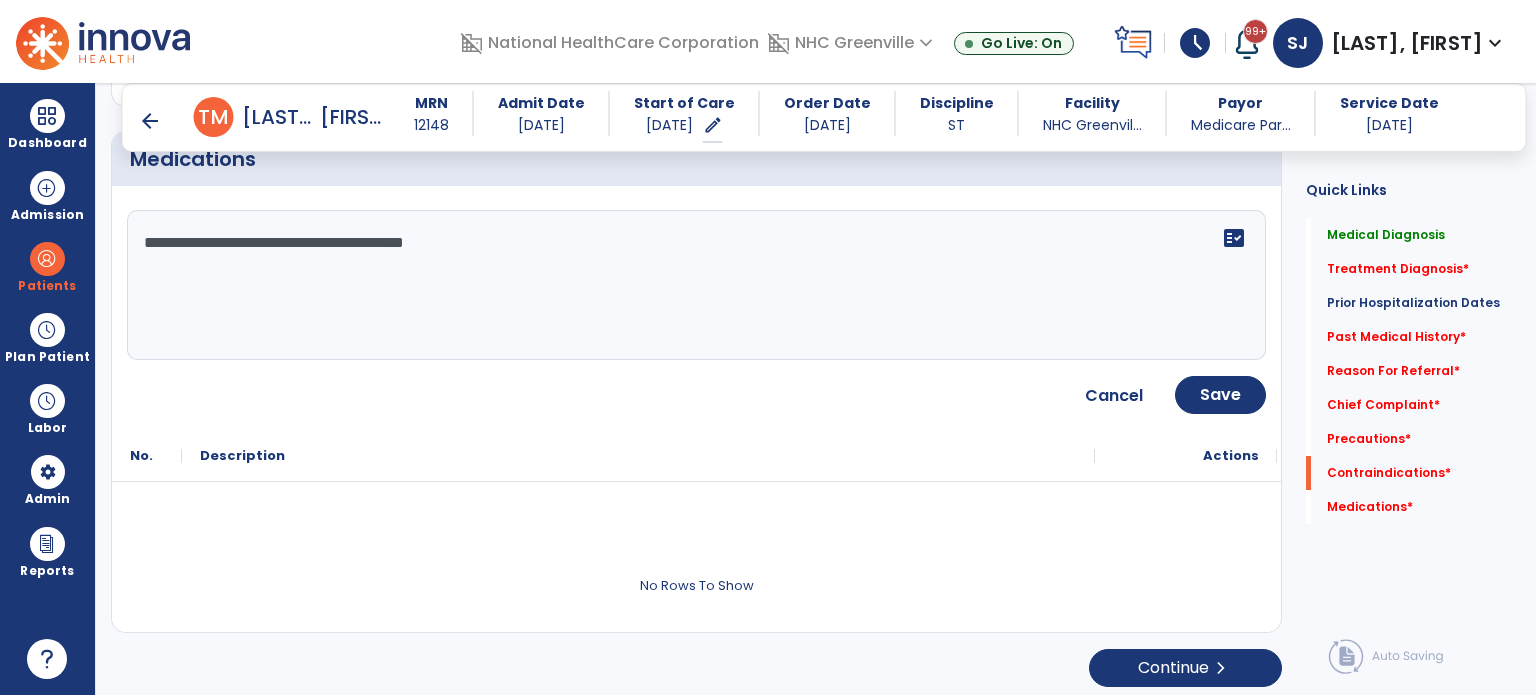 type on "**********" 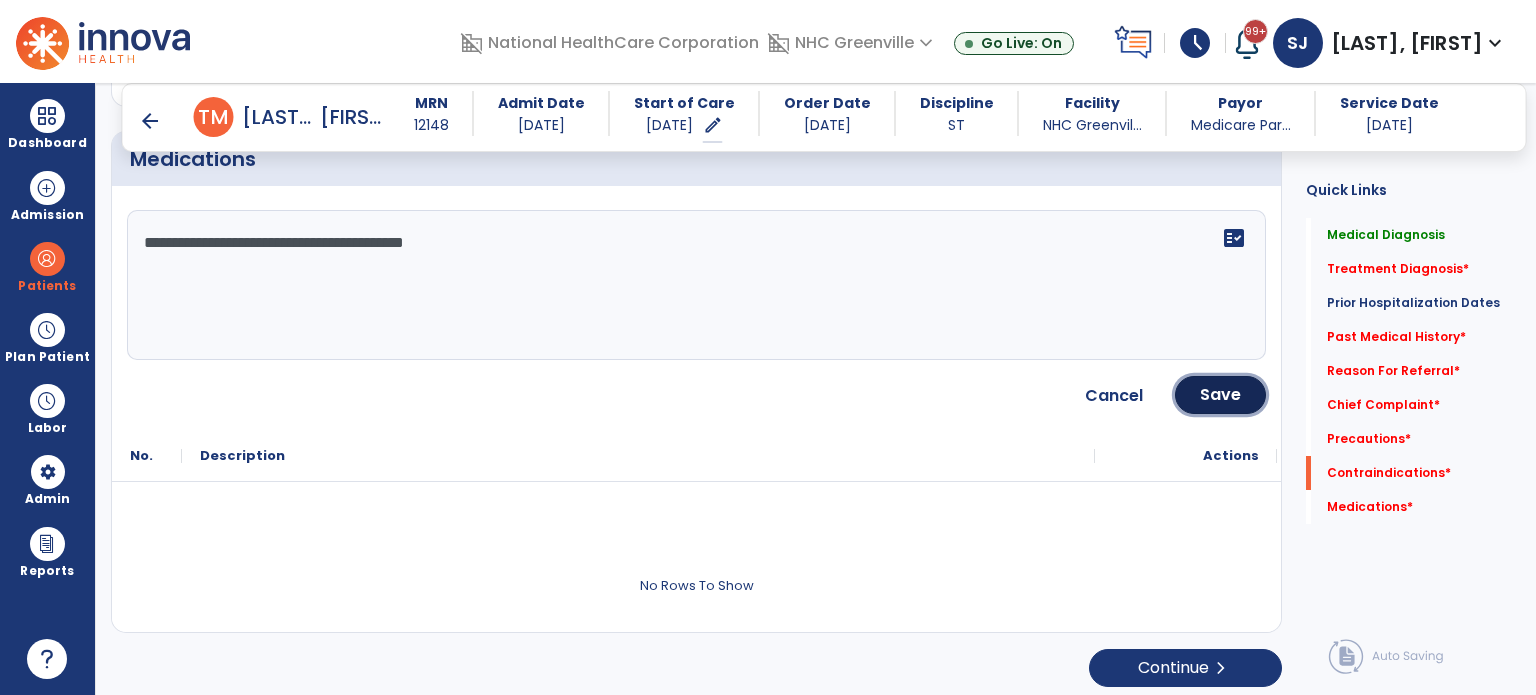 click on "Save" 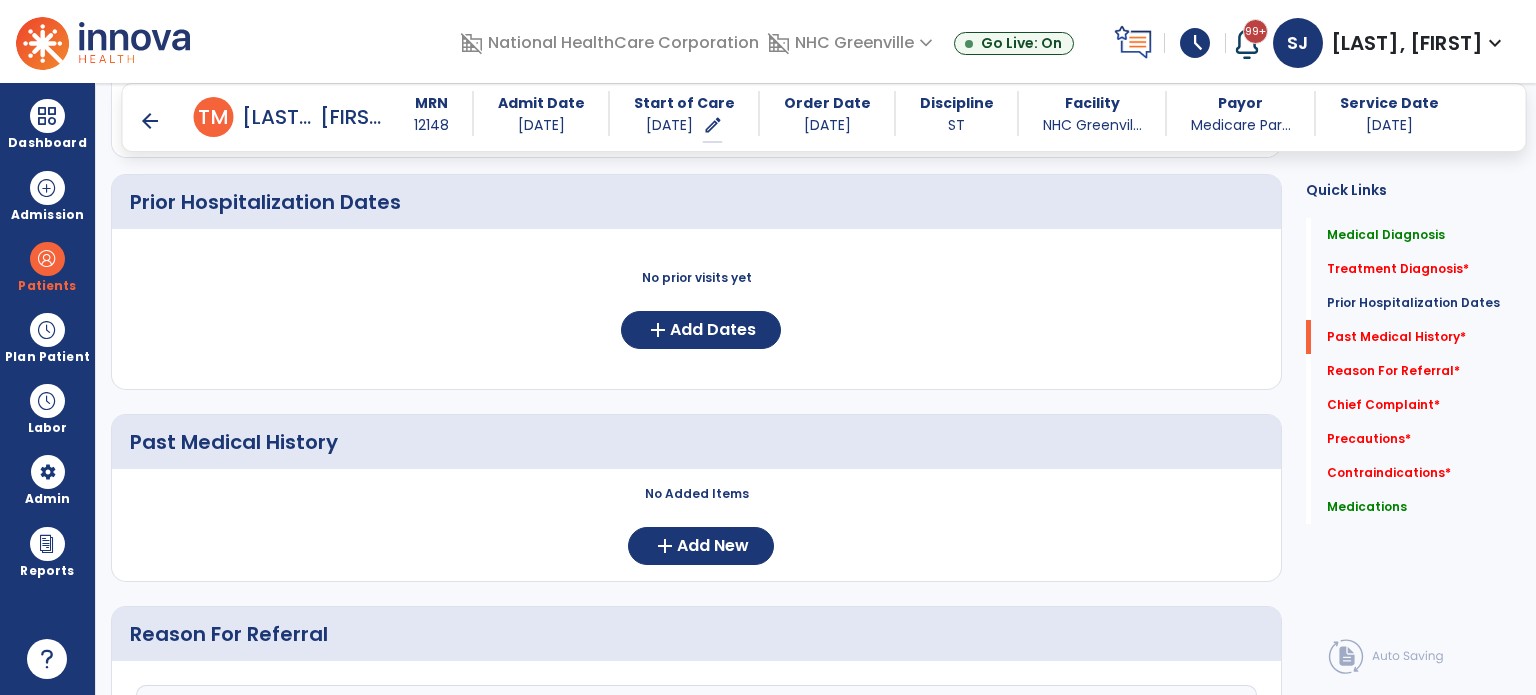 scroll, scrollTop: 696, scrollLeft: 0, axis: vertical 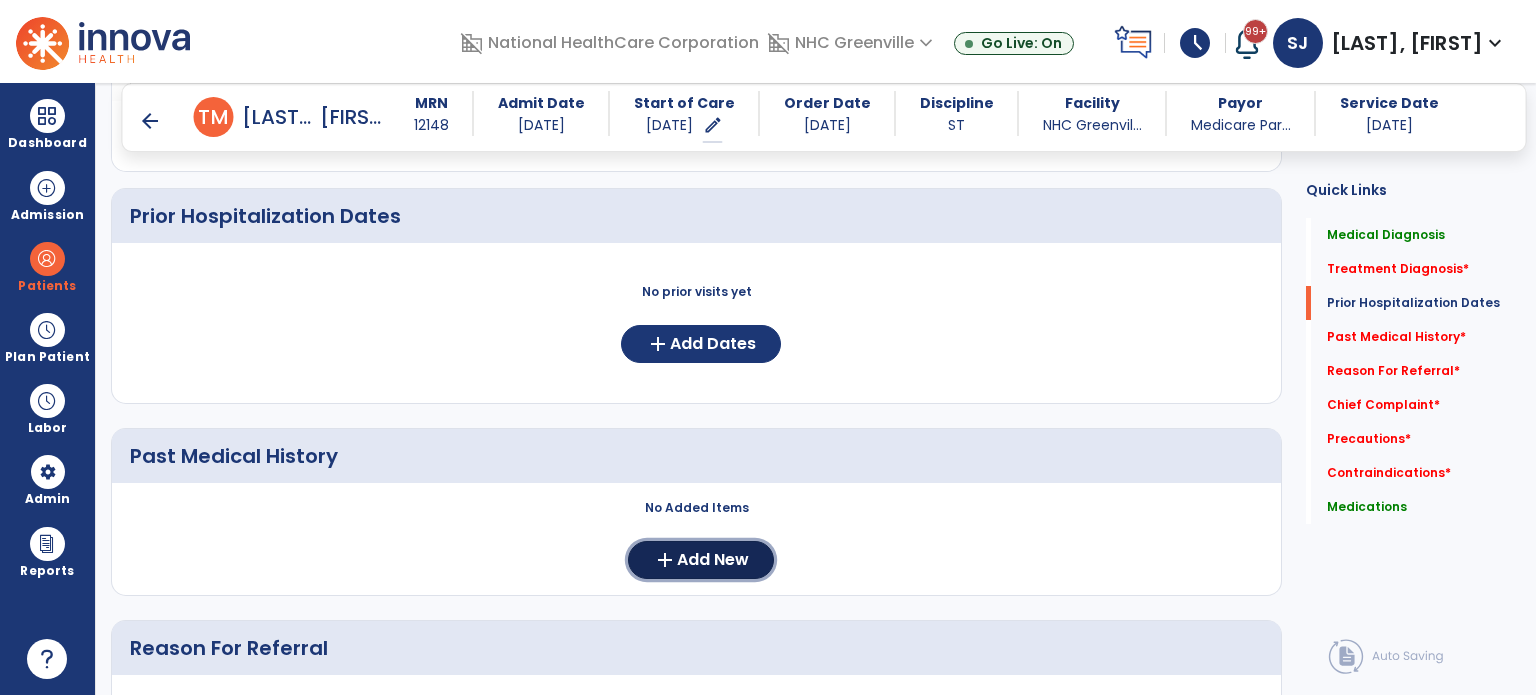 click on "Add New" 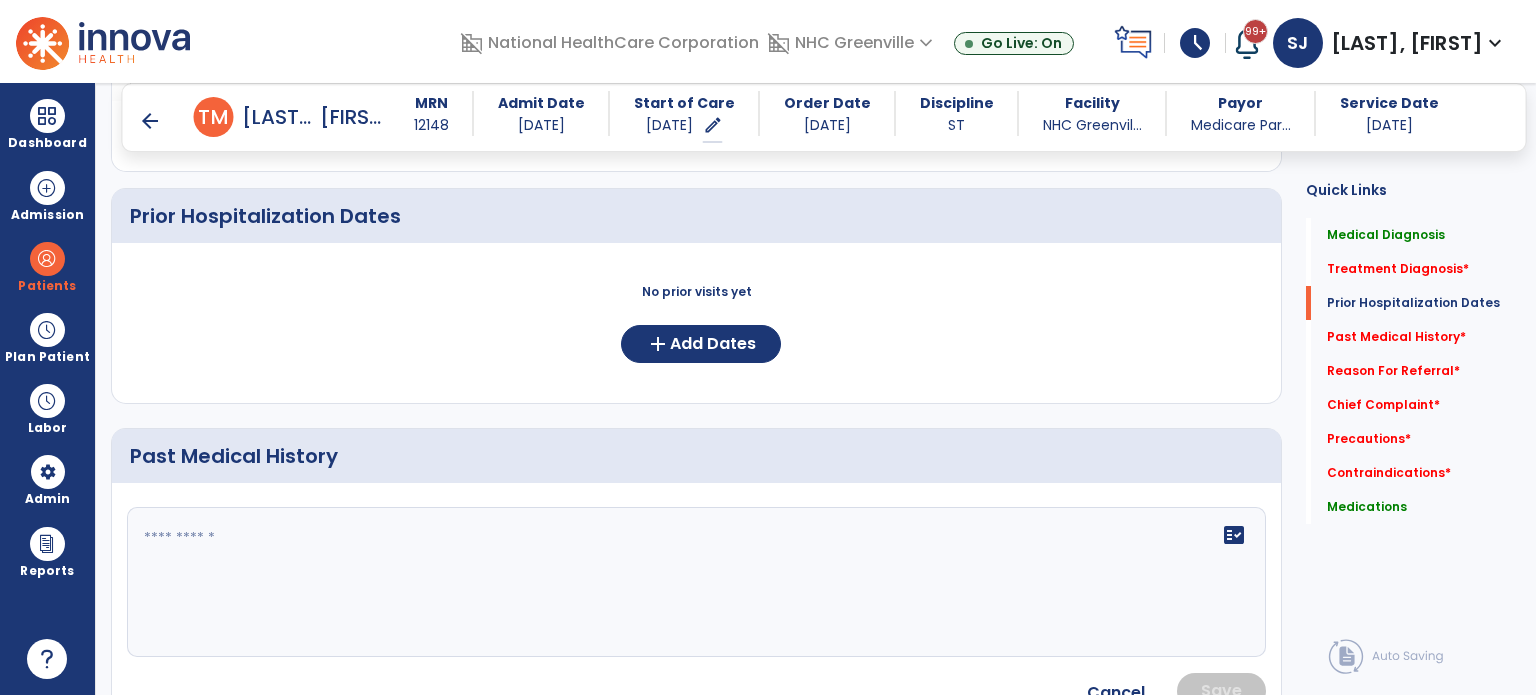 click on "fact_check" 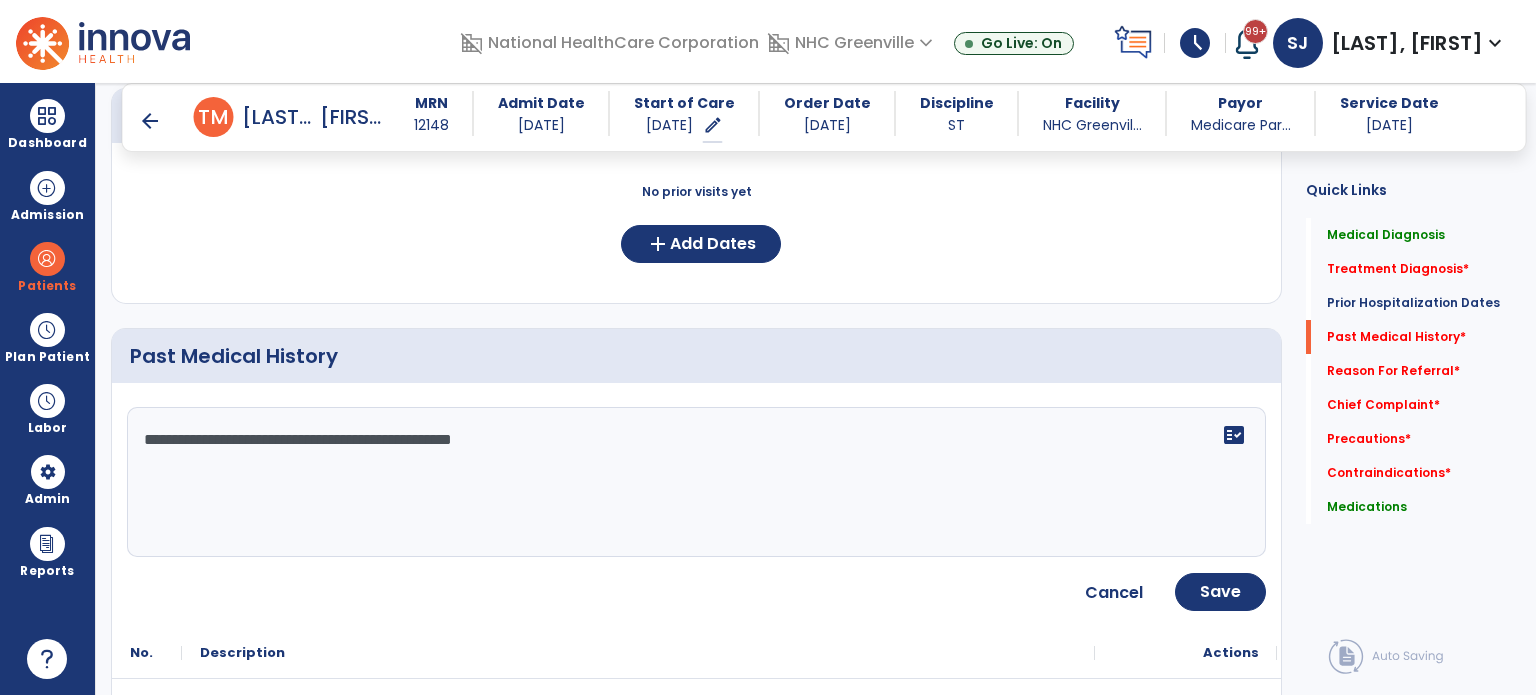 scroll, scrollTop: 796, scrollLeft: 0, axis: vertical 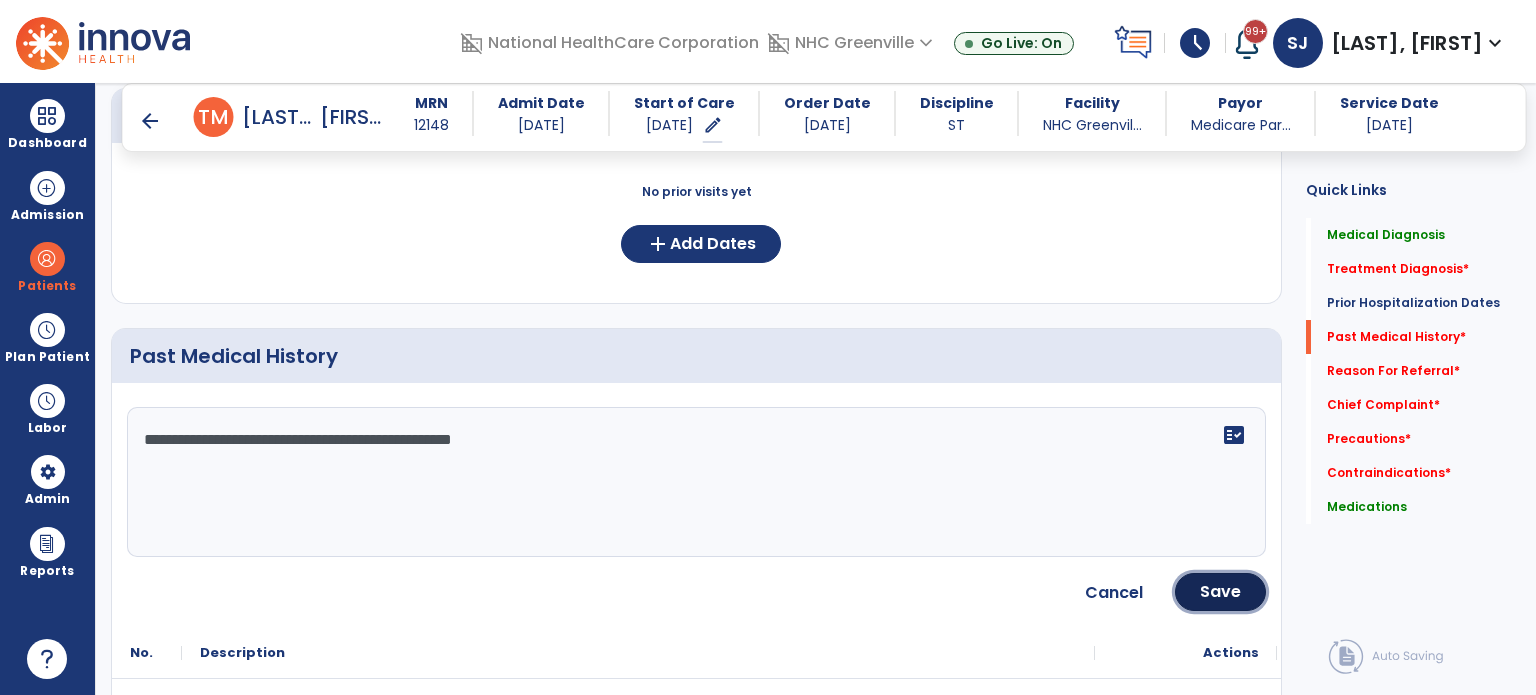 click on "Save" 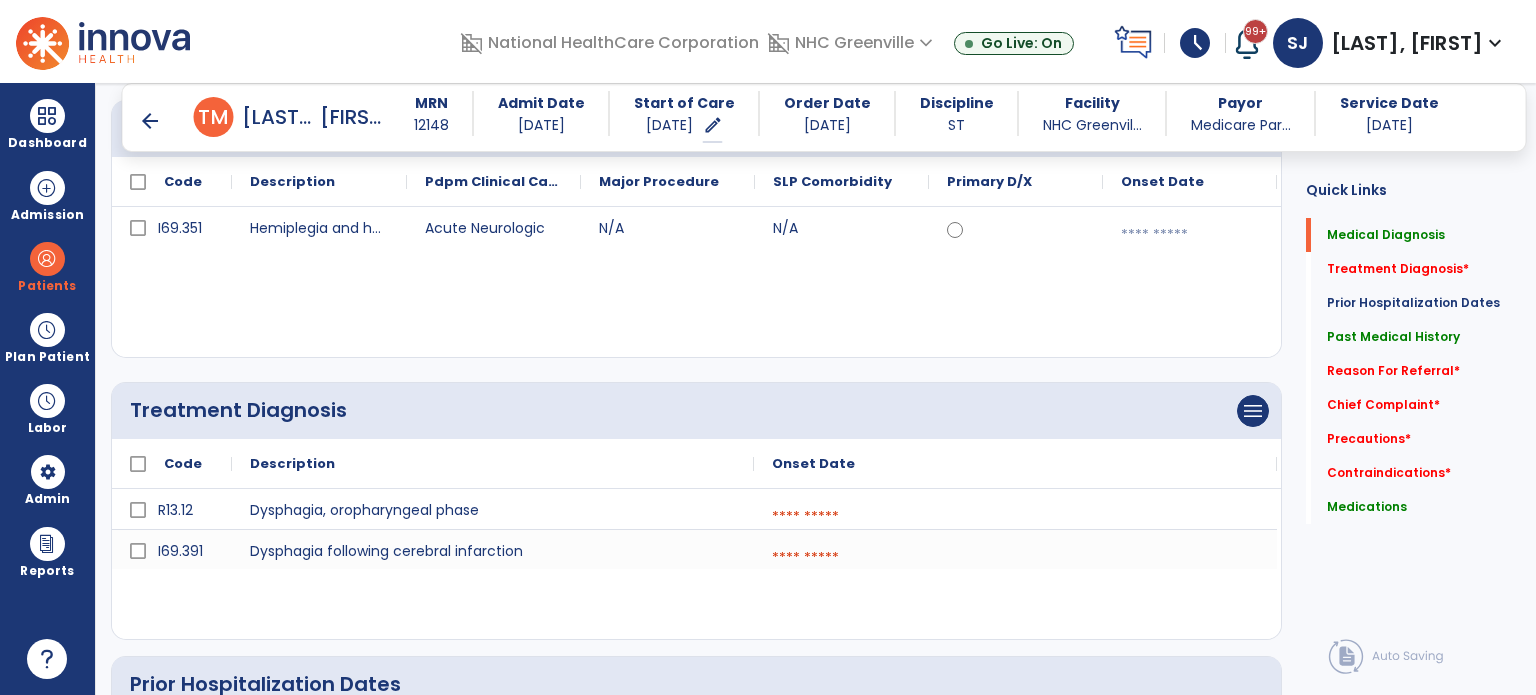 scroll, scrollTop: 196, scrollLeft: 0, axis: vertical 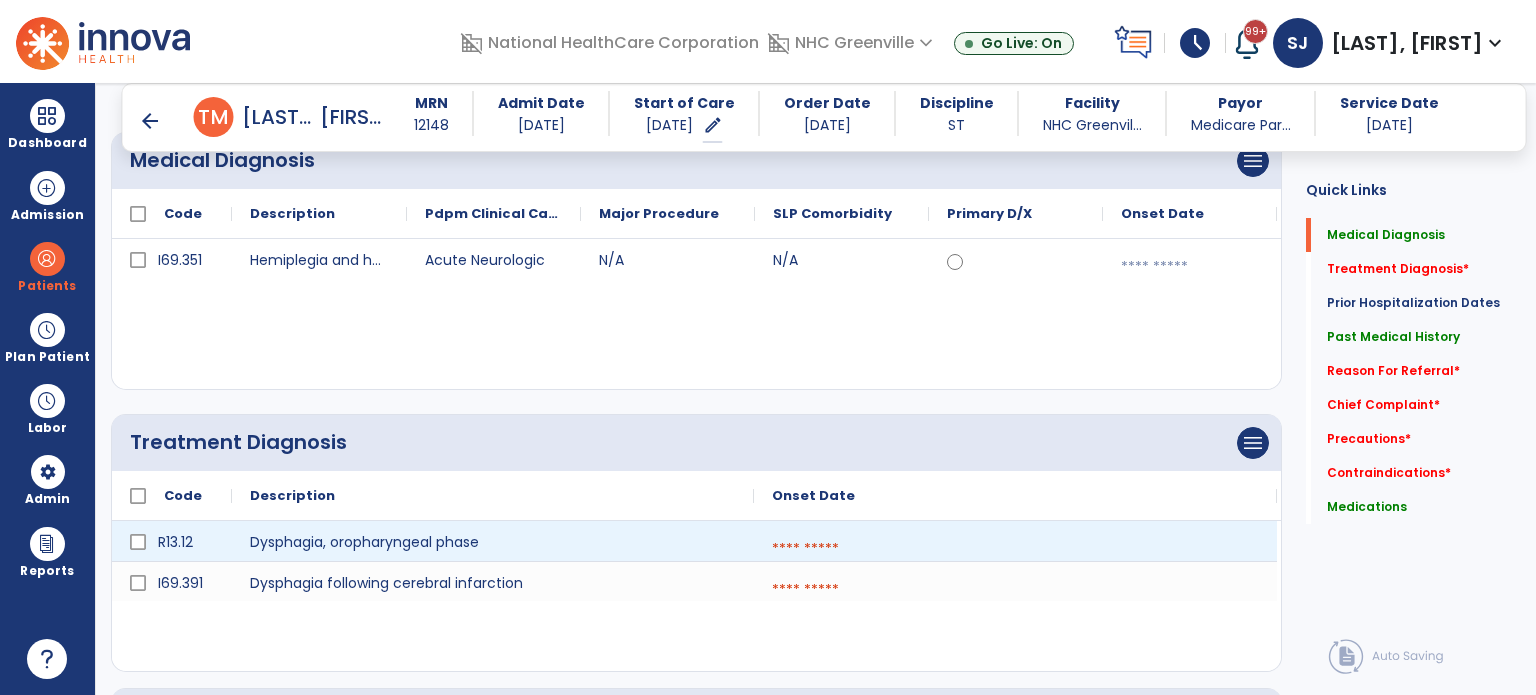 click at bounding box center [1015, 549] 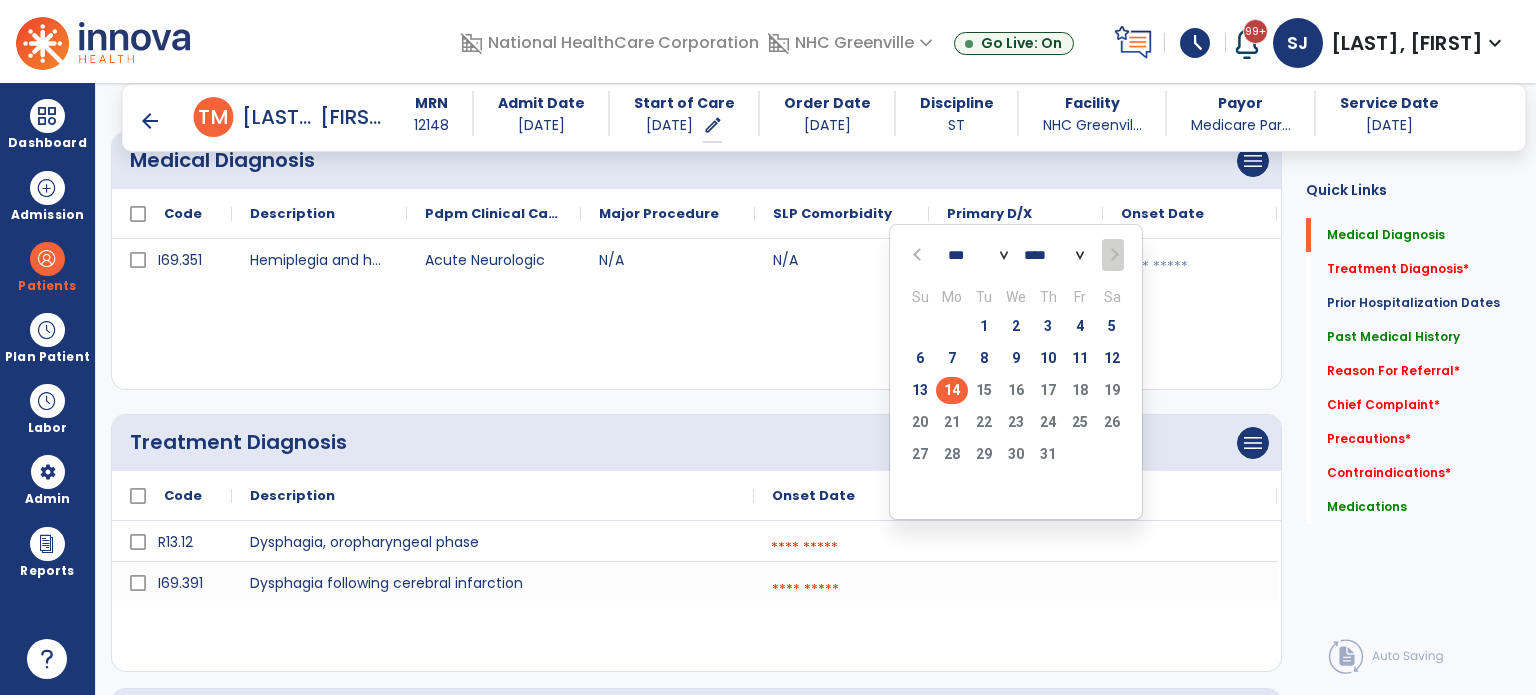 click on "14" 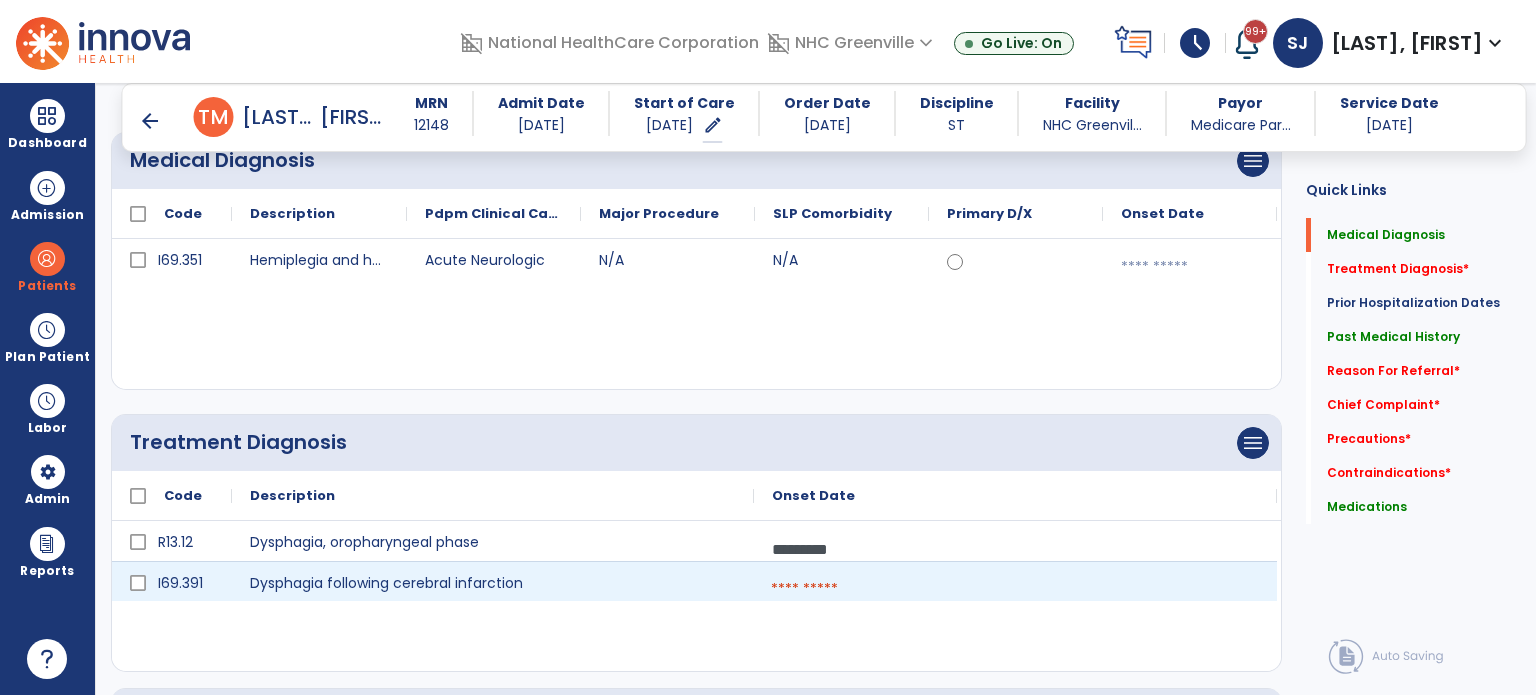 click at bounding box center (1015, 589) 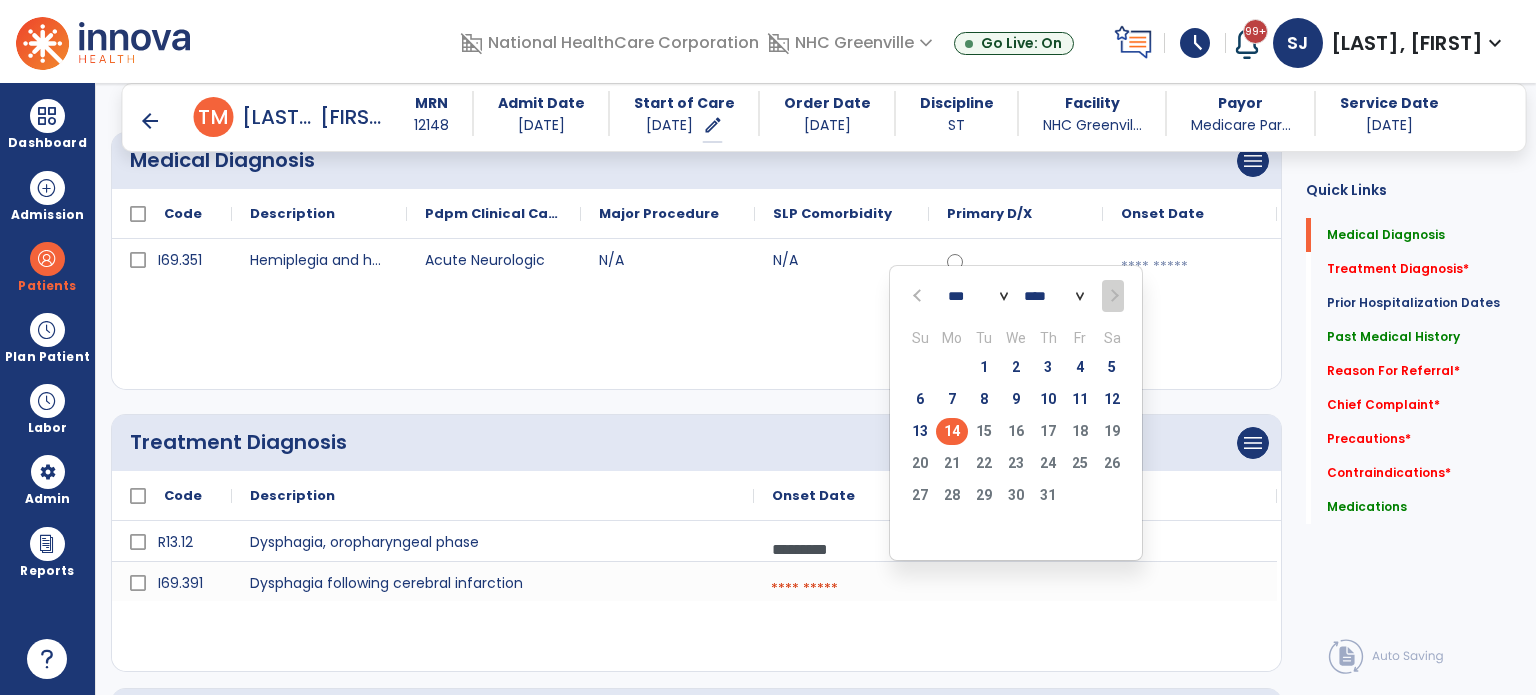 click on "14" 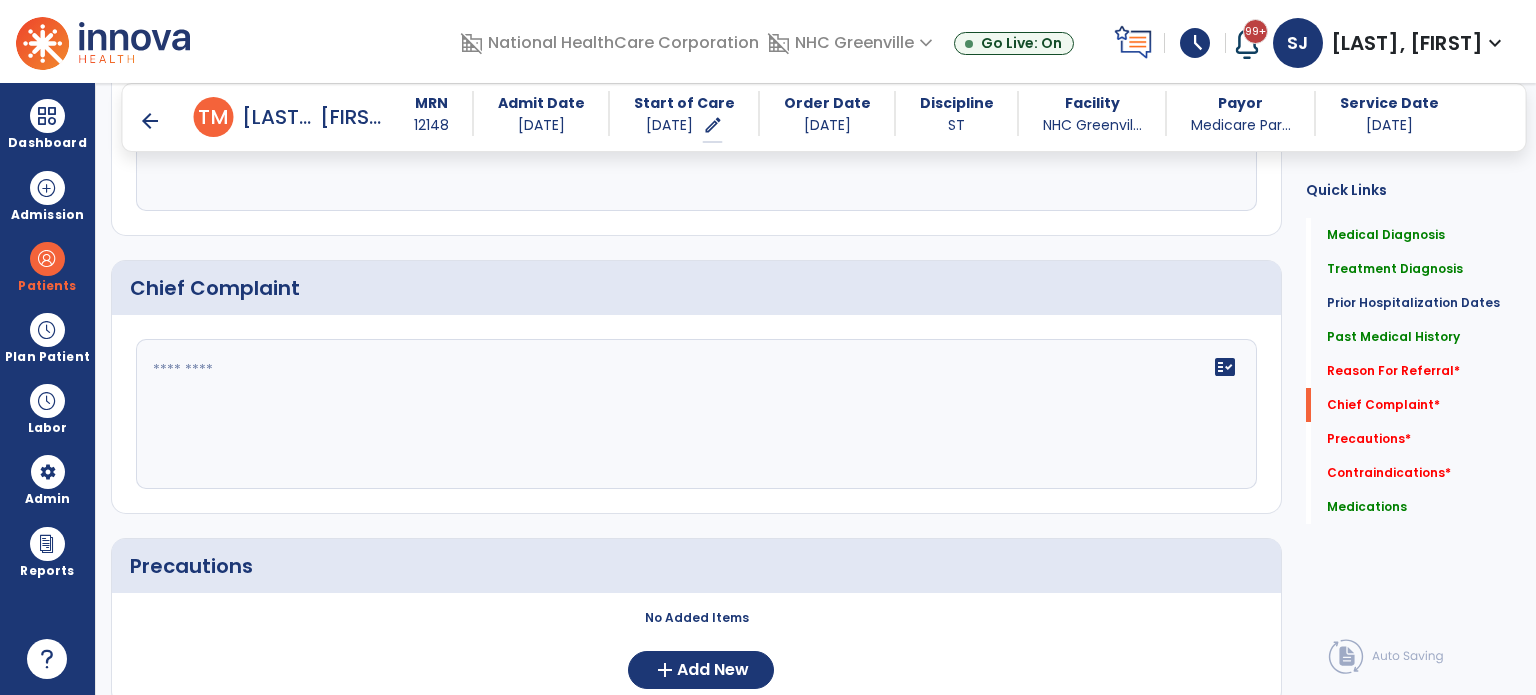scroll, scrollTop: 1596, scrollLeft: 0, axis: vertical 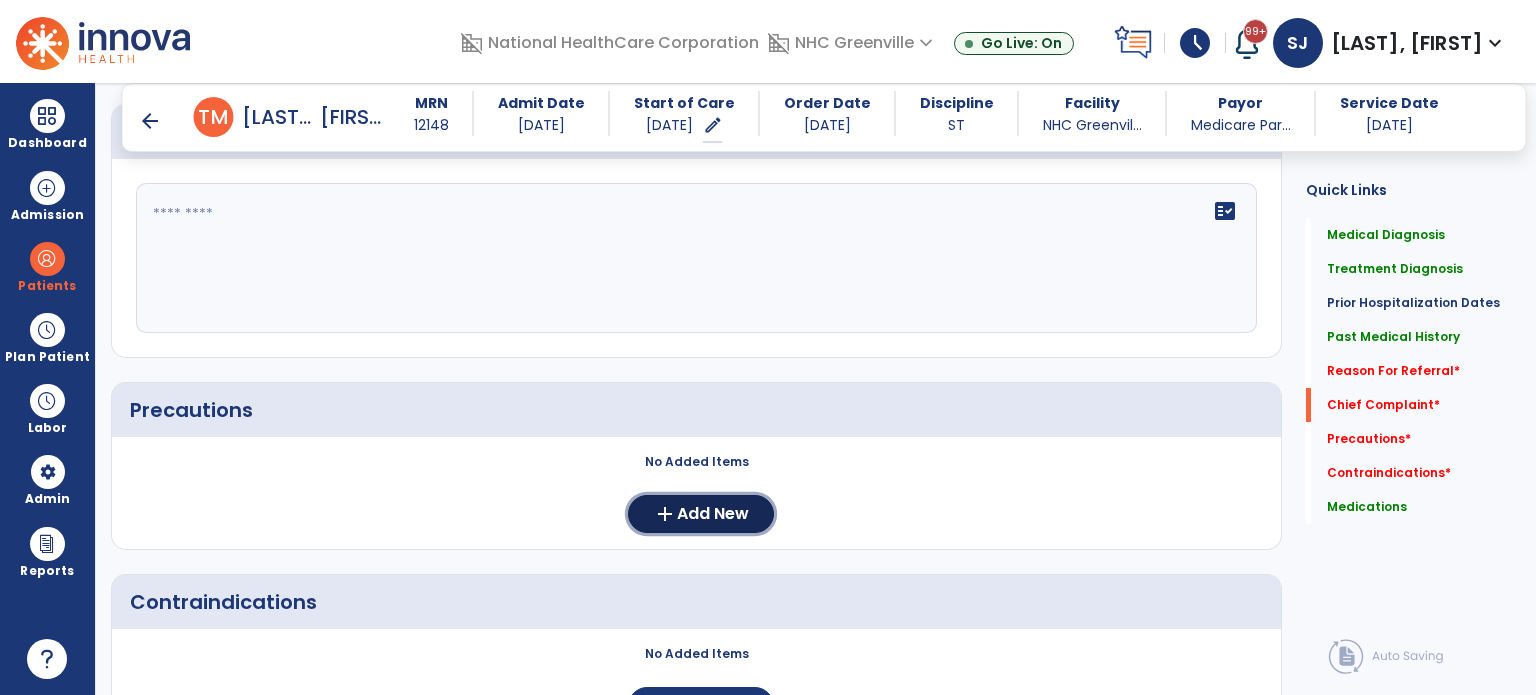 click on "Add New" 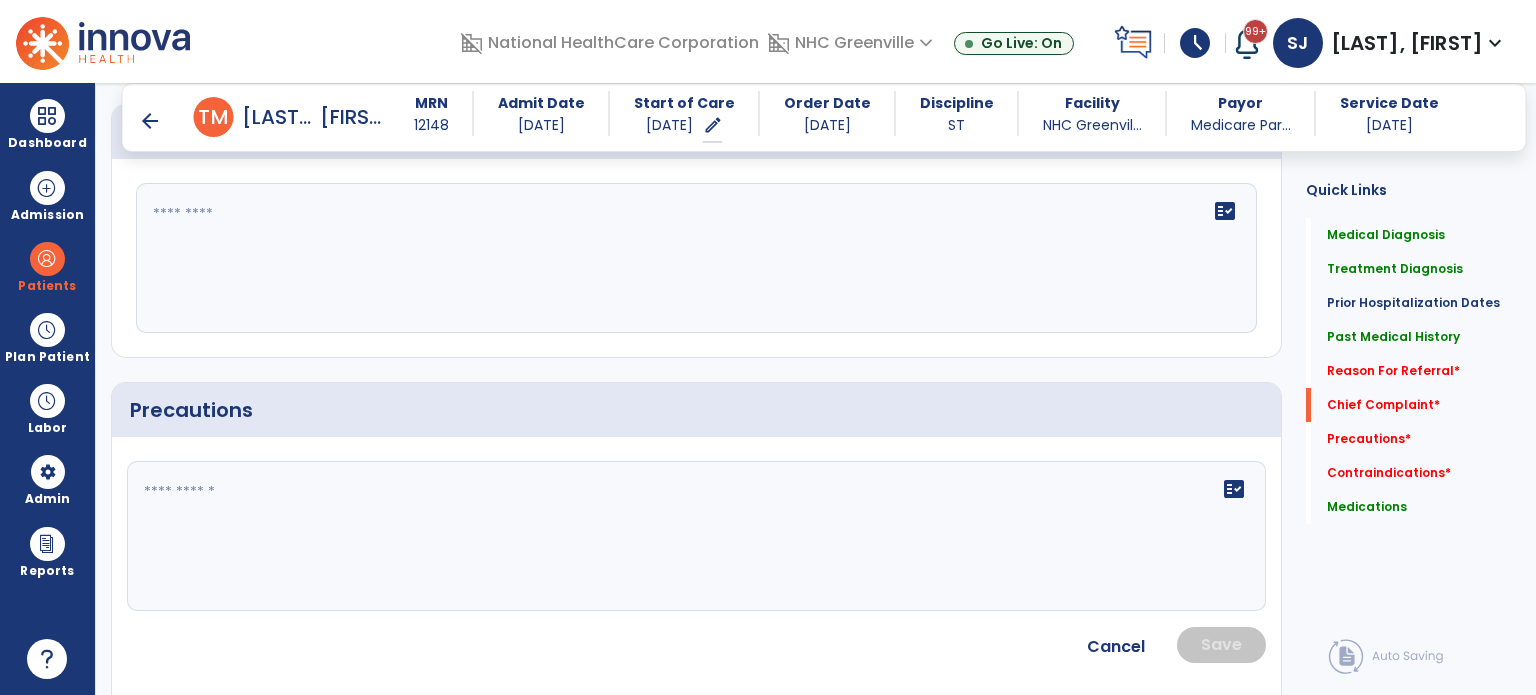 click on "fact_check" 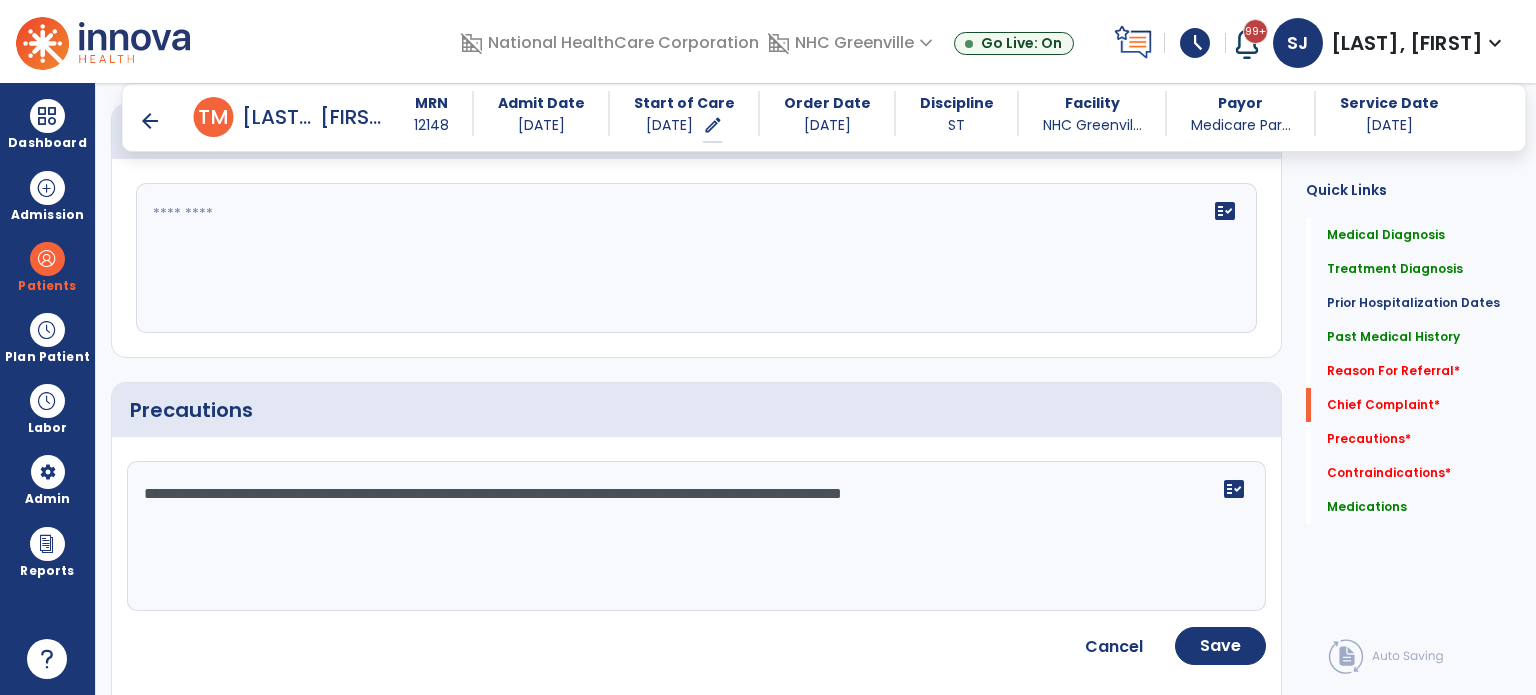 type on "**********" 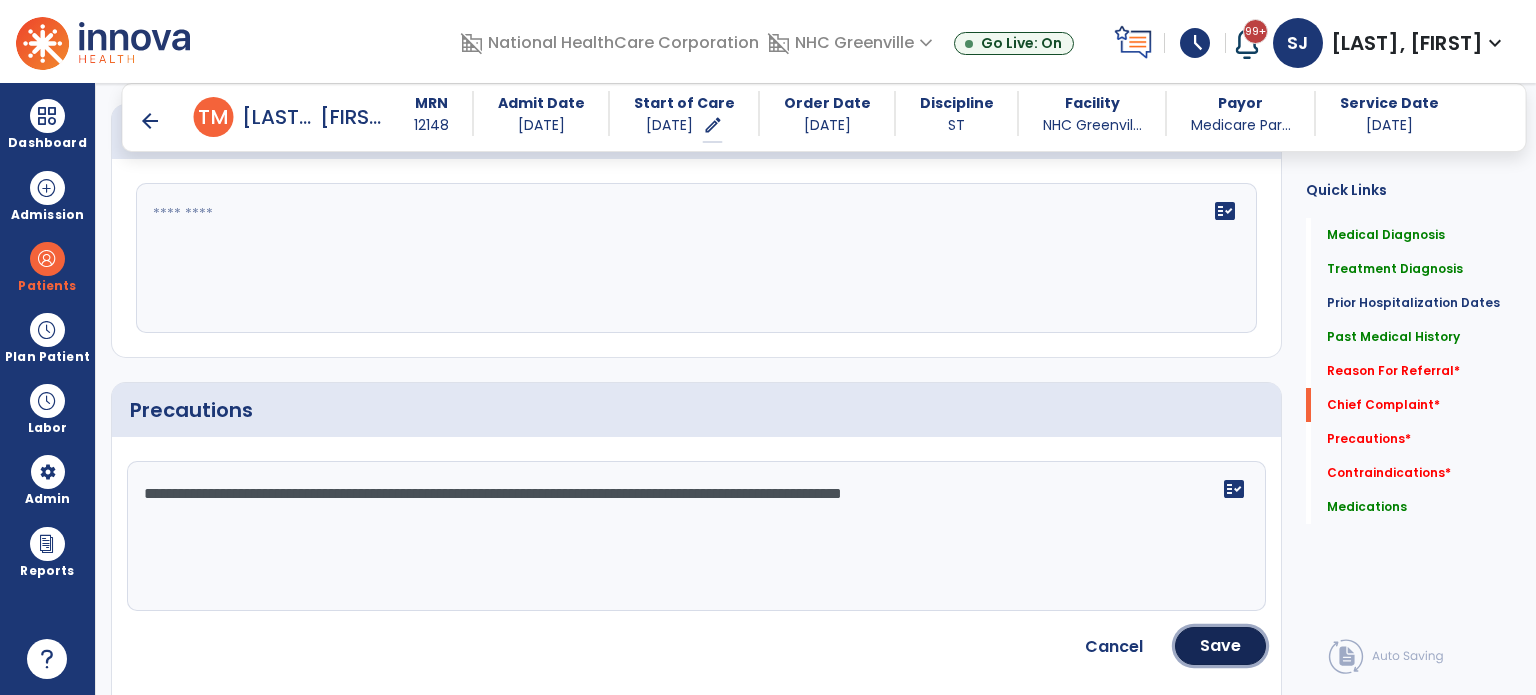 click on "Save" 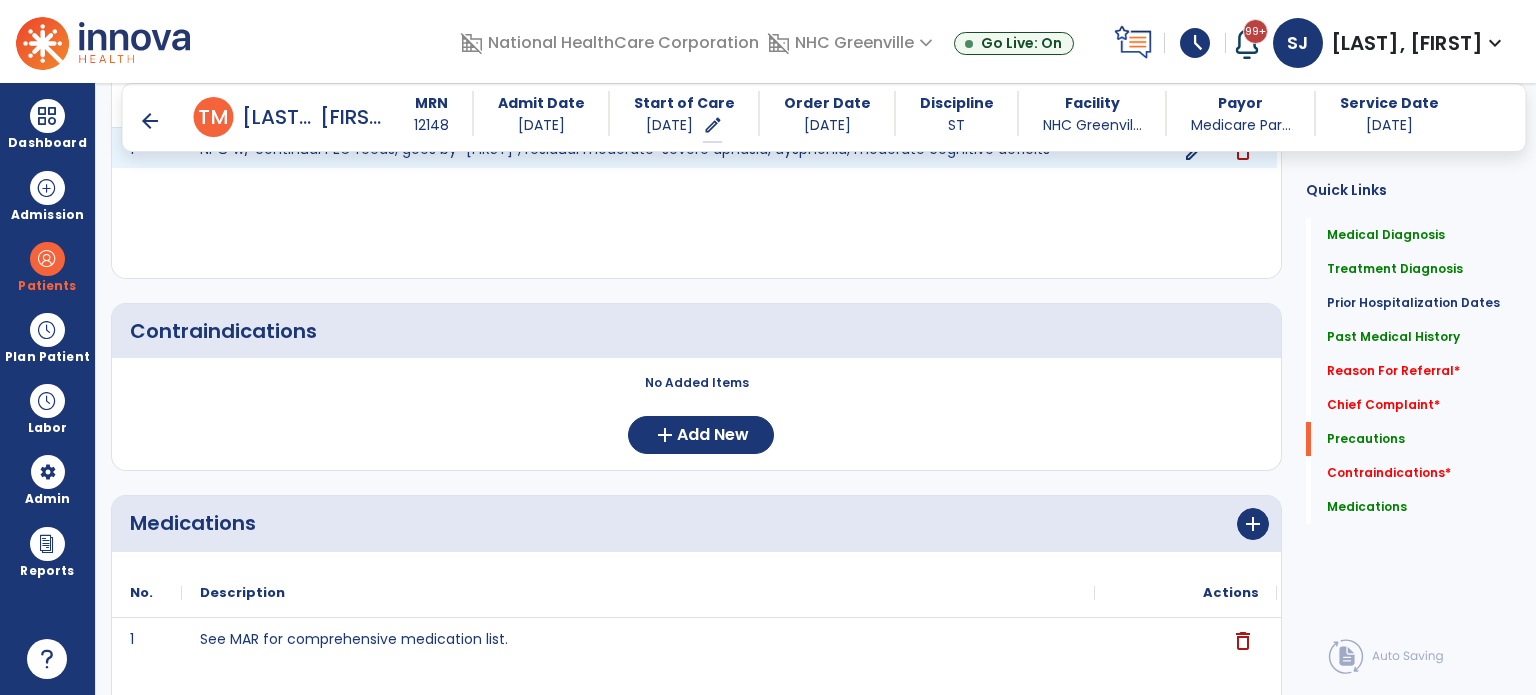 scroll, scrollTop: 1996, scrollLeft: 0, axis: vertical 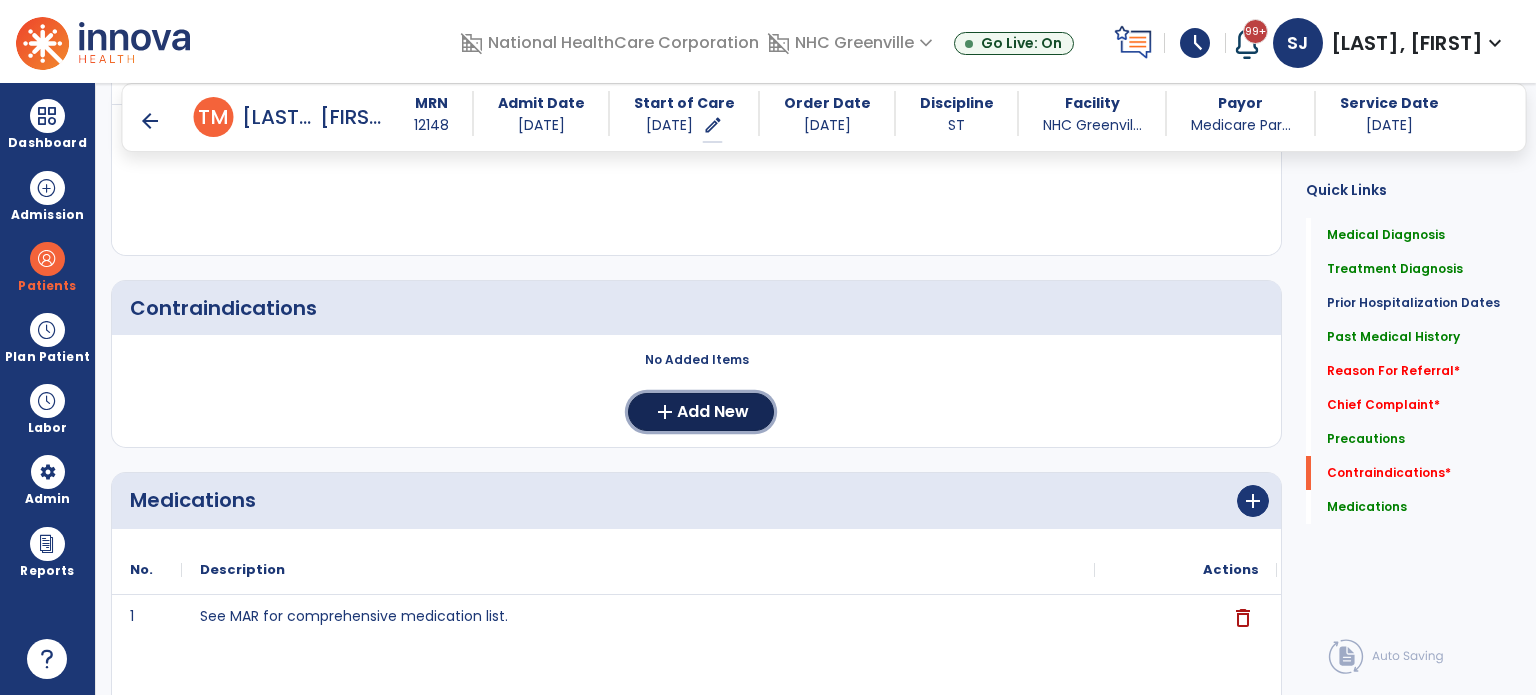 click on "add  Add New" 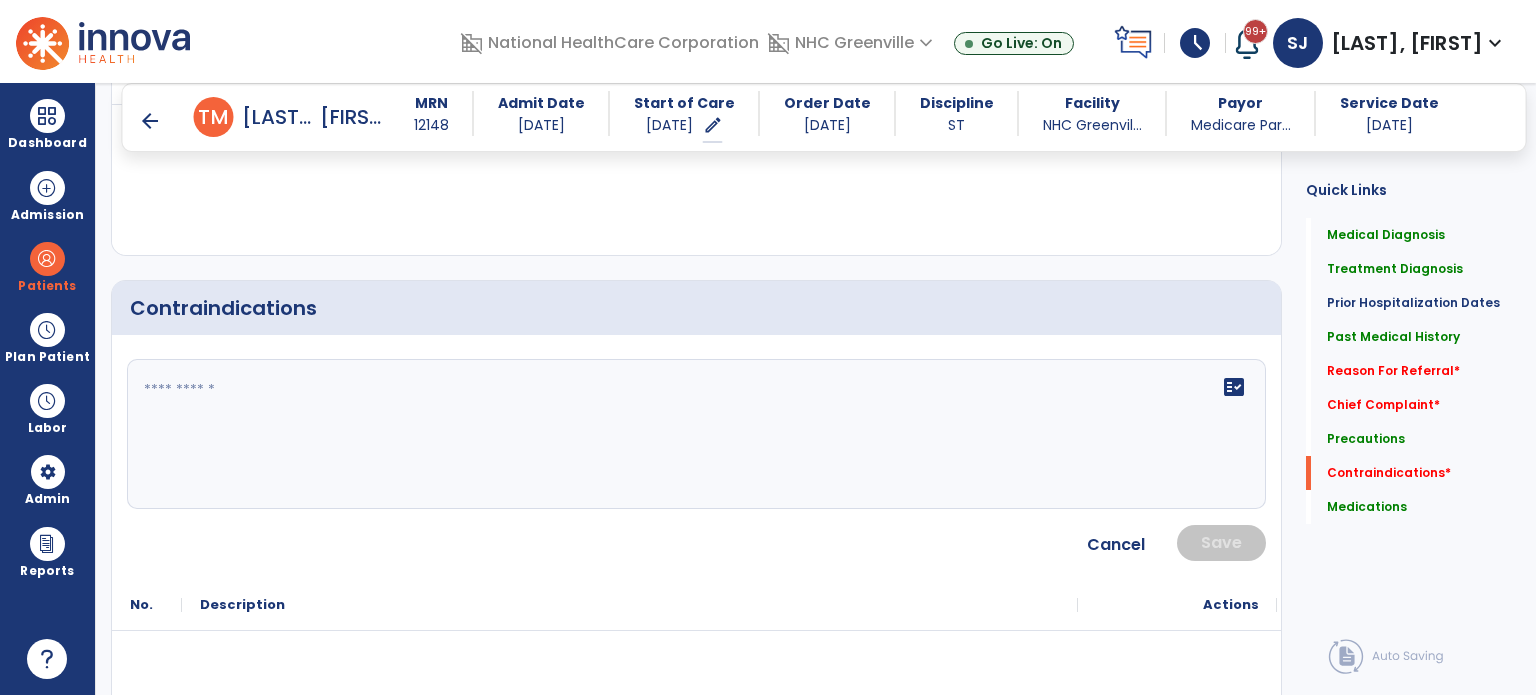 click on "fact_check" 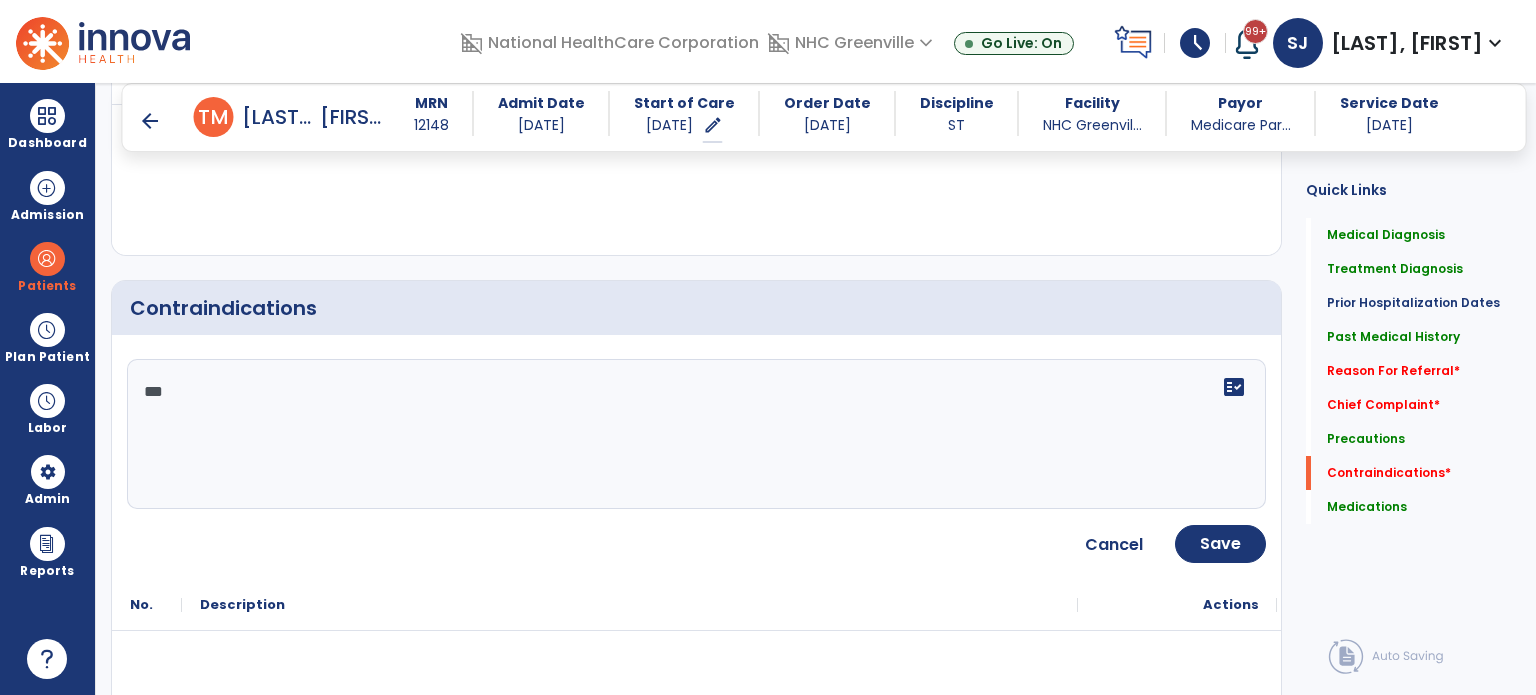 type on "***" 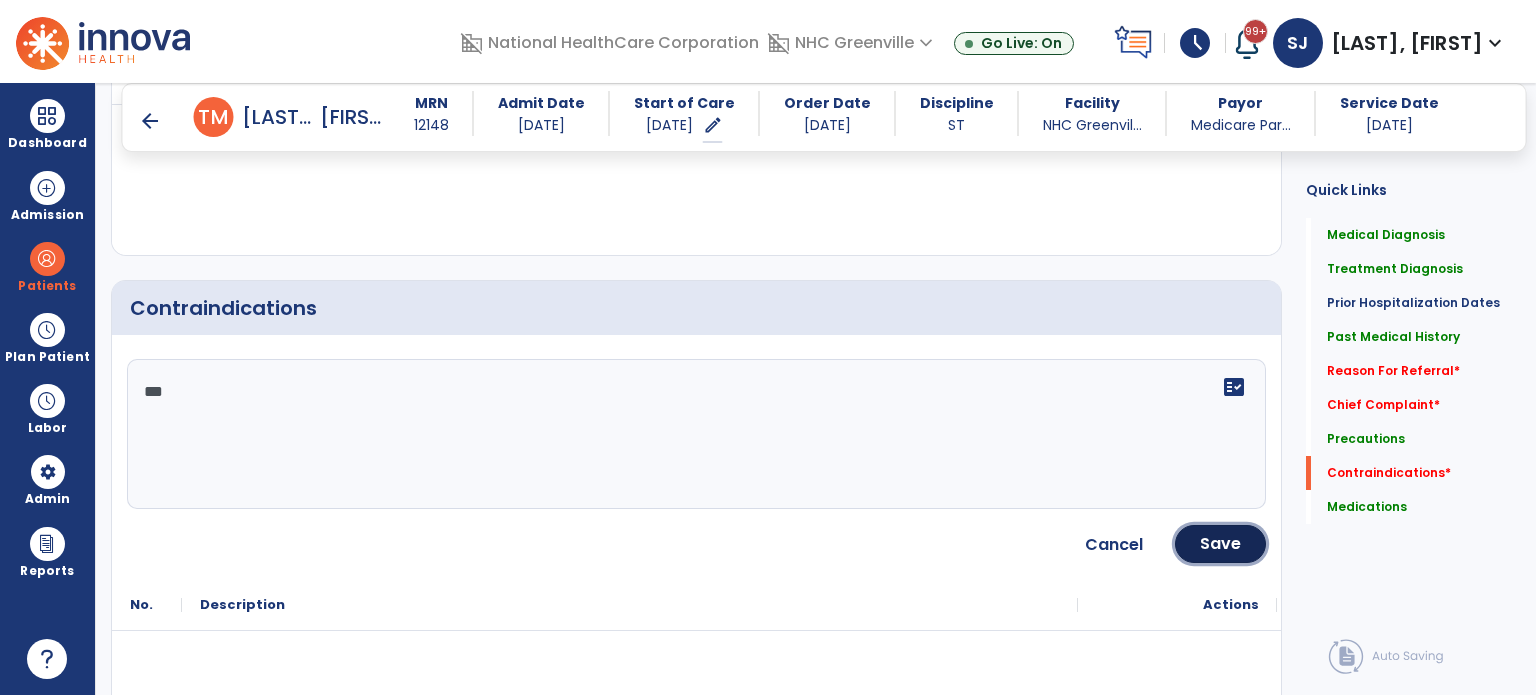 click on "Save" 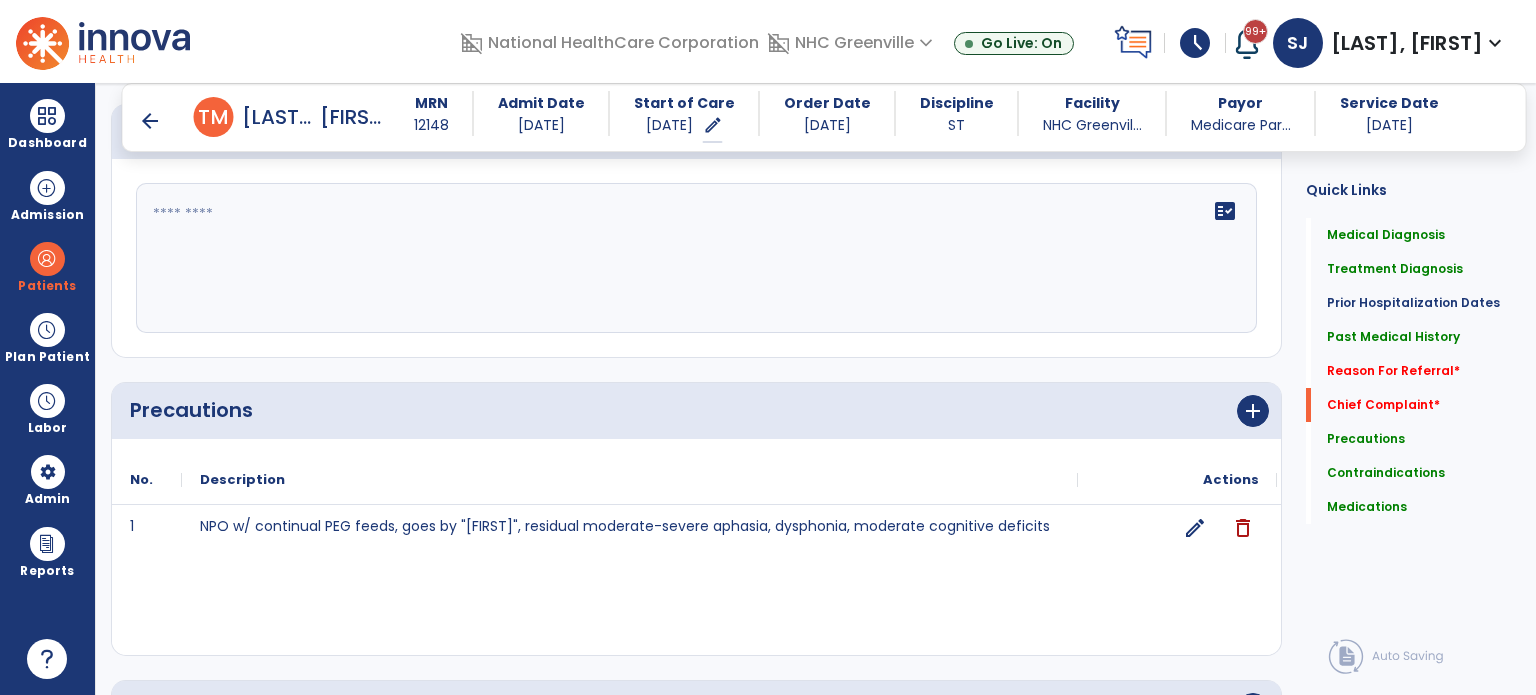 scroll, scrollTop: 1396, scrollLeft: 0, axis: vertical 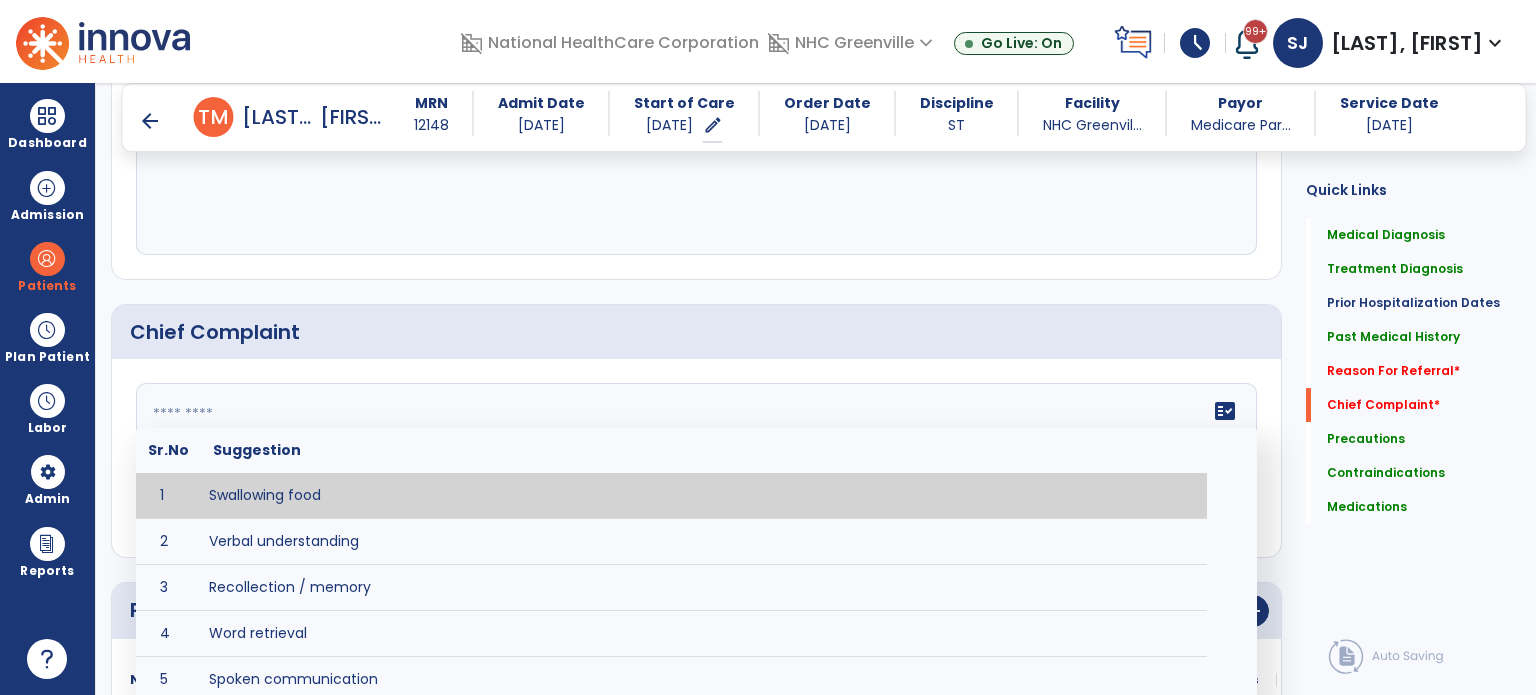 click 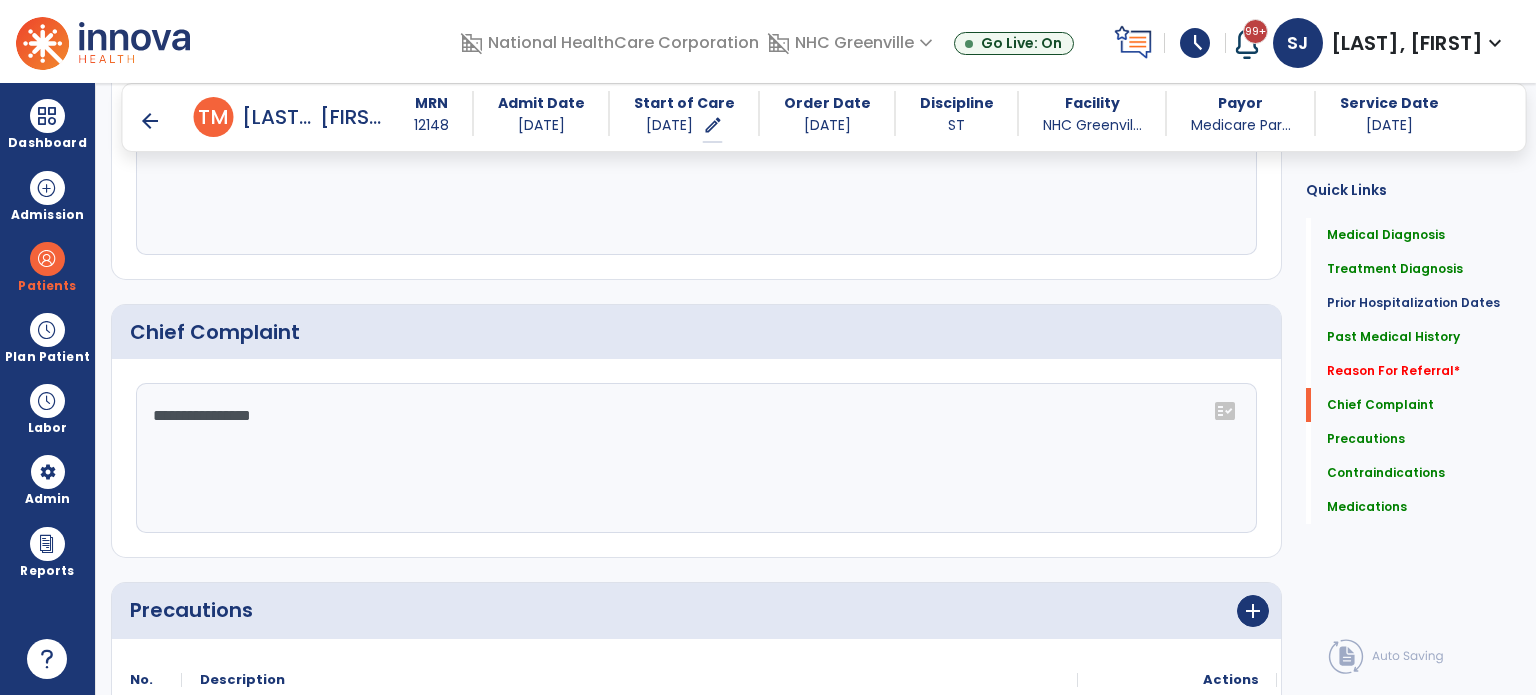 click on "**********" 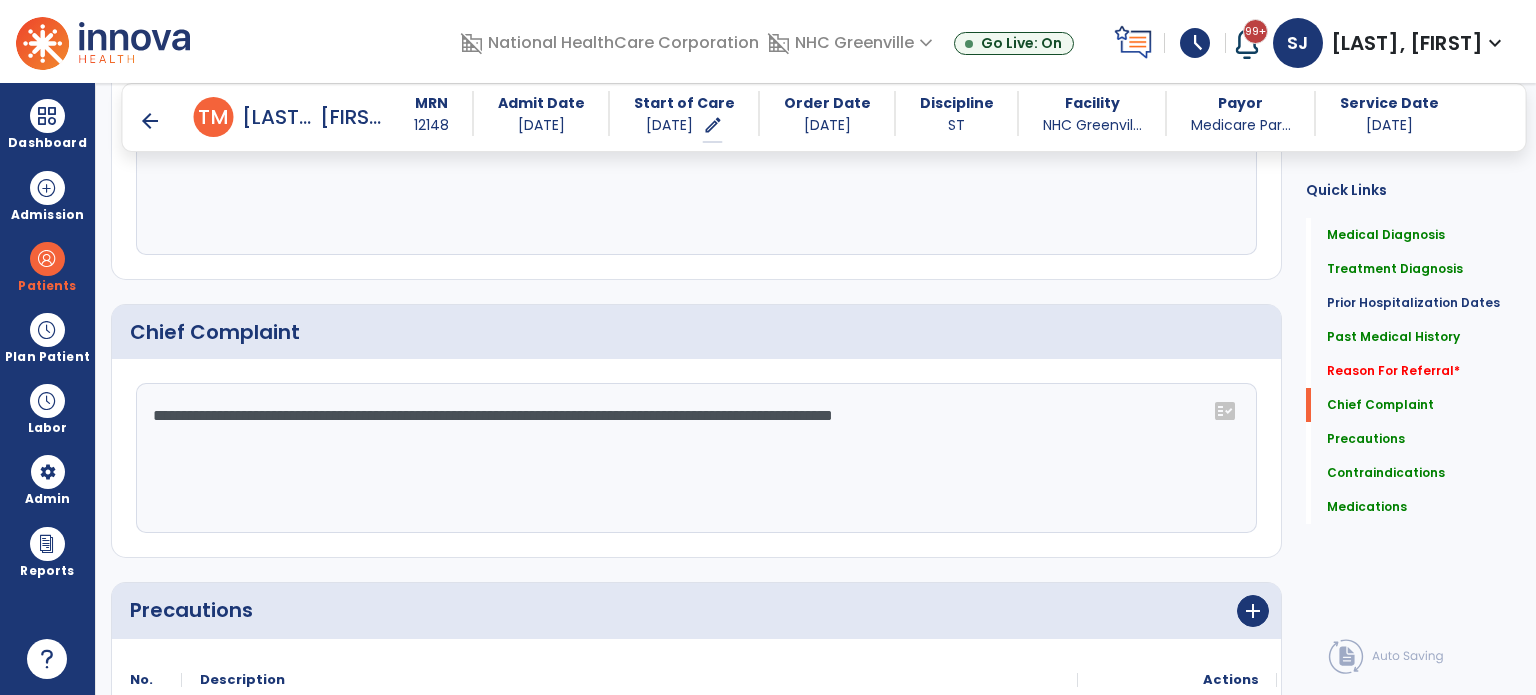 type on "**********" 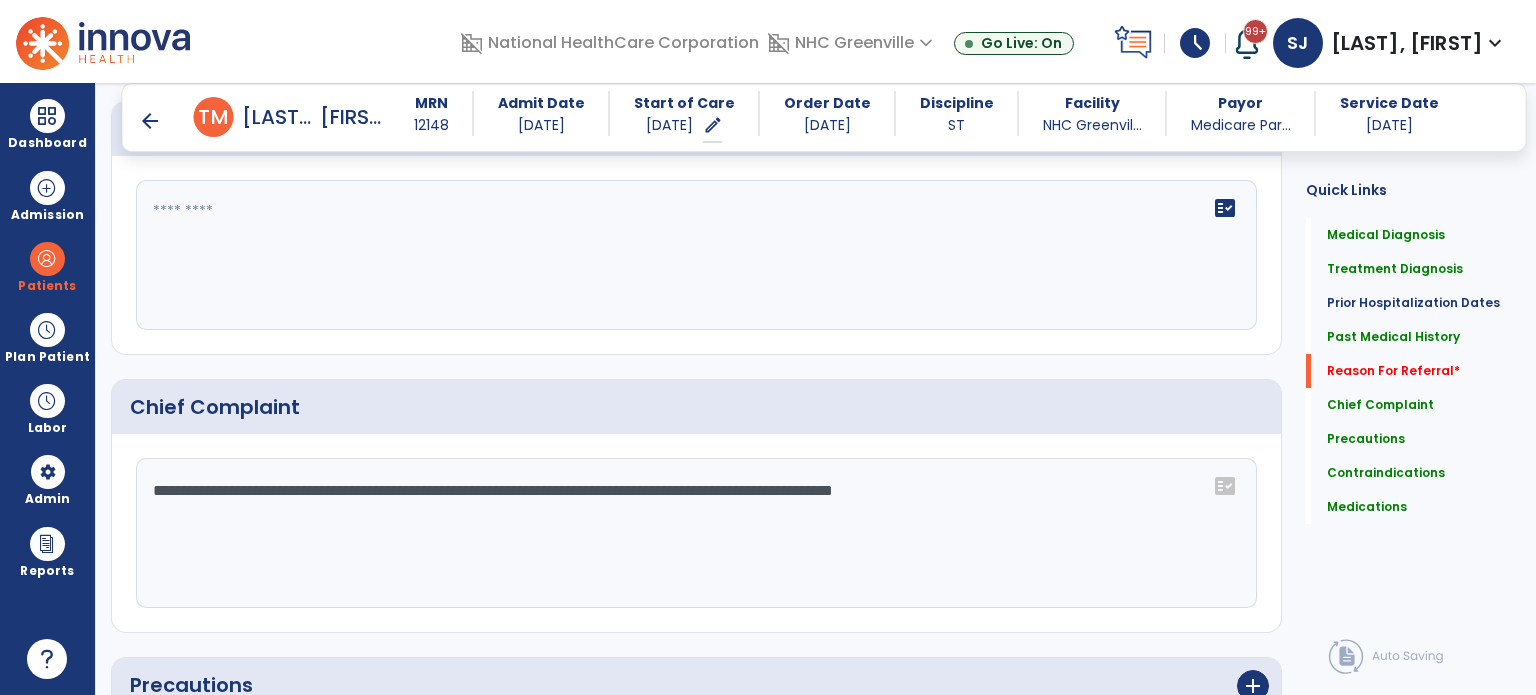 scroll, scrollTop: 1196, scrollLeft: 0, axis: vertical 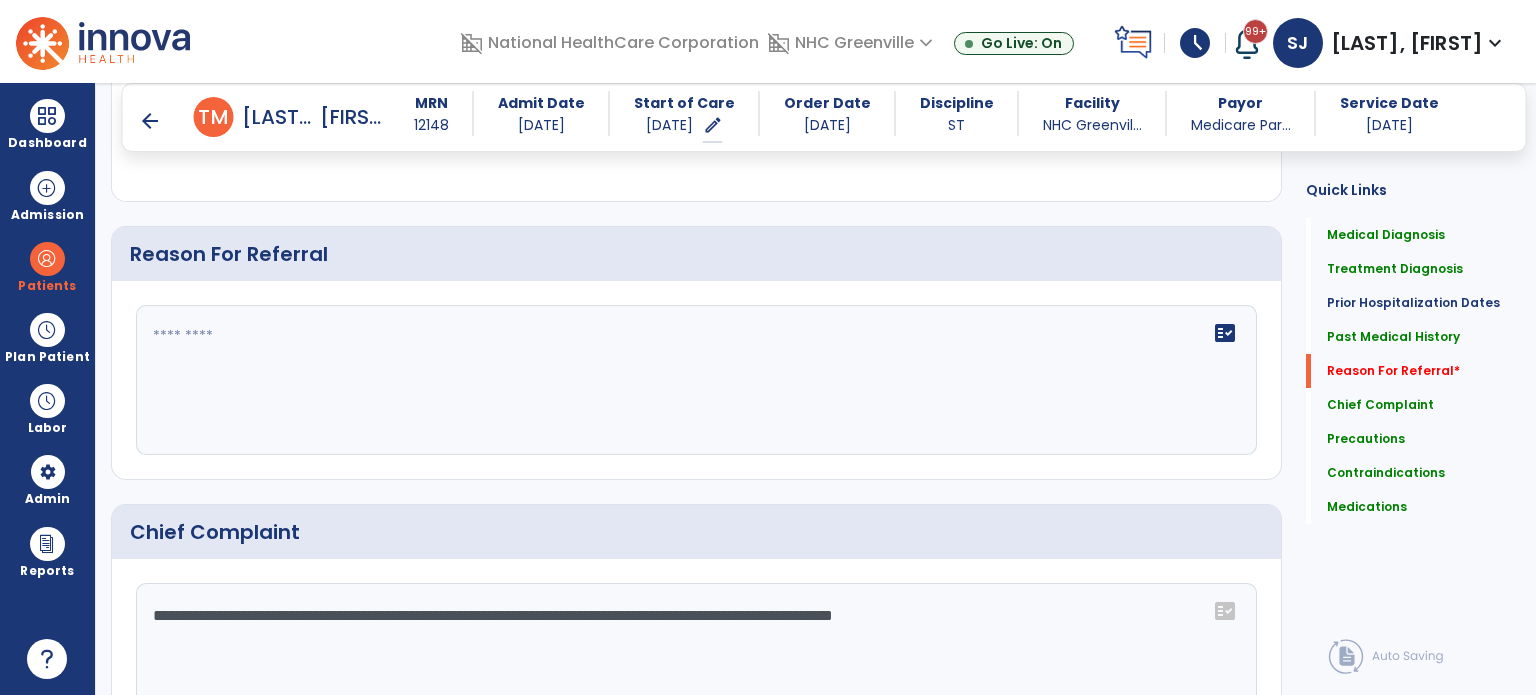 click on "fact_check" 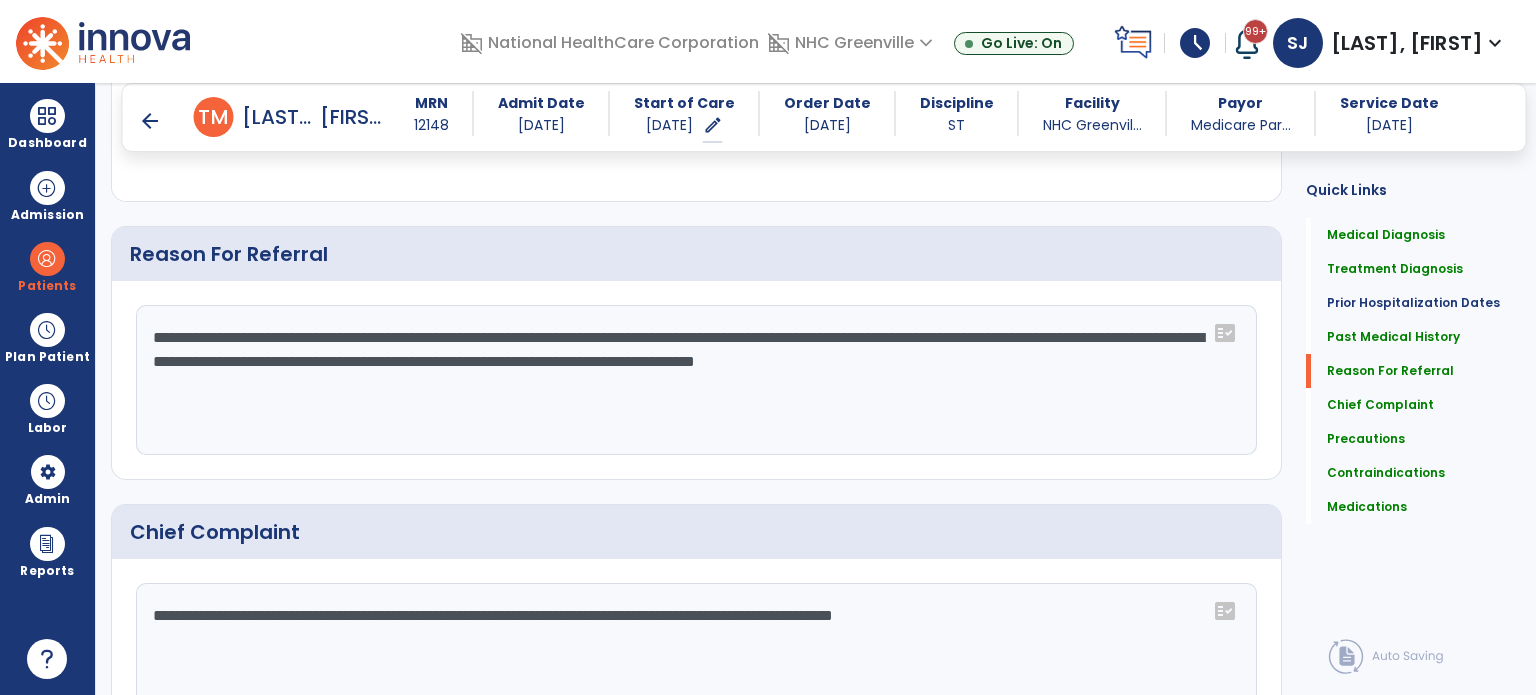 click on "**********" 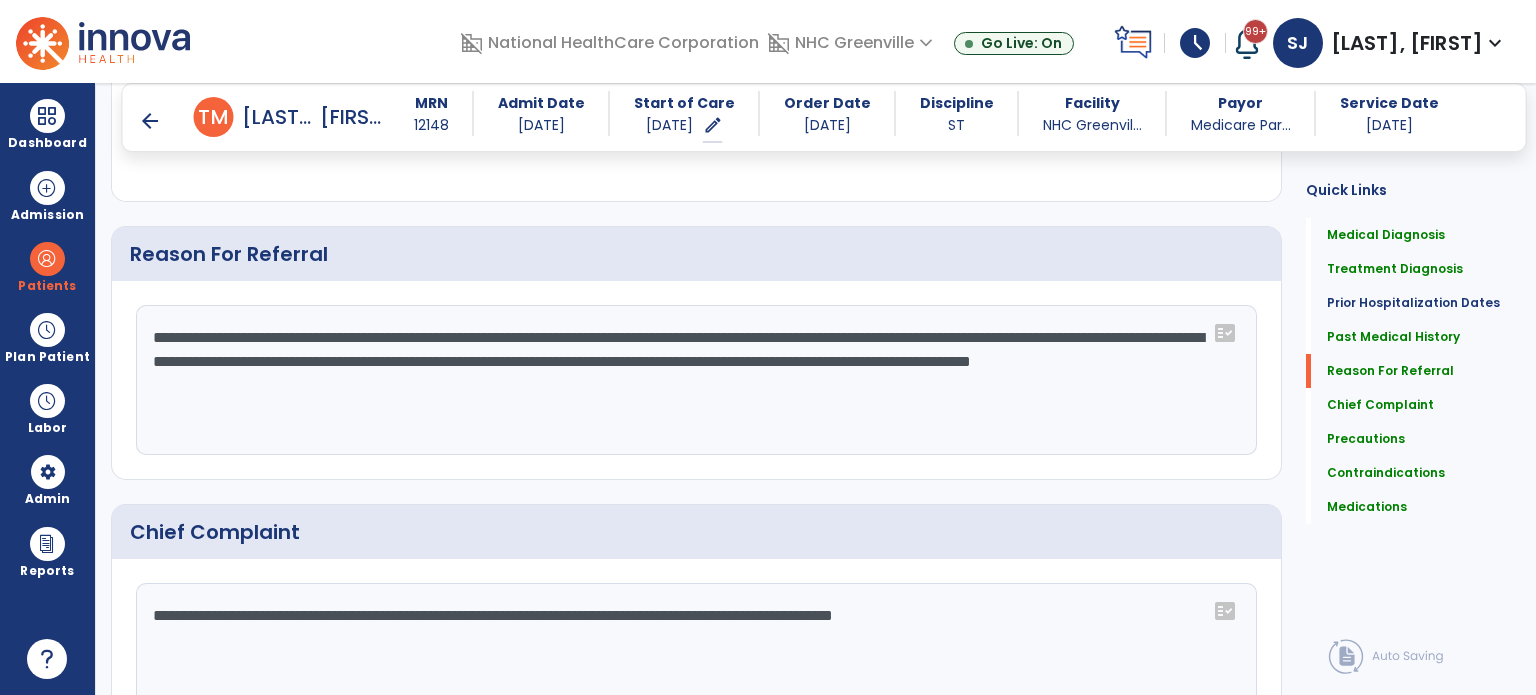 click on "**********" 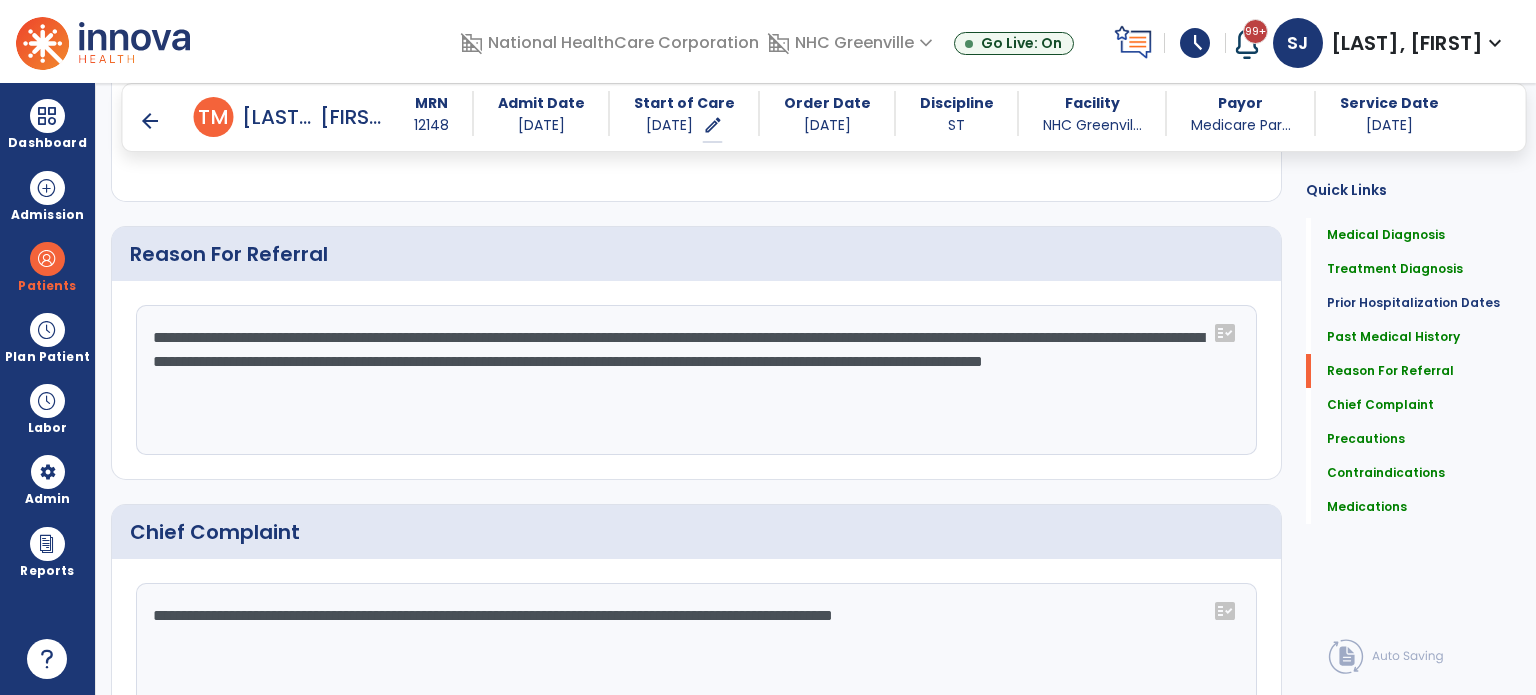 click on "**********" 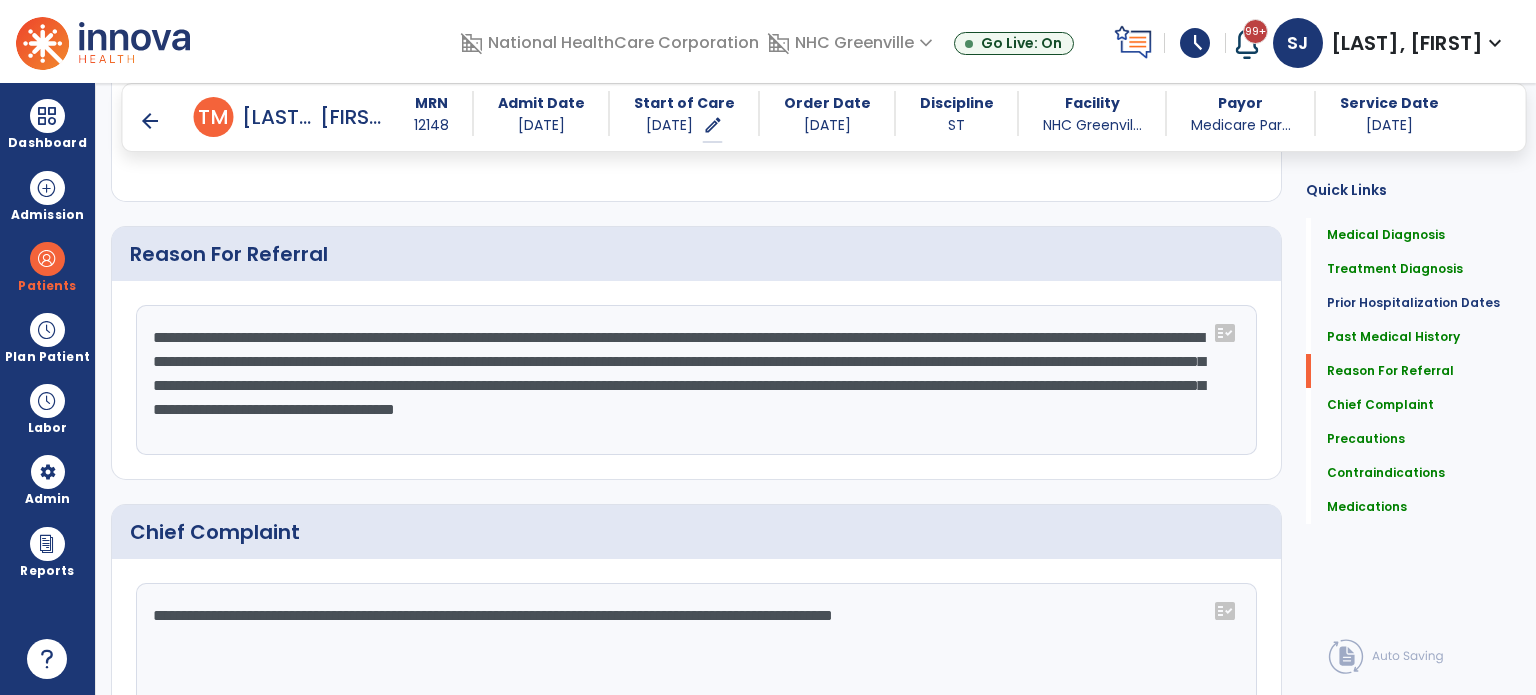 type on "**********" 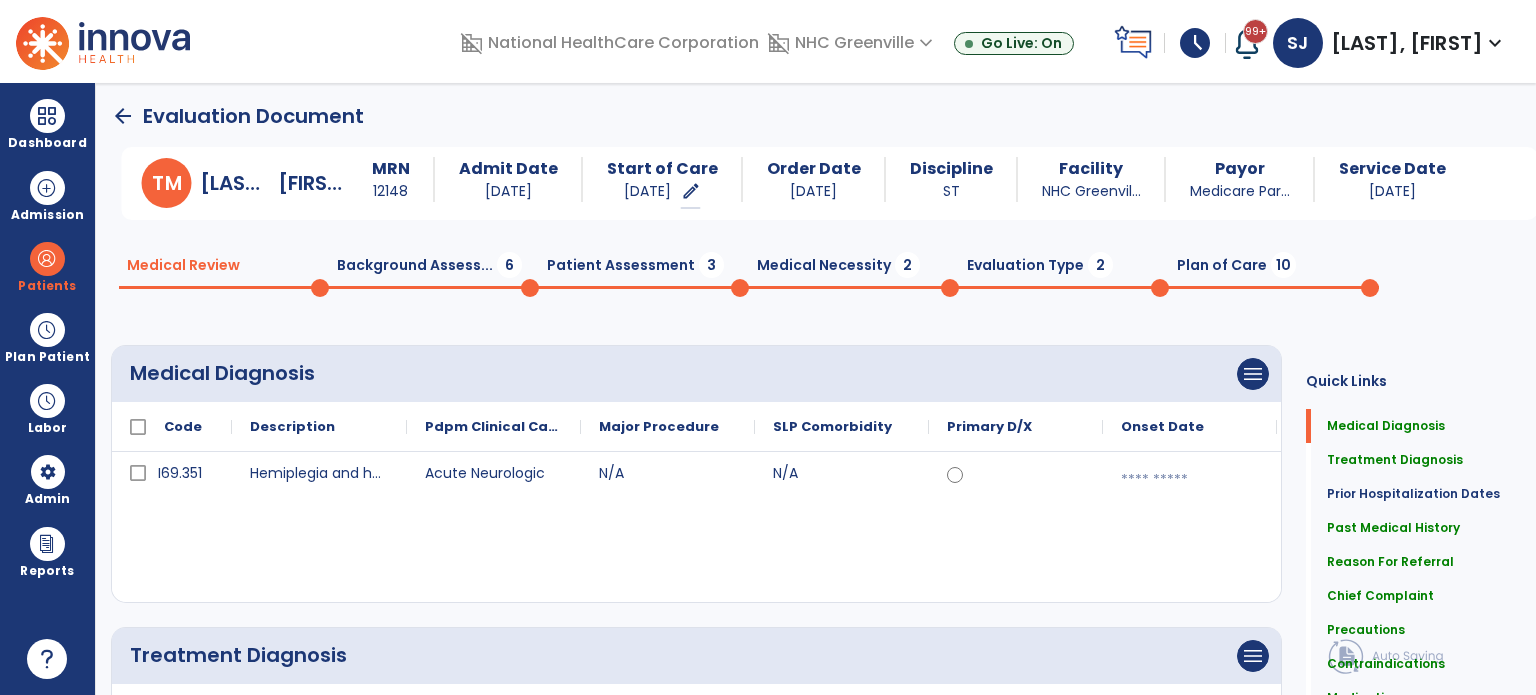 scroll, scrollTop: 0, scrollLeft: 0, axis: both 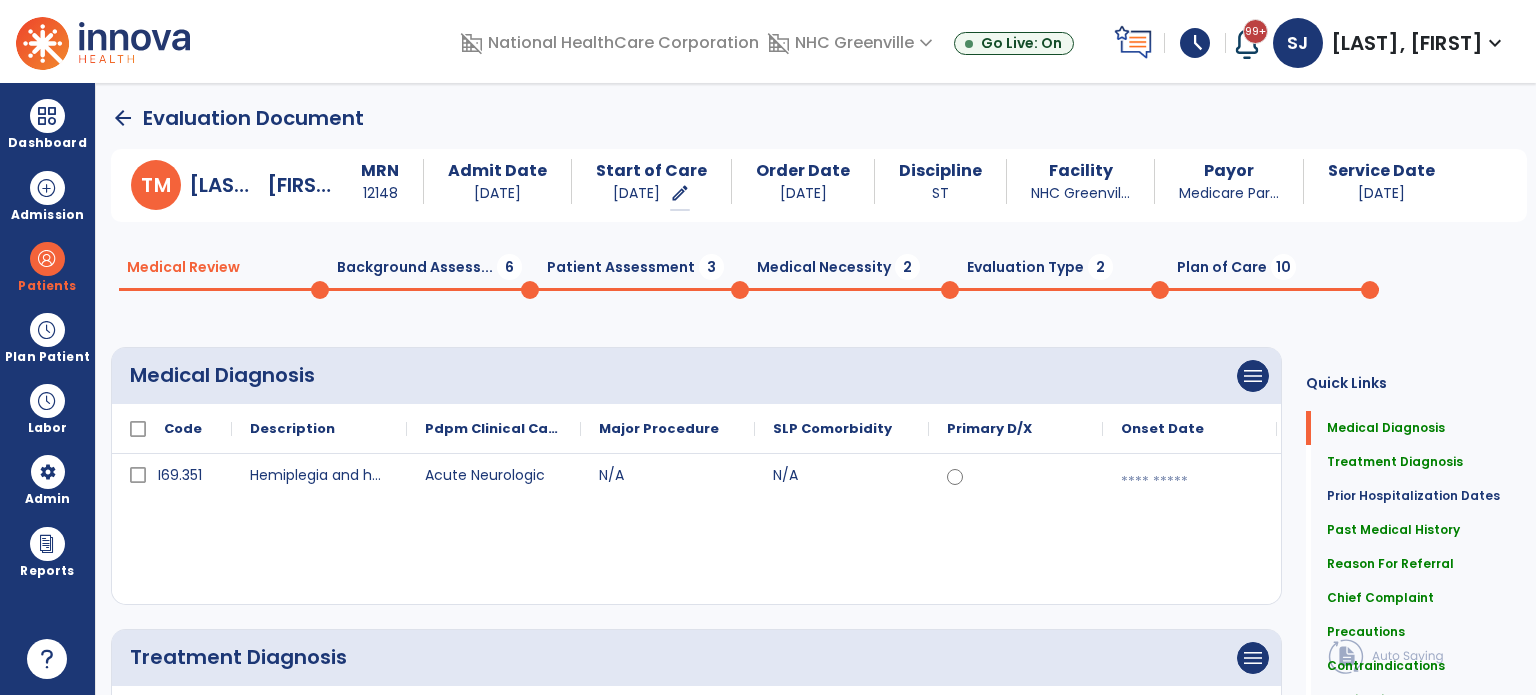 click on "Background Assess...  6" 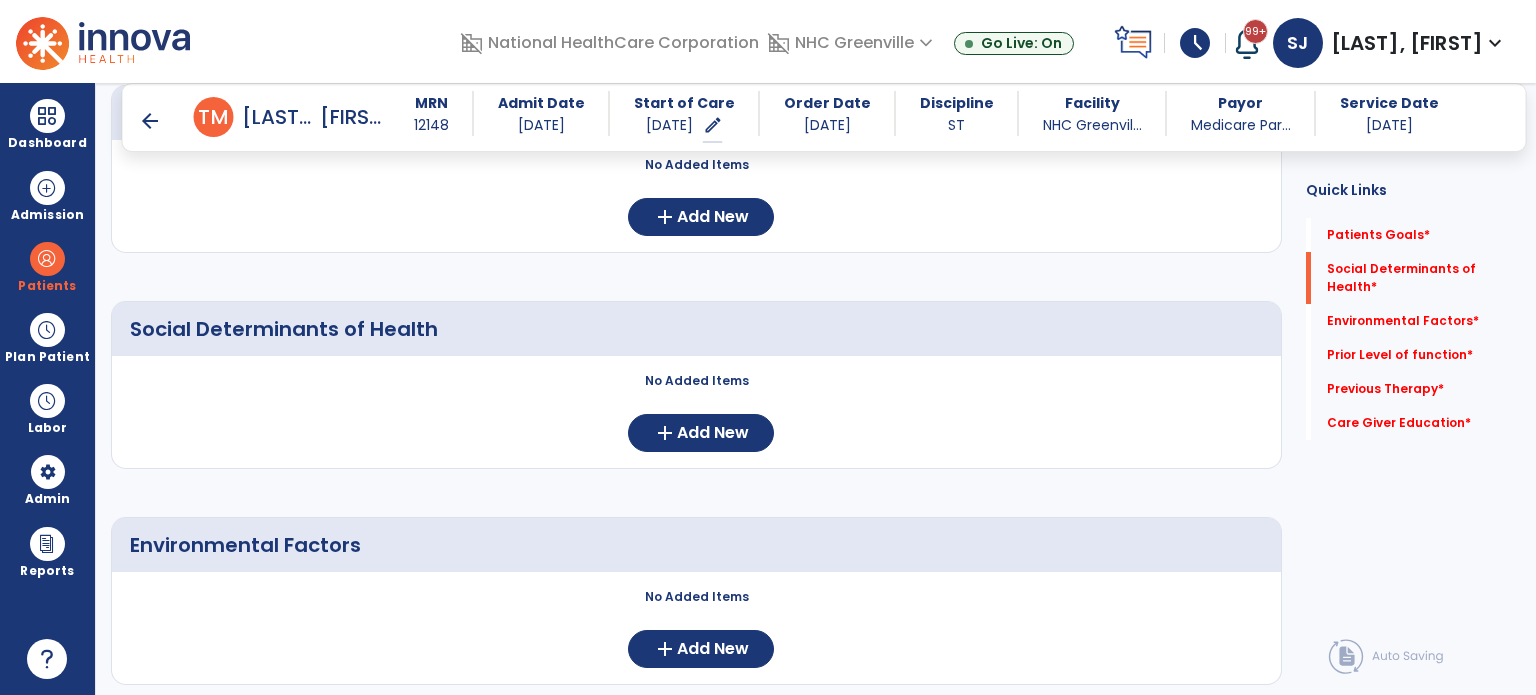 scroll, scrollTop: 300, scrollLeft: 0, axis: vertical 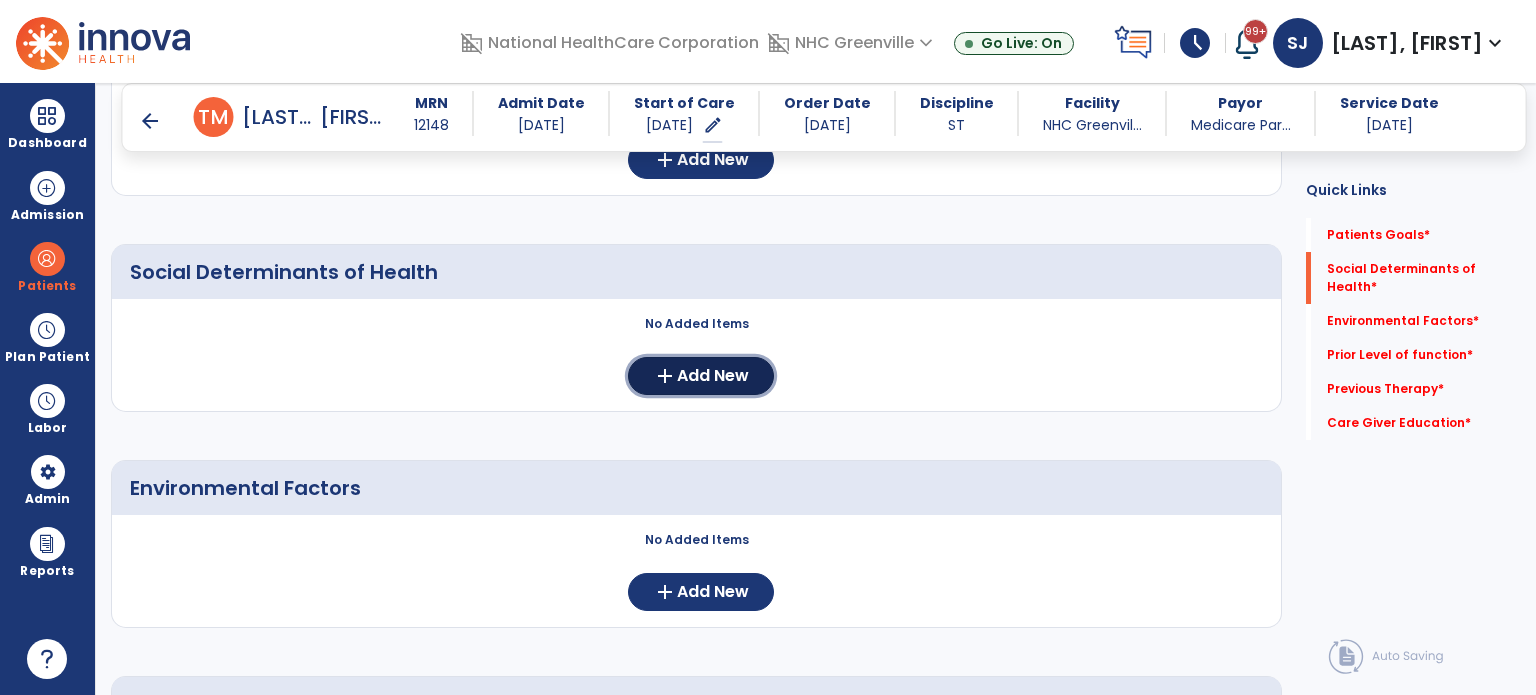 click on "Add New" 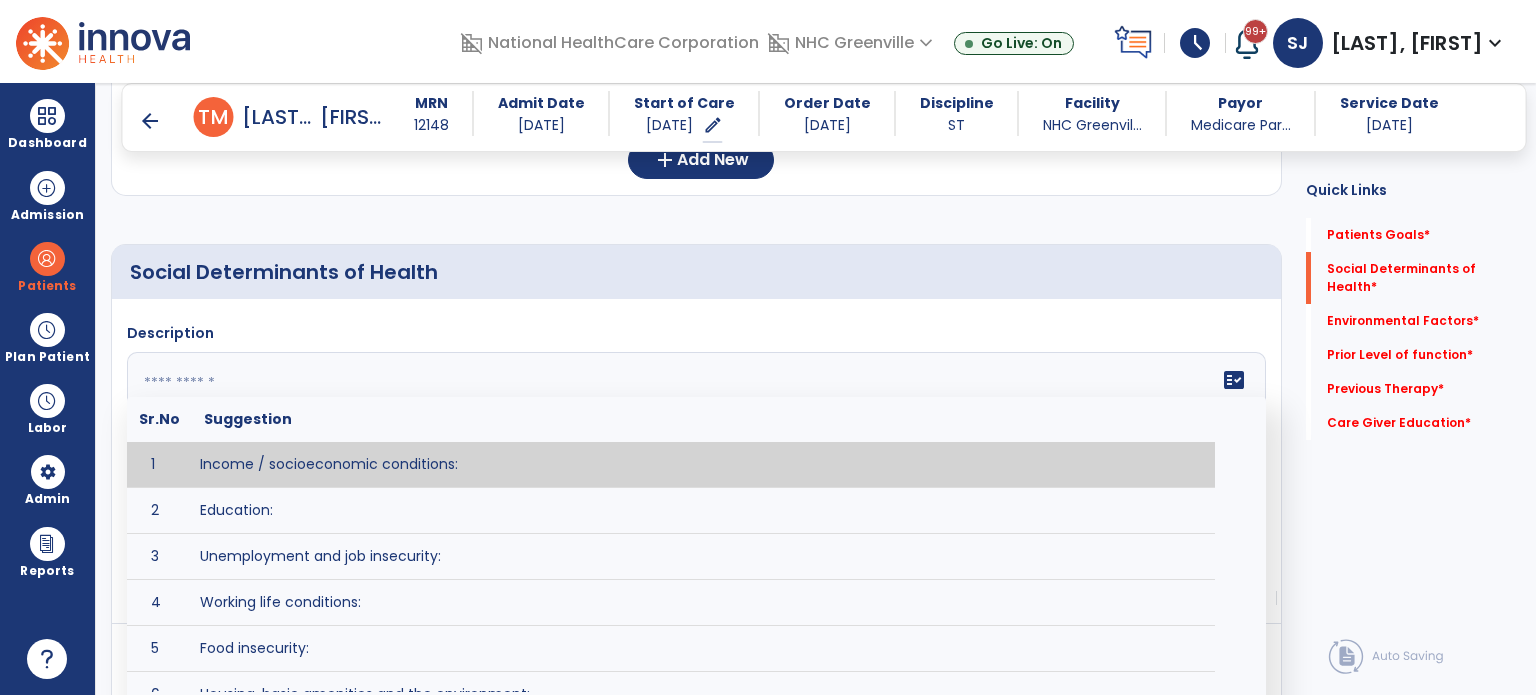 click 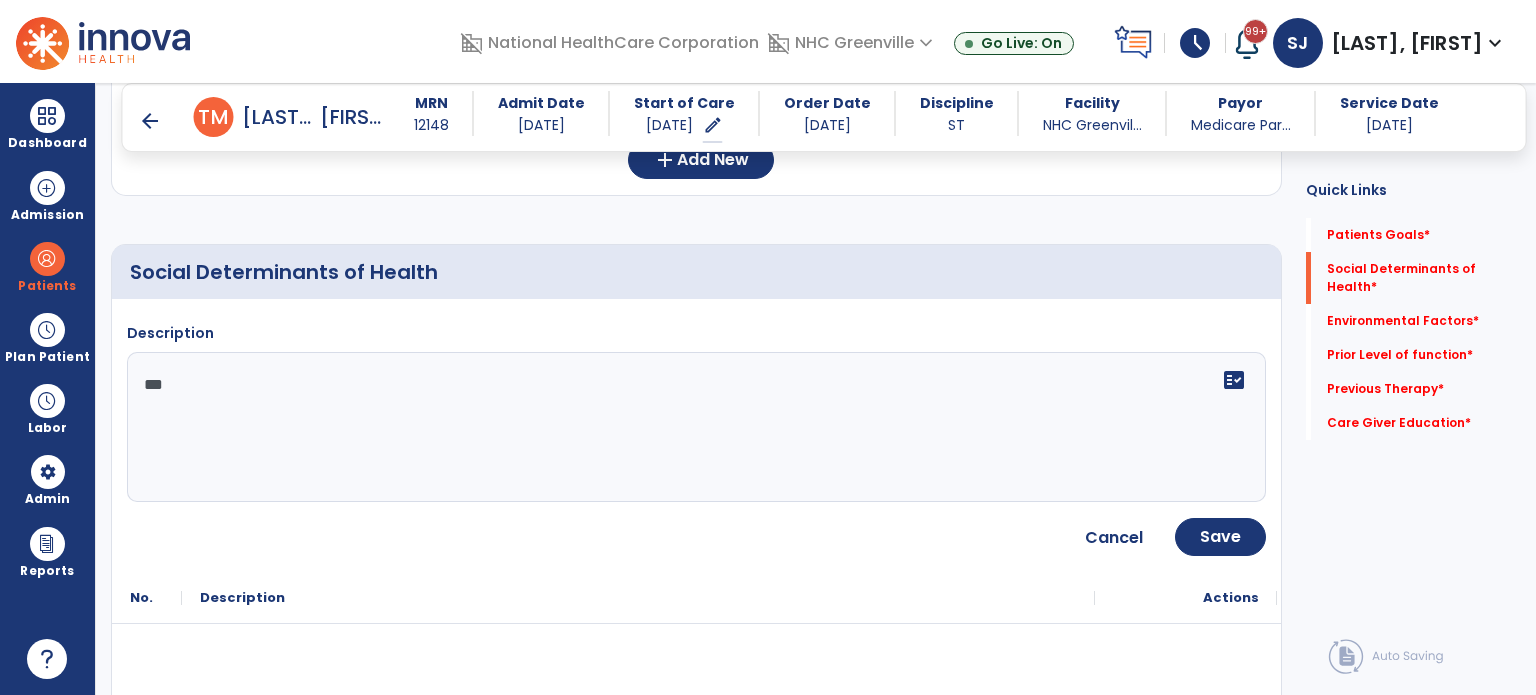 type on "***" 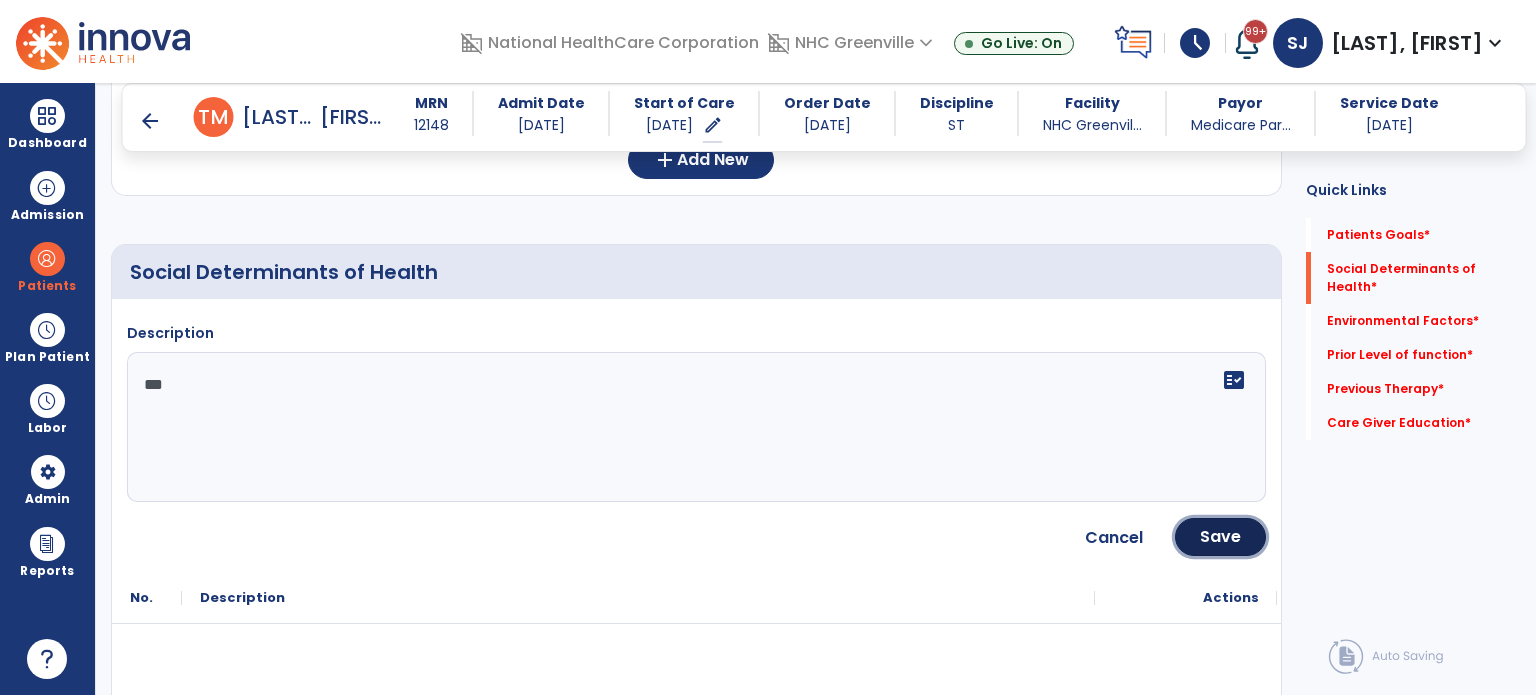 click on "Save" 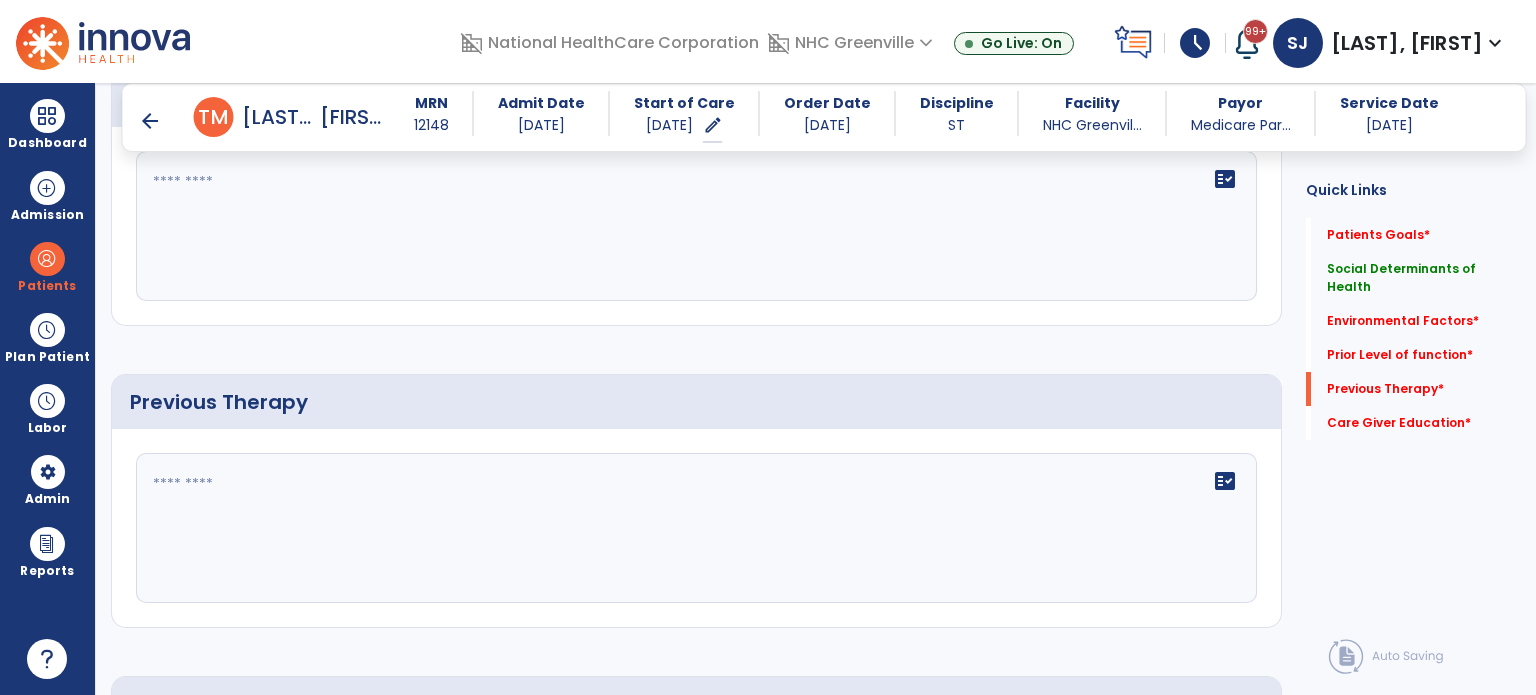 scroll, scrollTop: 810, scrollLeft: 0, axis: vertical 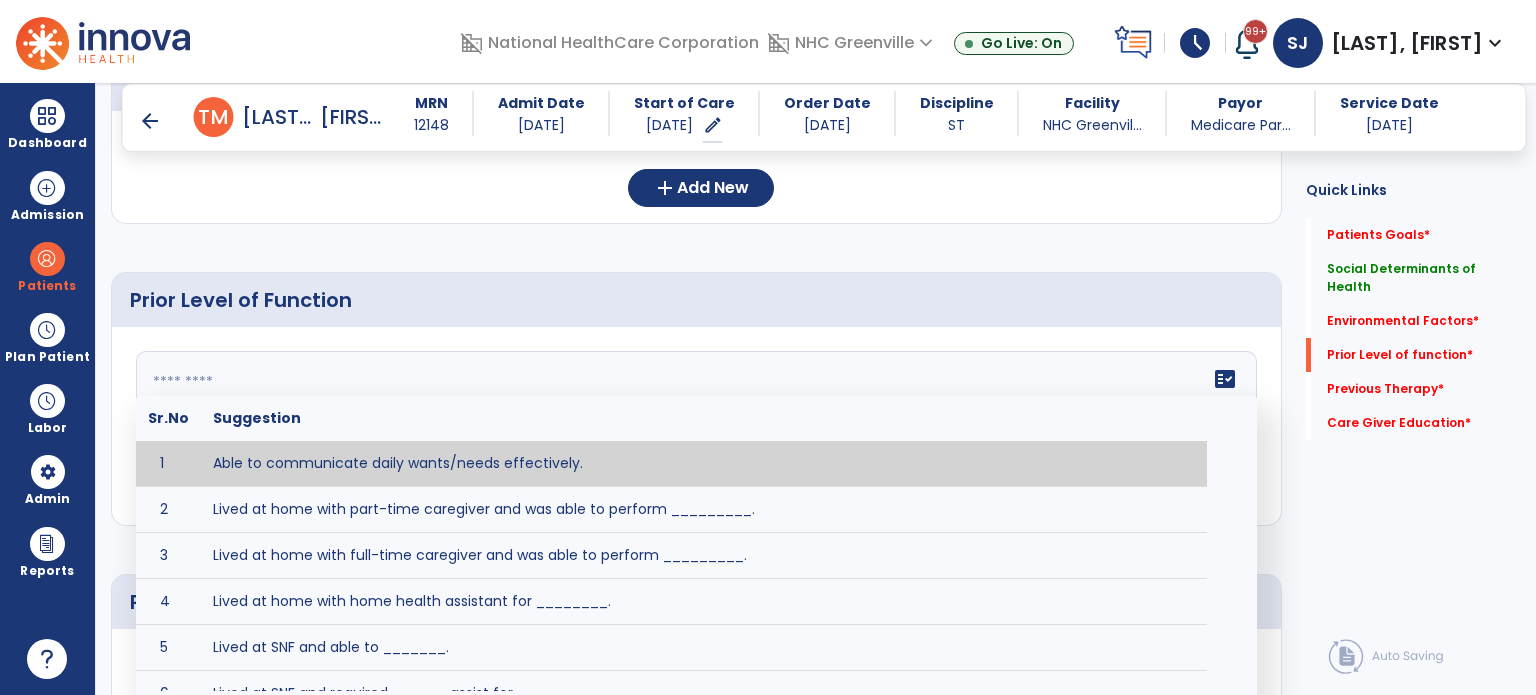 drag, startPoint x: 866, startPoint y: 406, endPoint x: 864, endPoint y: 391, distance: 15.132746 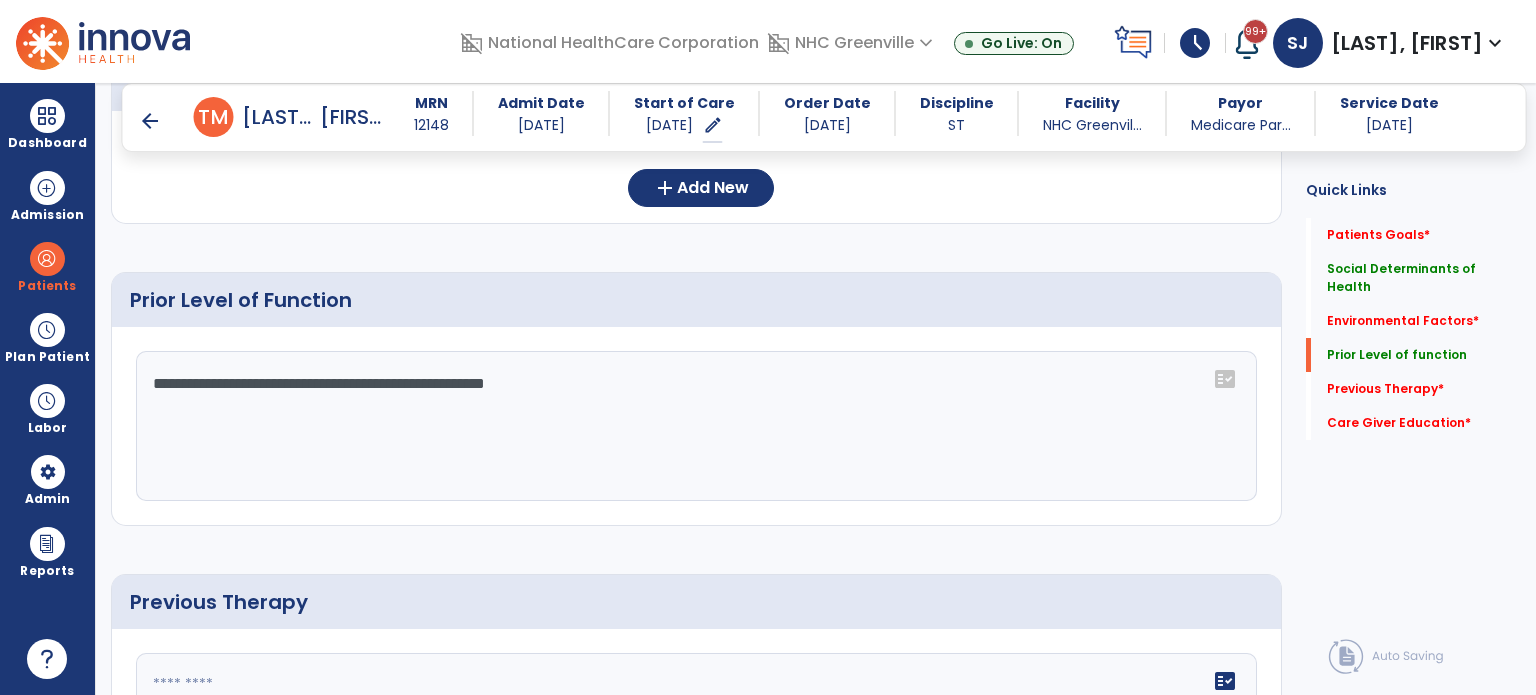 click on "**********" 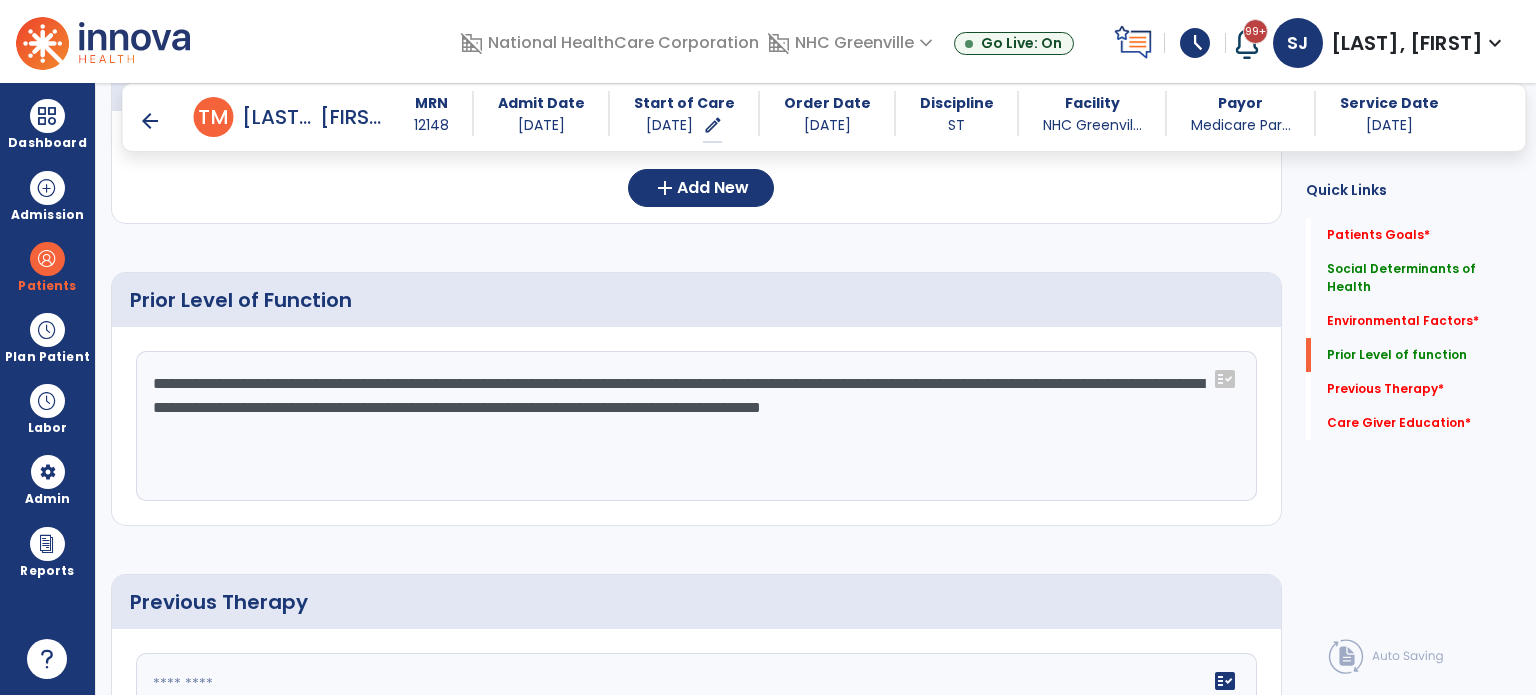 click on "**********" 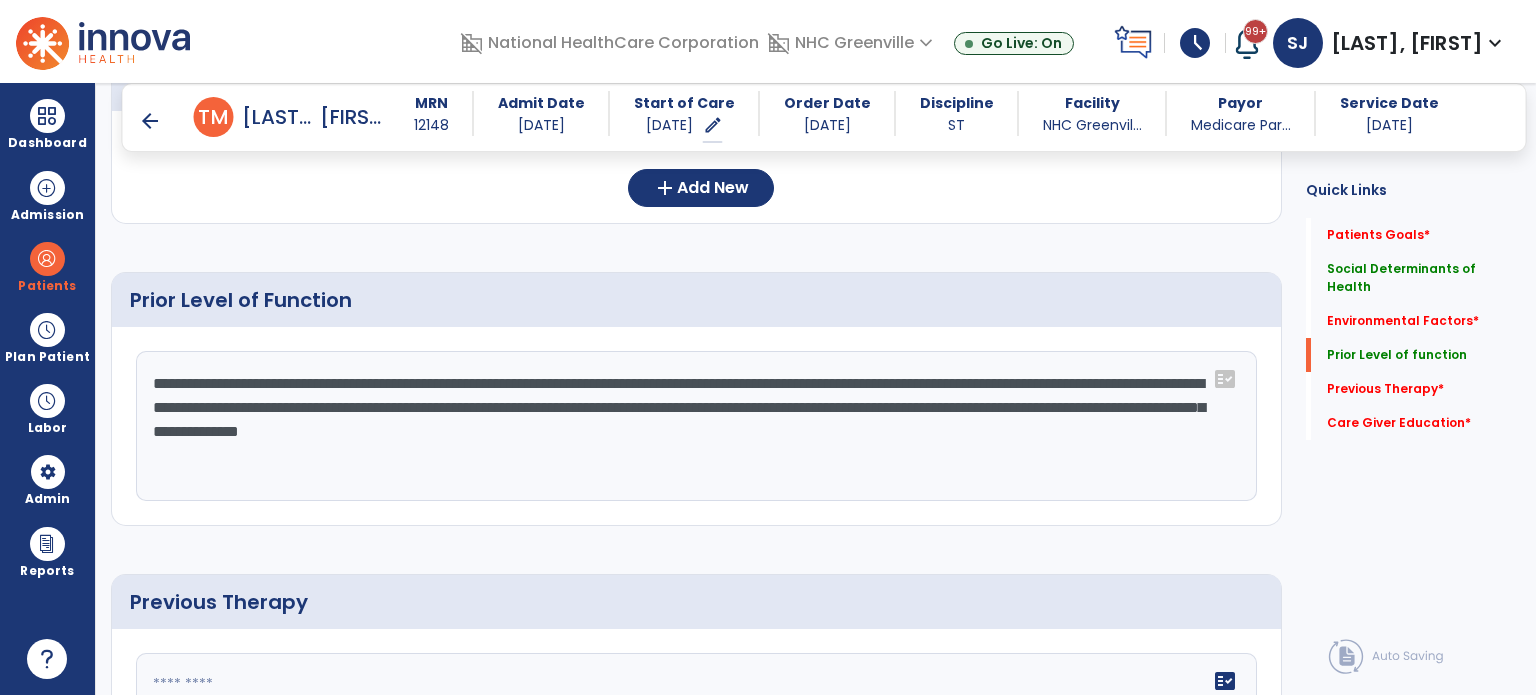 click on "**********" 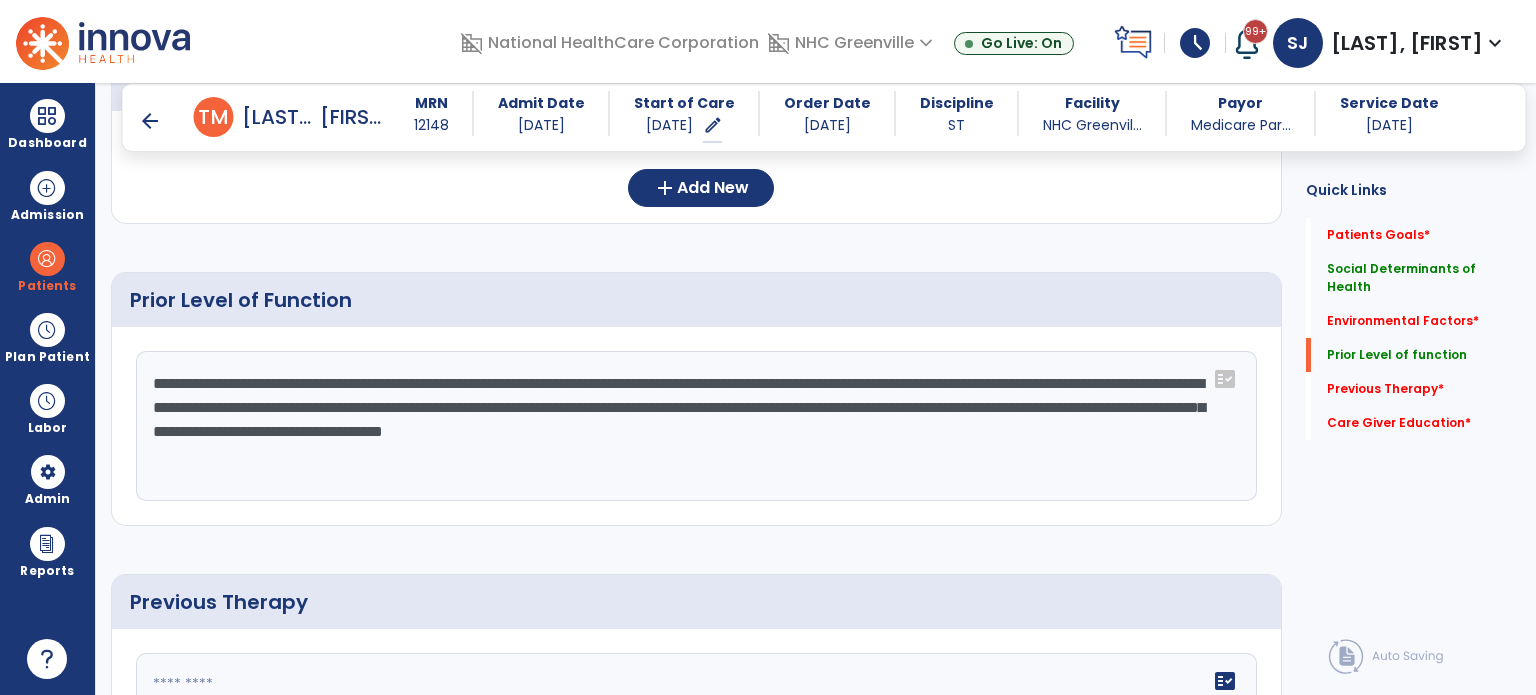 click on "**********" 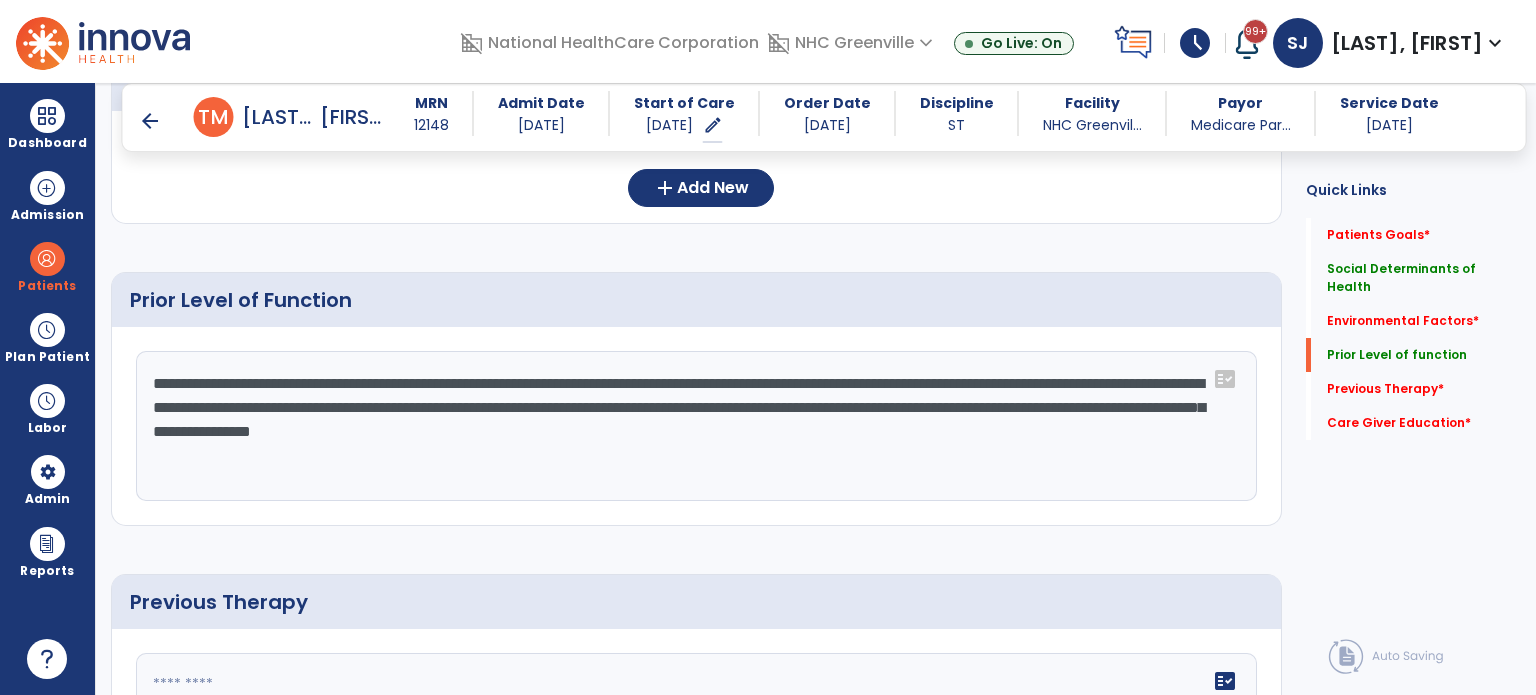 type on "**********" 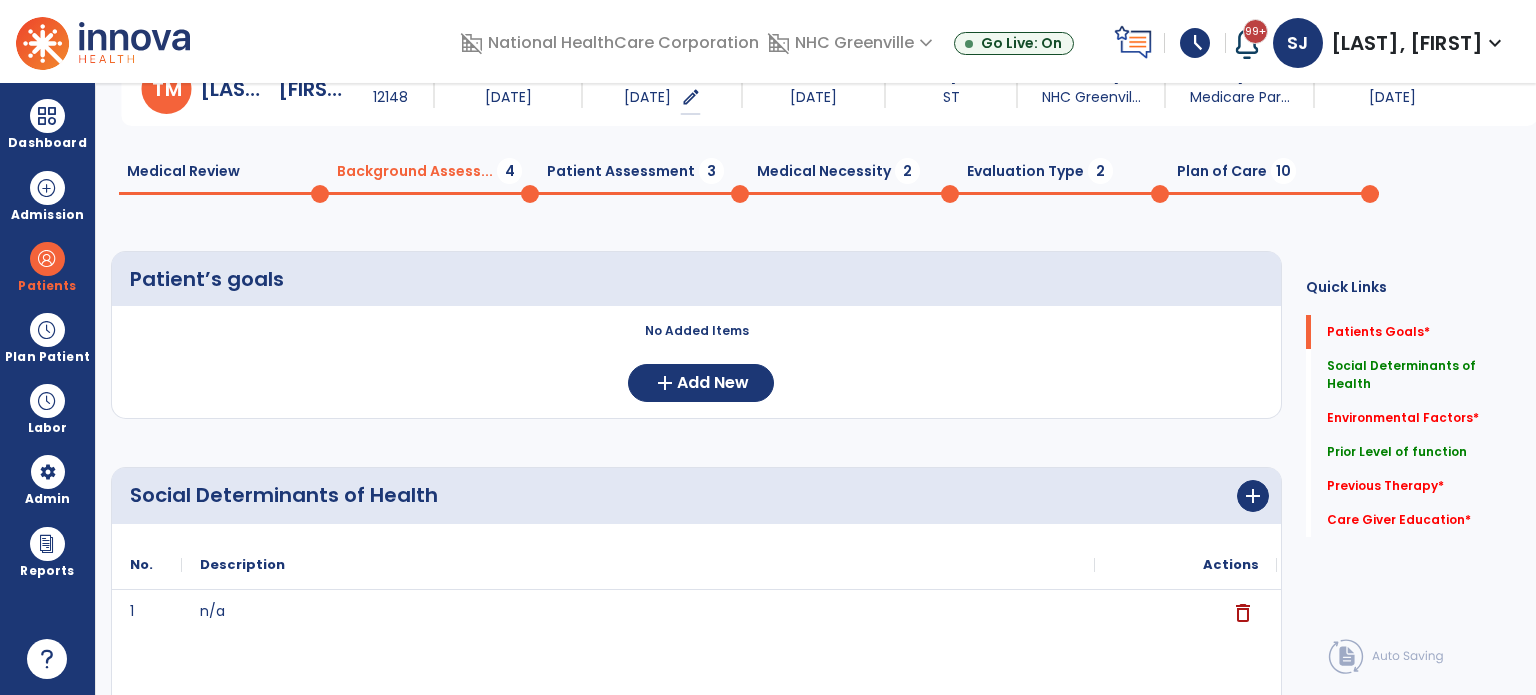scroll, scrollTop: 0, scrollLeft: 0, axis: both 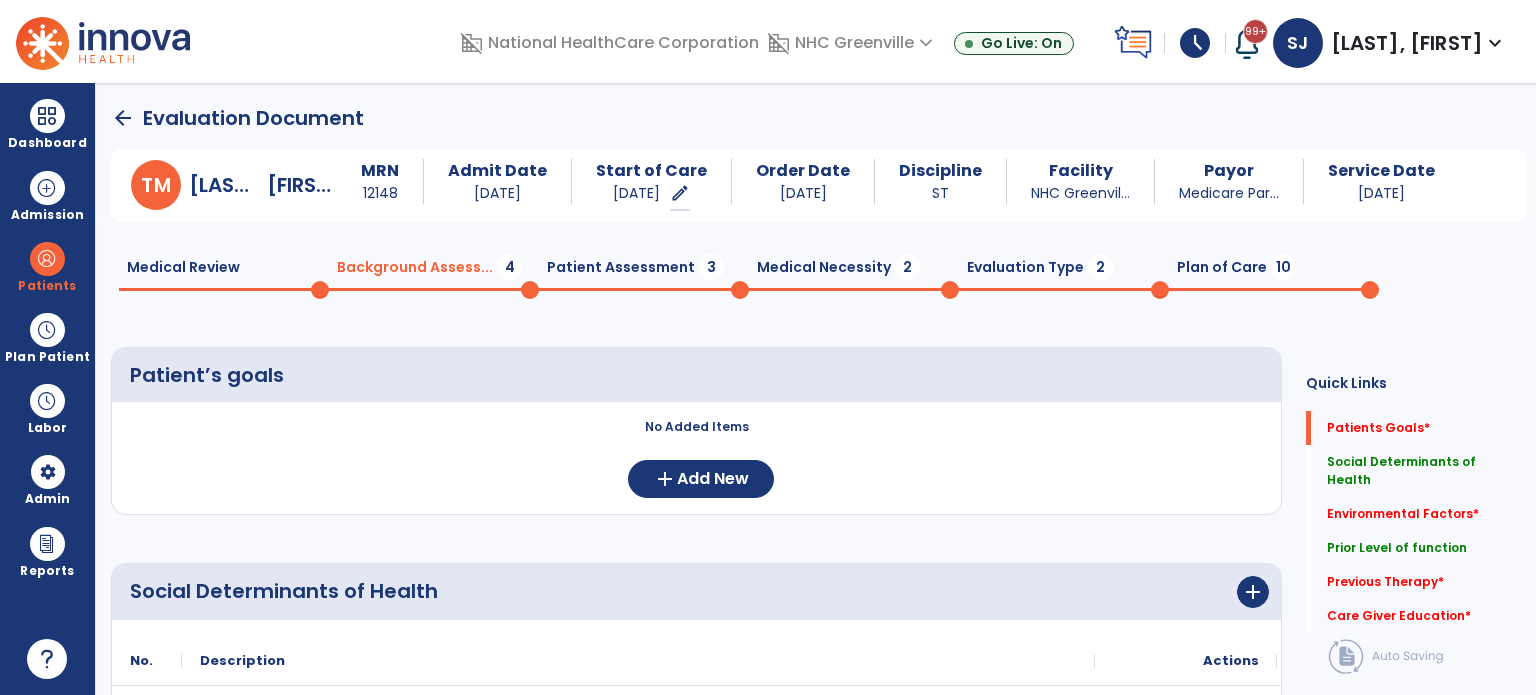 click on "Patient Assessment  3" 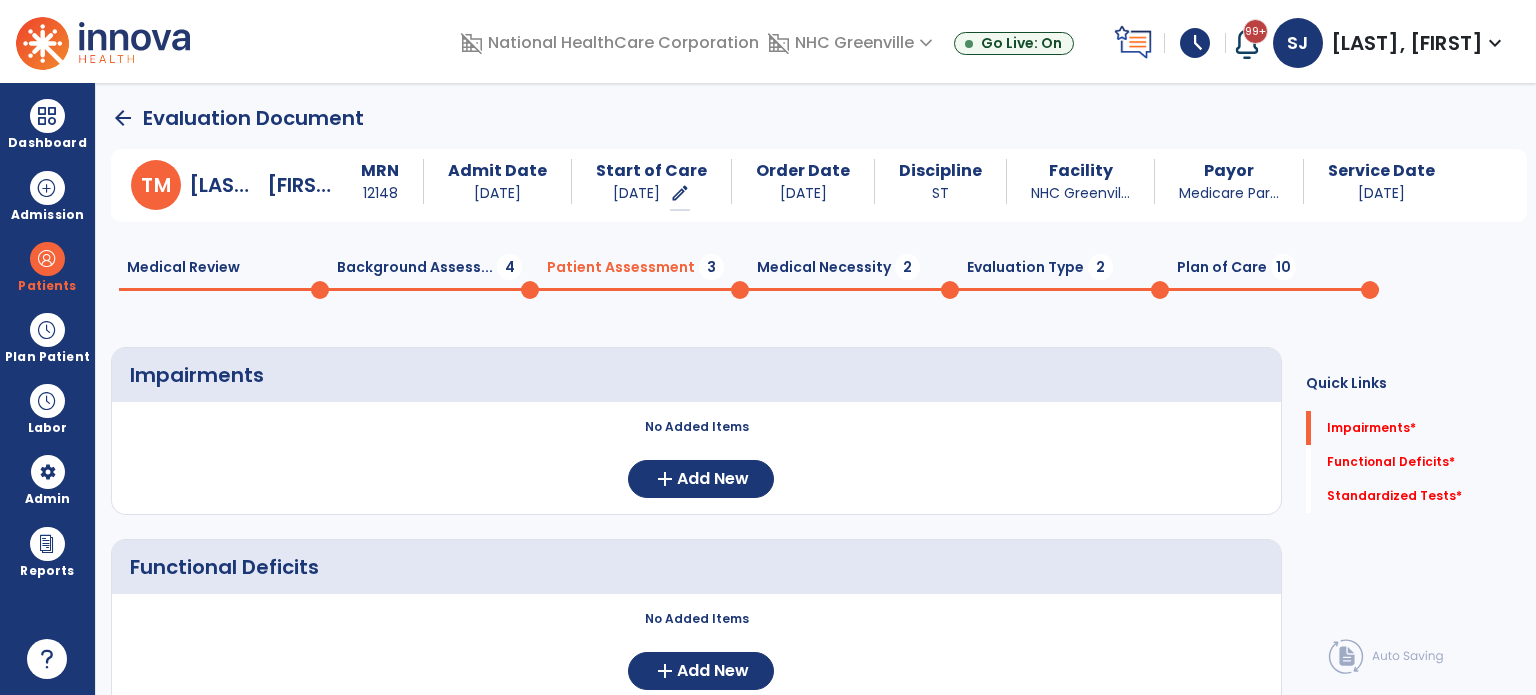 click on "Medical Necessity  2" 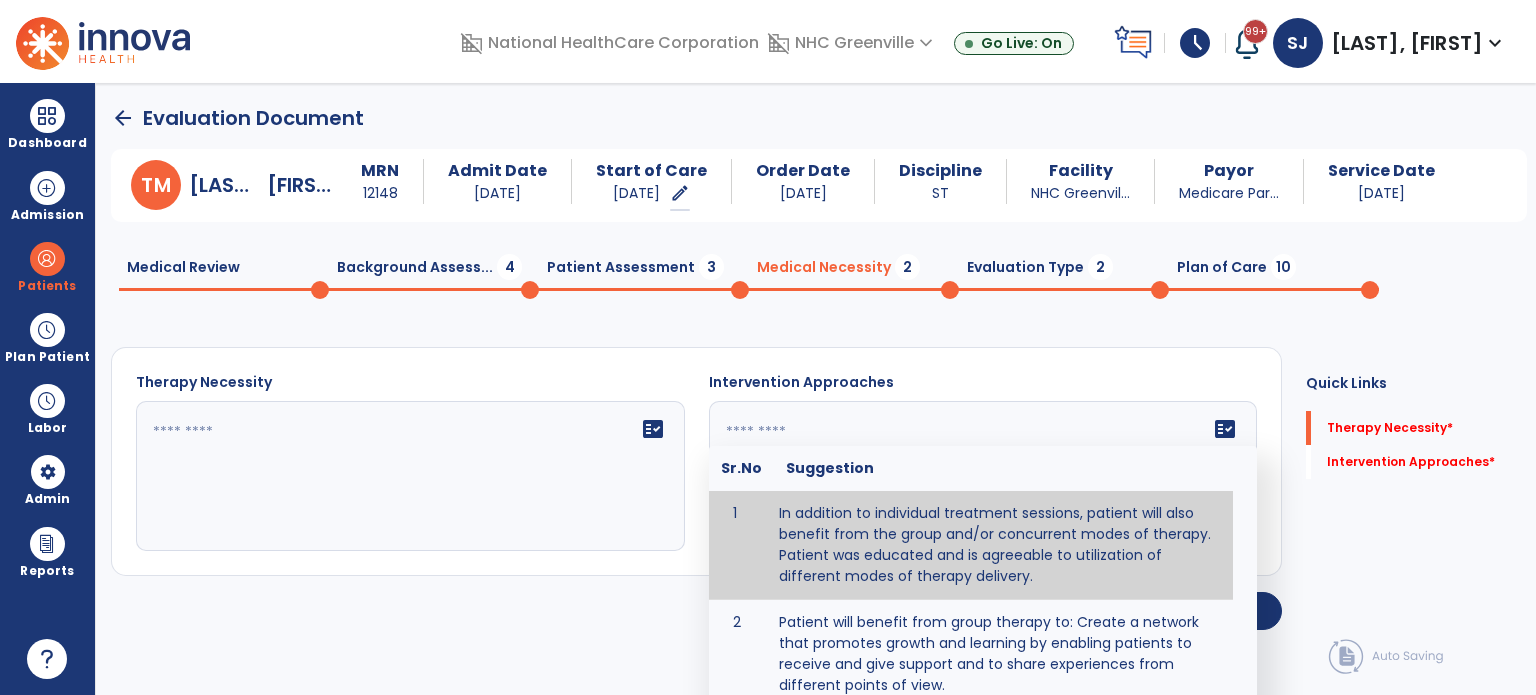 click 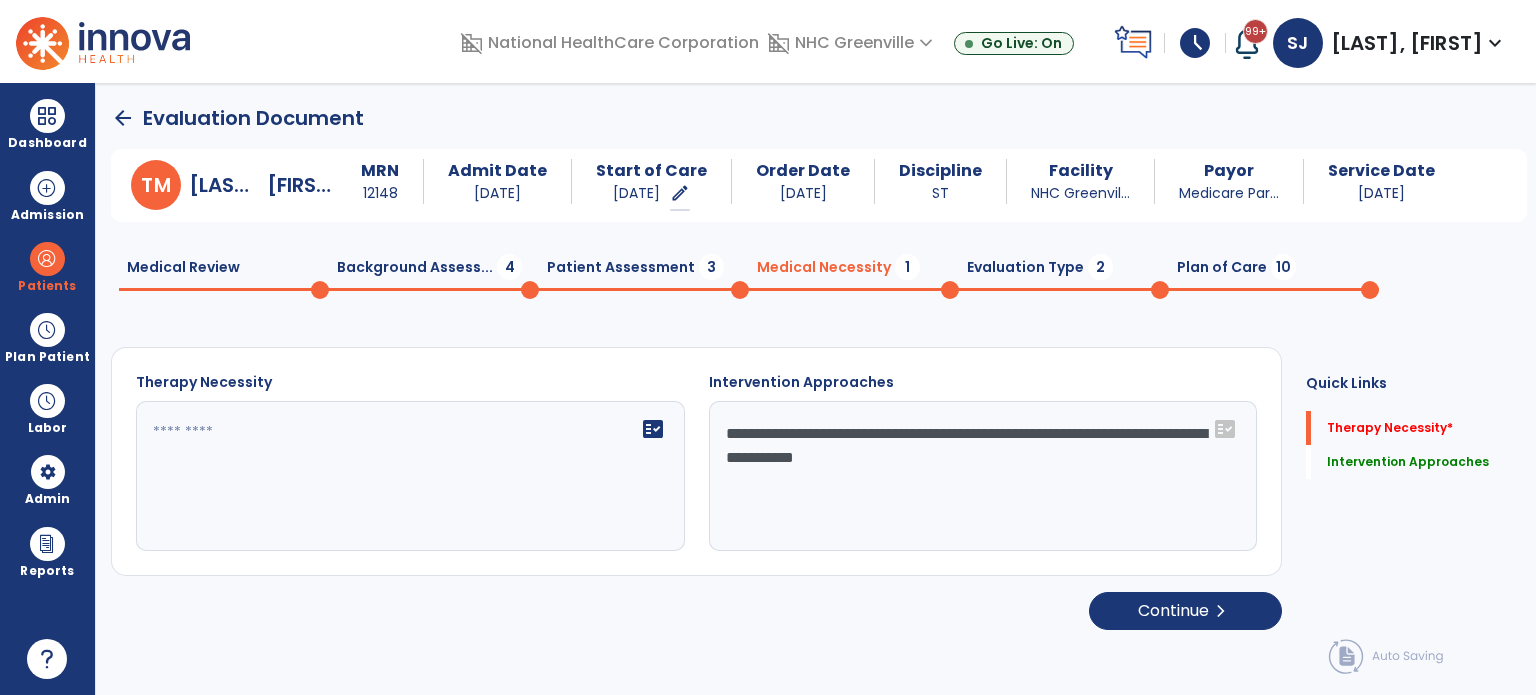 type on "**********" 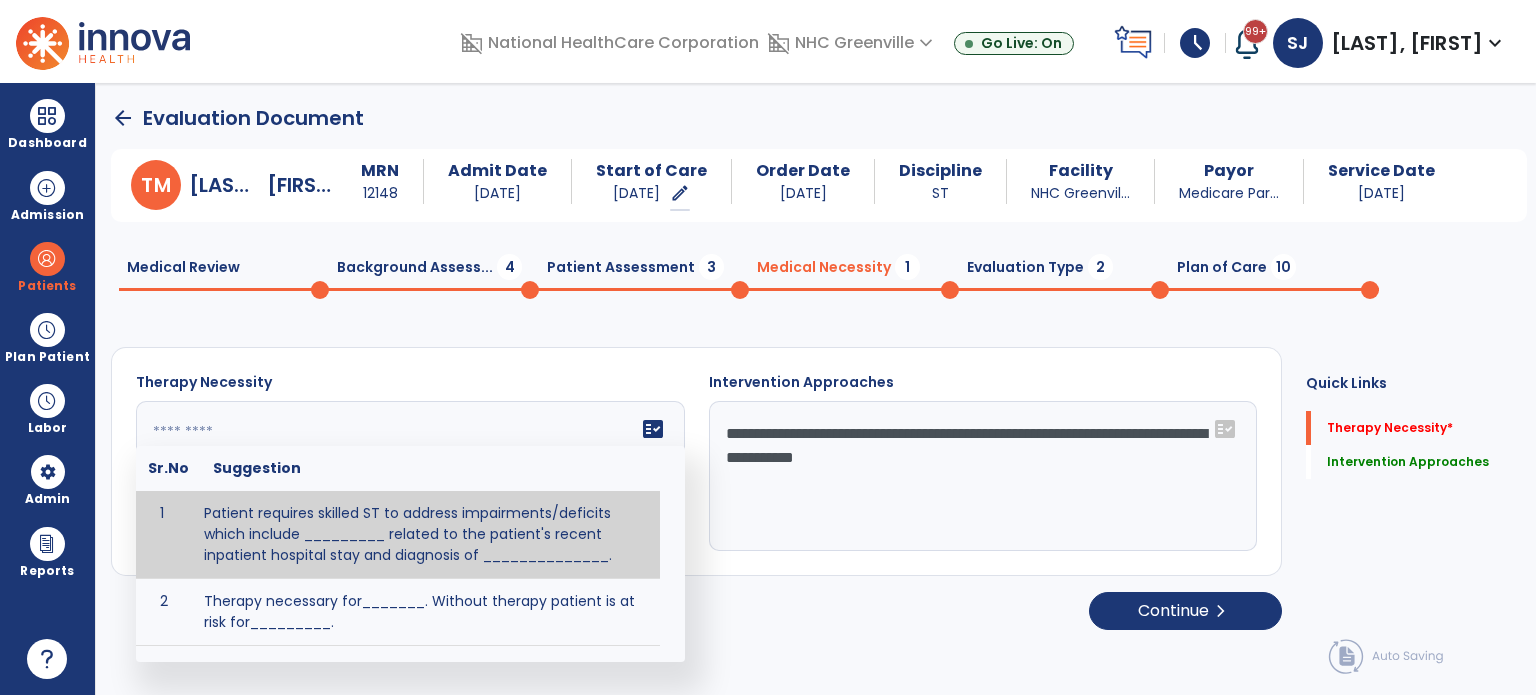 click on "fact_check  Sr.No Suggestion 1 Patient requires skilled ST to address impairments/deficits which include _________ related to the patient's recent inpatient hospital stay and diagnosis of ______________. 2 Therapy necessary for_______.  Without therapy patient is at risk for_________." 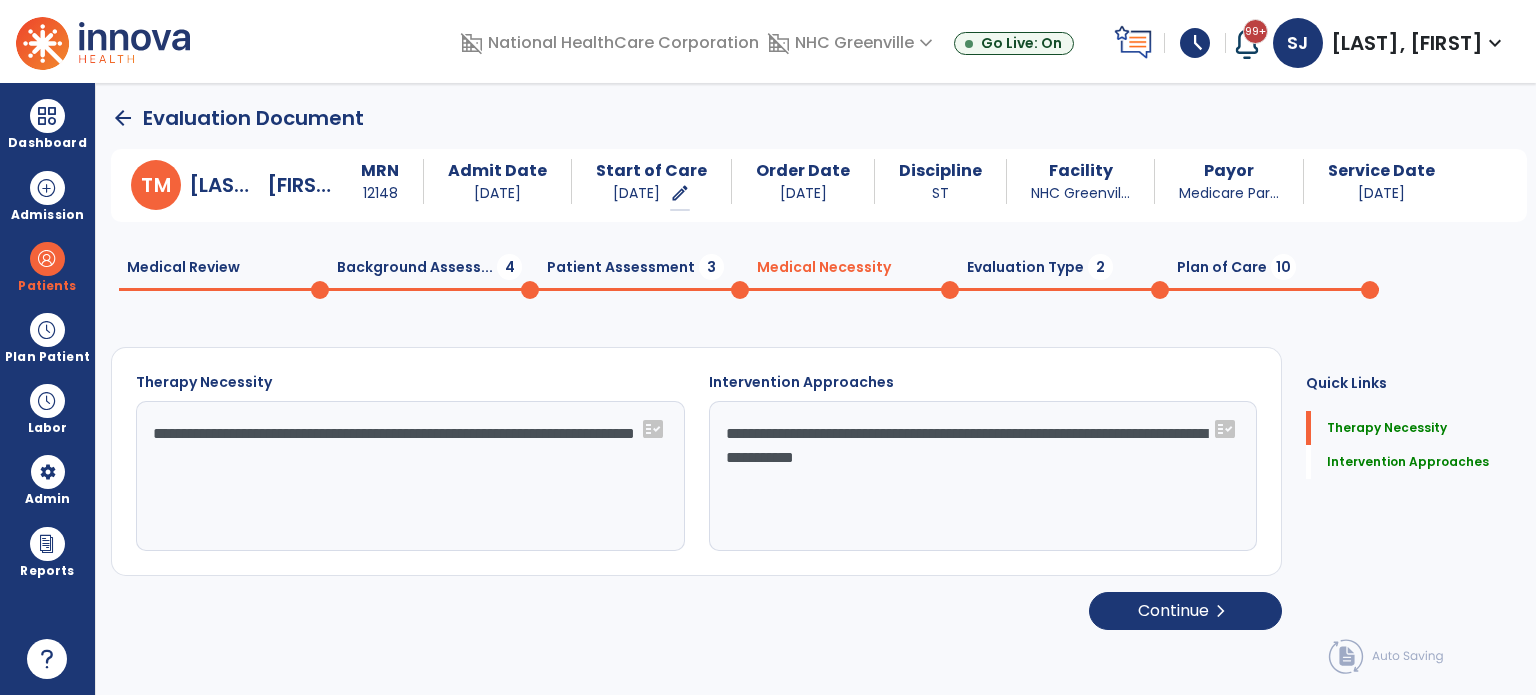 drag, startPoint x: 424, startPoint y: 471, endPoint x: 248, endPoint y: 460, distance: 176.34341 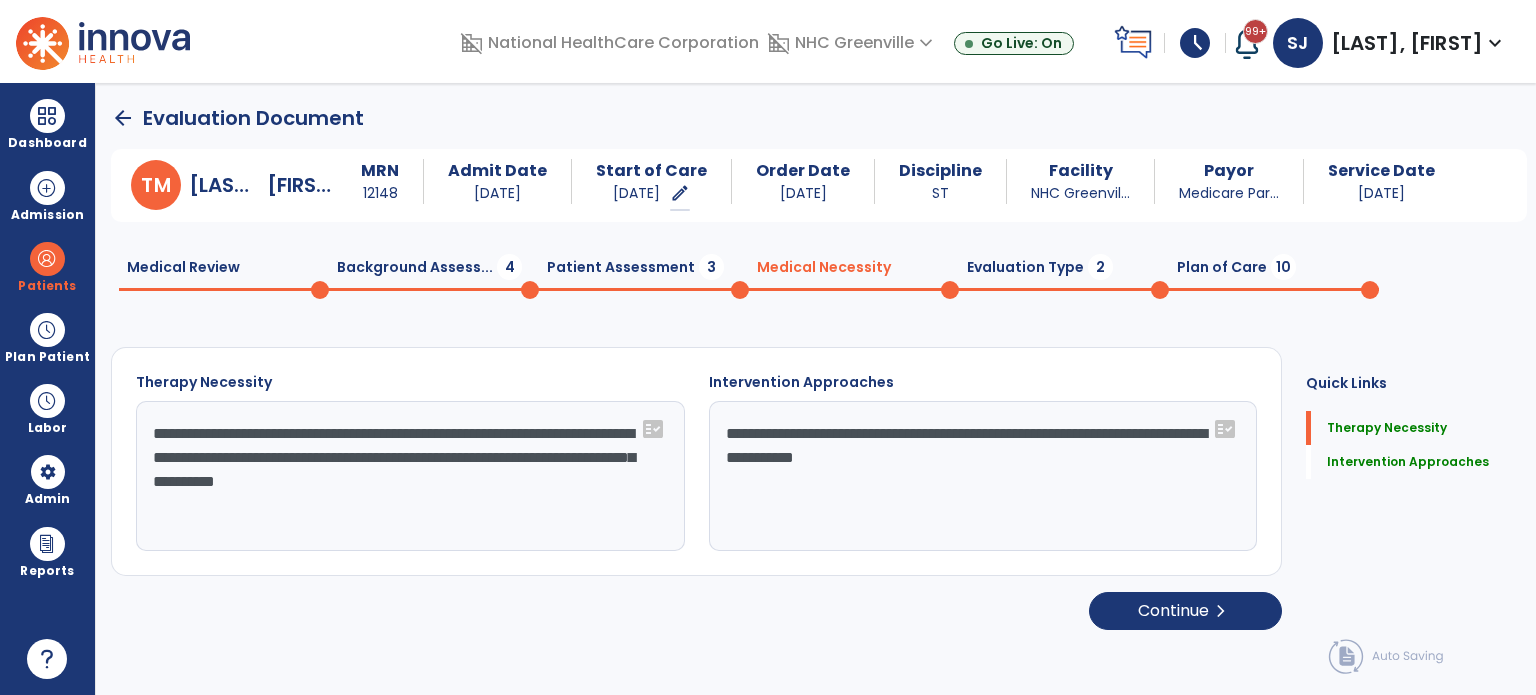 click on "**********" 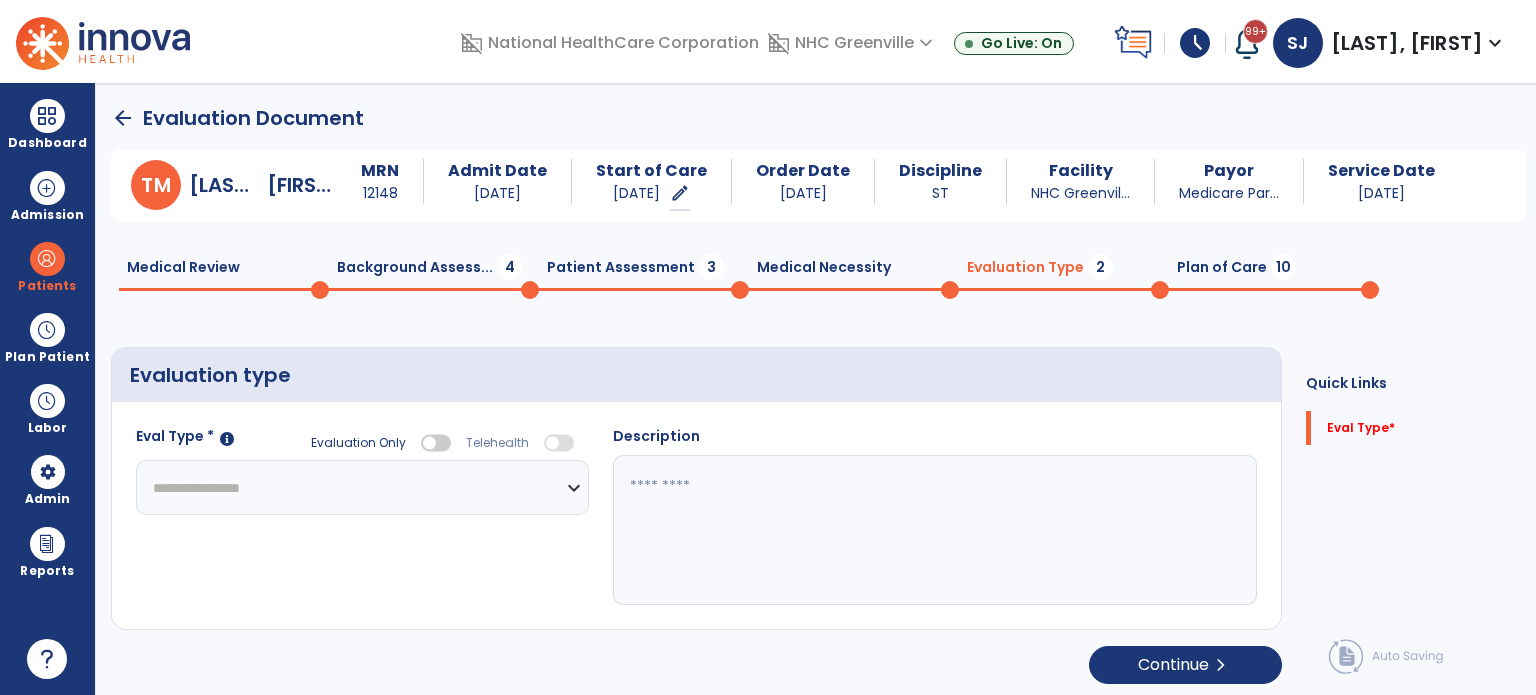 click on "**********" 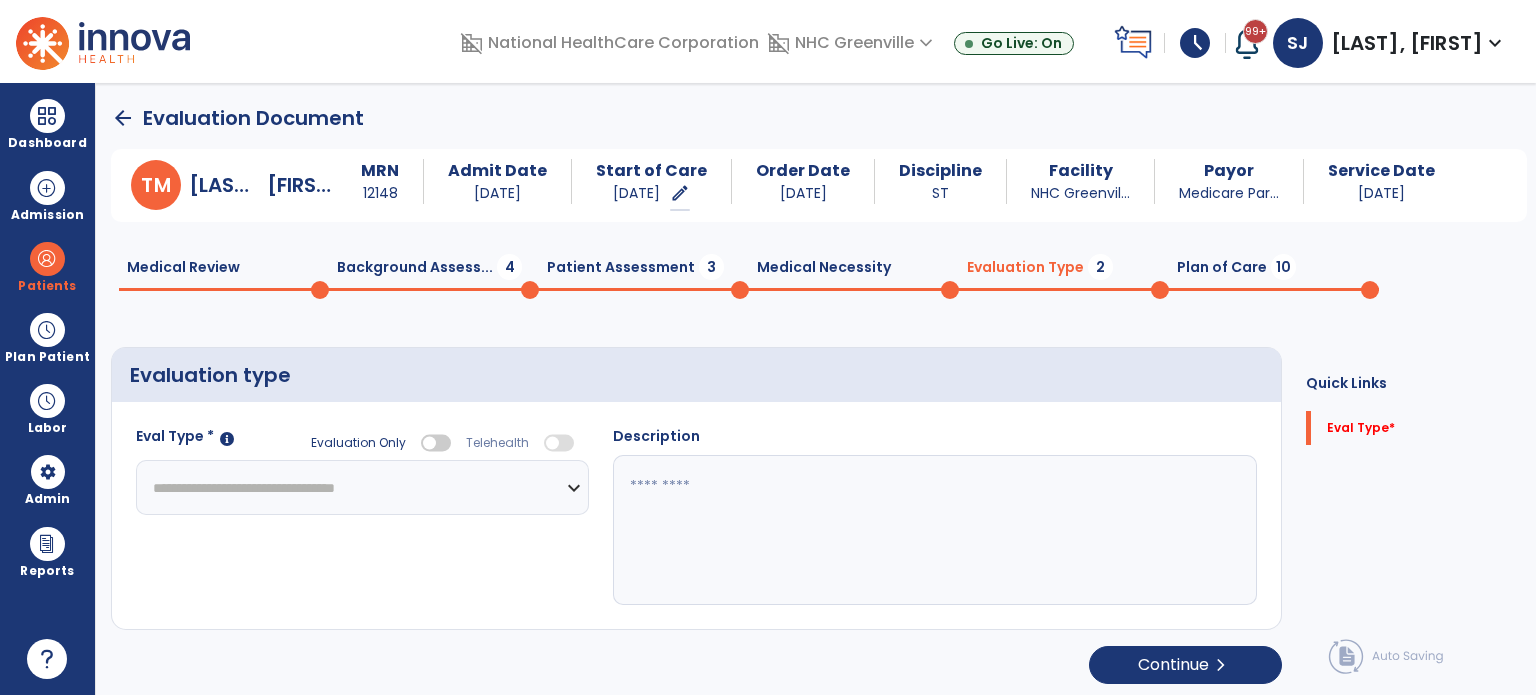 click on "**********" 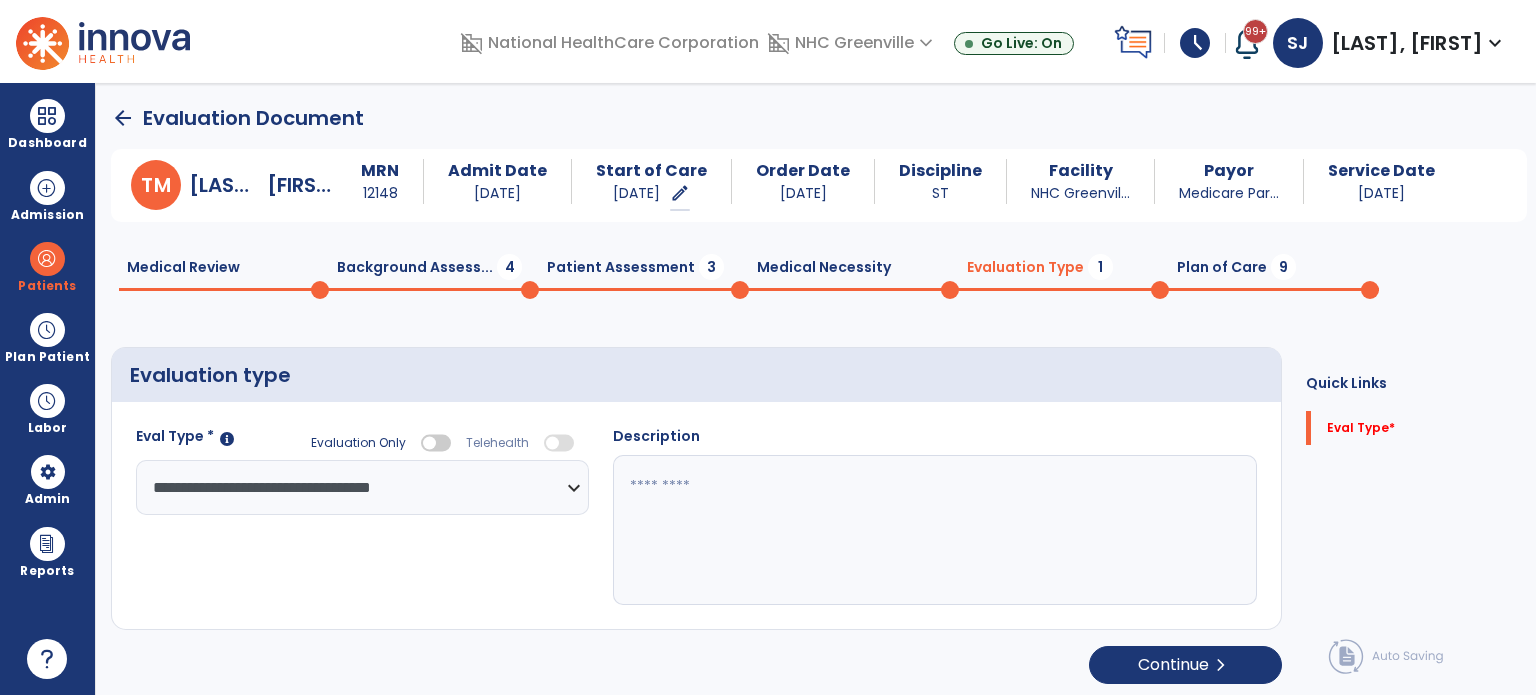 click 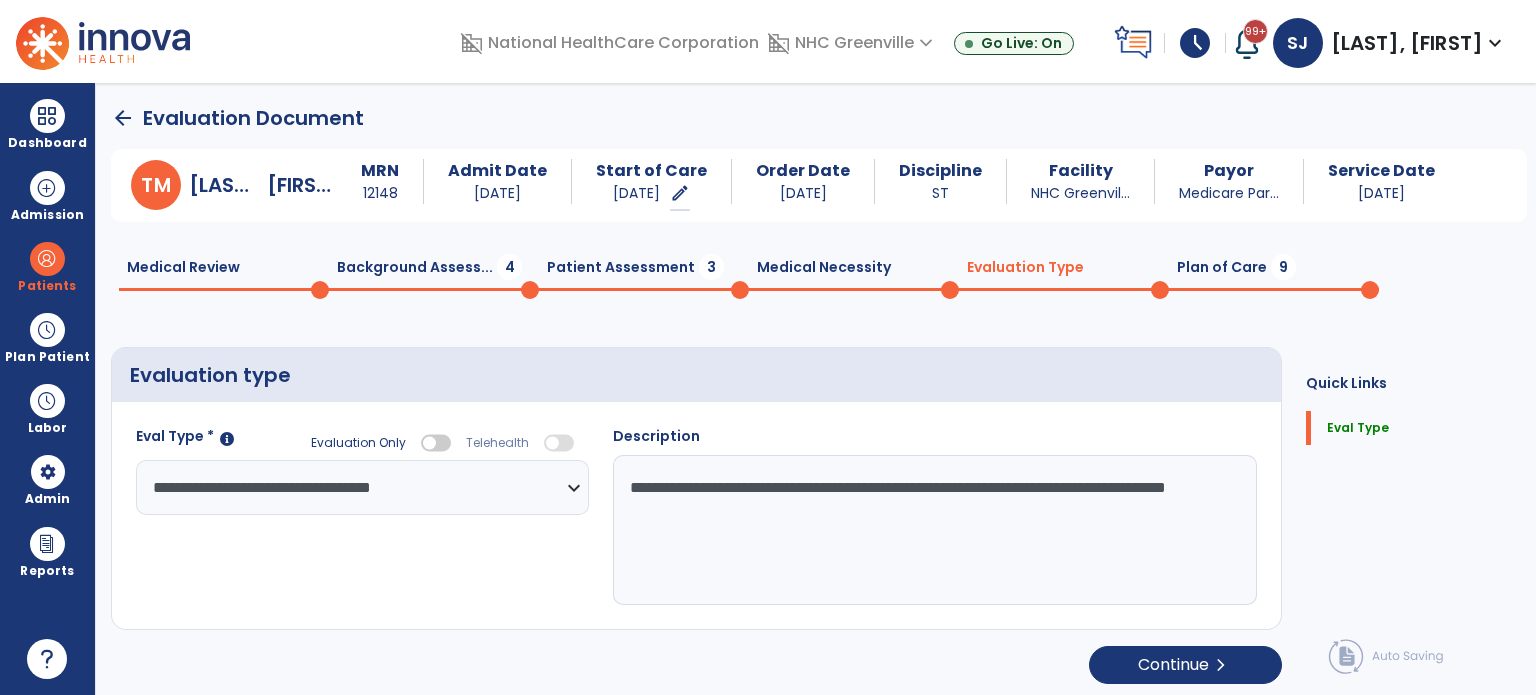 type on "**********" 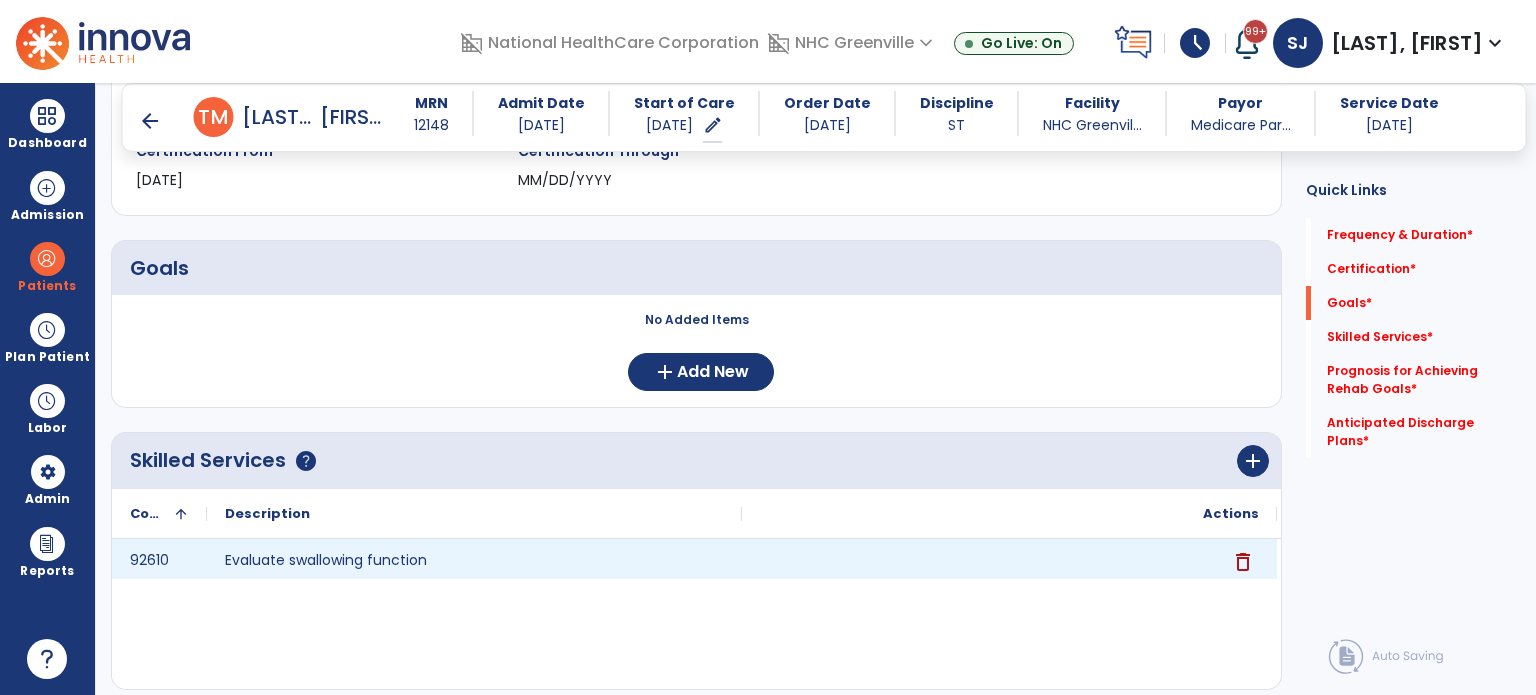 scroll, scrollTop: 500, scrollLeft: 0, axis: vertical 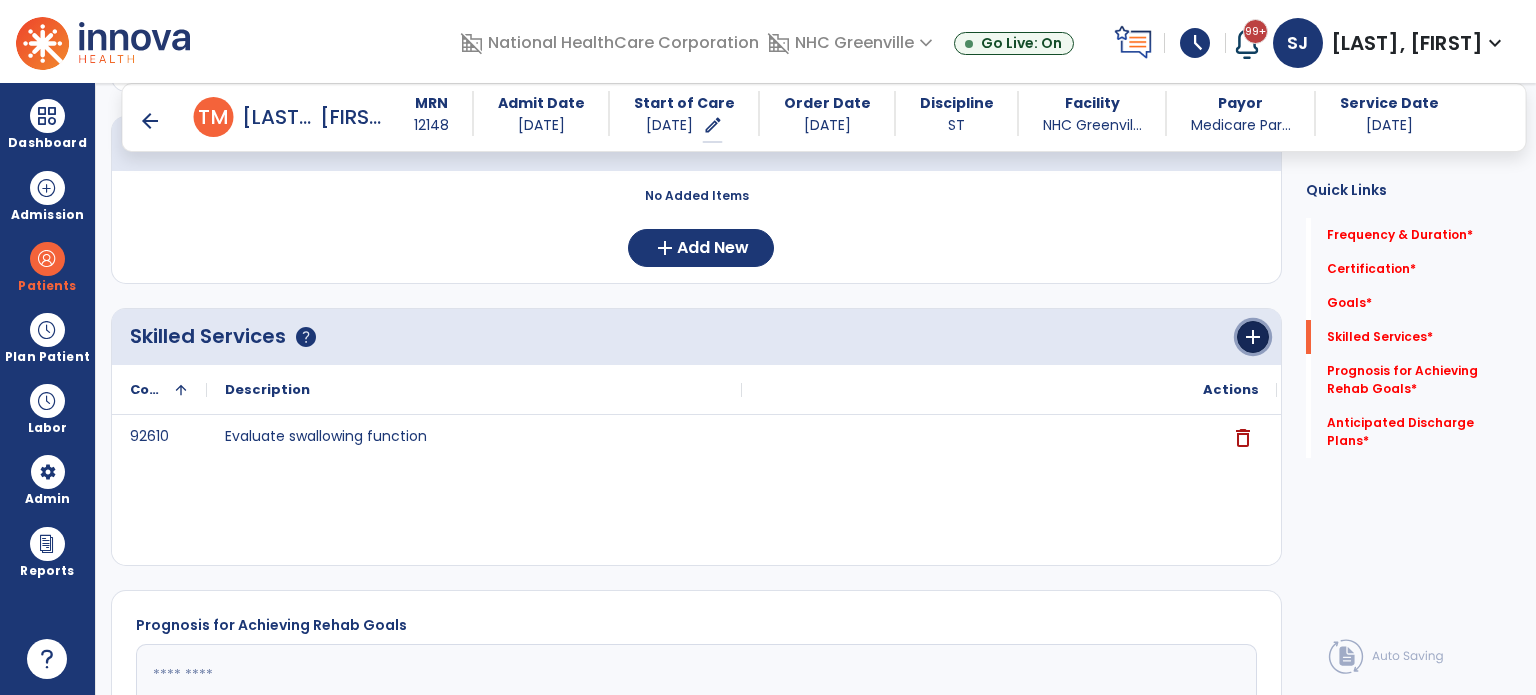 click on "add" 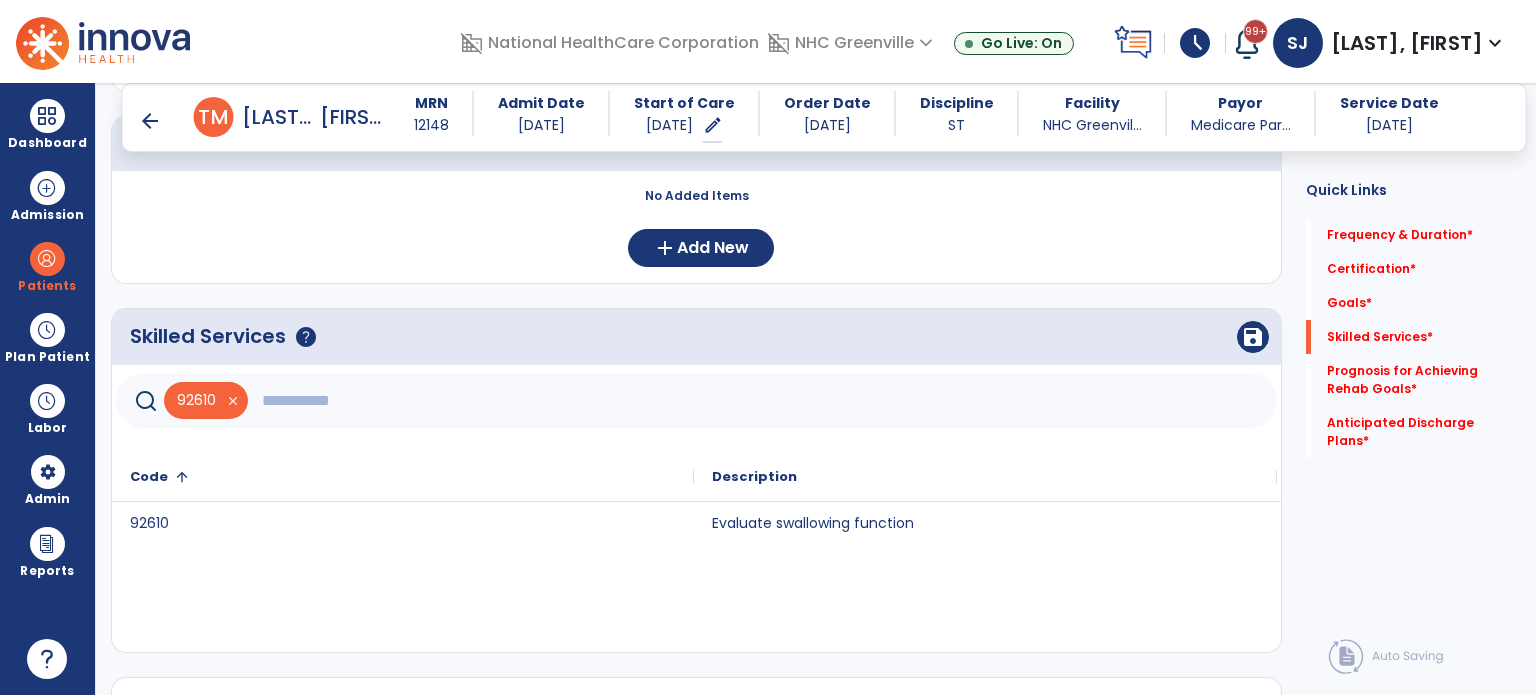 click 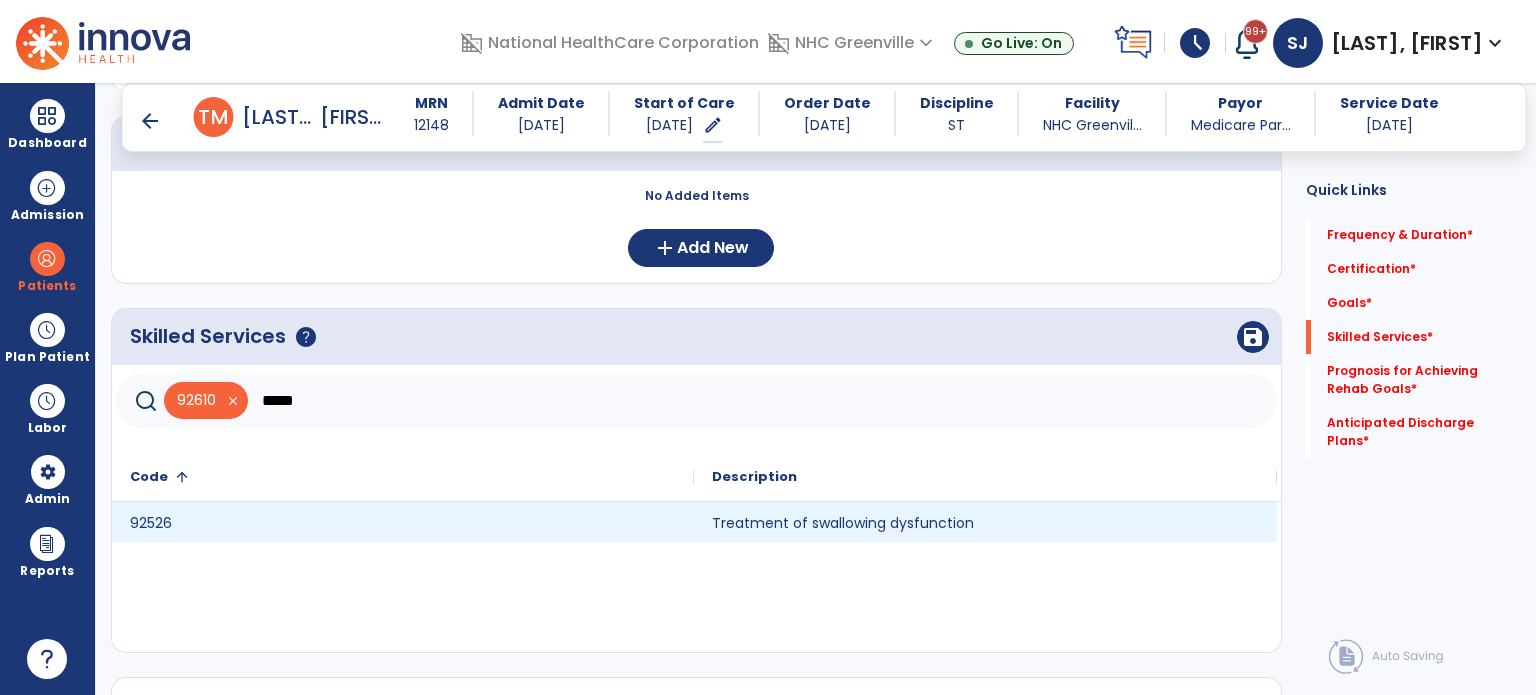 type on "*****" 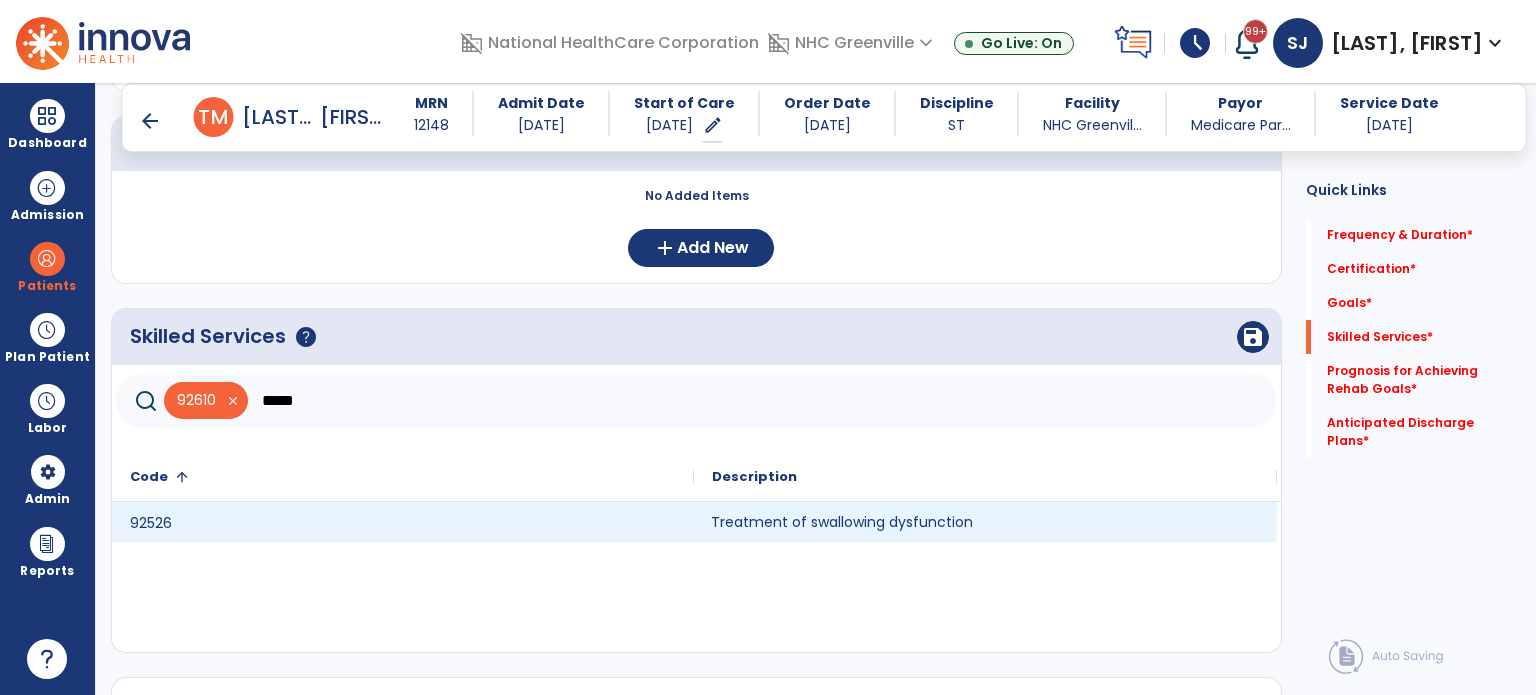 click on "Treatment of swallowing dysfunction" 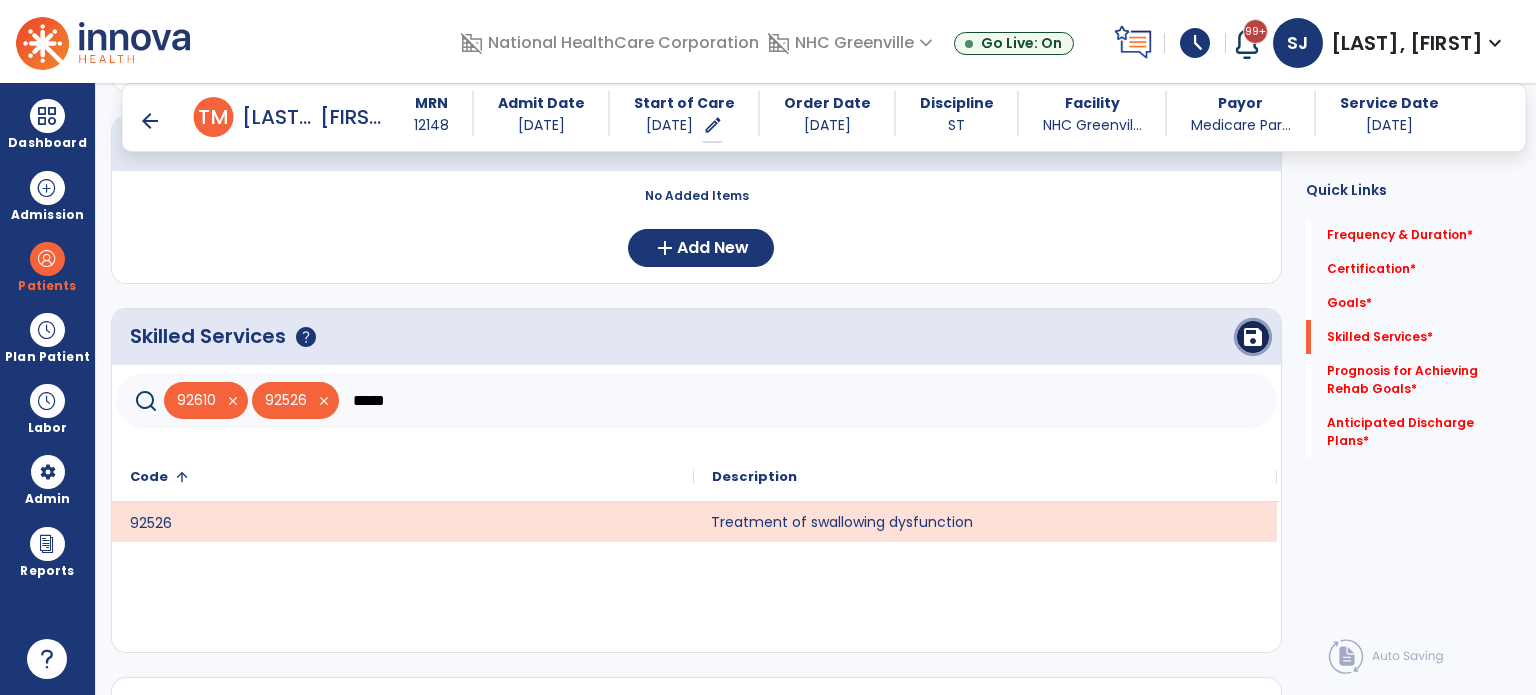 click on "save" 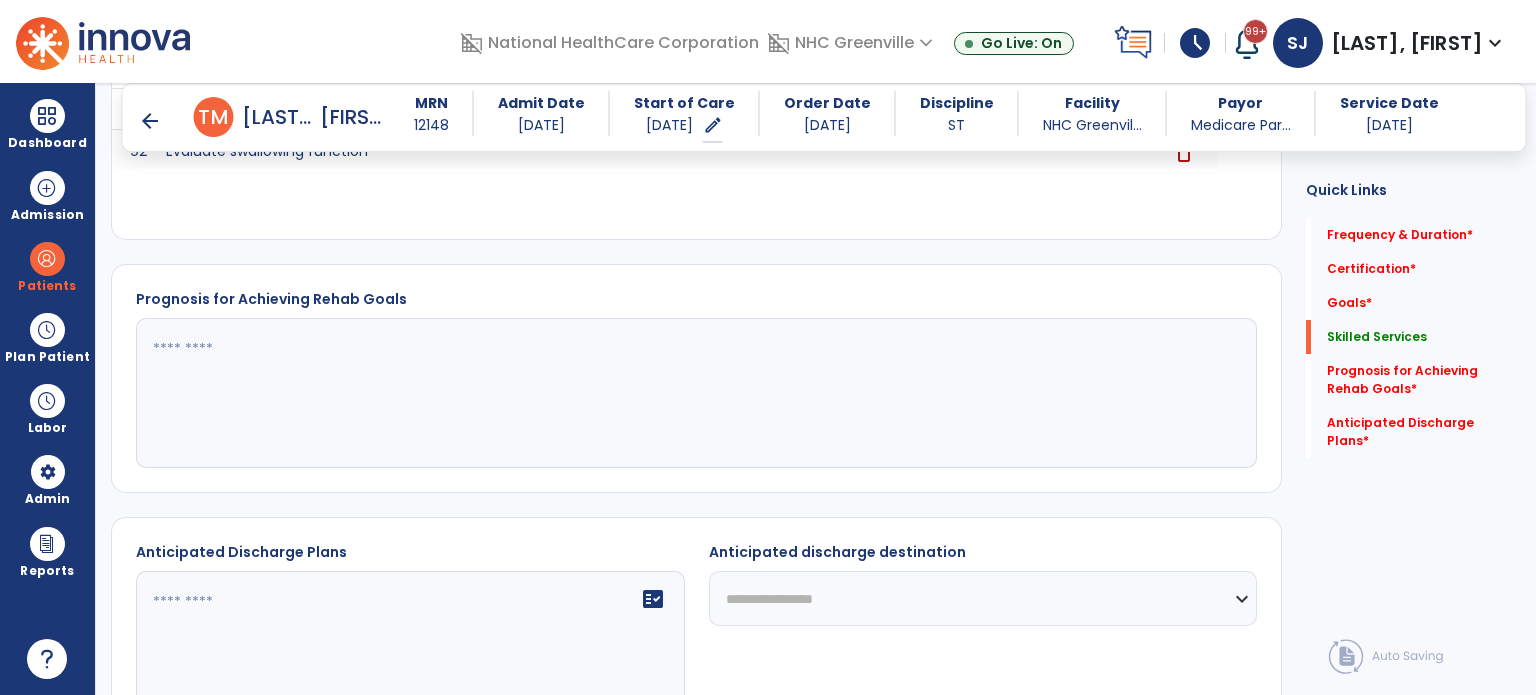 scroll, scrollTop: 971, scrollLeft: 0, axis: vertical 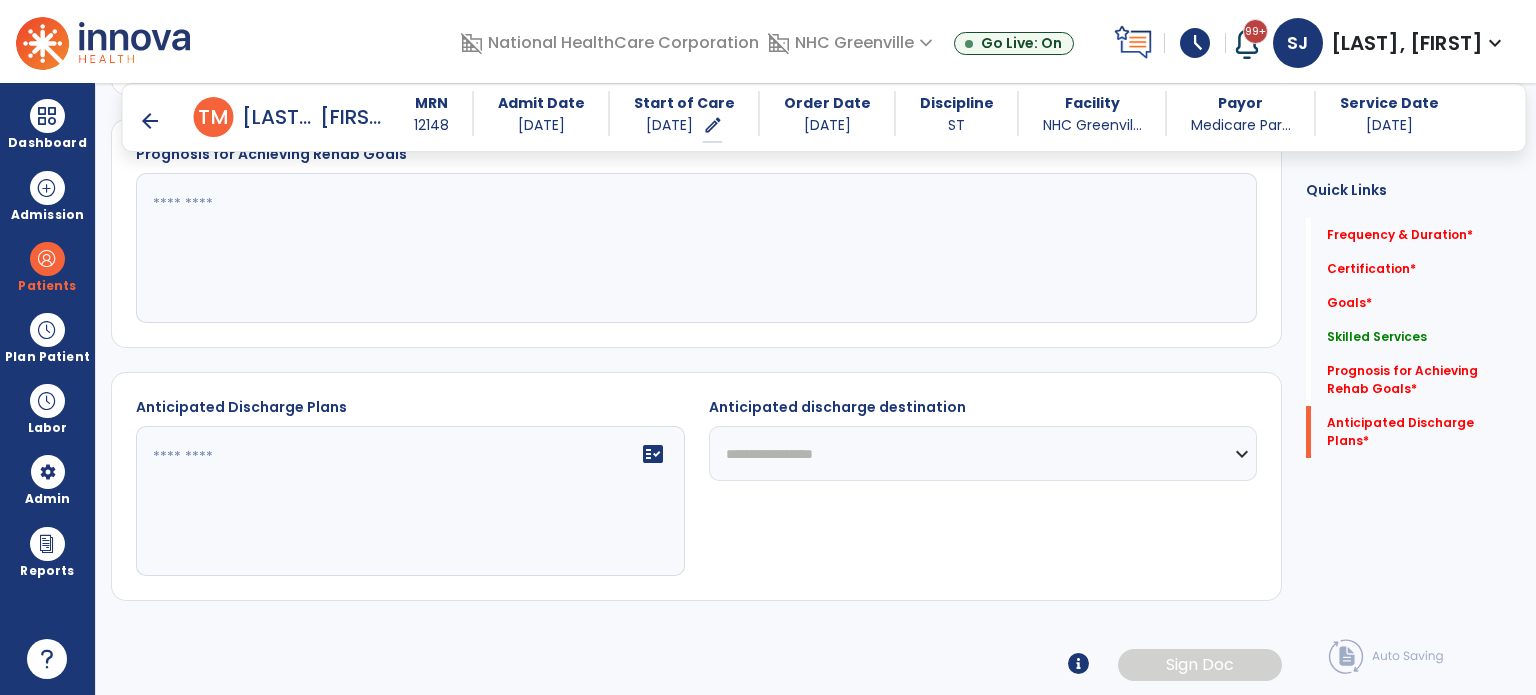 click on "**********" 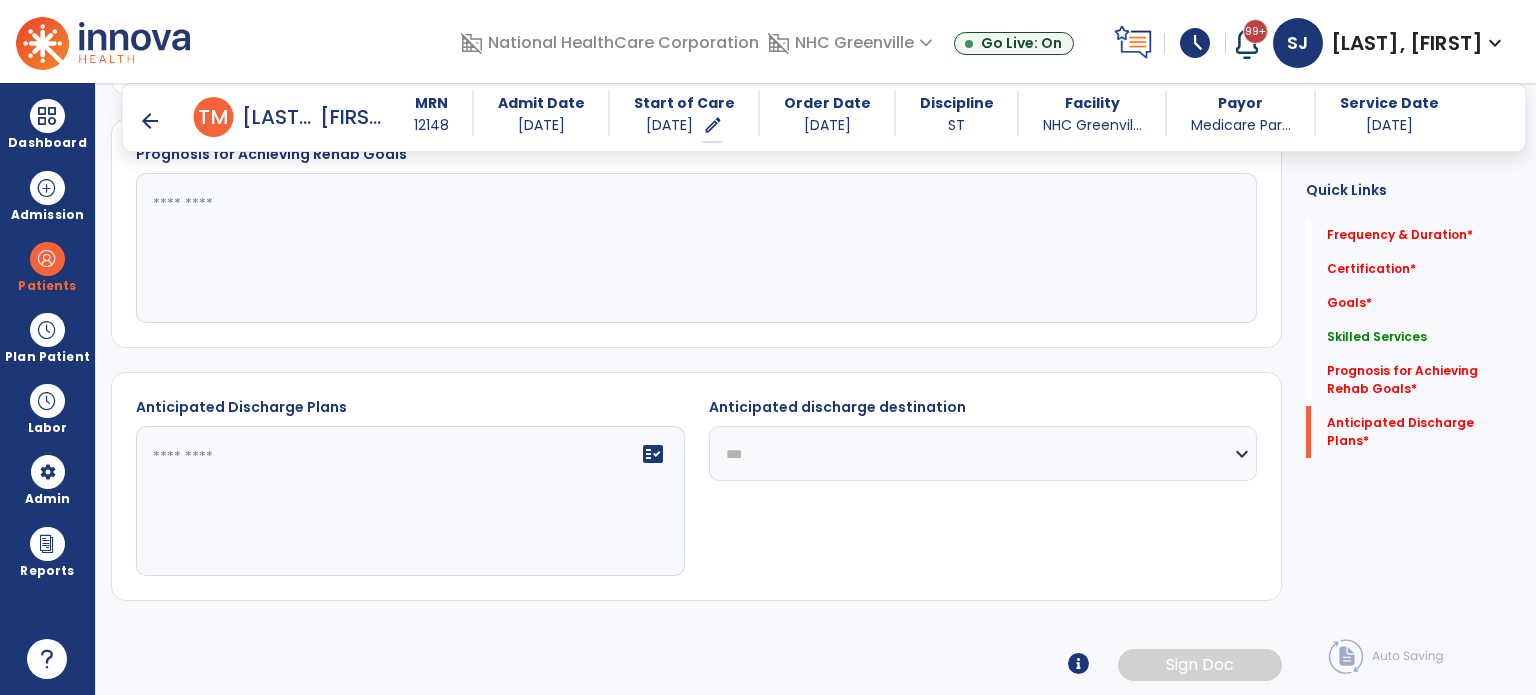 click on "**********" 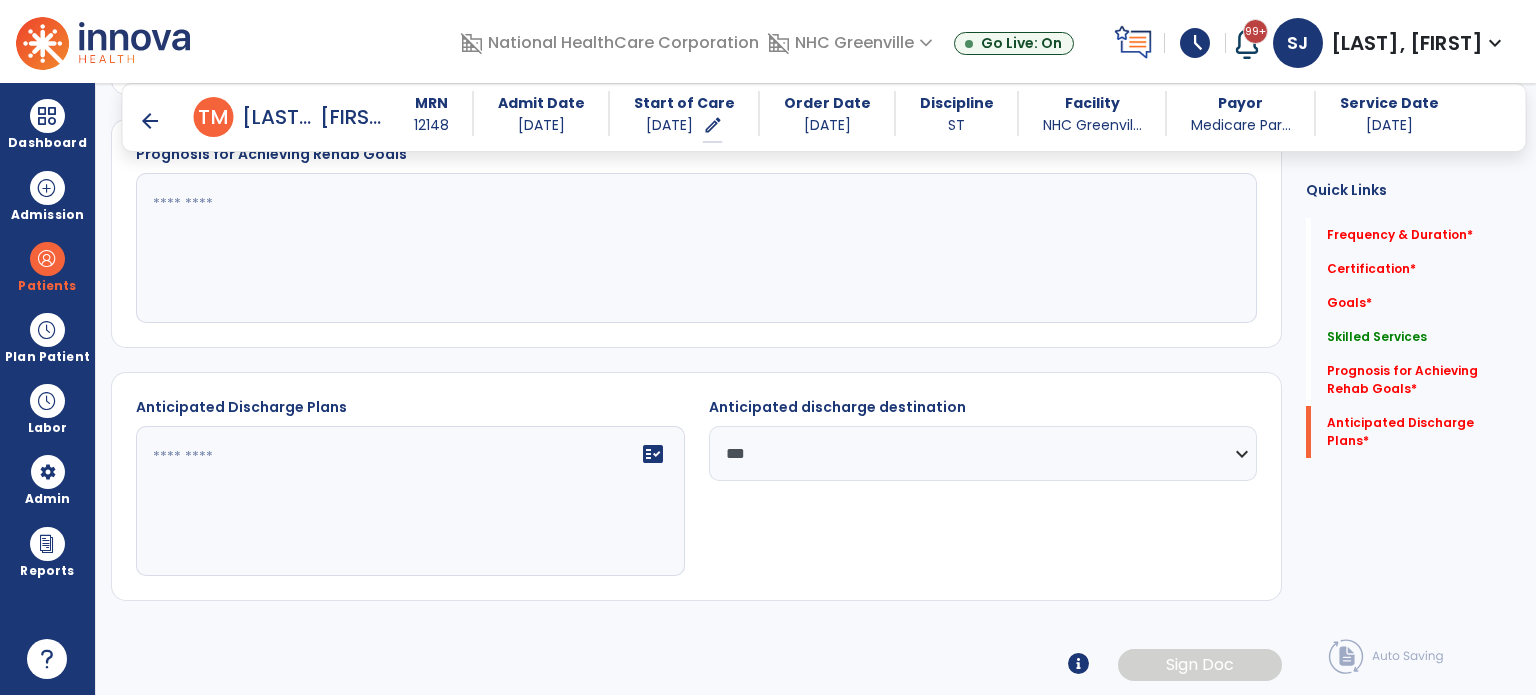 click on "fact_check" 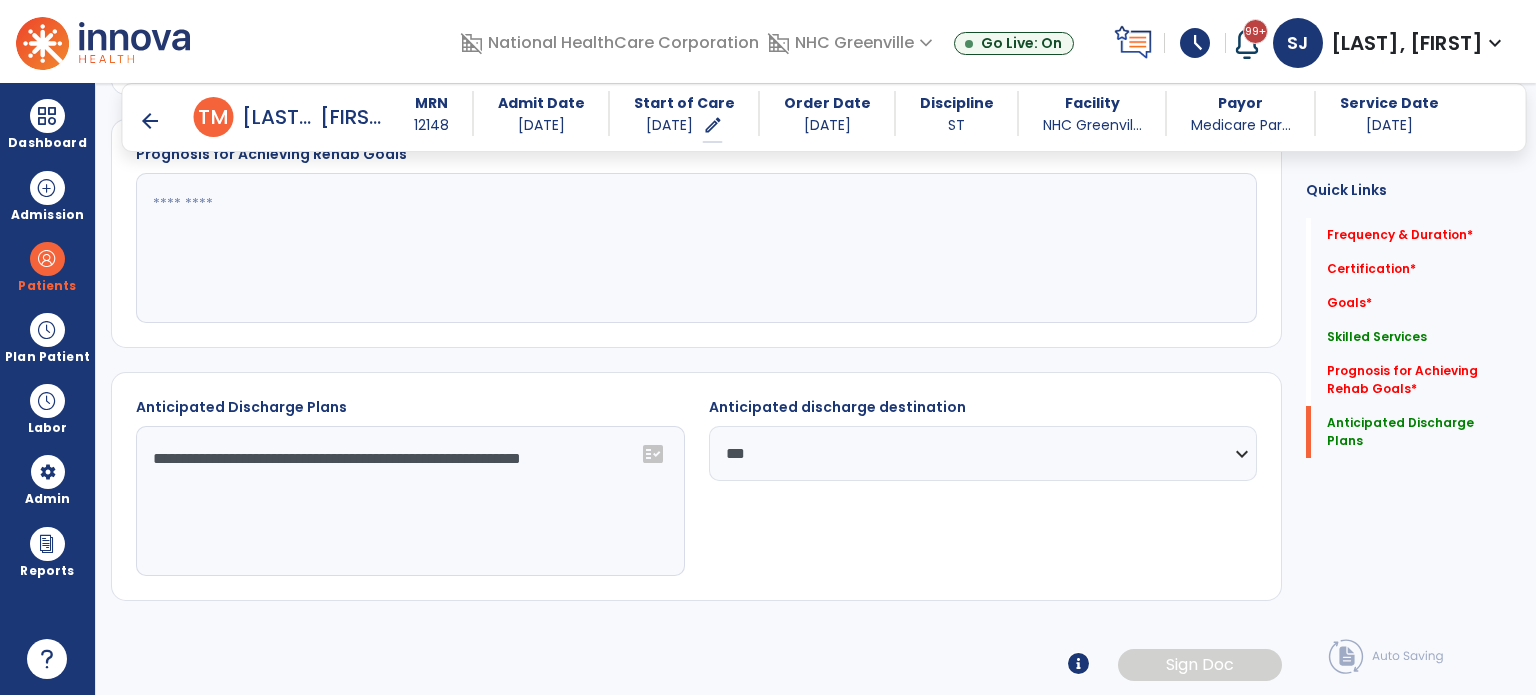 type on "**********" 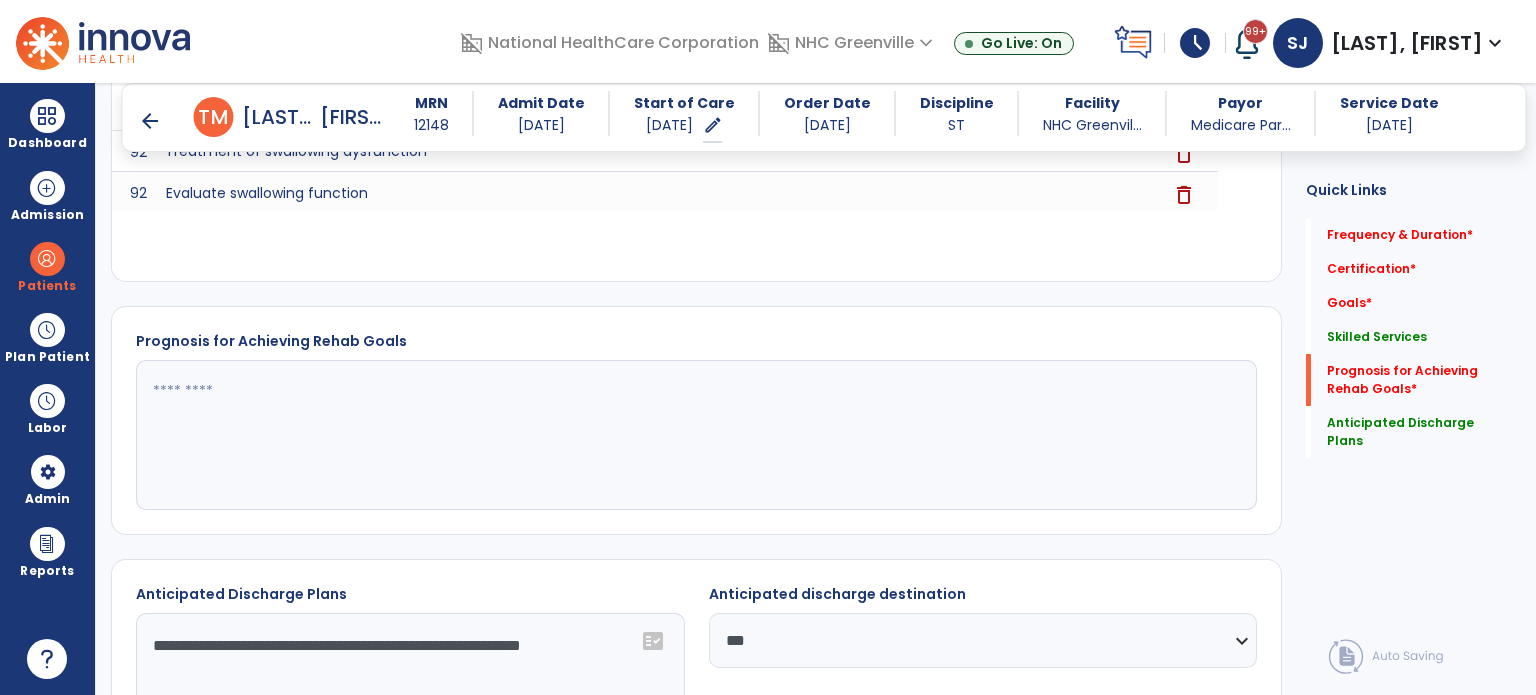 scroll, scrollTop: 771, scrollLeft: 0, axis: vertical 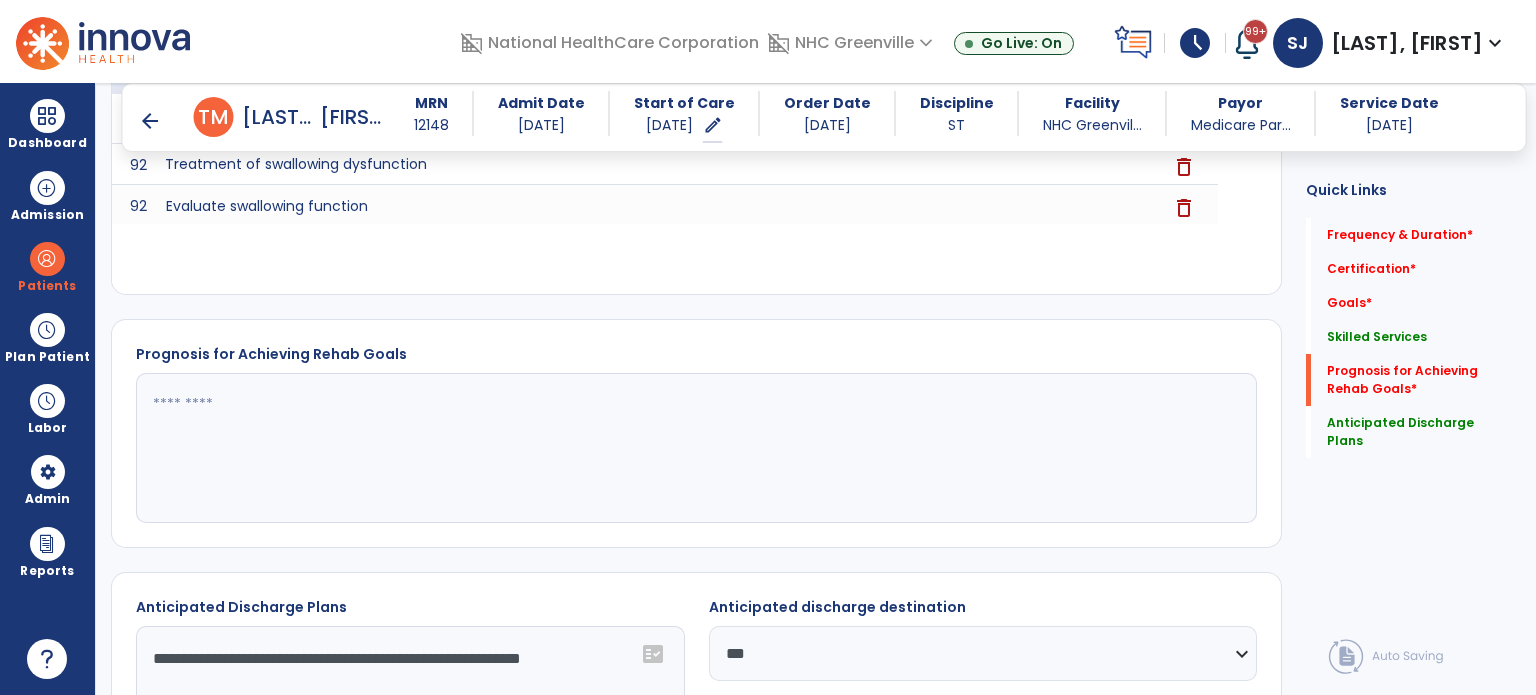 click 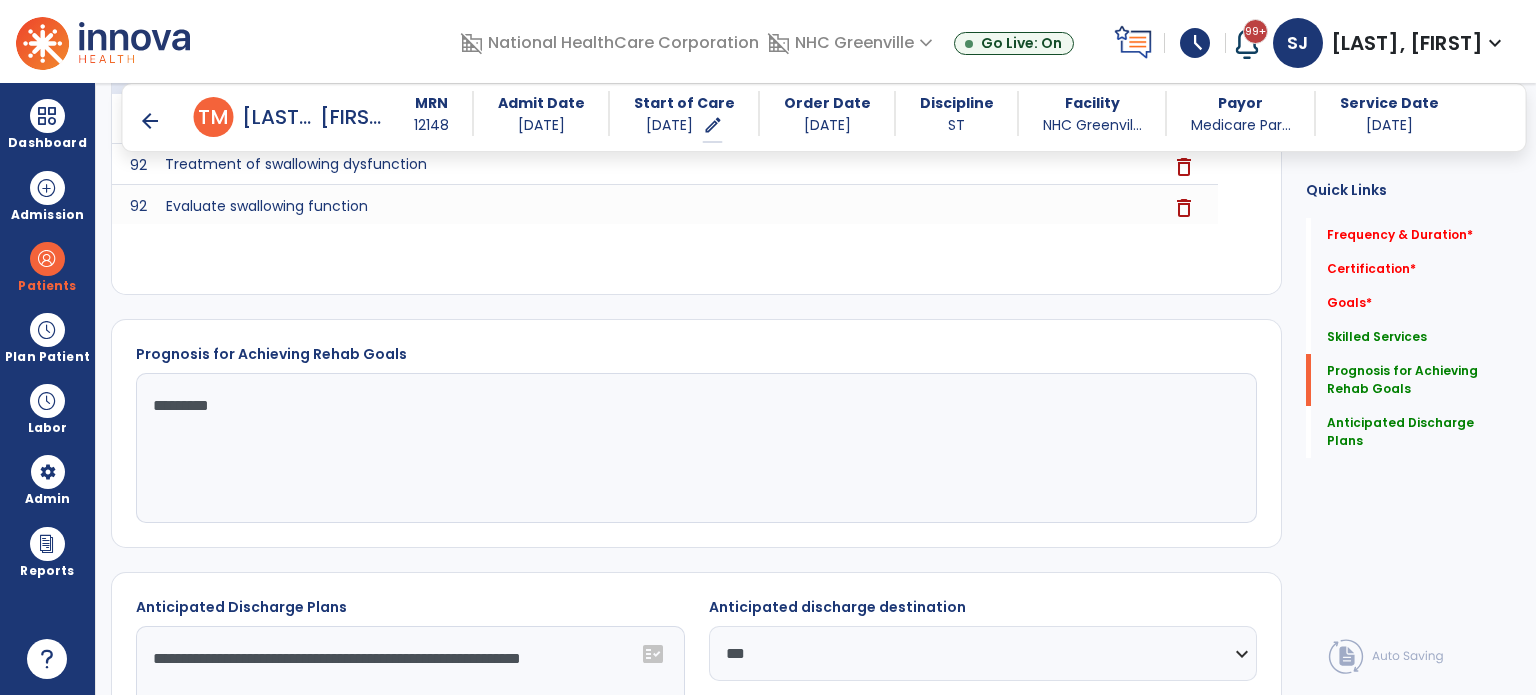 click on "********" 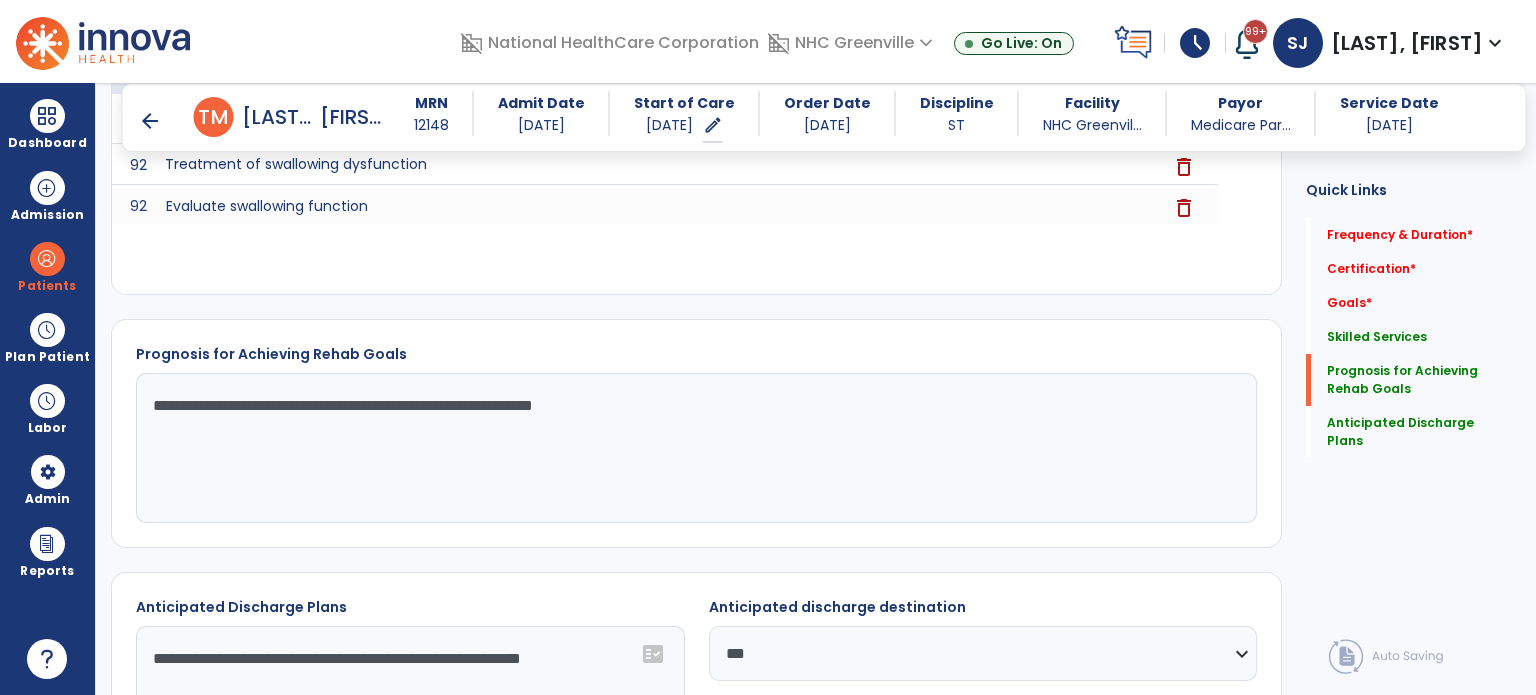 type on "**********" 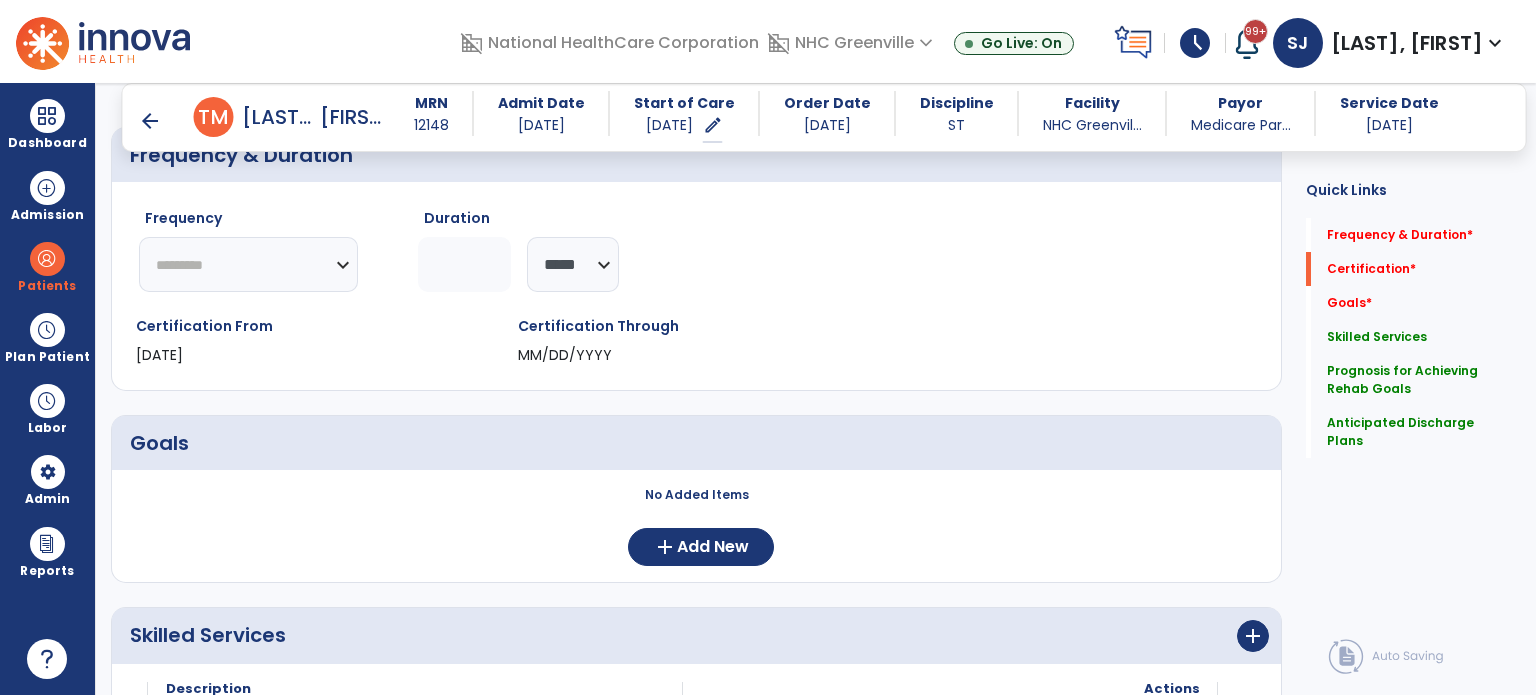scroll, scrollTop: 171, scrollLeft: 0, axis: vertical 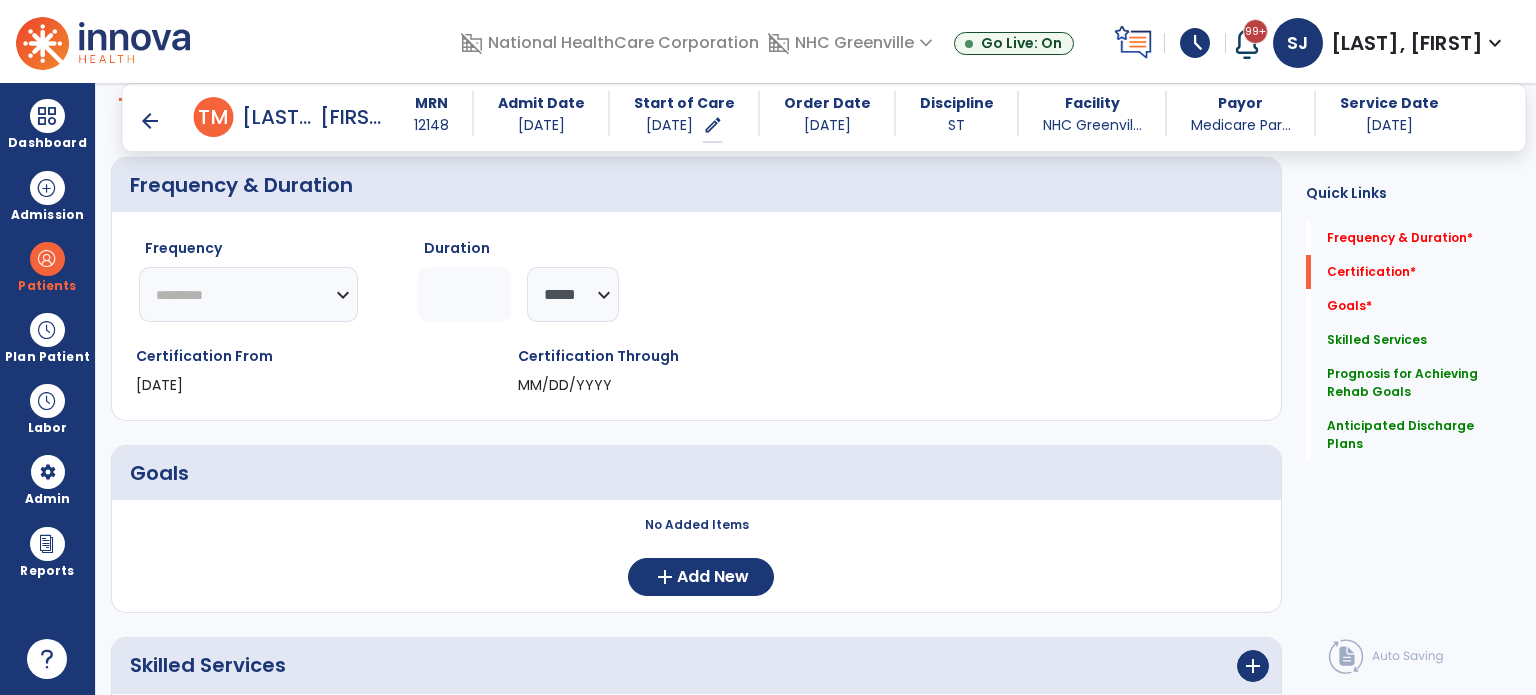 click 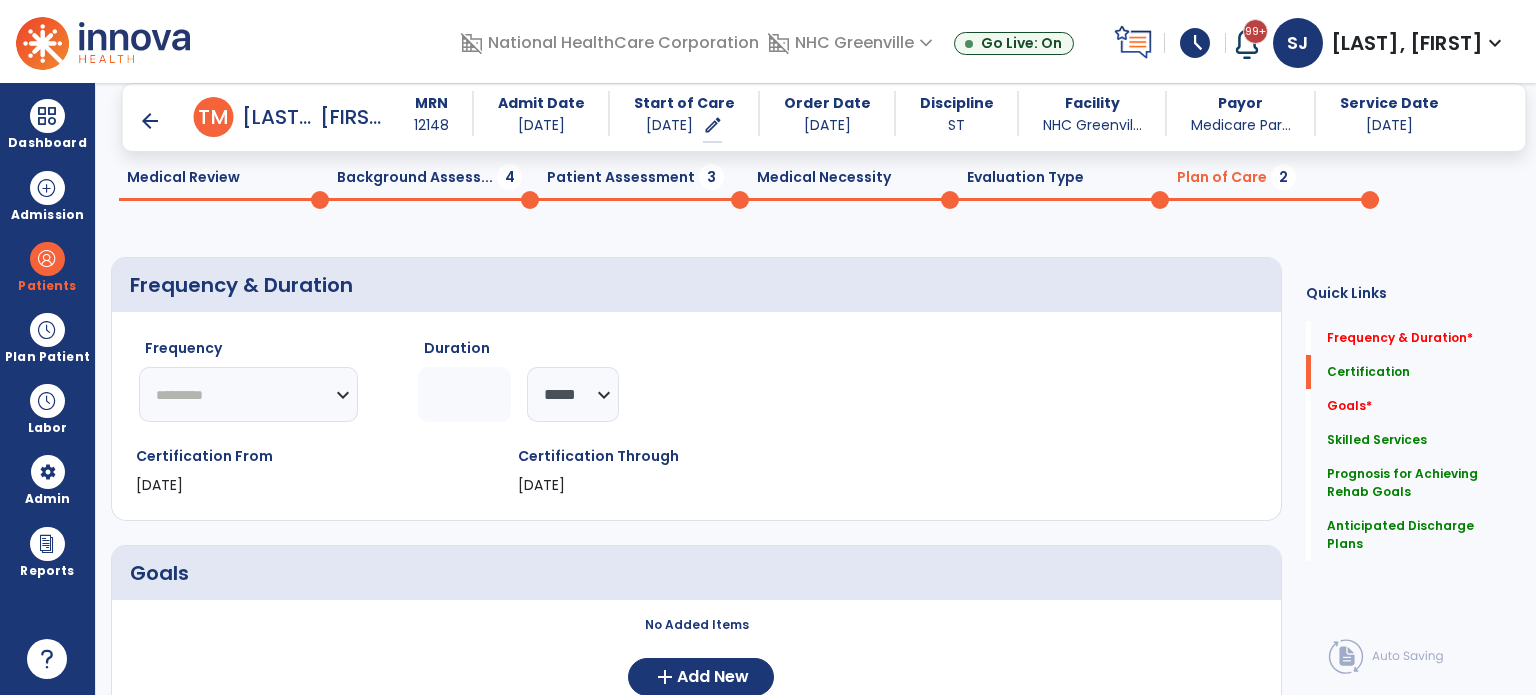 type on "*" 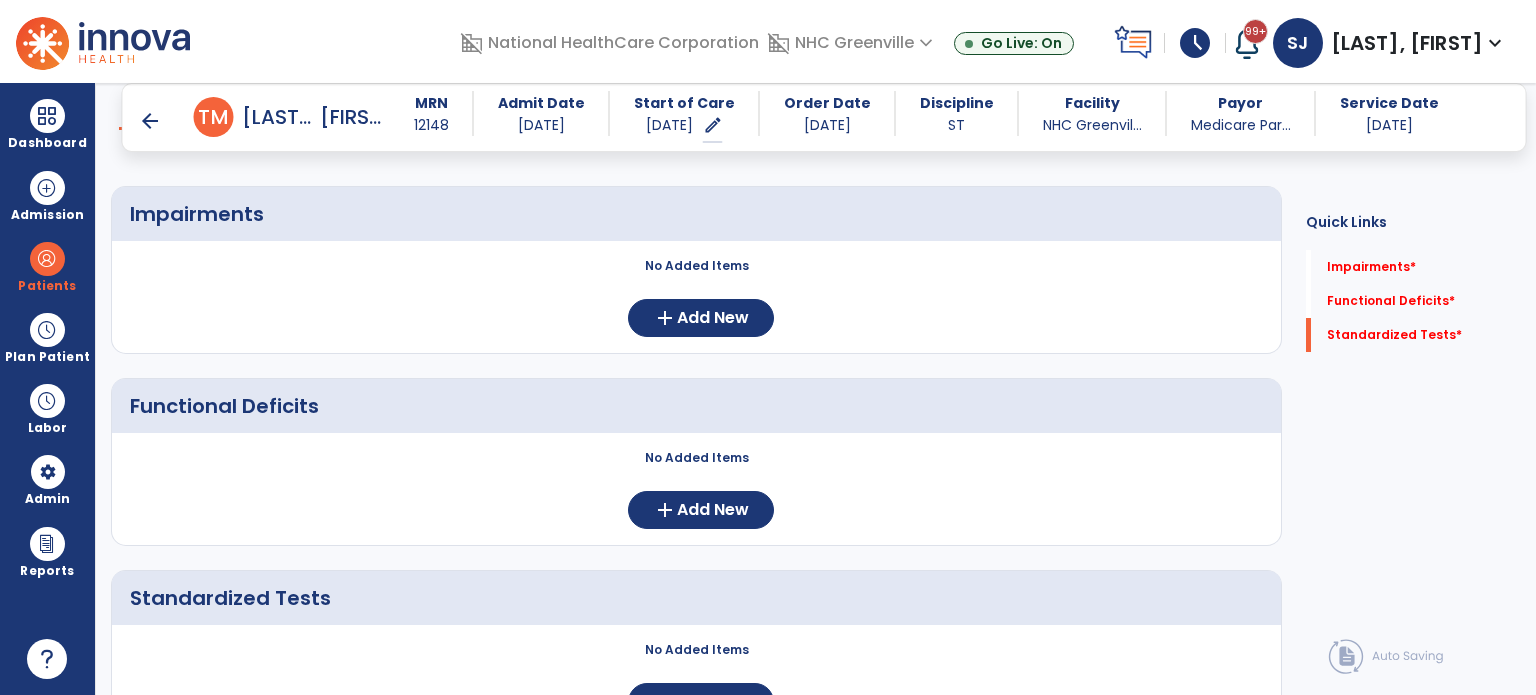 scroll, scrollTop: 0, scrollLeft: 0, axis: both 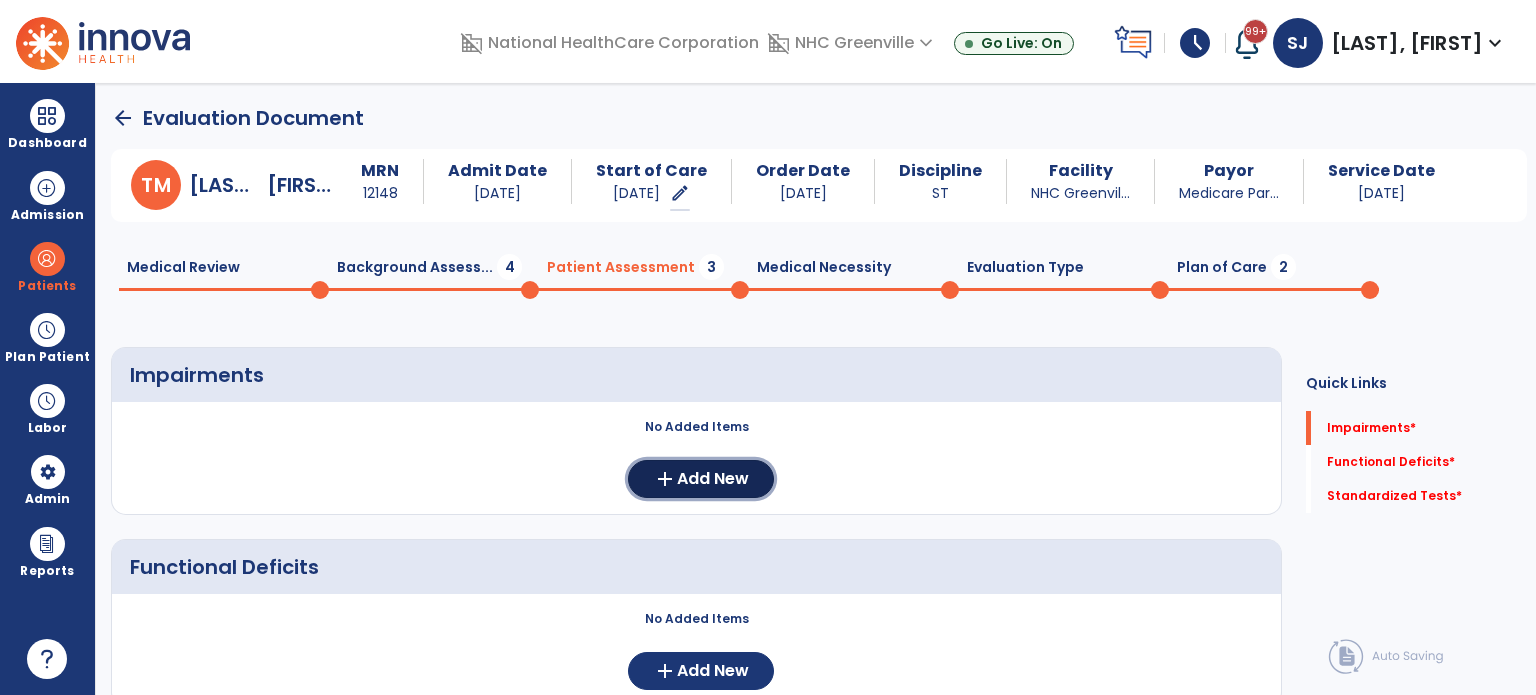 click on "Add New" 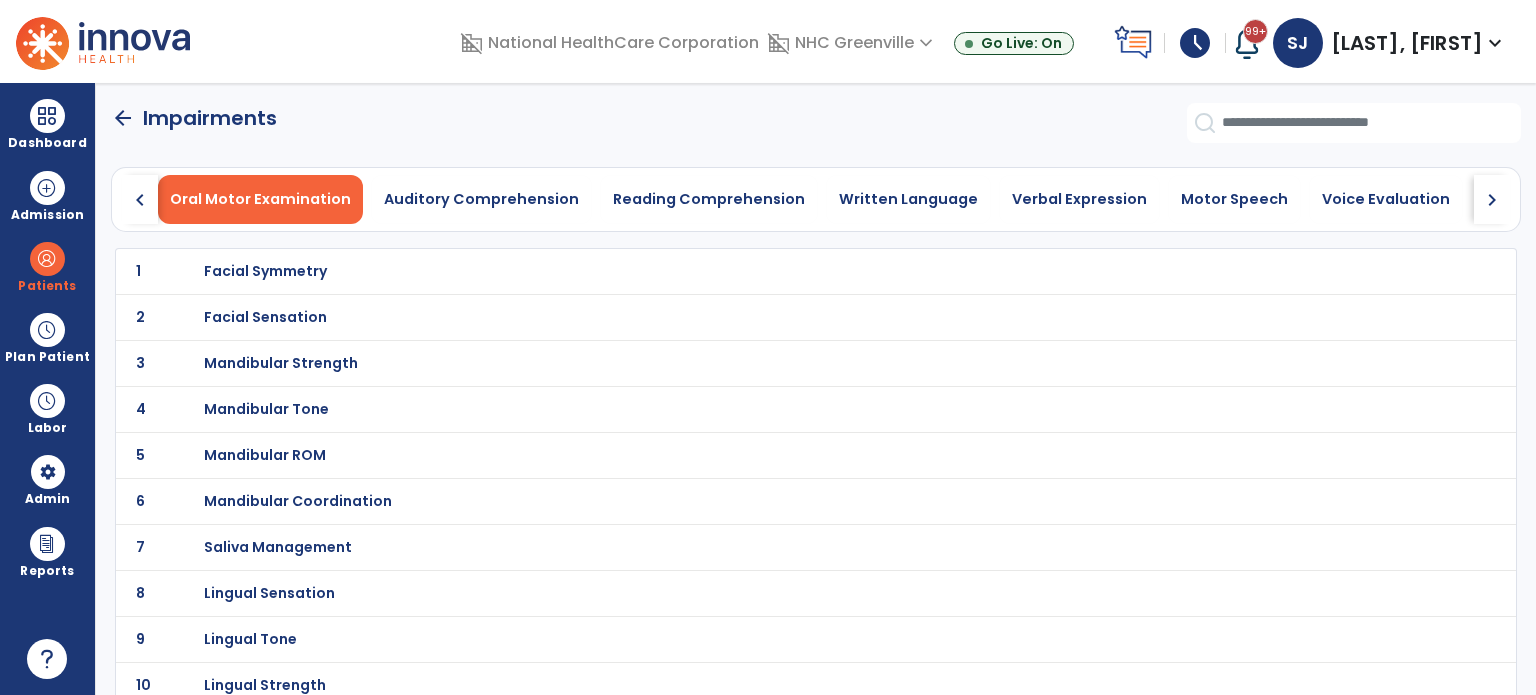 click on "chevron_right" 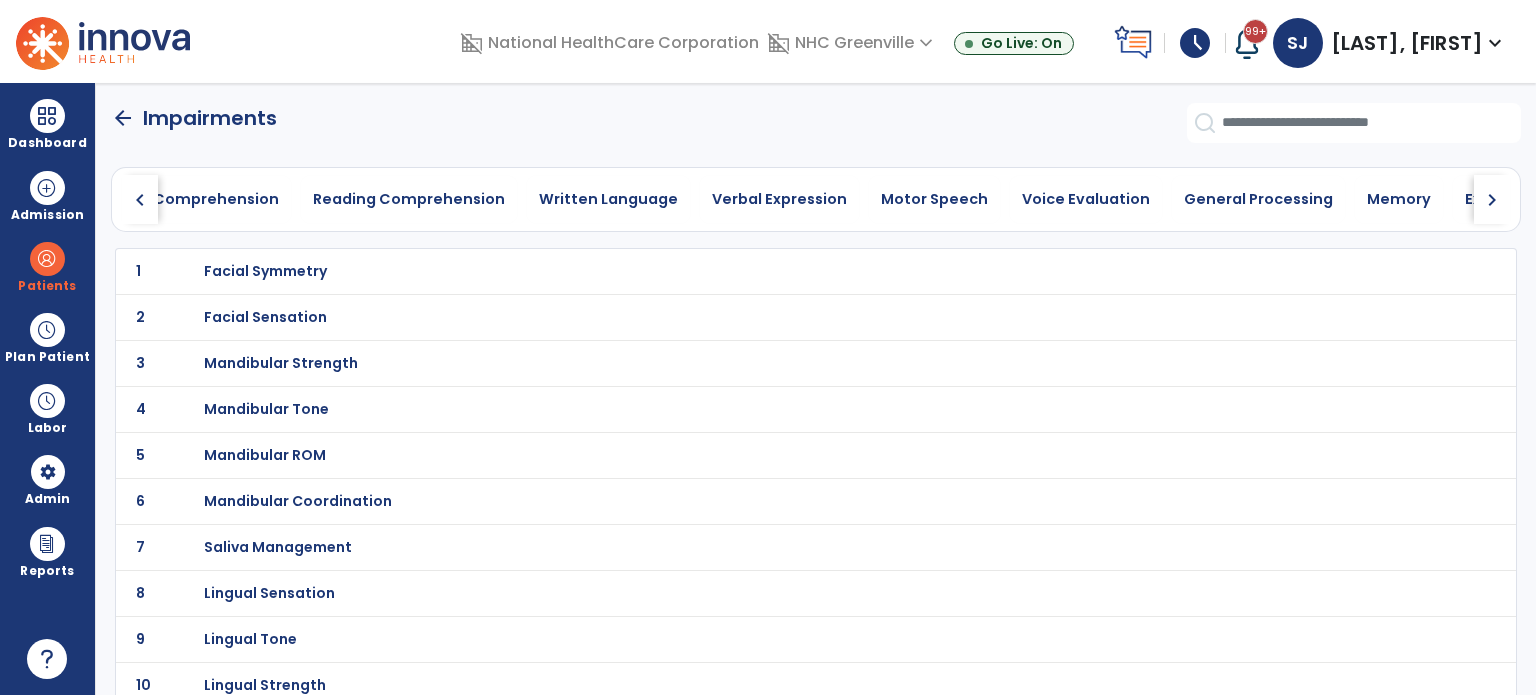 click on "chevron_right" 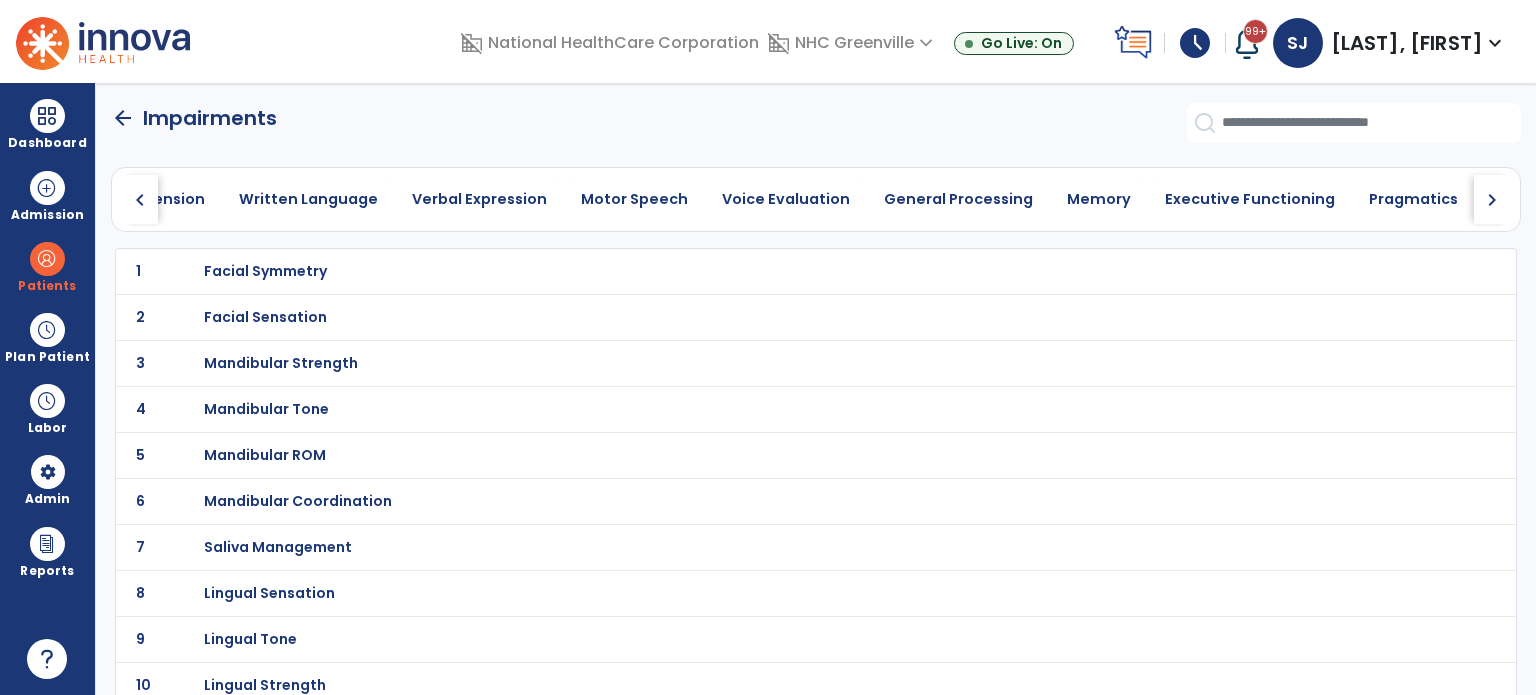 click on "chevron_right" 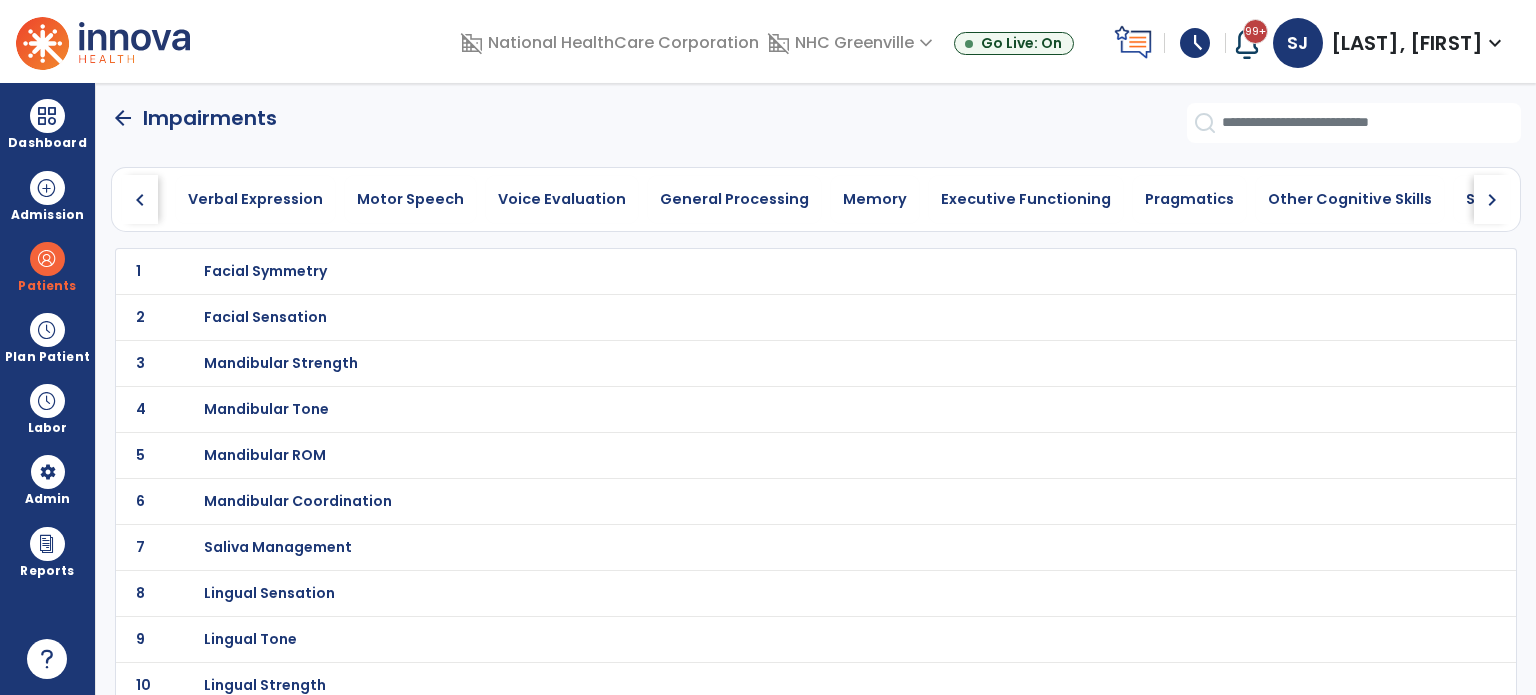 click on "chevron_right" 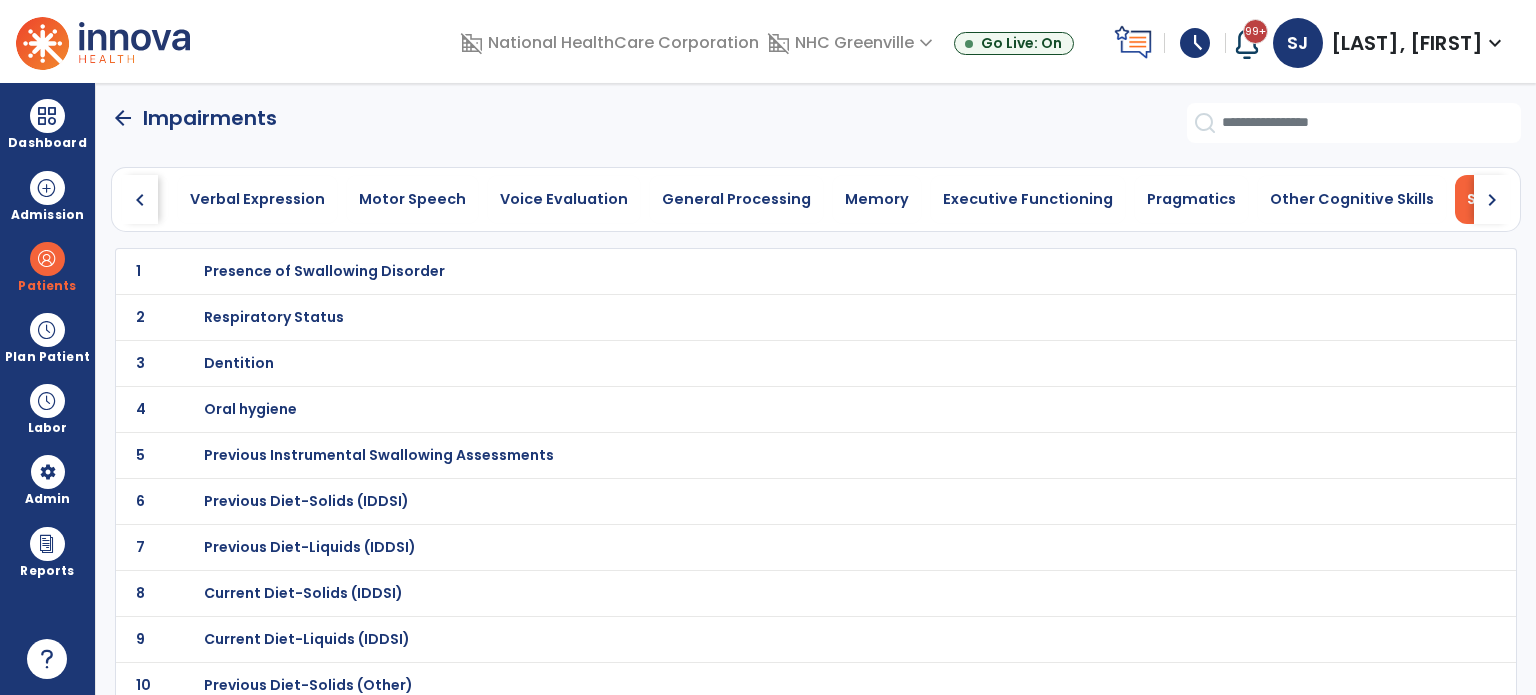 scroll, scrollTop: 0, scrollLeft: 822, axis: horizontal 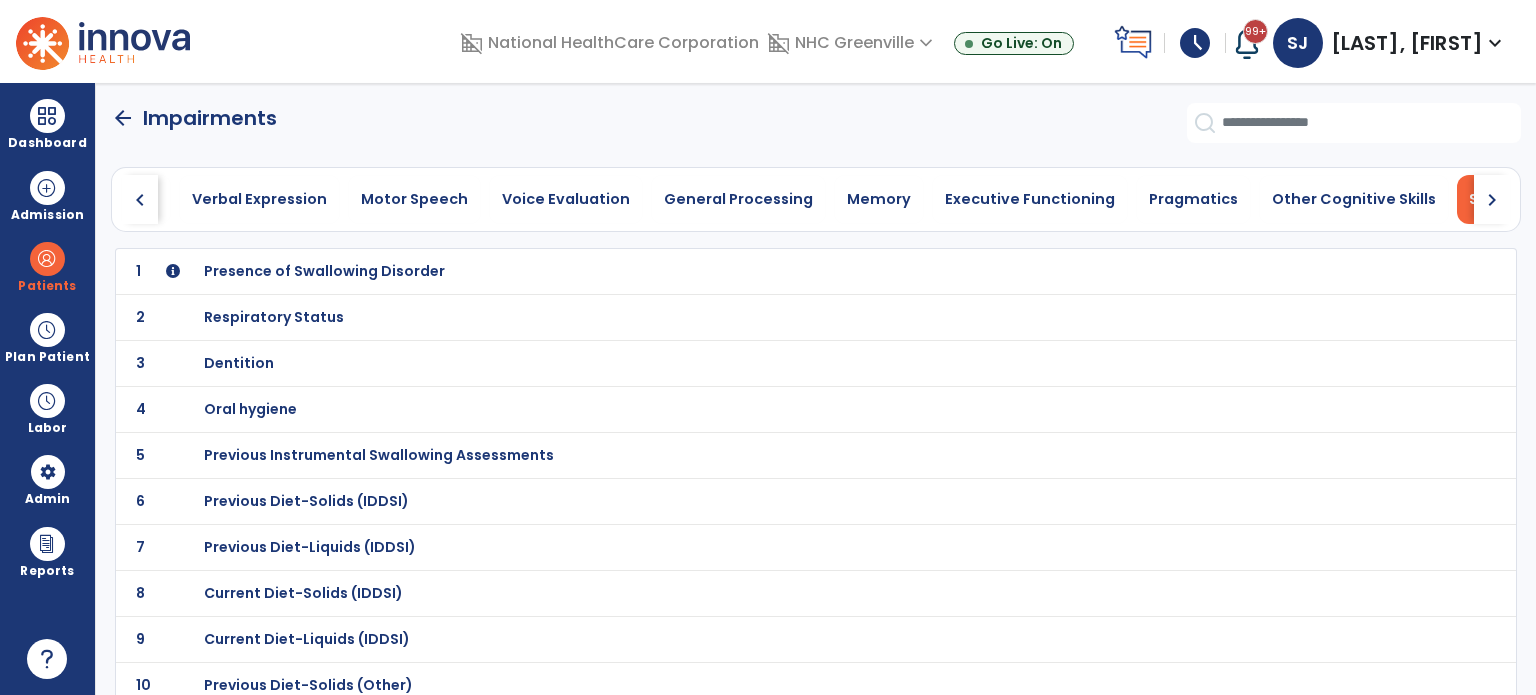 click on "arrow_back" 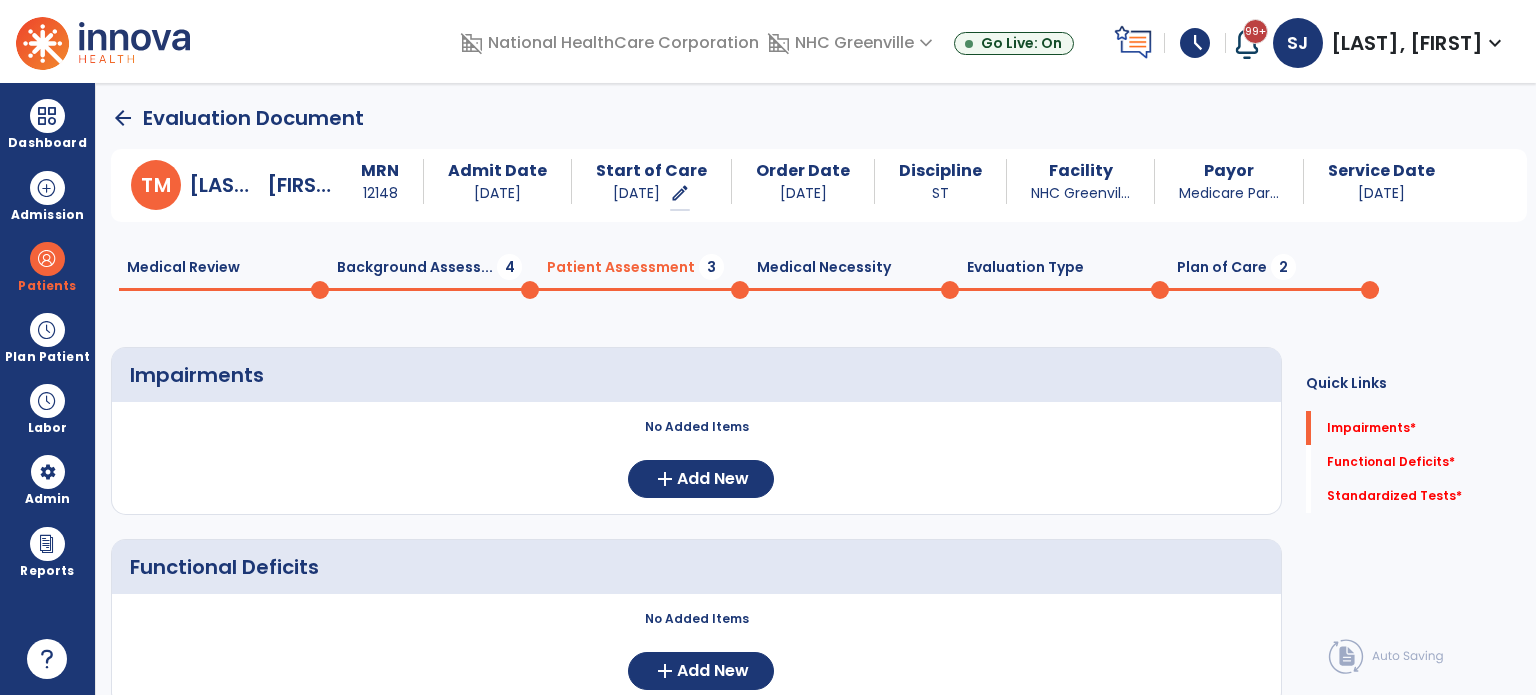 click on "Background Assess...  4" 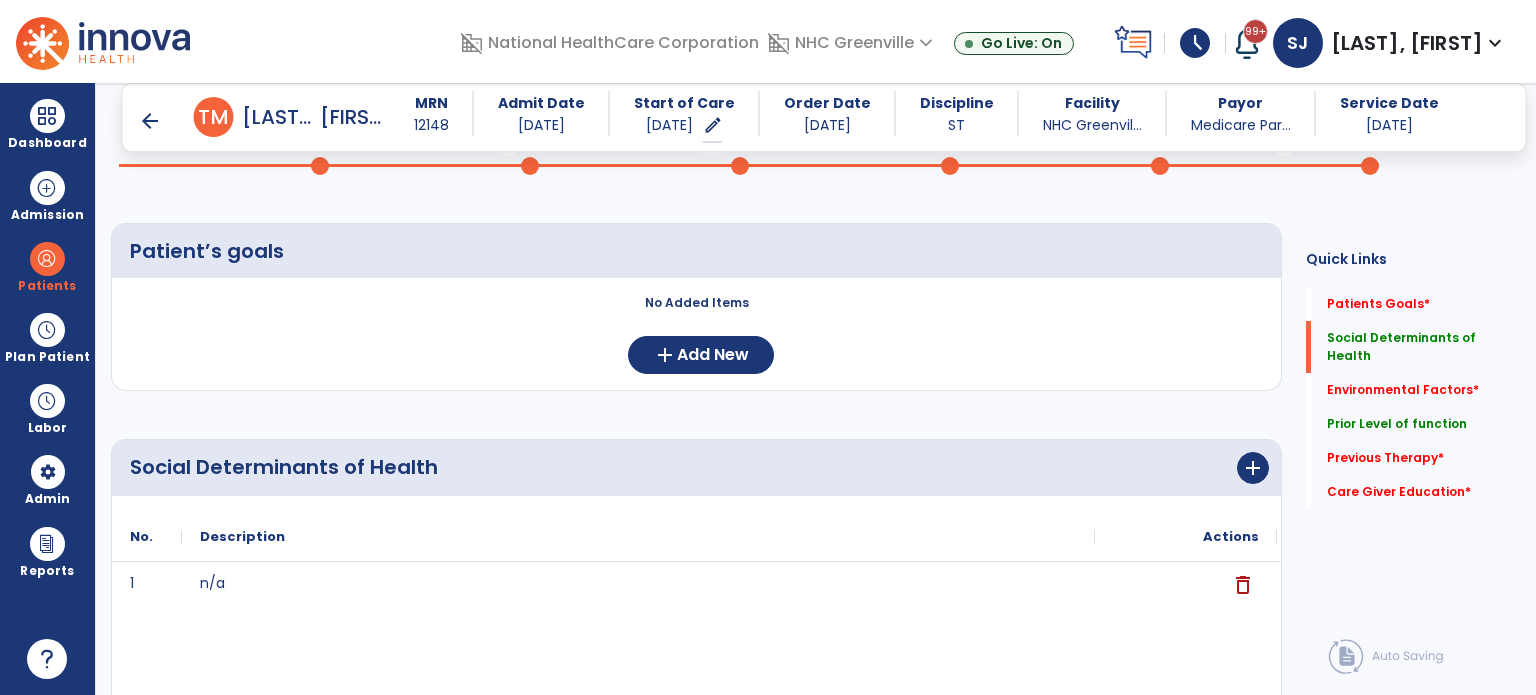 scroll, scrollTop: 0, scrollLeft: 0, axis: both 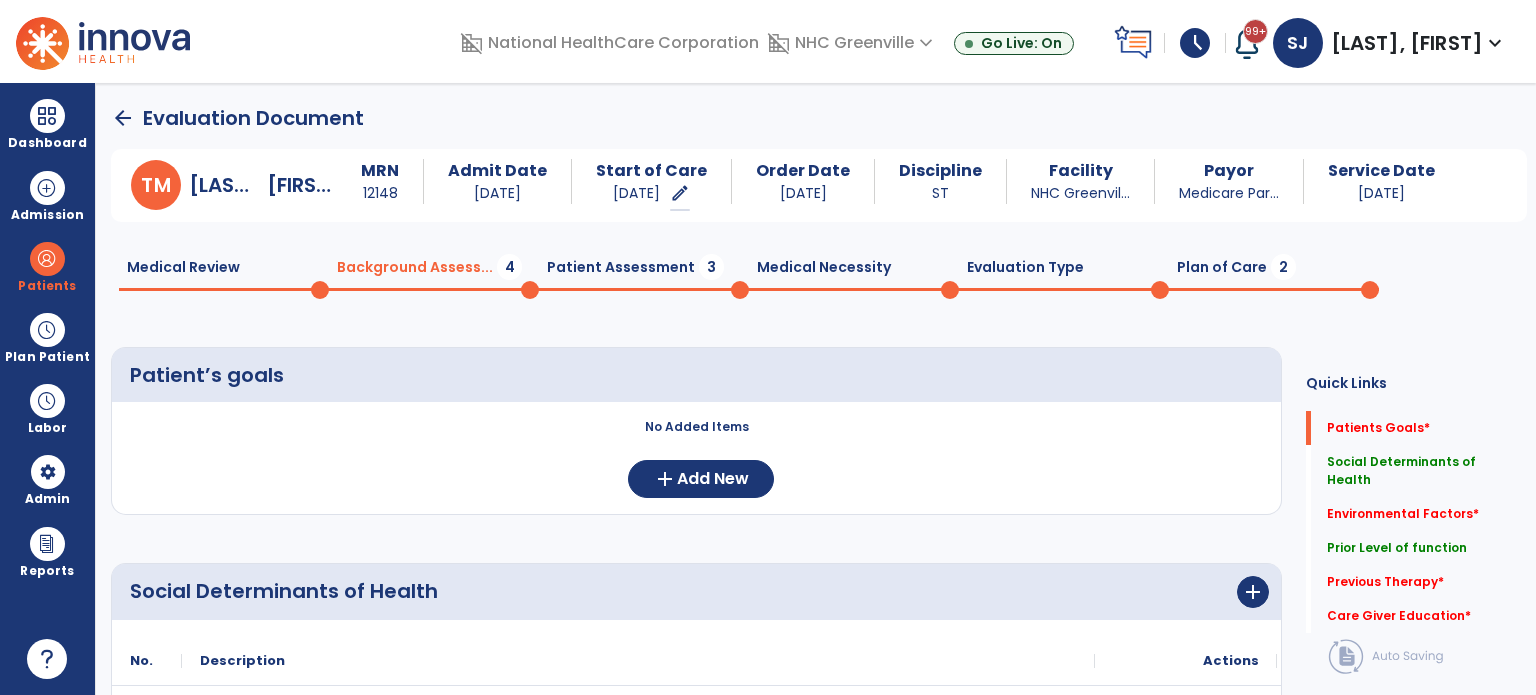 click on "Plan of Care  2" 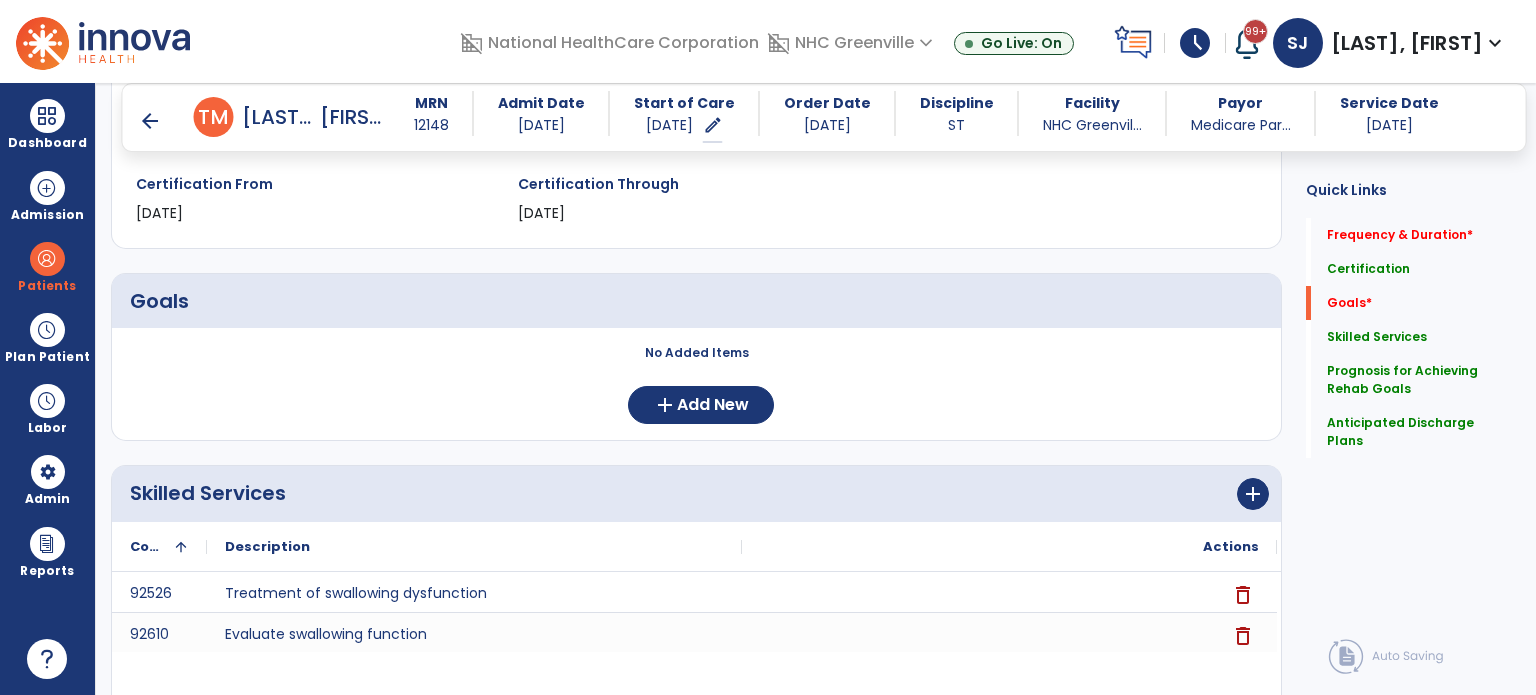 scroll, scrollTop: 500, scrollLeft: 0, axis: vertical 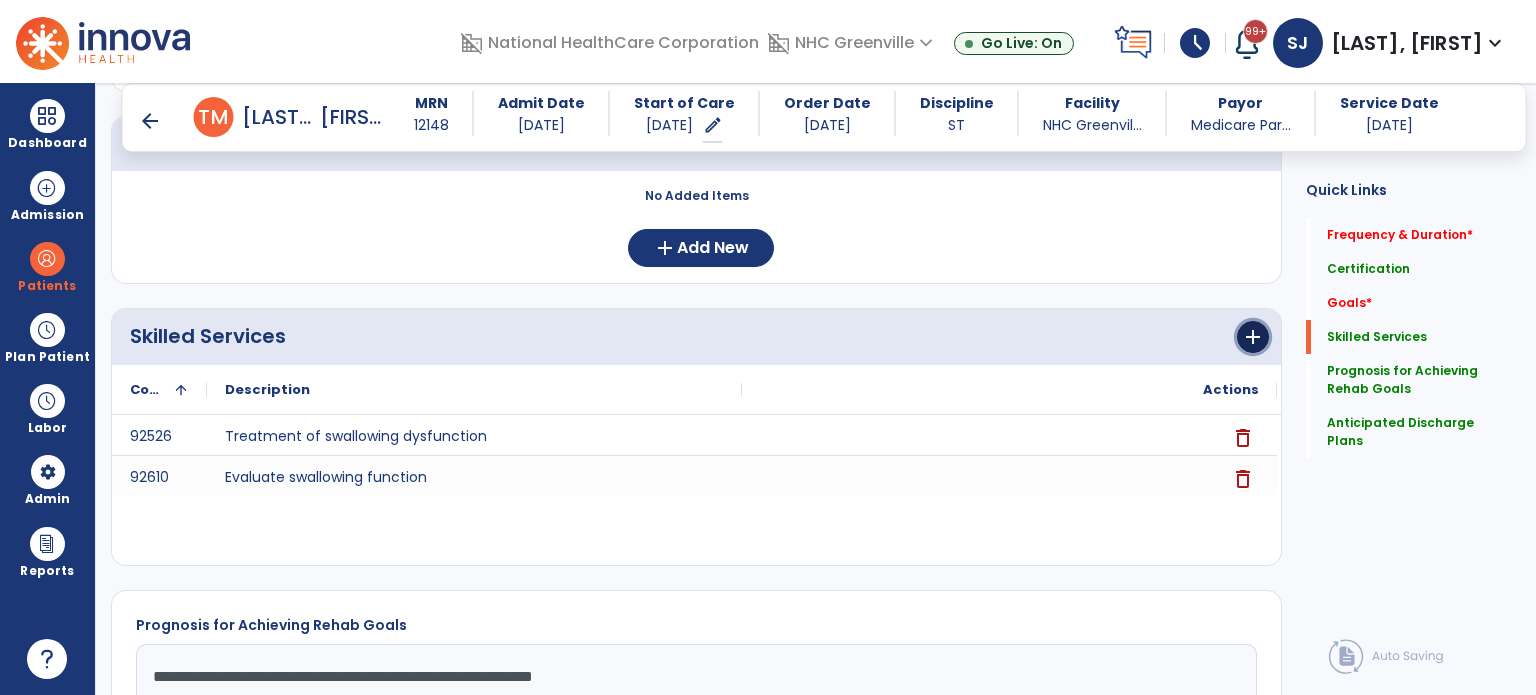 click on "add" 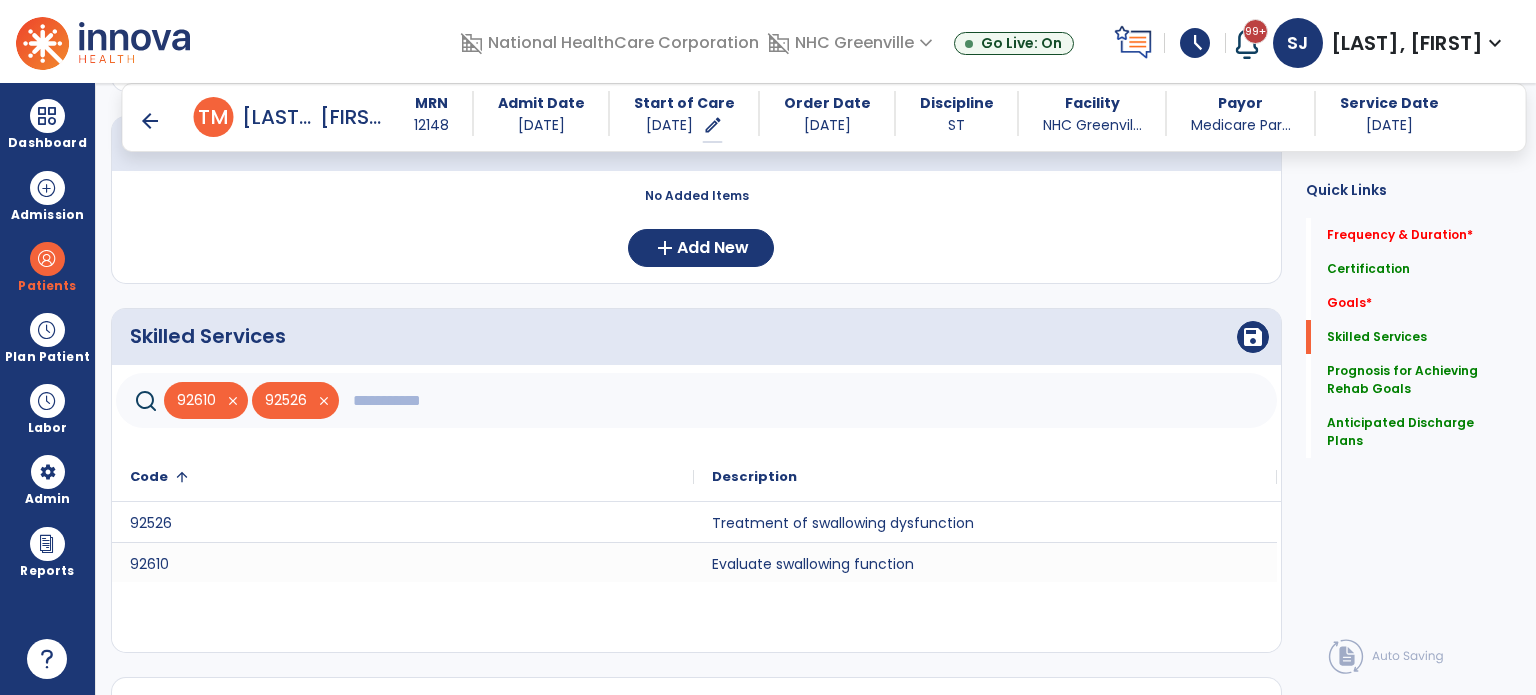 click 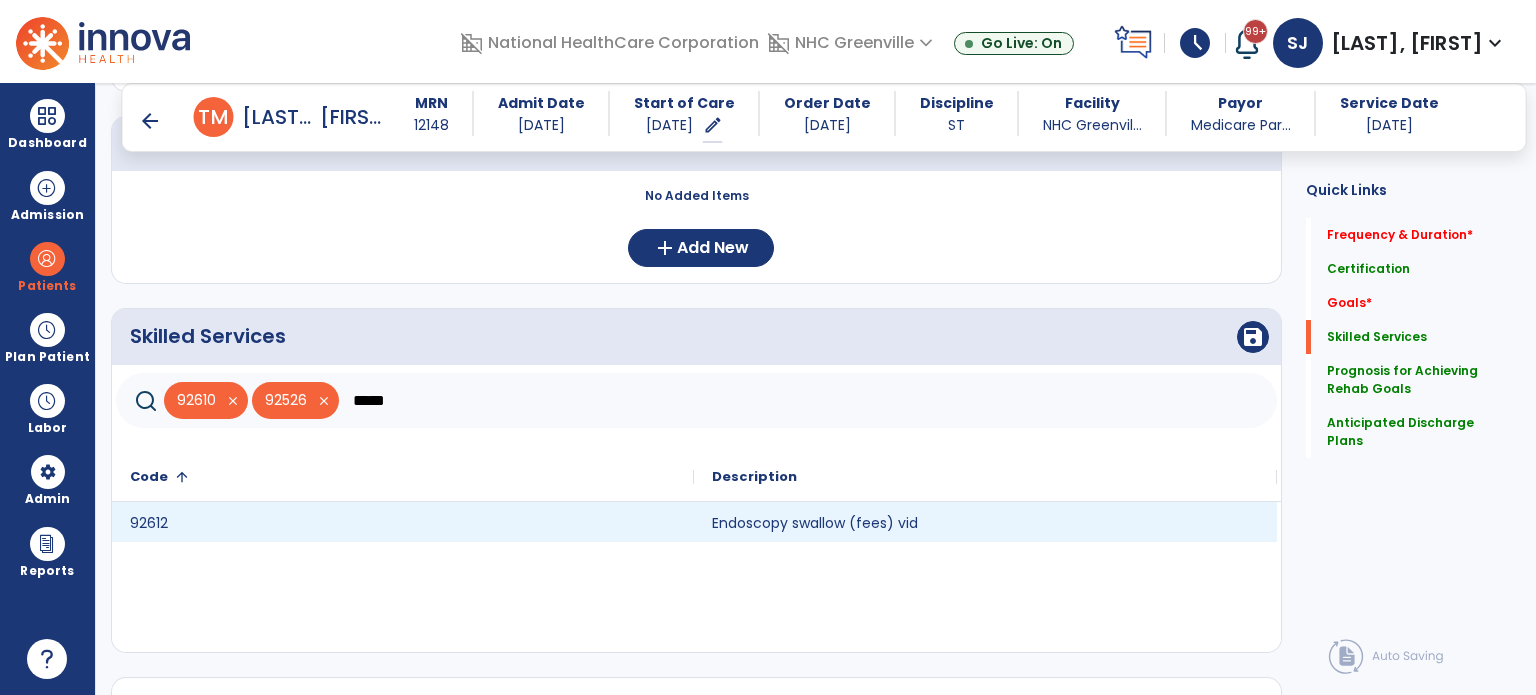 type on "*****" 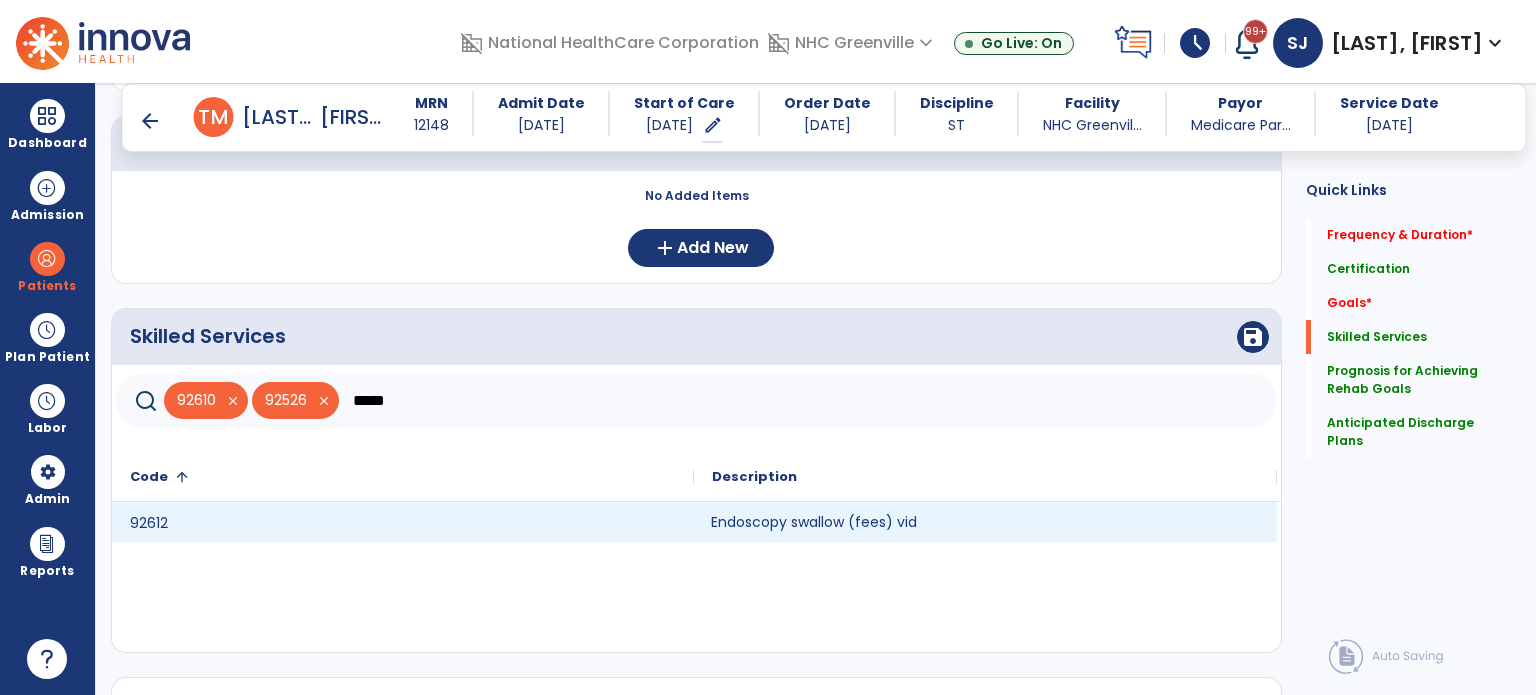 click on "Endoscopy swallow (fees) vid" 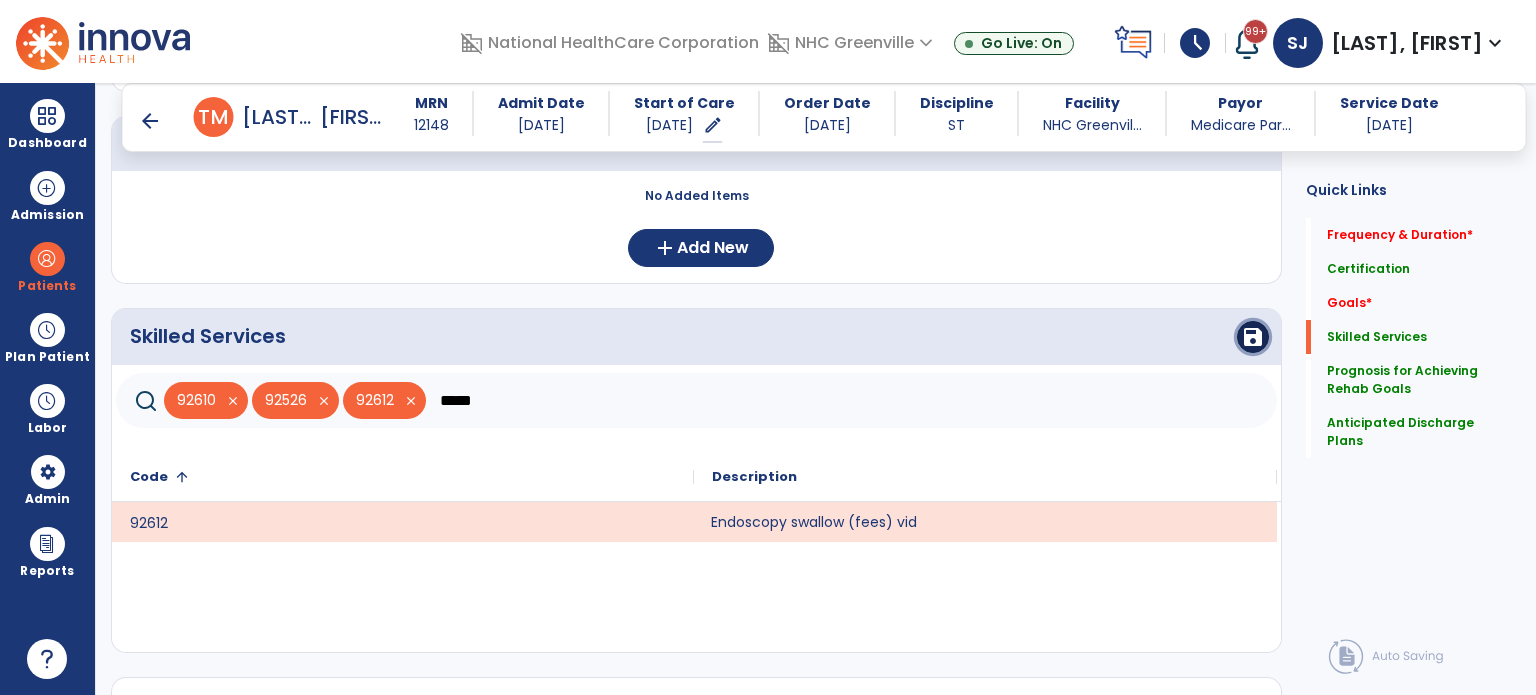 click on "save" 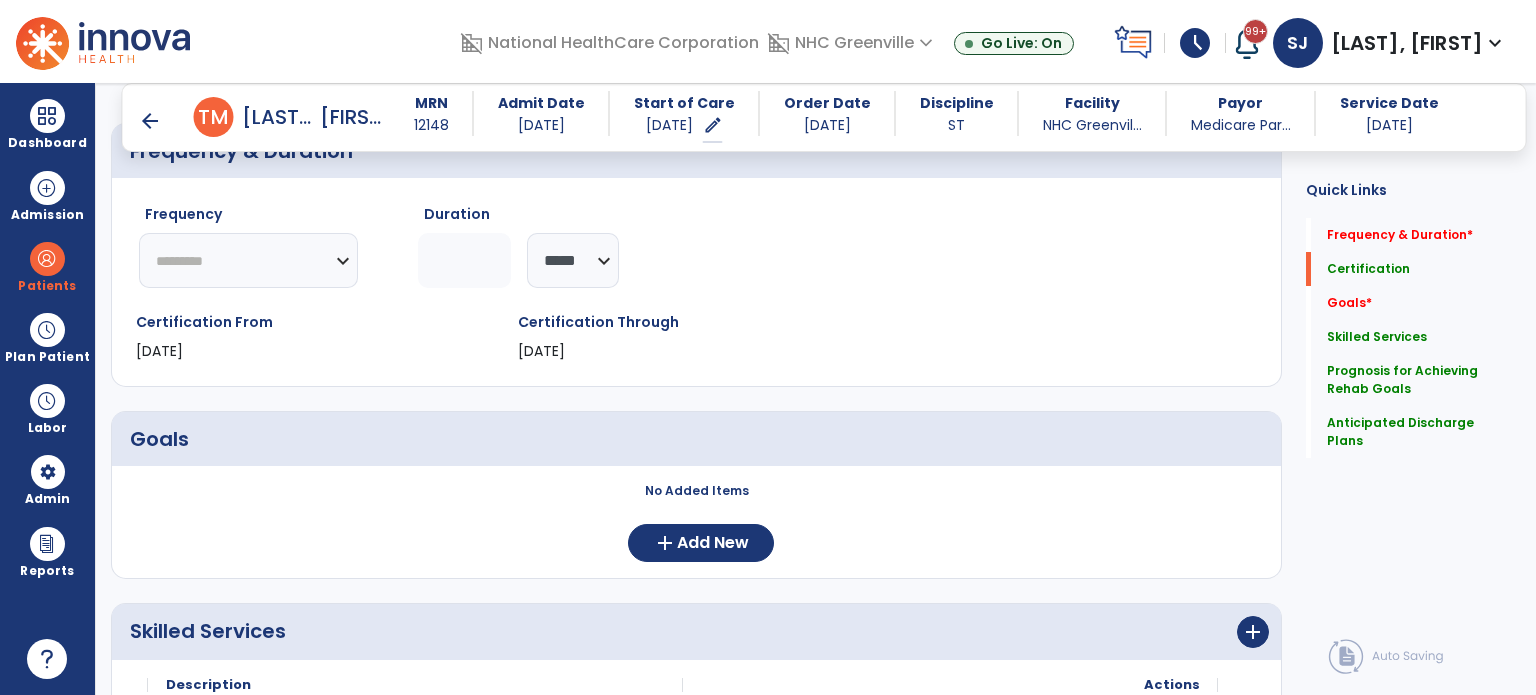 scroll, scrollTop: 171, scrollLeft: 0, axis: vertical 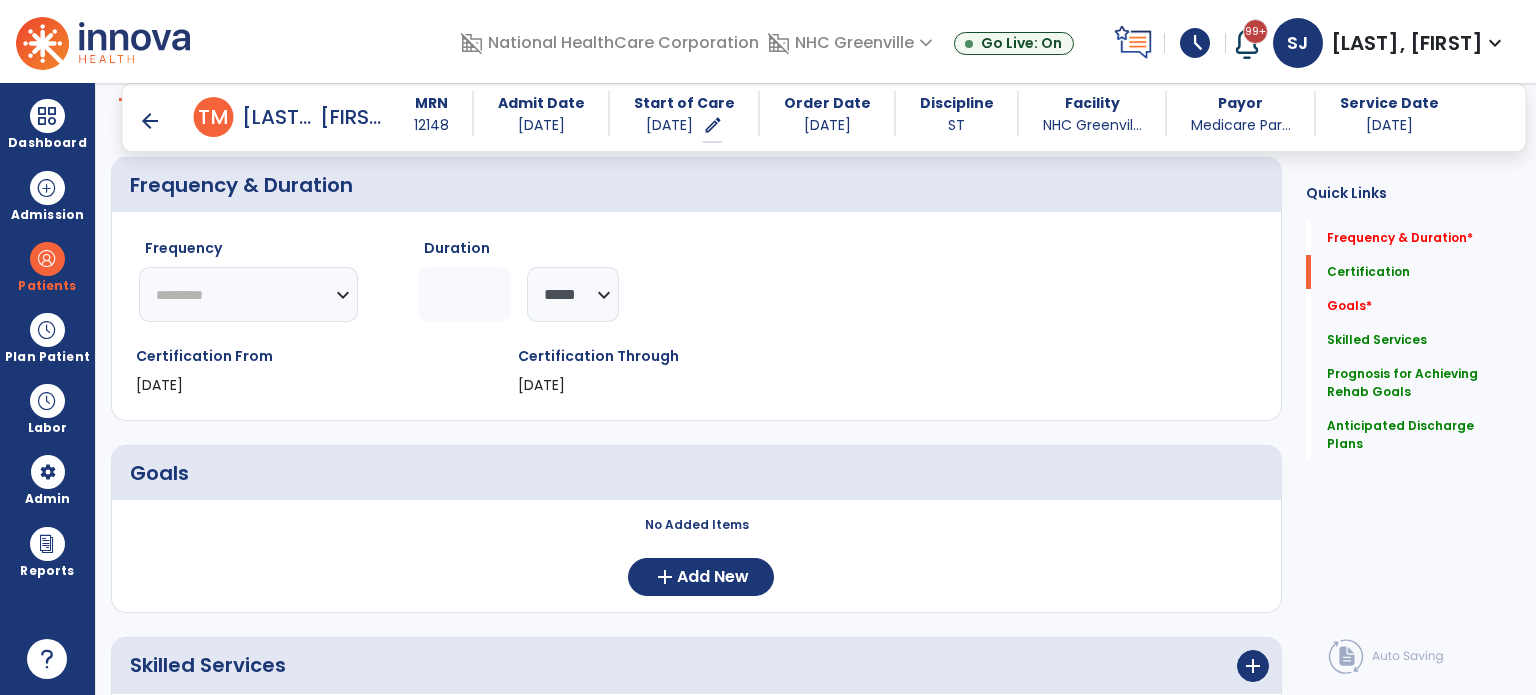 click at bounding box center (103, 41) 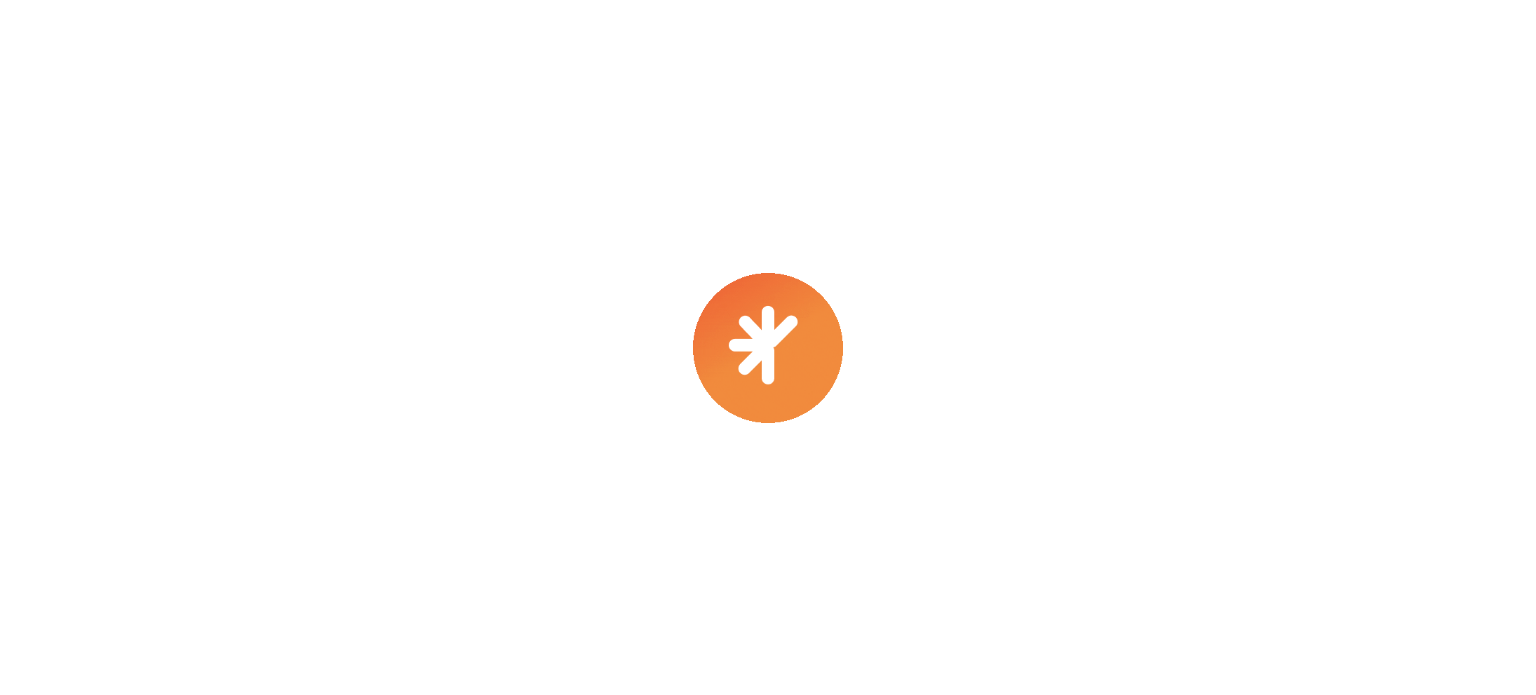 scroll, scrollTop: 0, scrollLeft: 0, axis: both 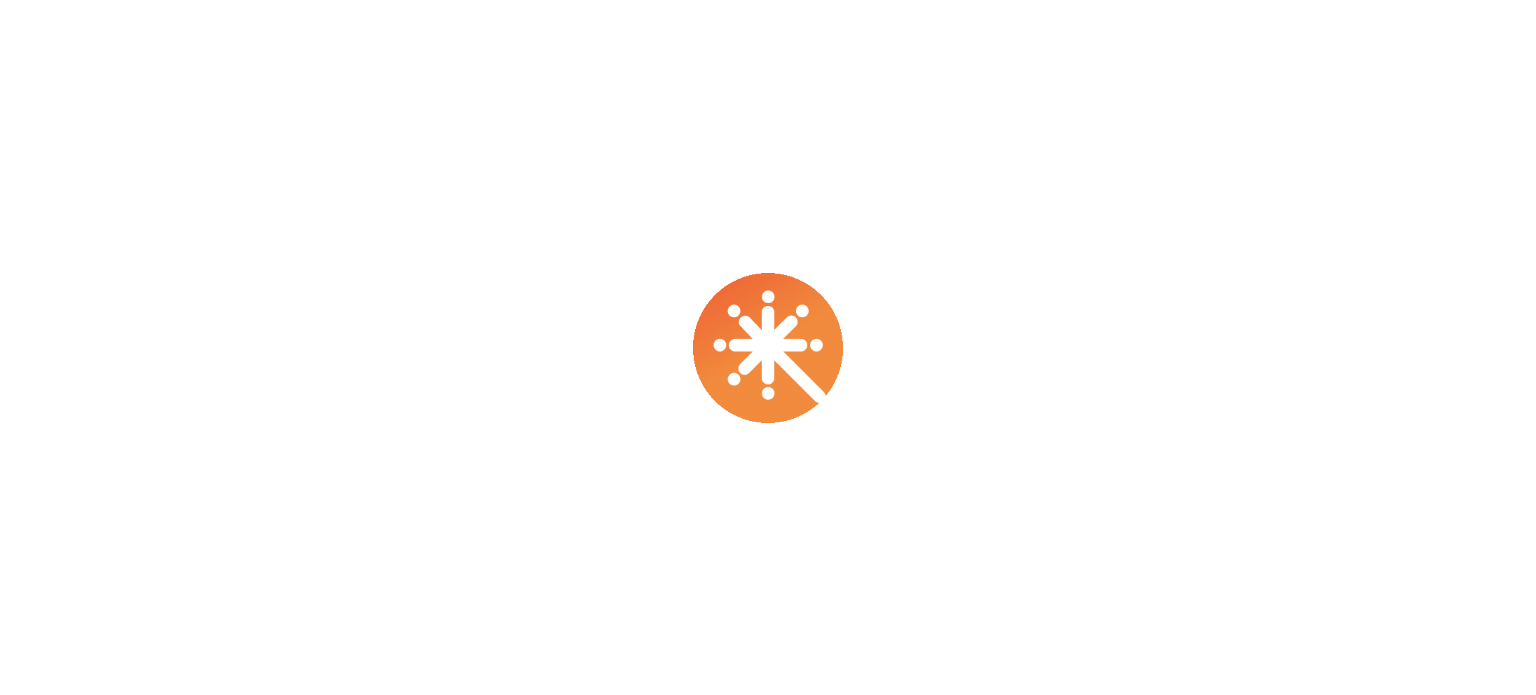 select on "***" 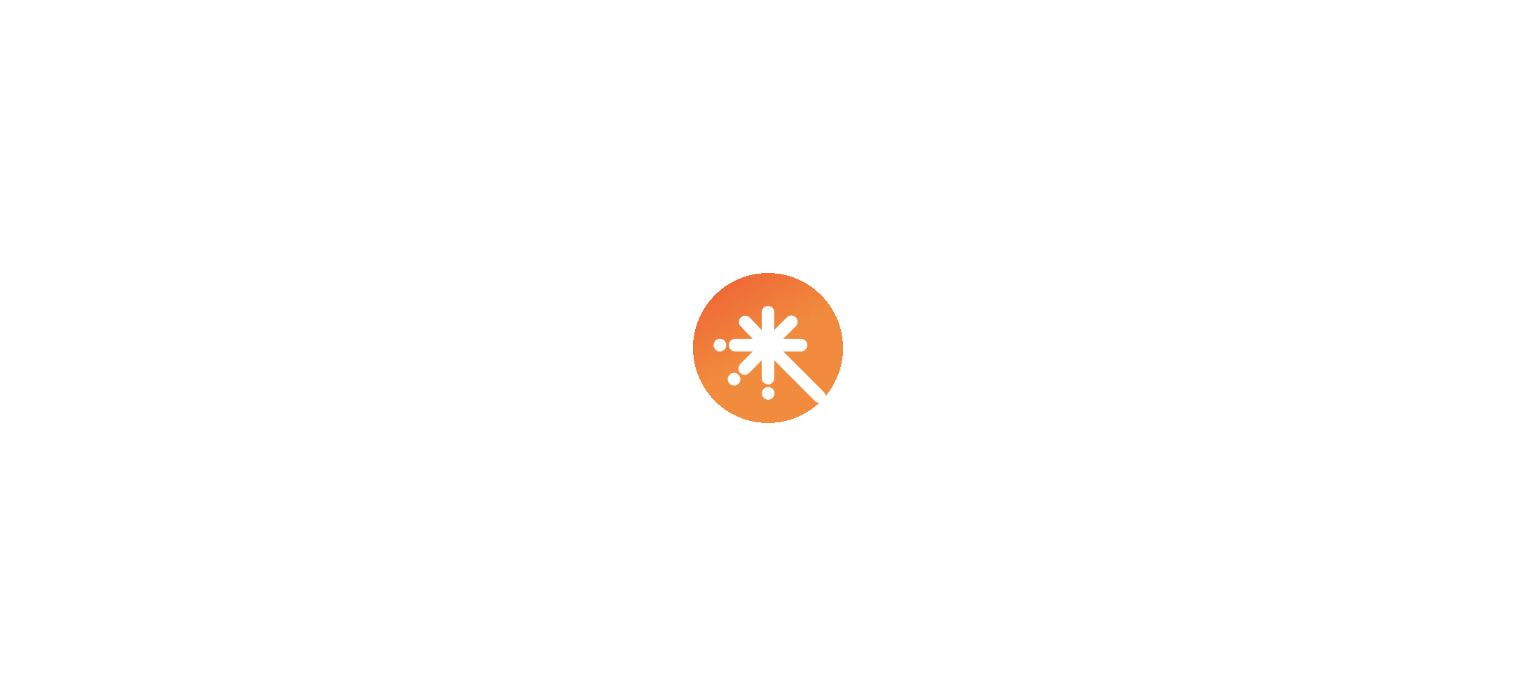select on "****" 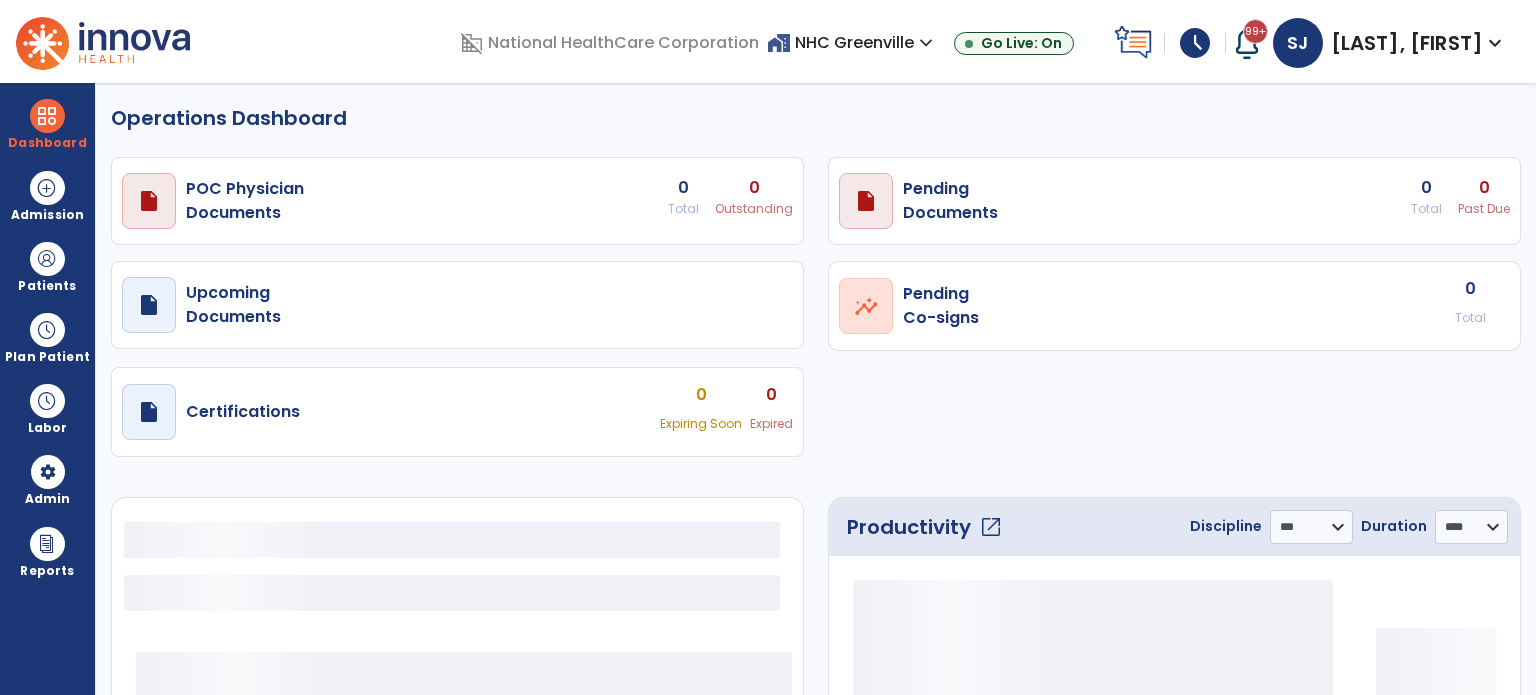 select on "***" 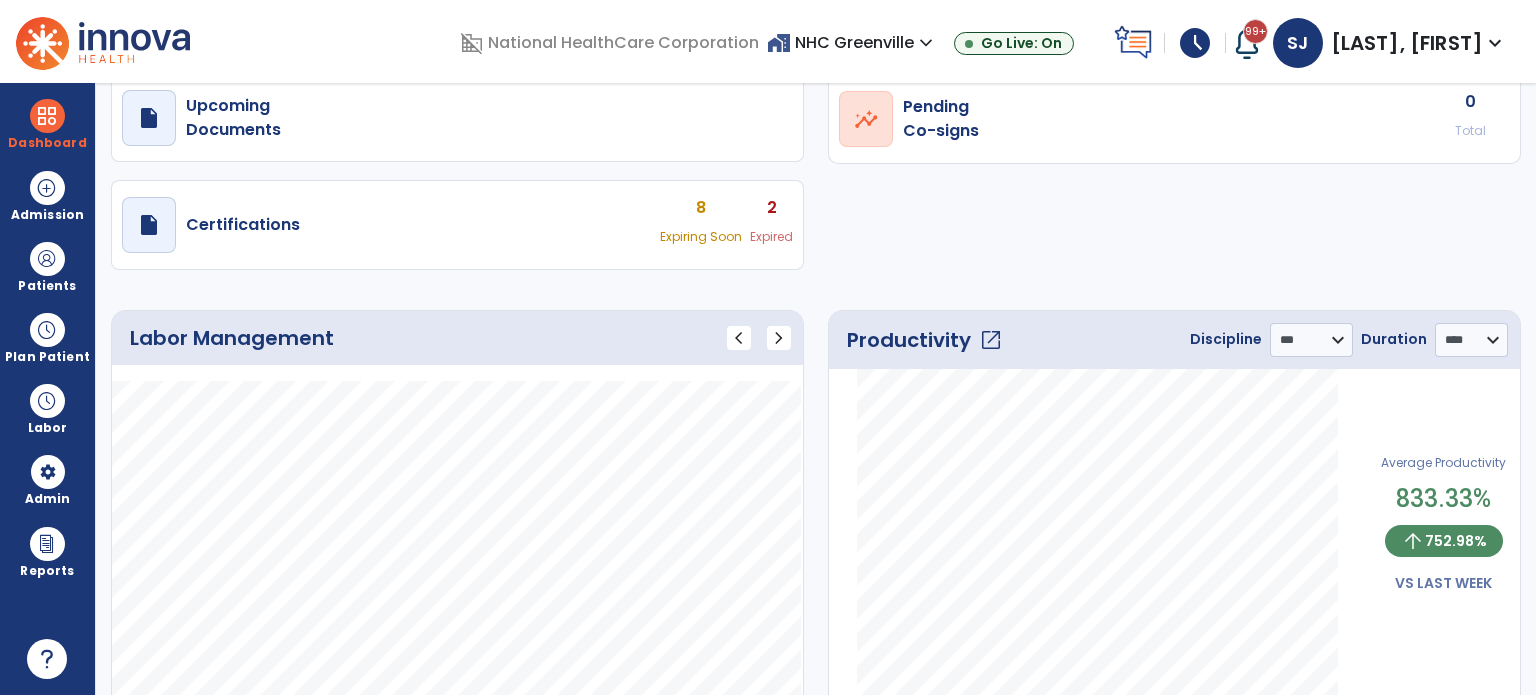 scroll, scrollTop: 0, scrollLeft: 0, axis: both 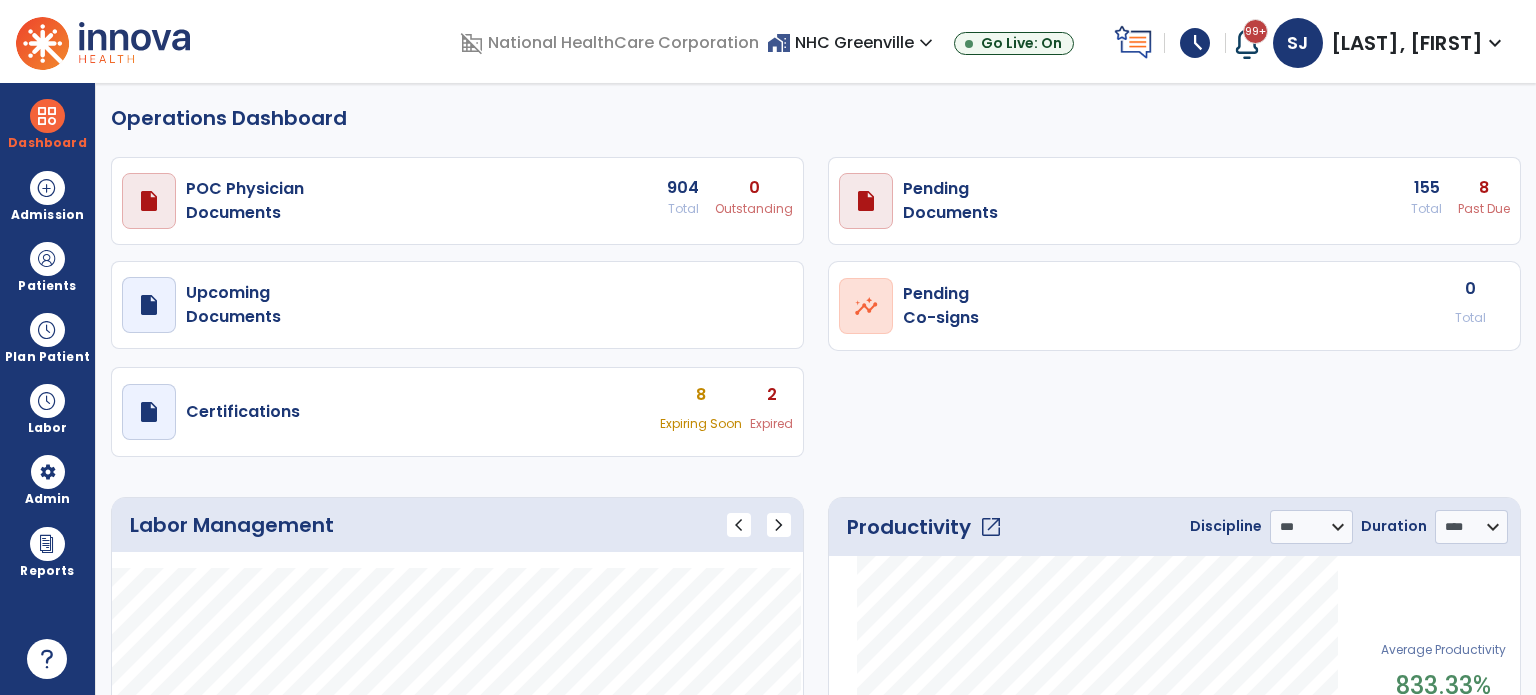 click on "Dashboard" at bounding box center [47, 124] 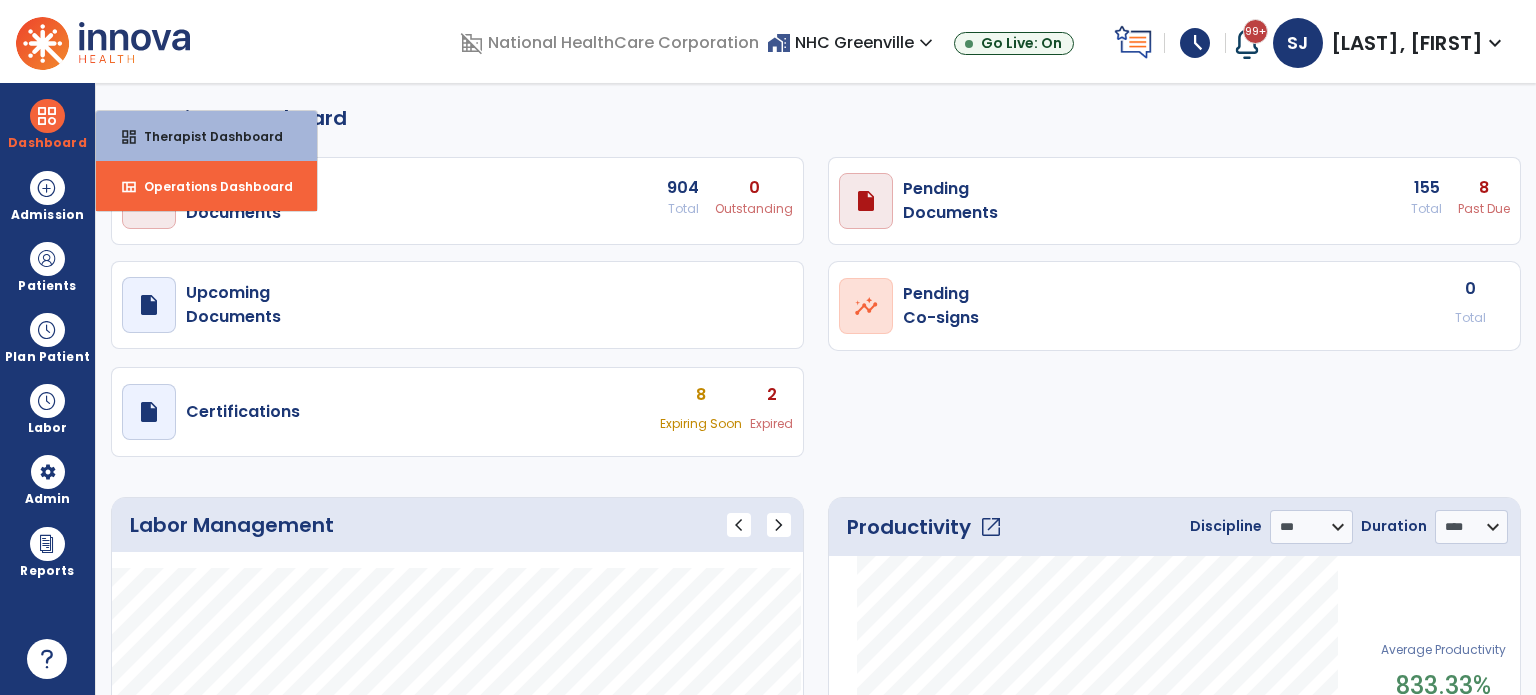 click on "Dashboard" at bounding box center (47, 124) 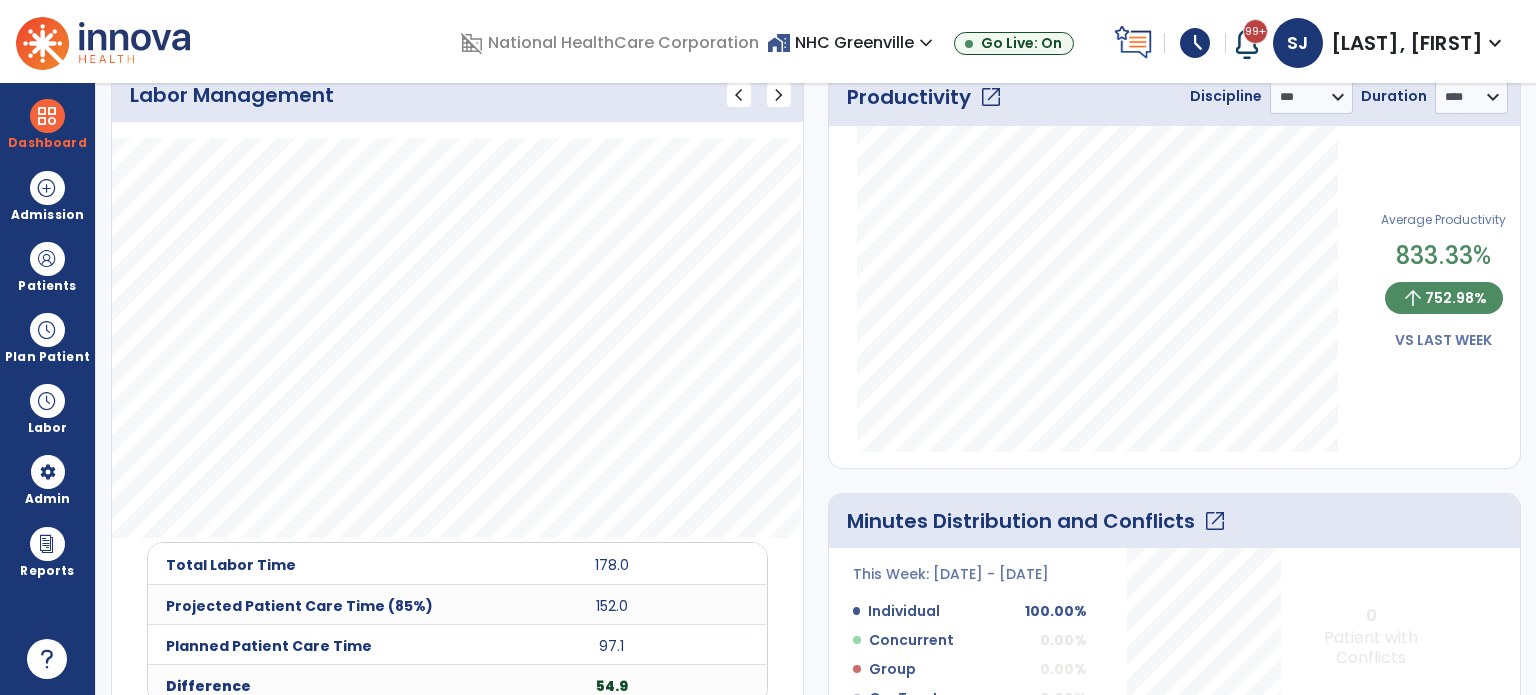 scroll, scrollTop: 500, scrollLeft: 0, axis: vertical 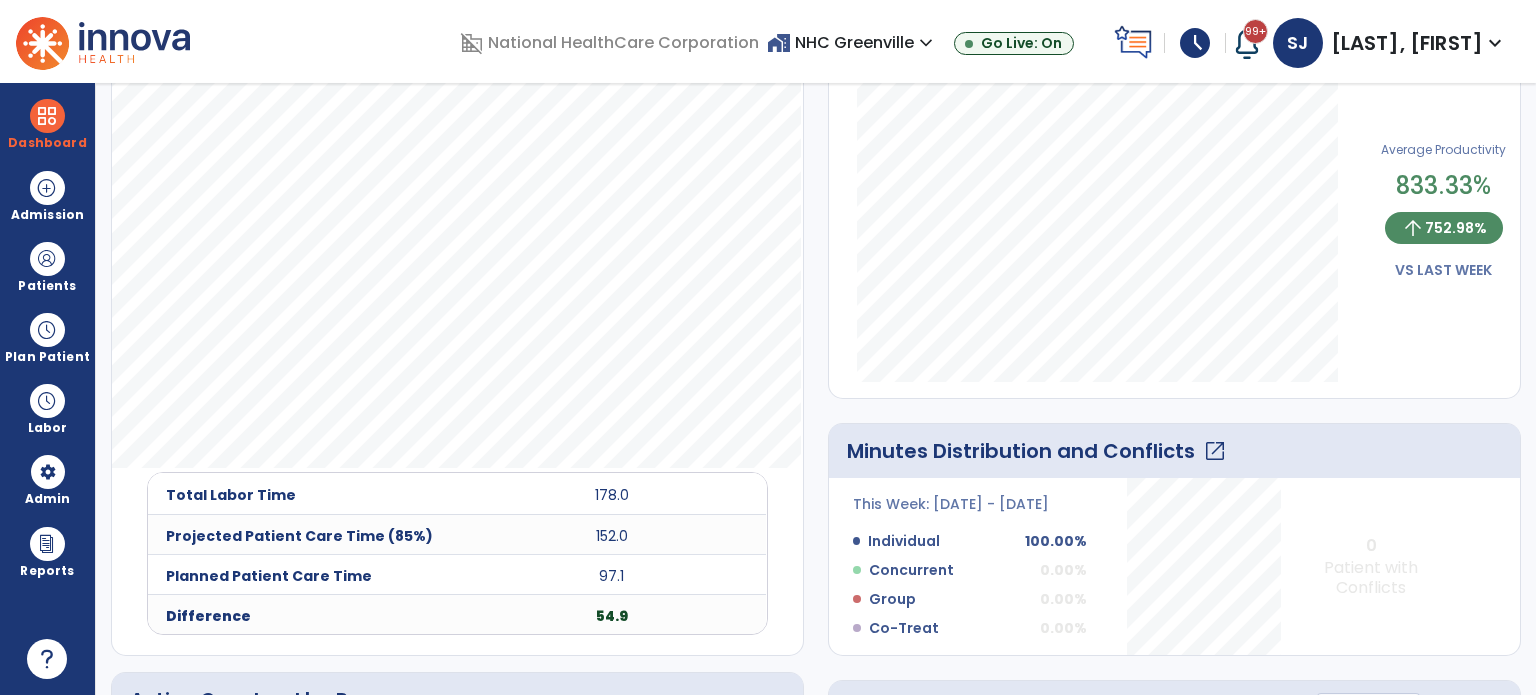 click on "open_in_new" 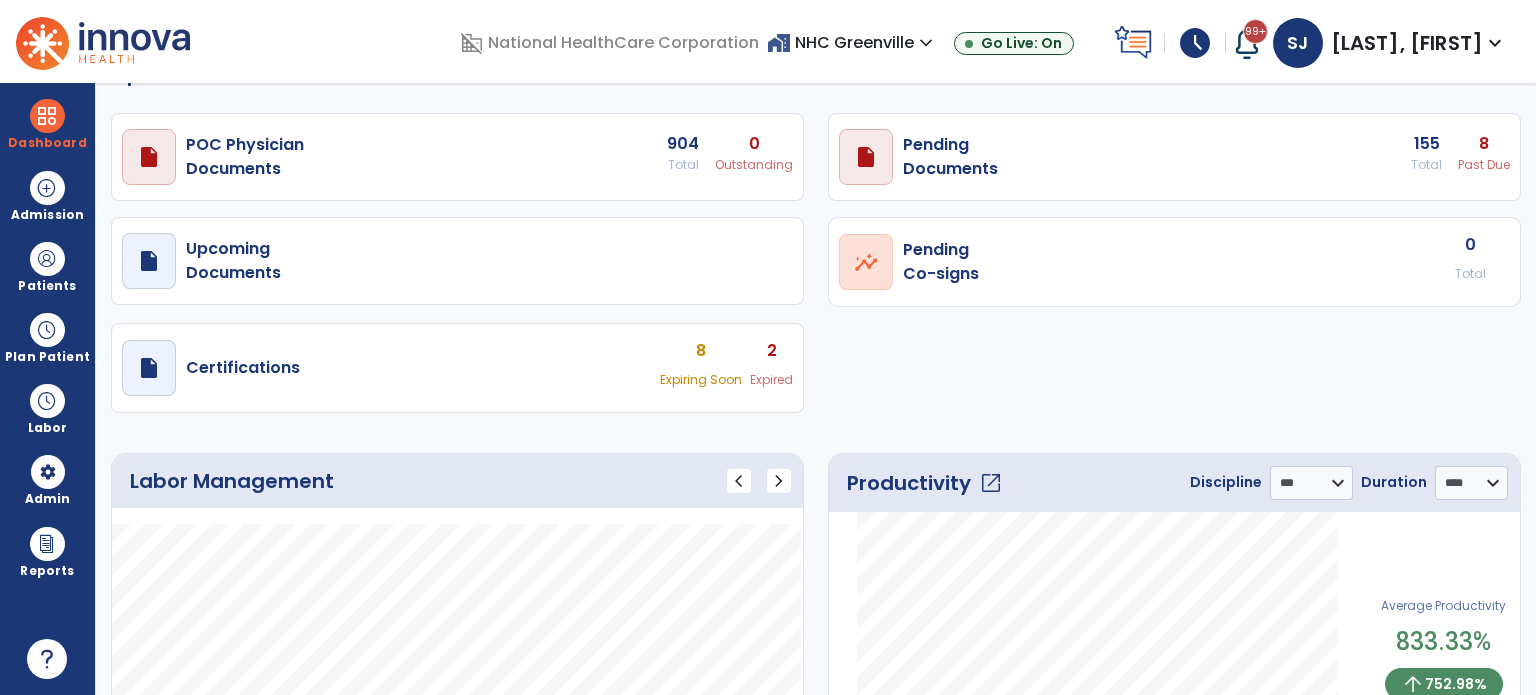 select on "****" 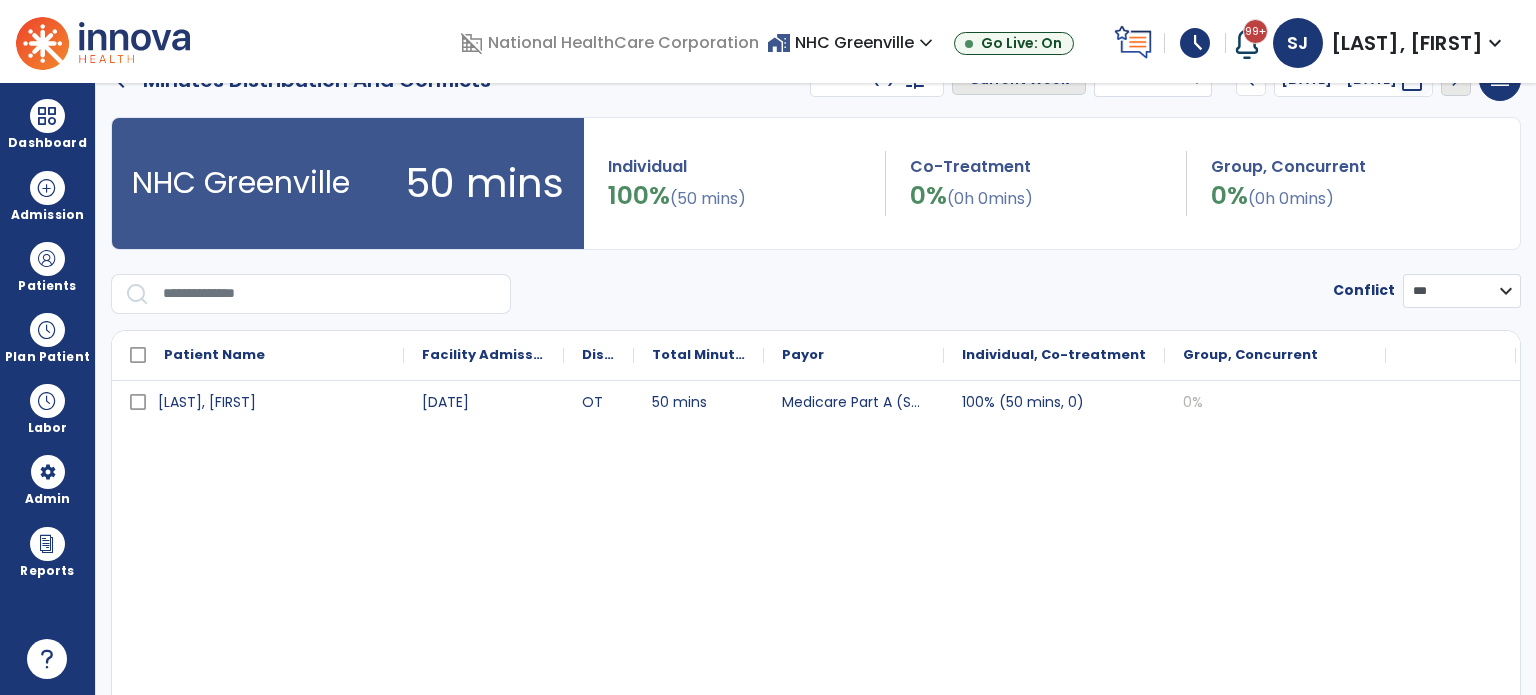 scroll, scrollTop: 0, scrollLeft: 0, axis: both 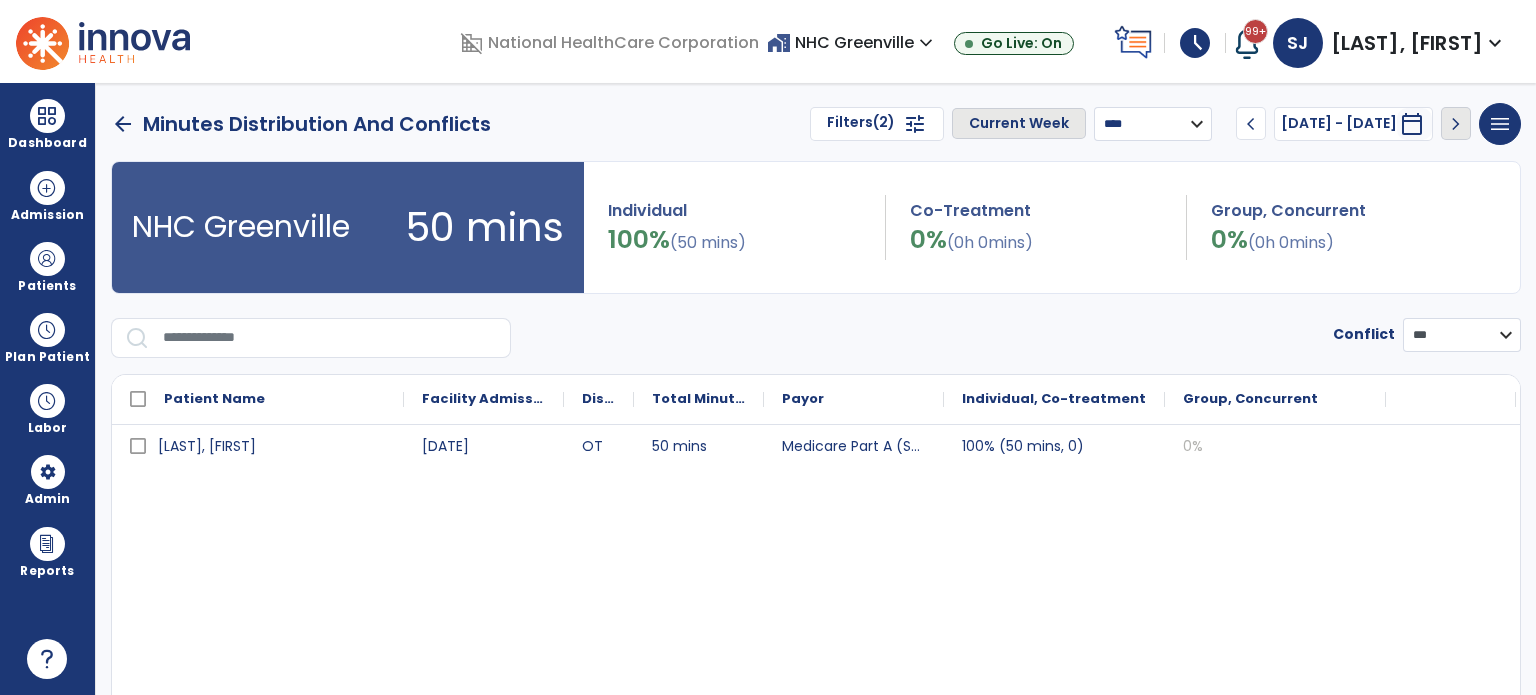 click on "**********" at bounding box center (1153, 124) 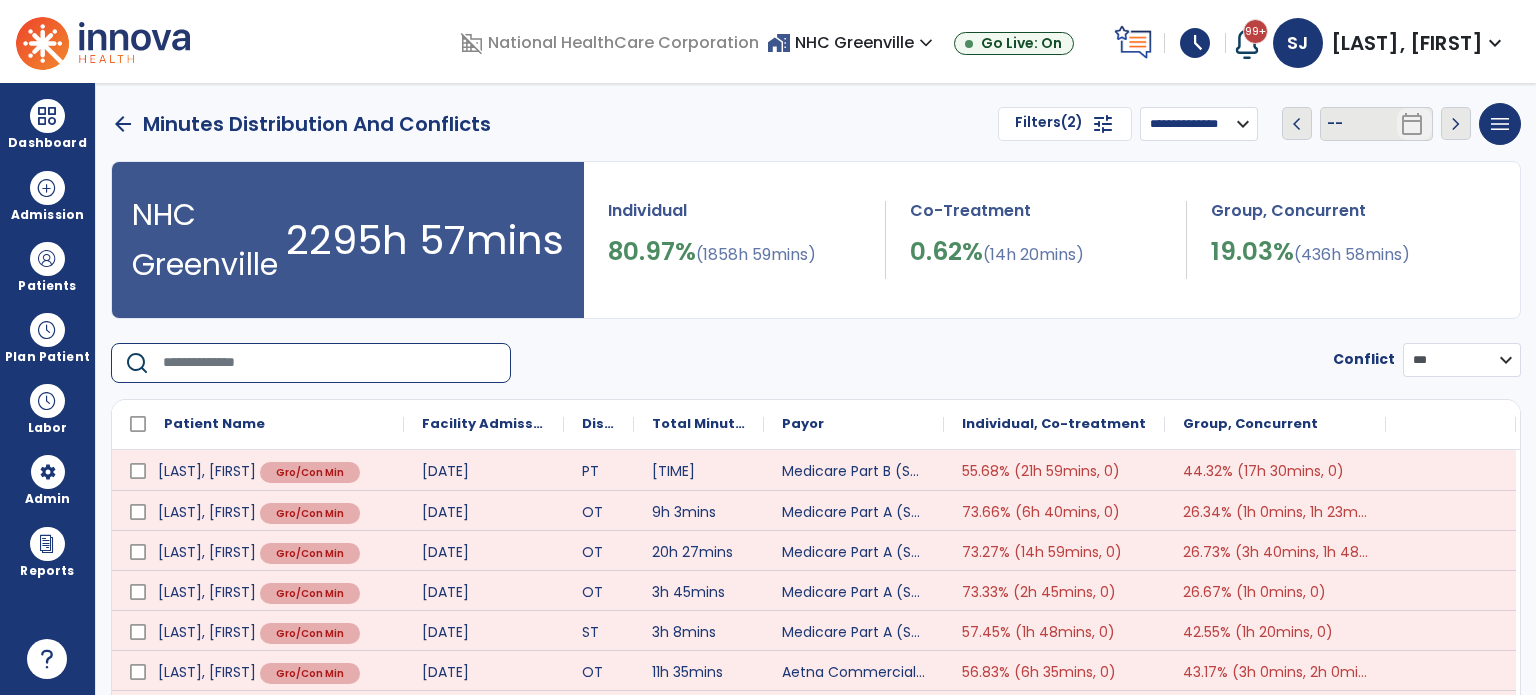 click at bounding box center (330, 363) 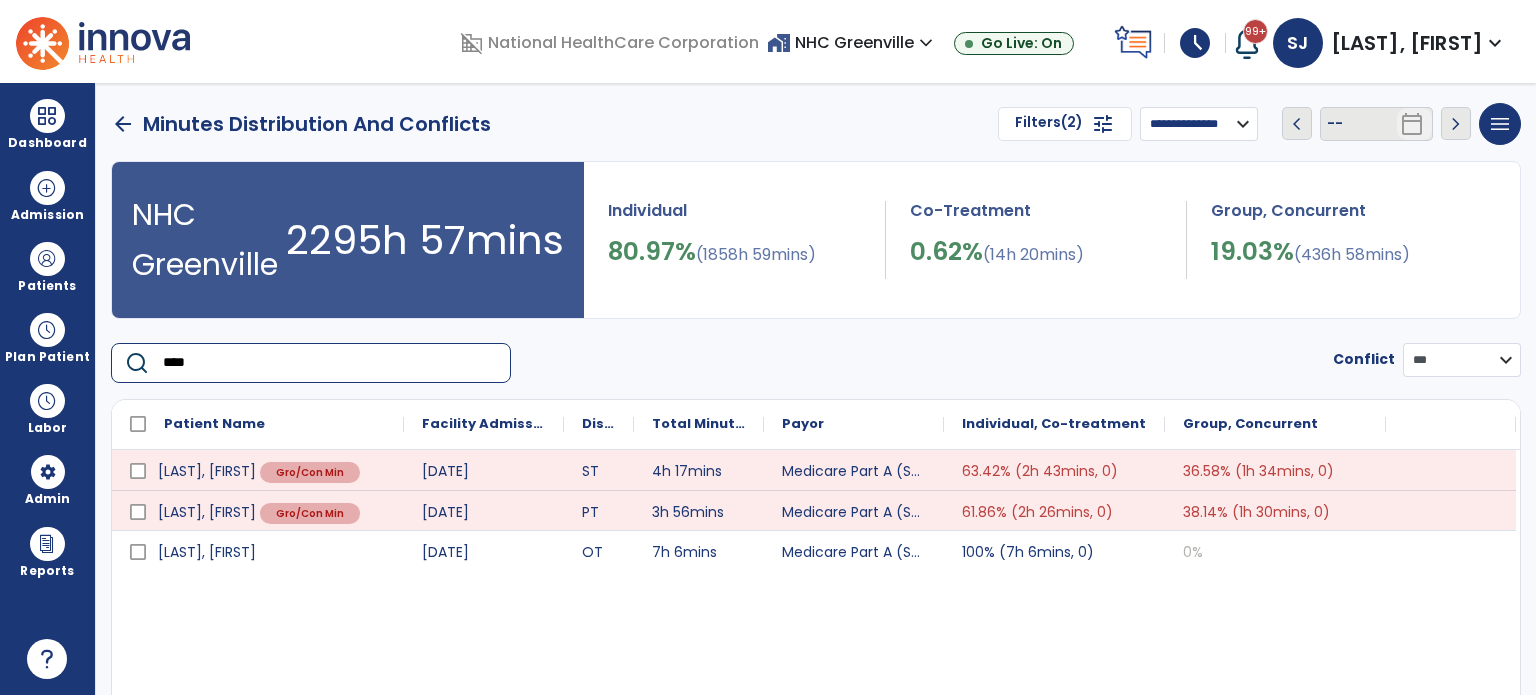 type on "****" 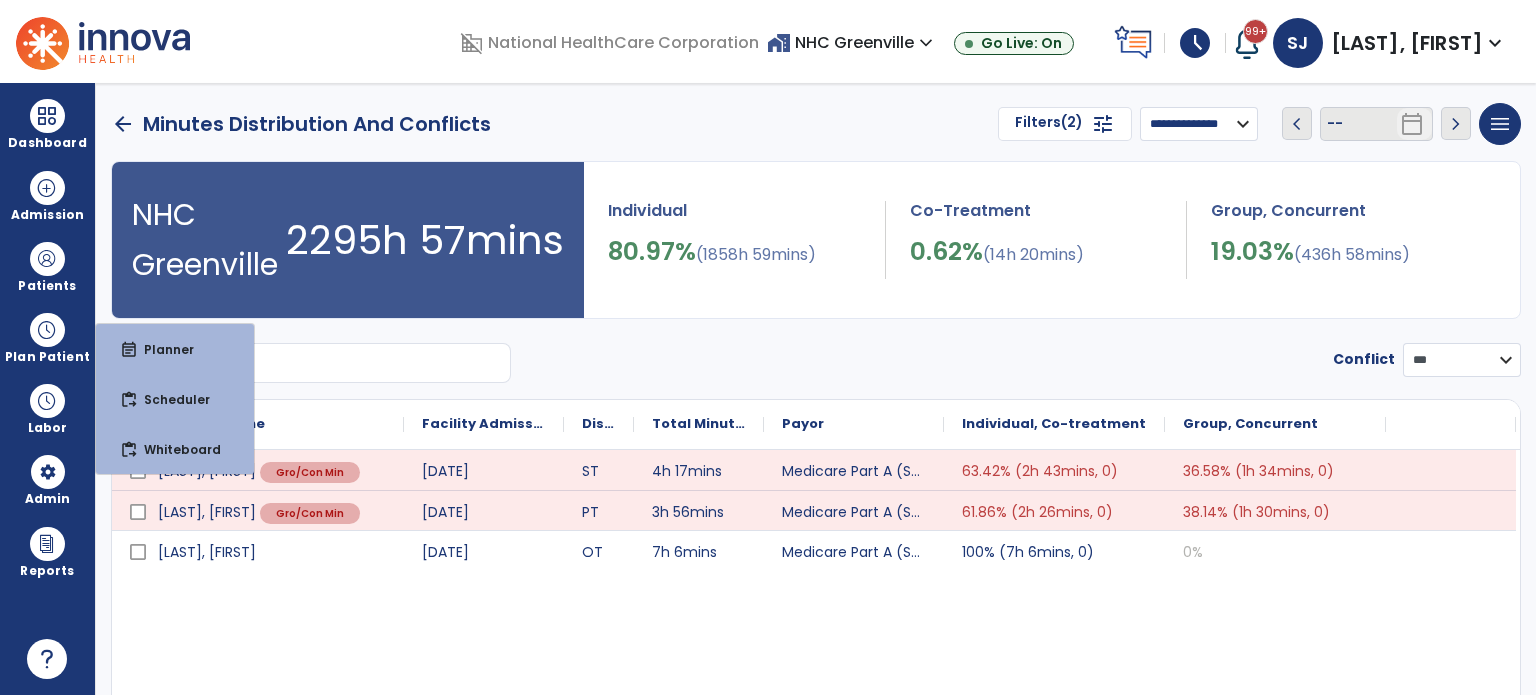 click on "Patients" at bounding box center (47, 266) 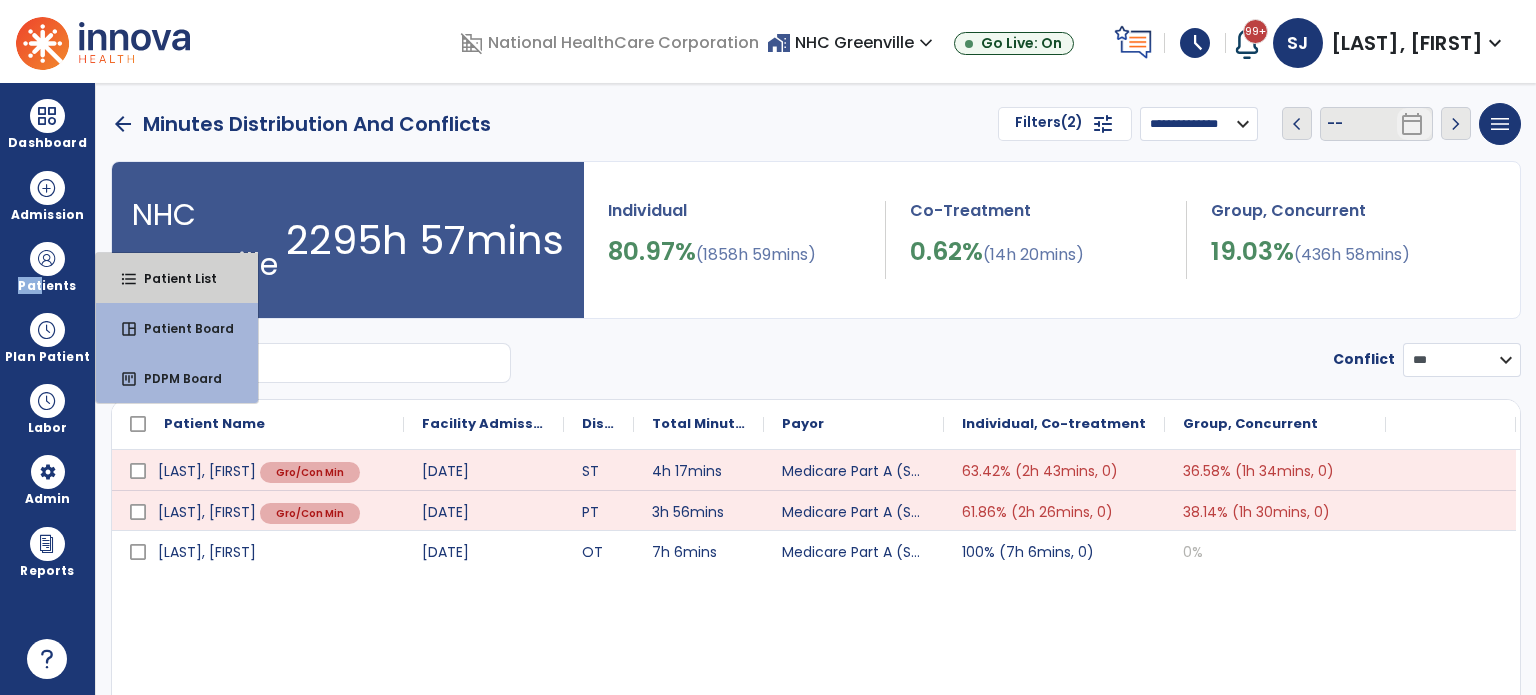 click on "Patient List" at bounding box center [172, 278] 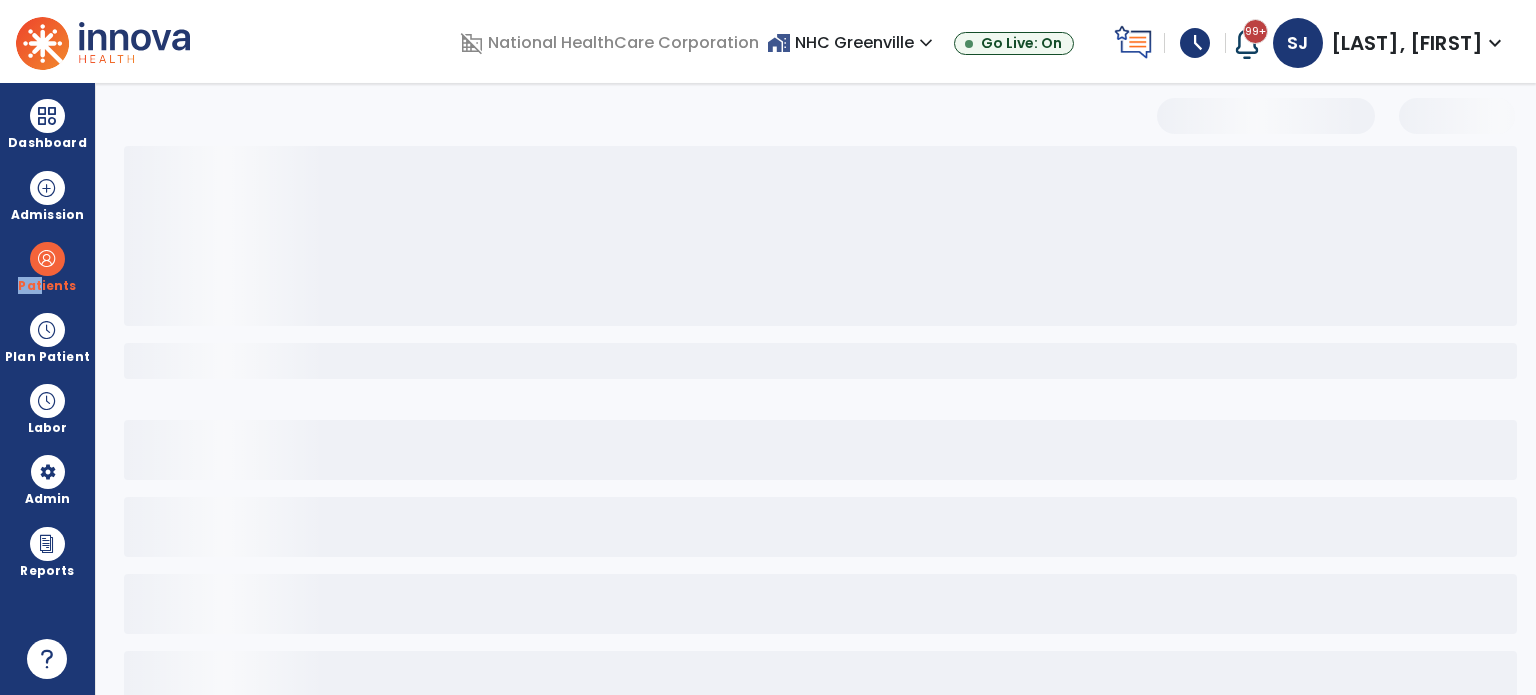 select on "***" 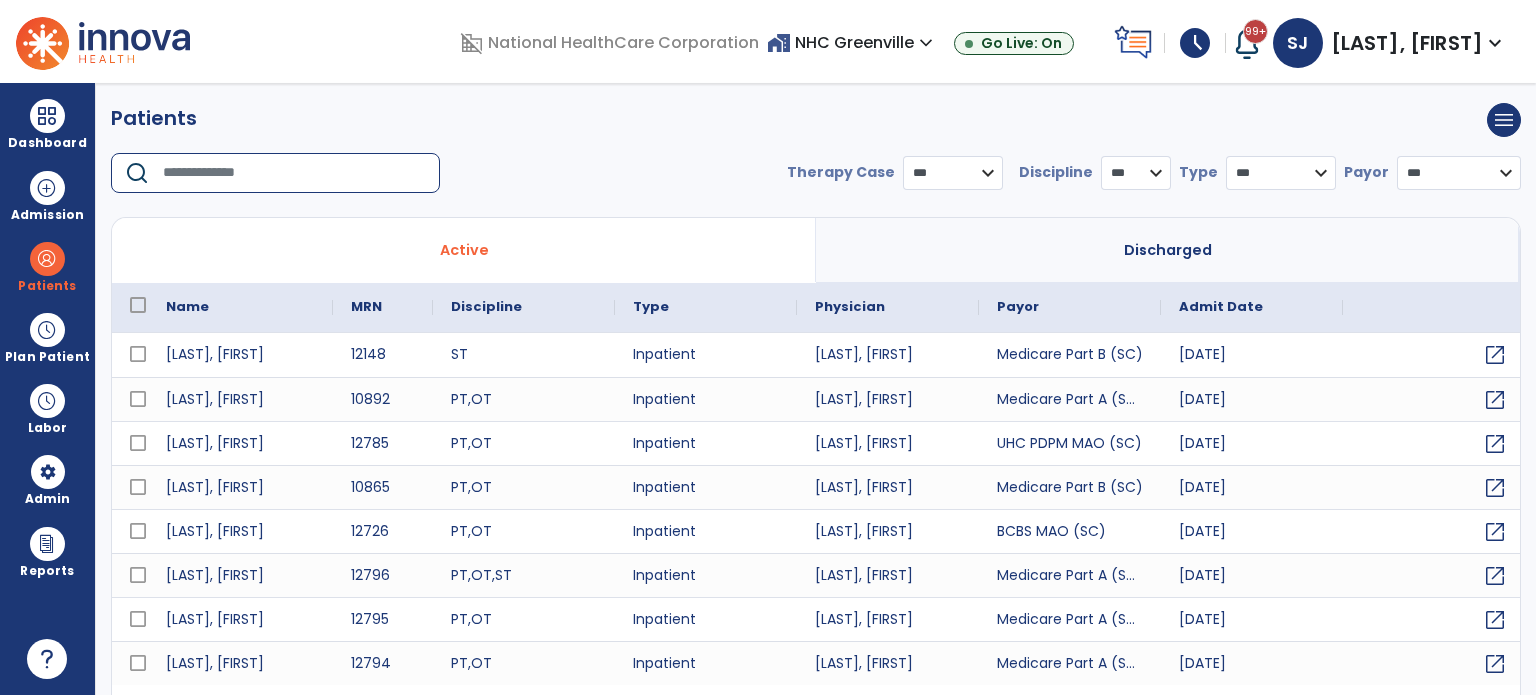 click at bounding box center (294, 173) 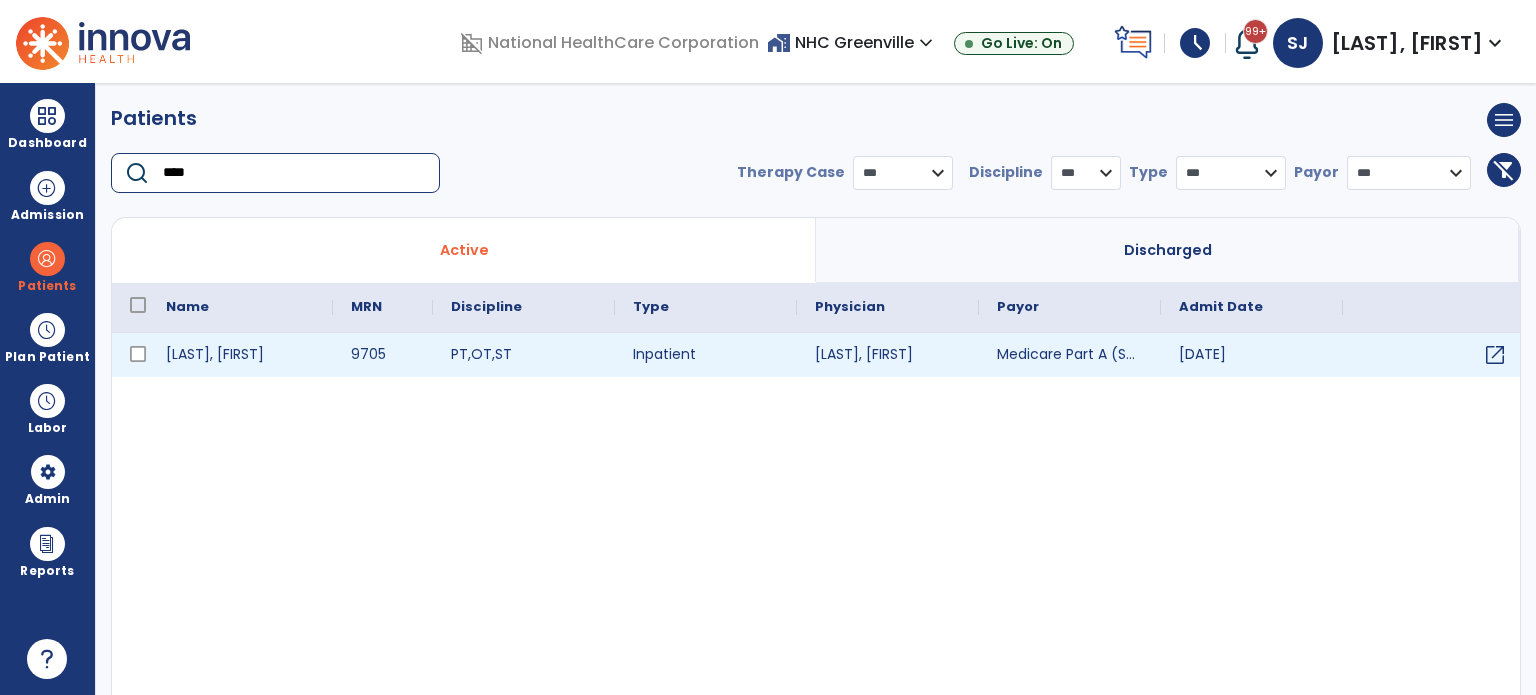 type on "****" 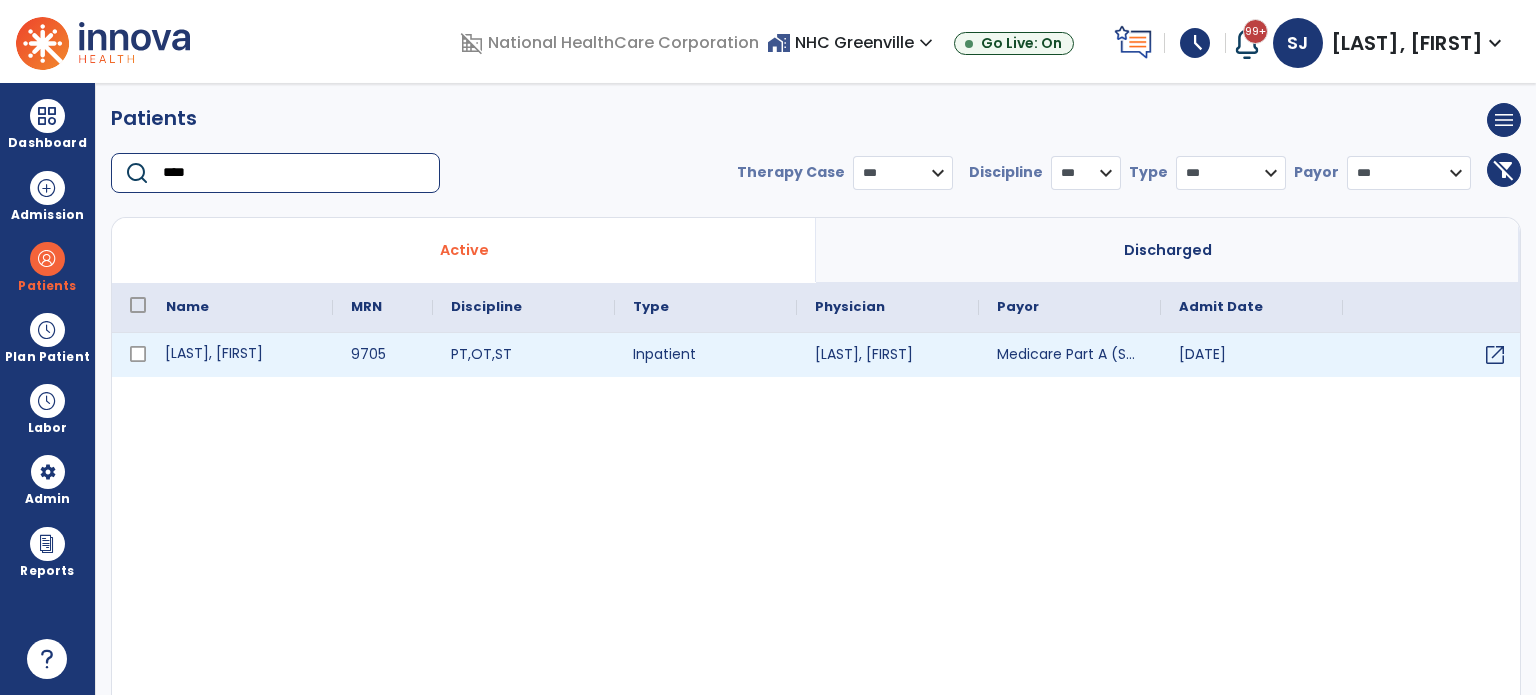click on "[LAST], [FIRST]" at bounding box center [240, 355] 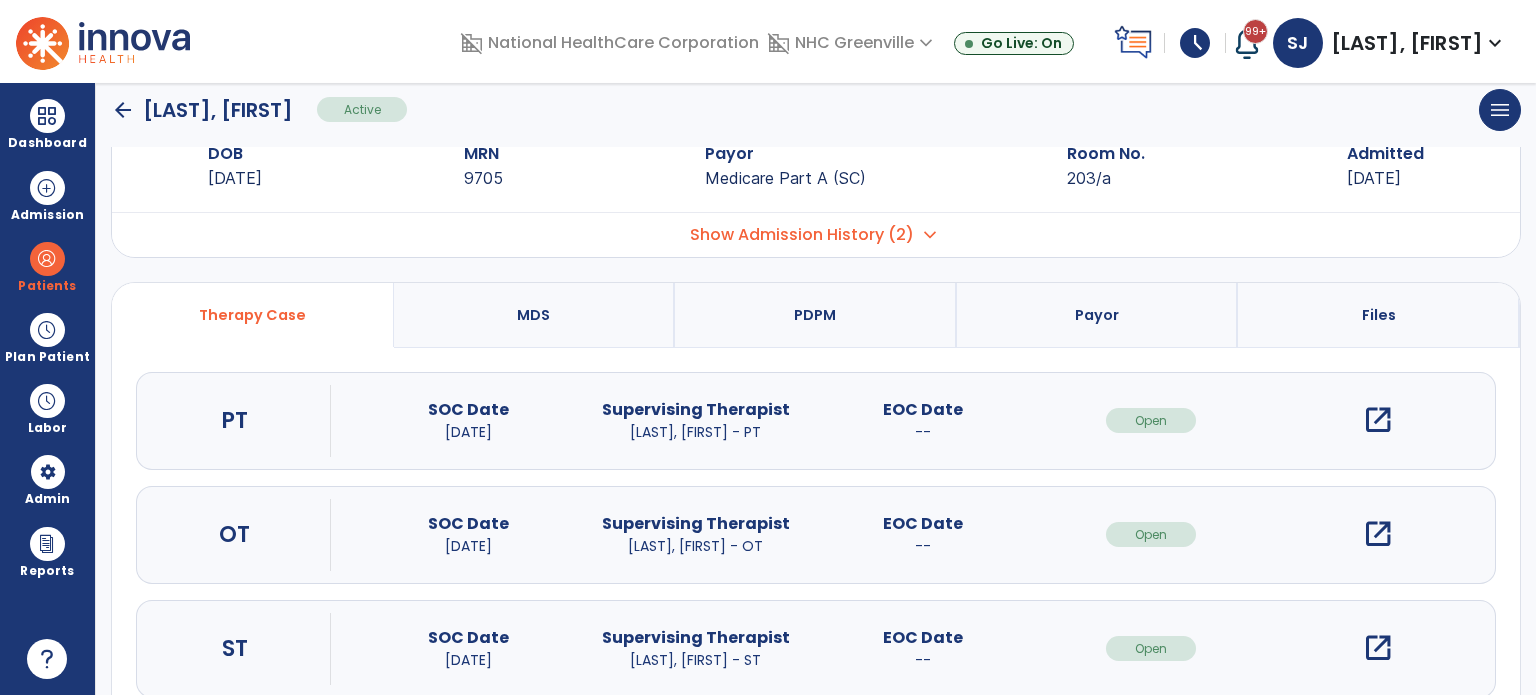scroll, scrollTop: 107, scrollLeft: 0, axis: vertical 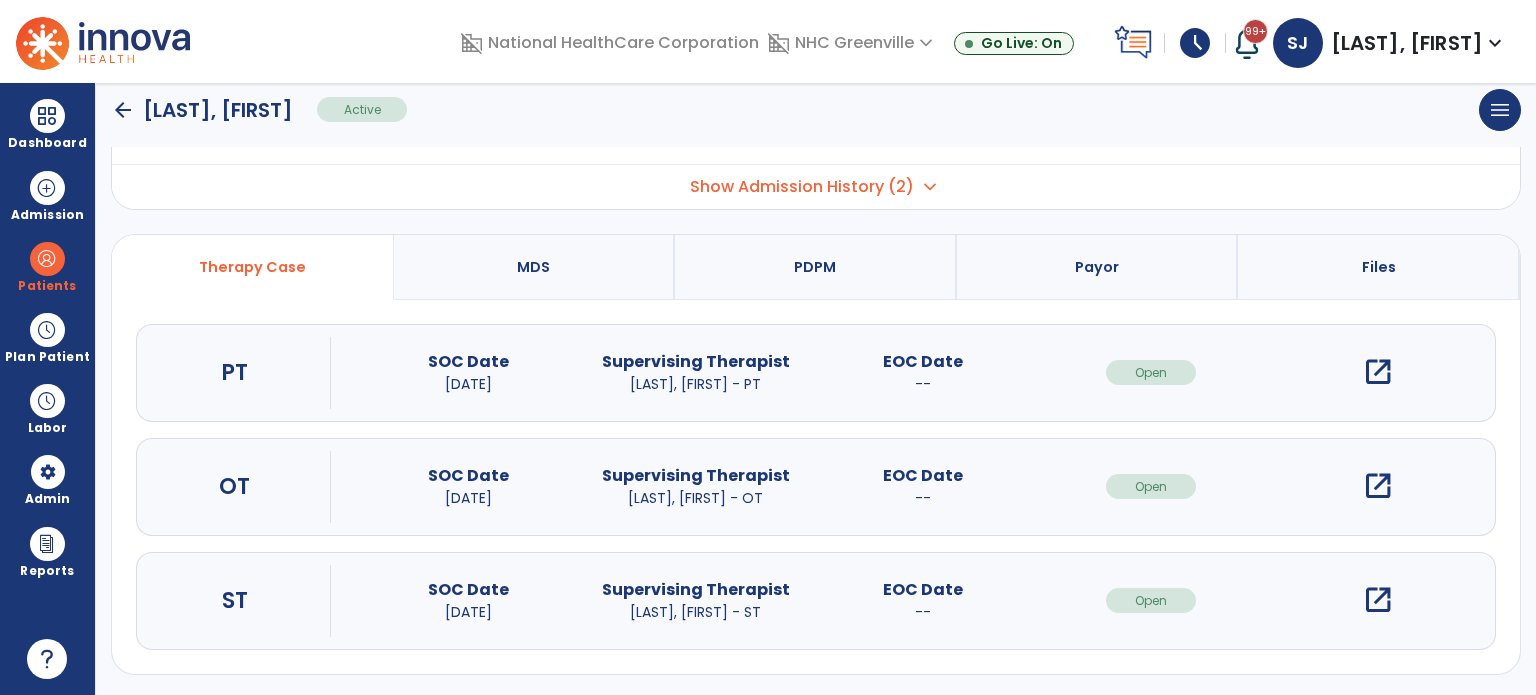 click on "open_in_new" at bounding box center [1378, 600] 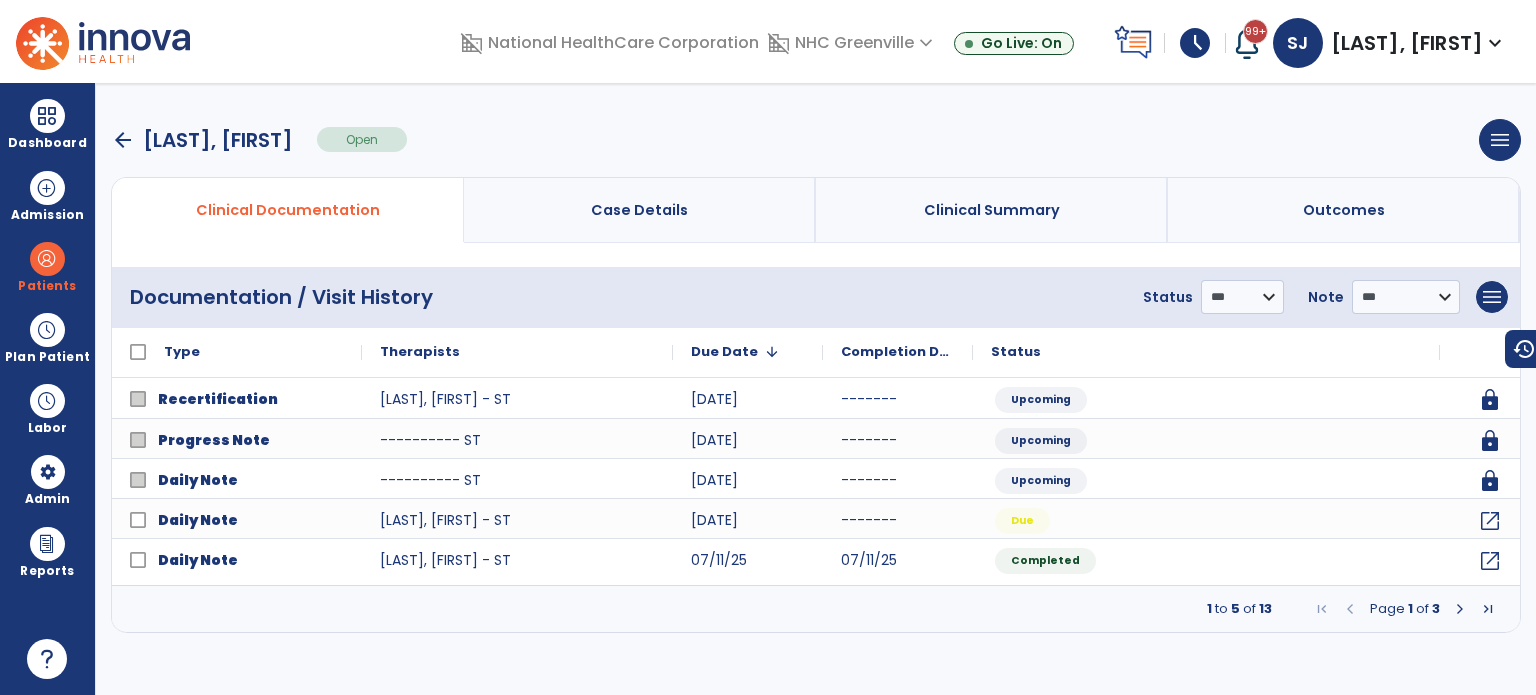click on "**********" 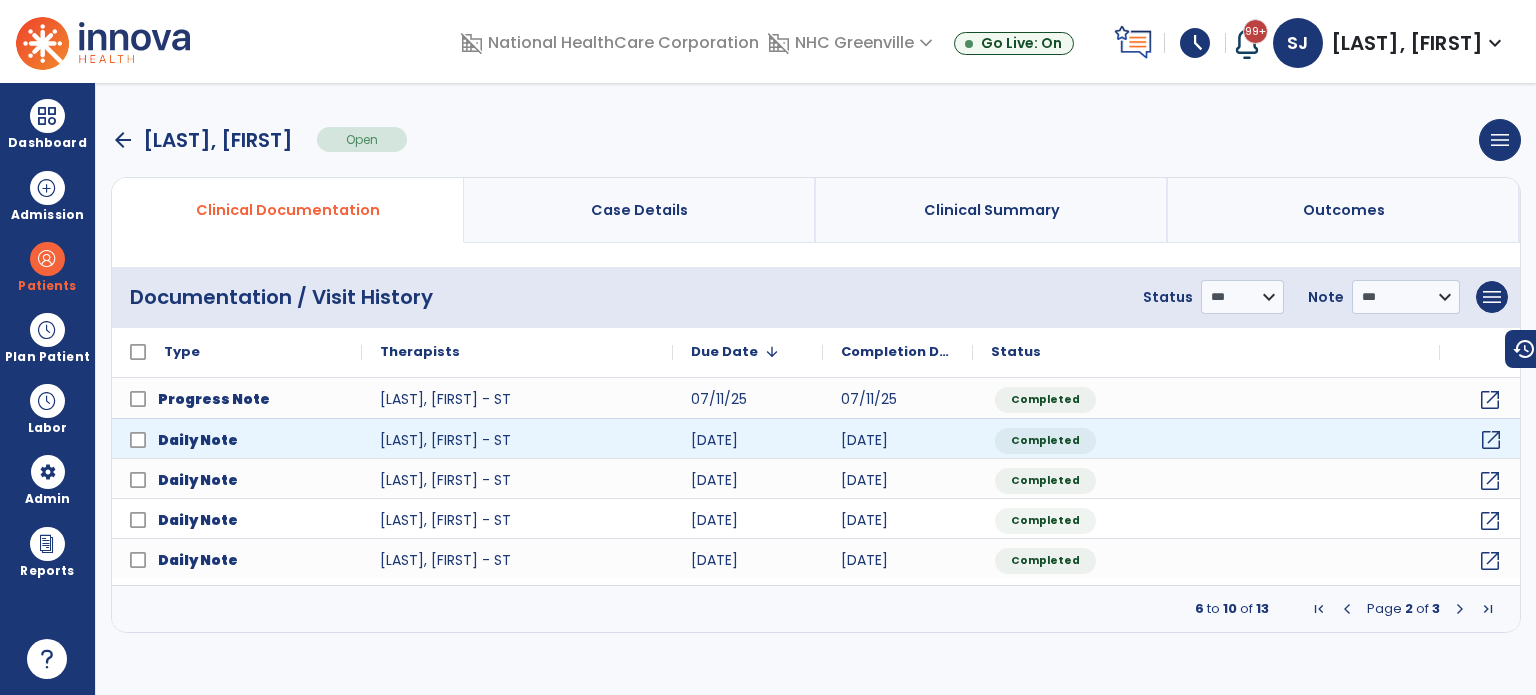click on "open_in_new" 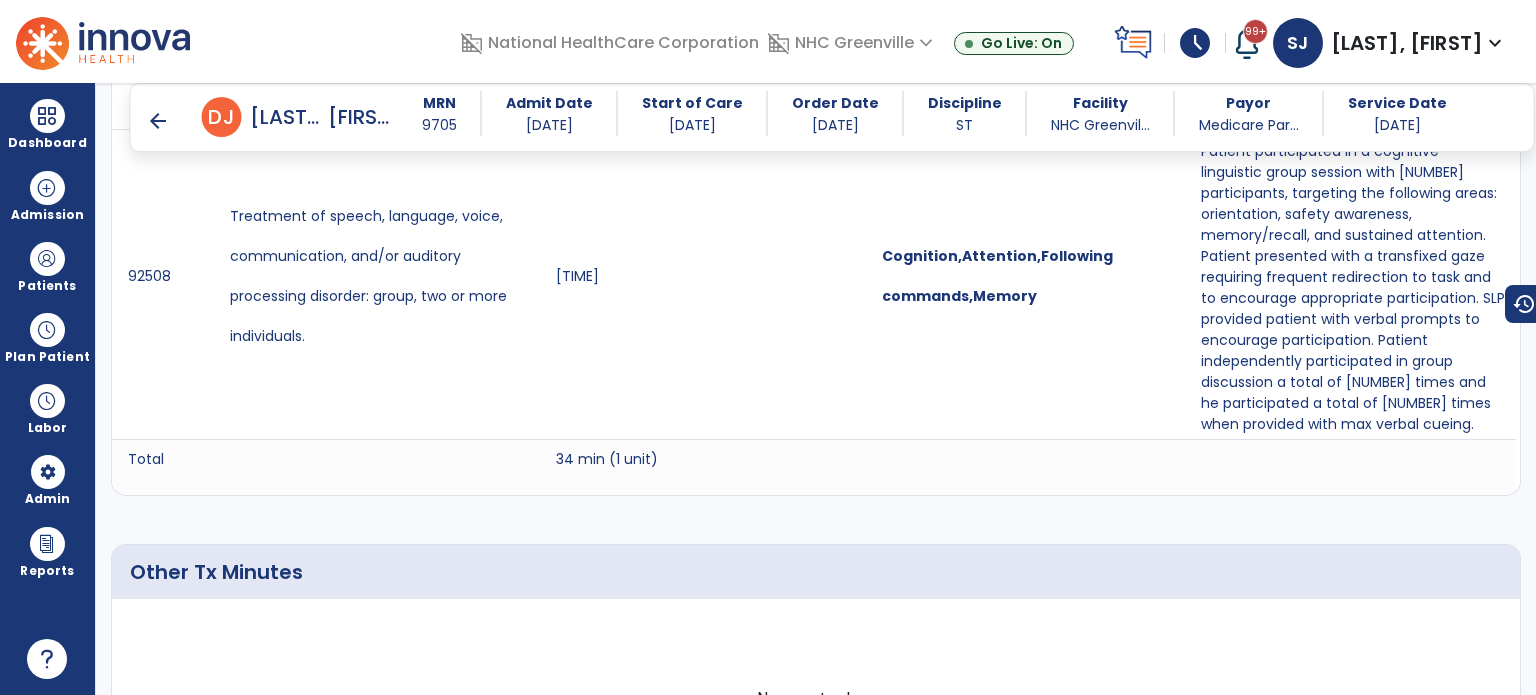 scroll, scrollTop: 1300, scrollLeft: 0, axis: vertical 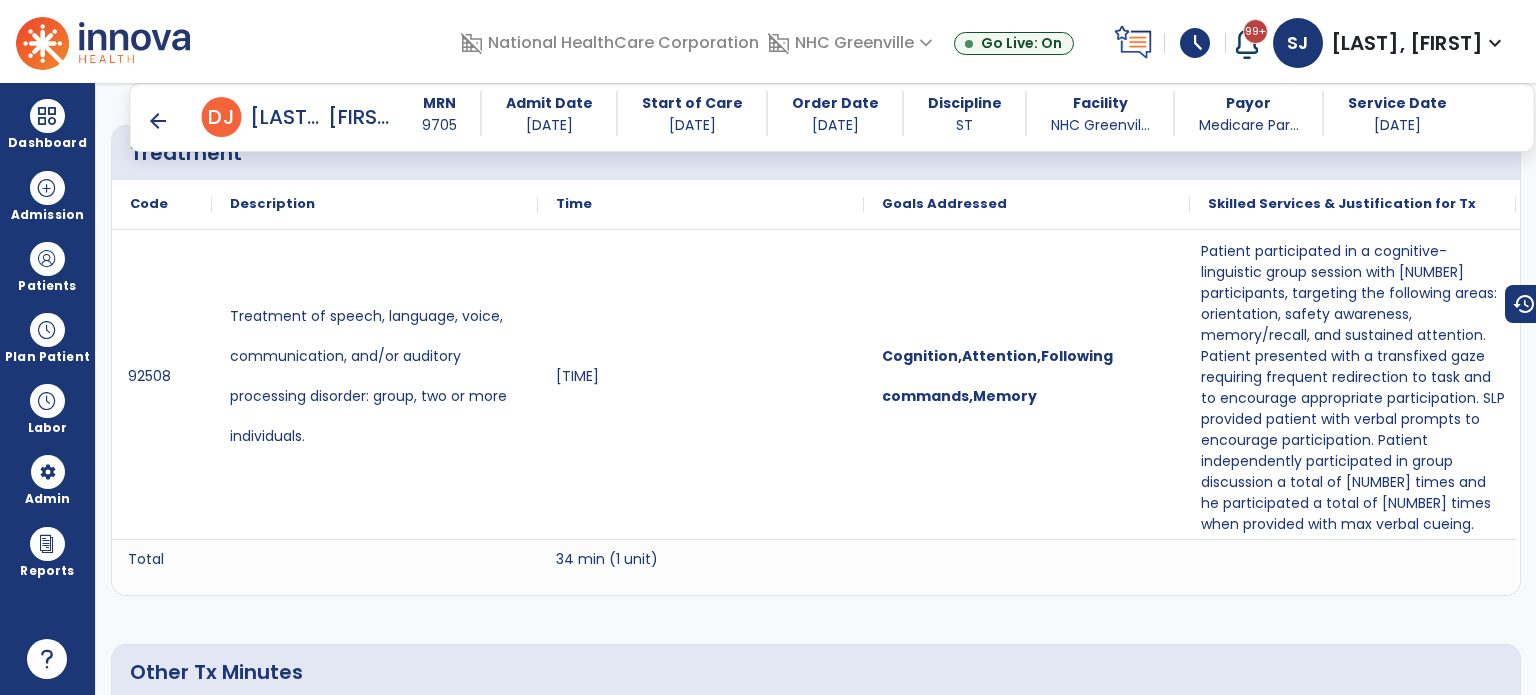 click on "arrow_back" at bounding box center [158, 121] 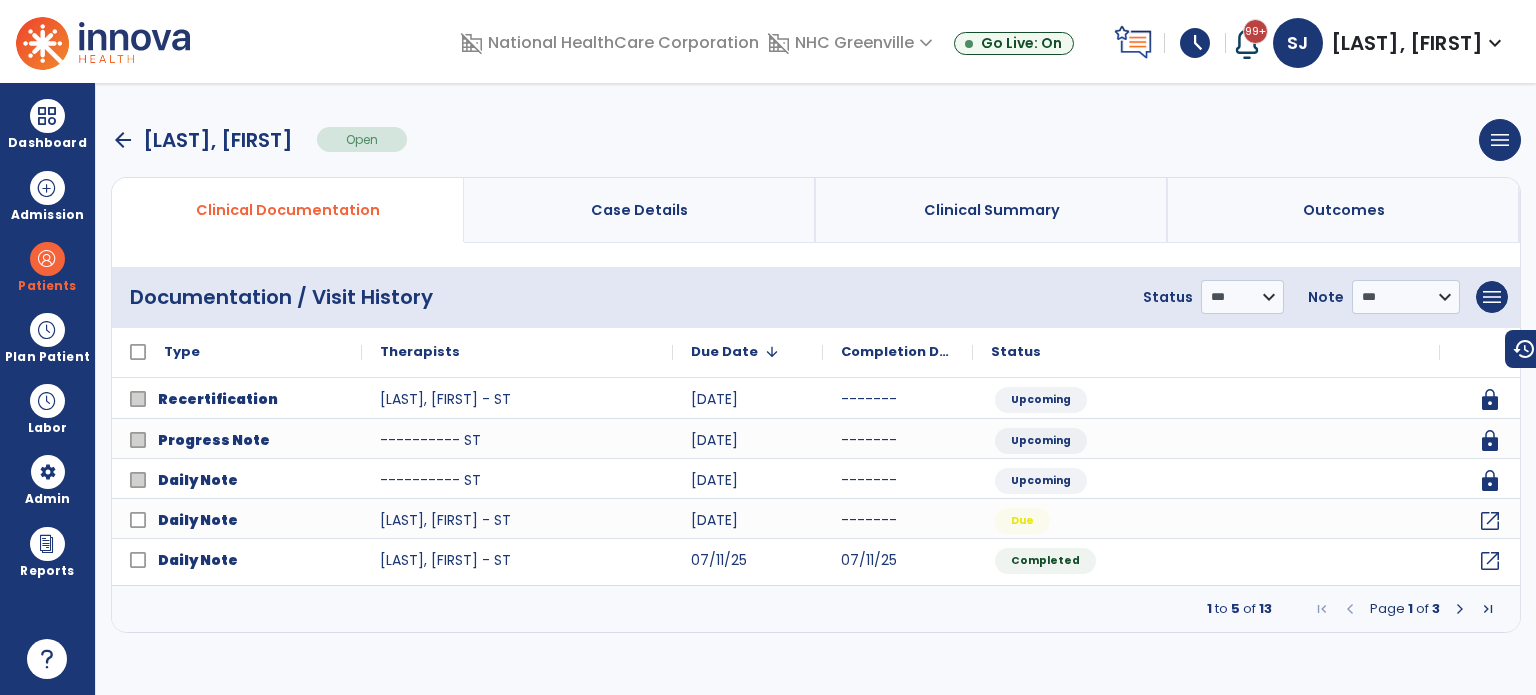 scroll, scrollTop: 0, scrollLeft: 0, axis: both 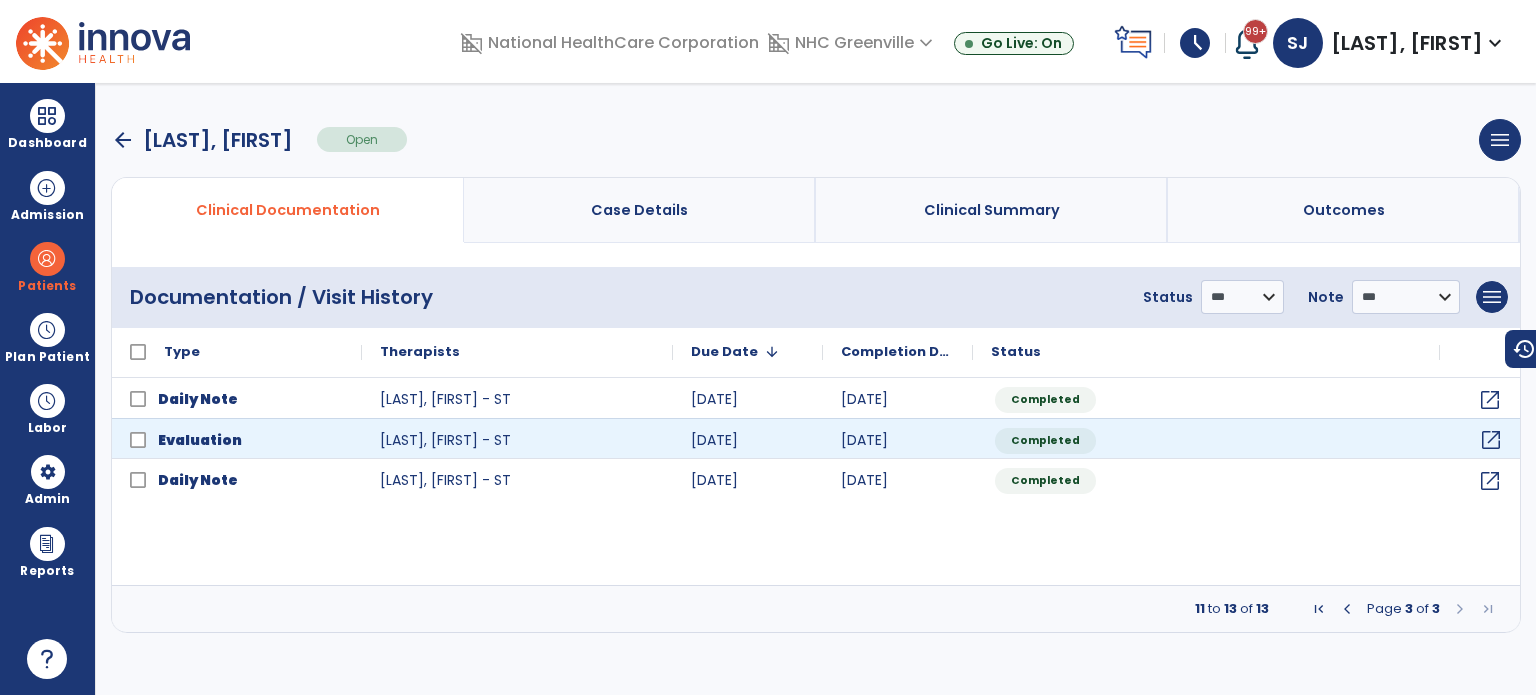 click on "open_in_new" 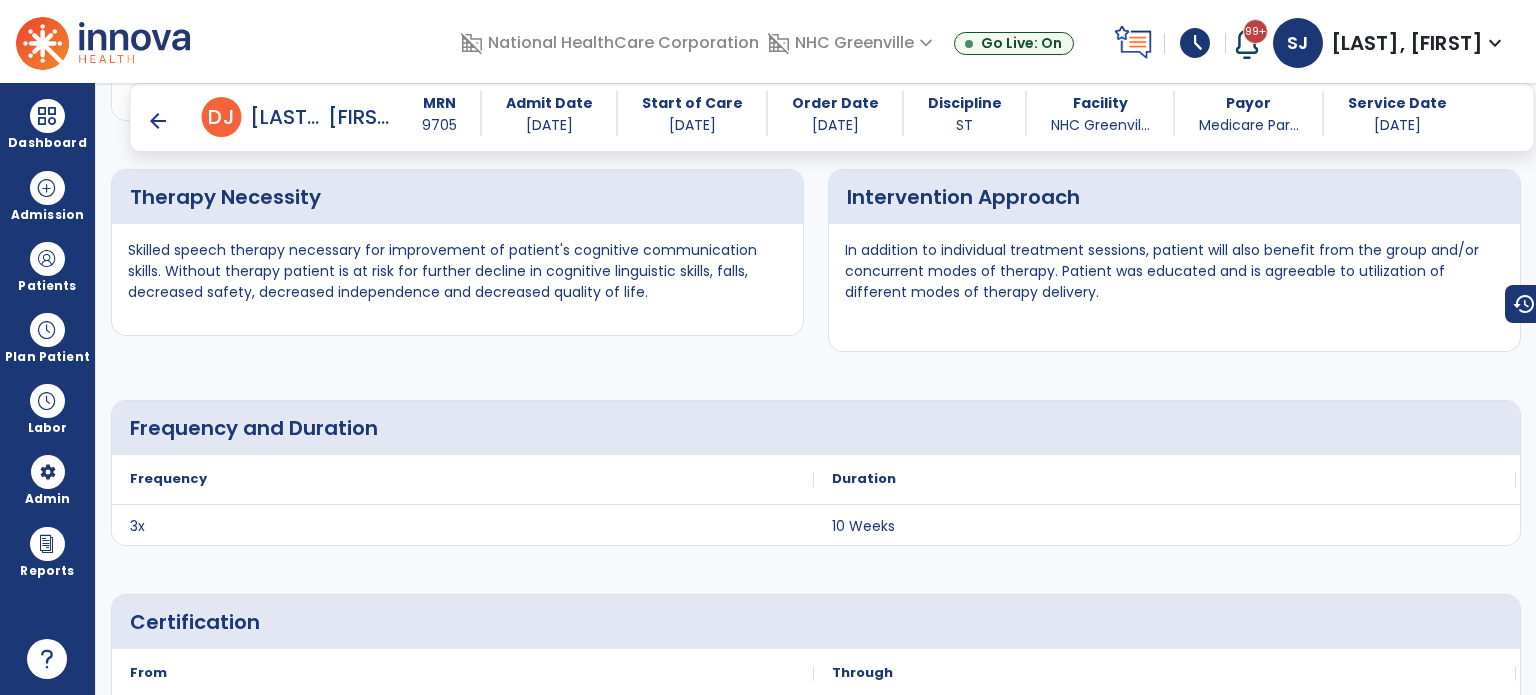 scroll, scrollTop: 4116, scrollLeft: 0, axis: vertical 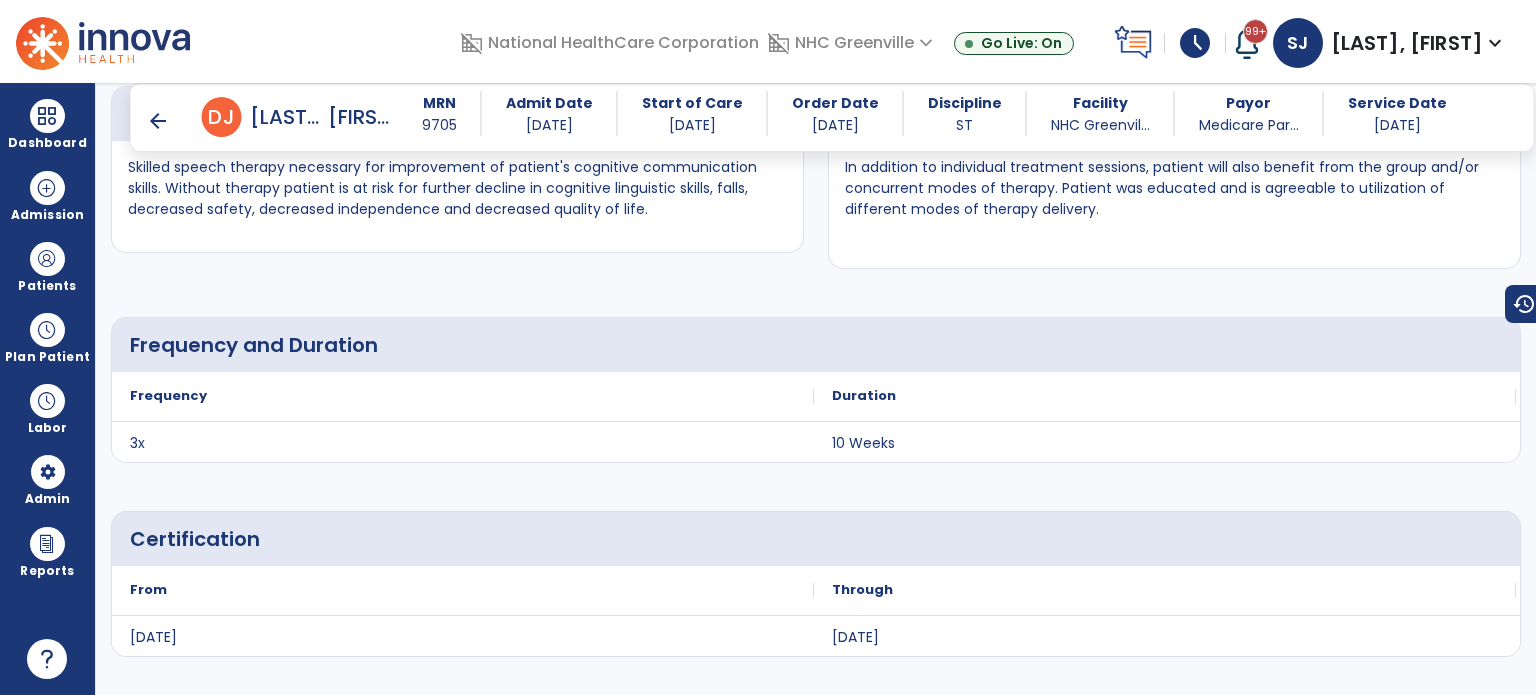 click on "arrow_back" at bounding box center [158, 121] 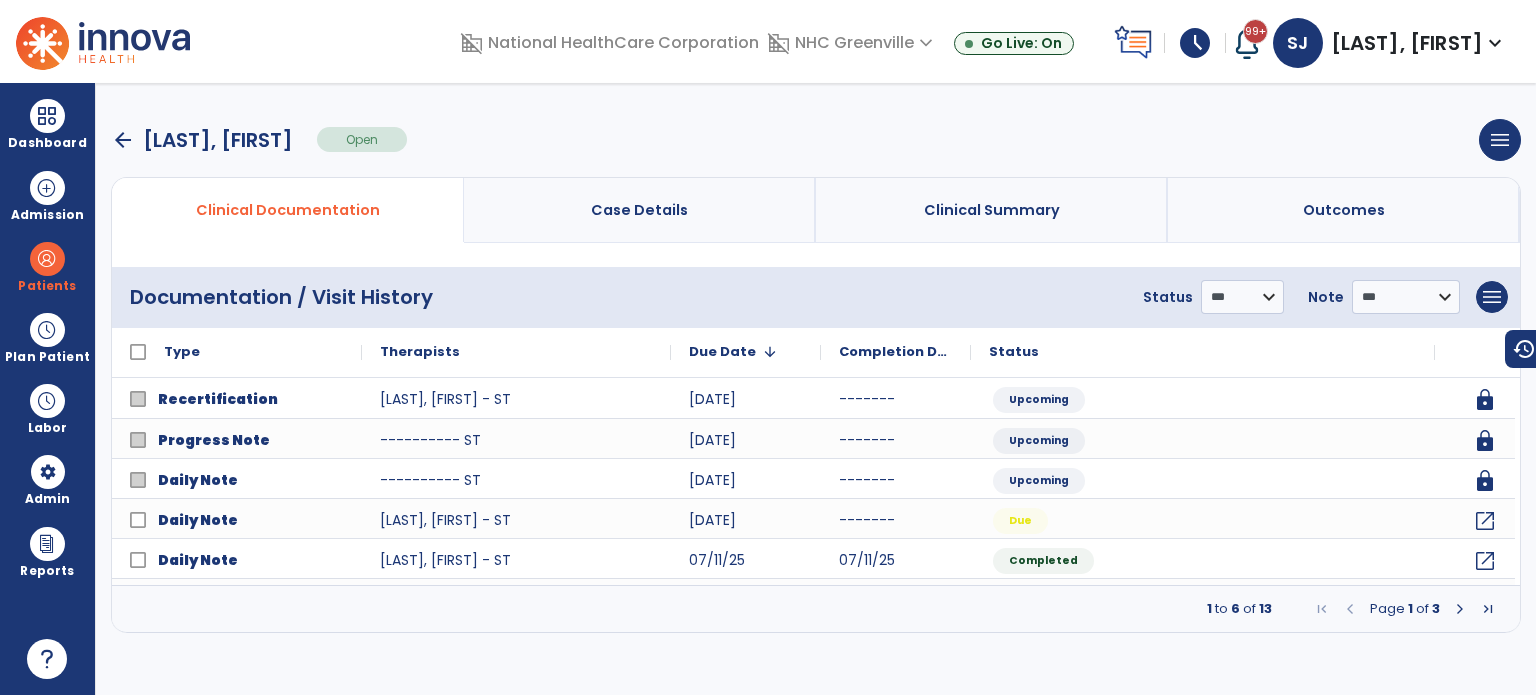 scroll, scrollTop: 0, scrollLeft: 0, axis: both 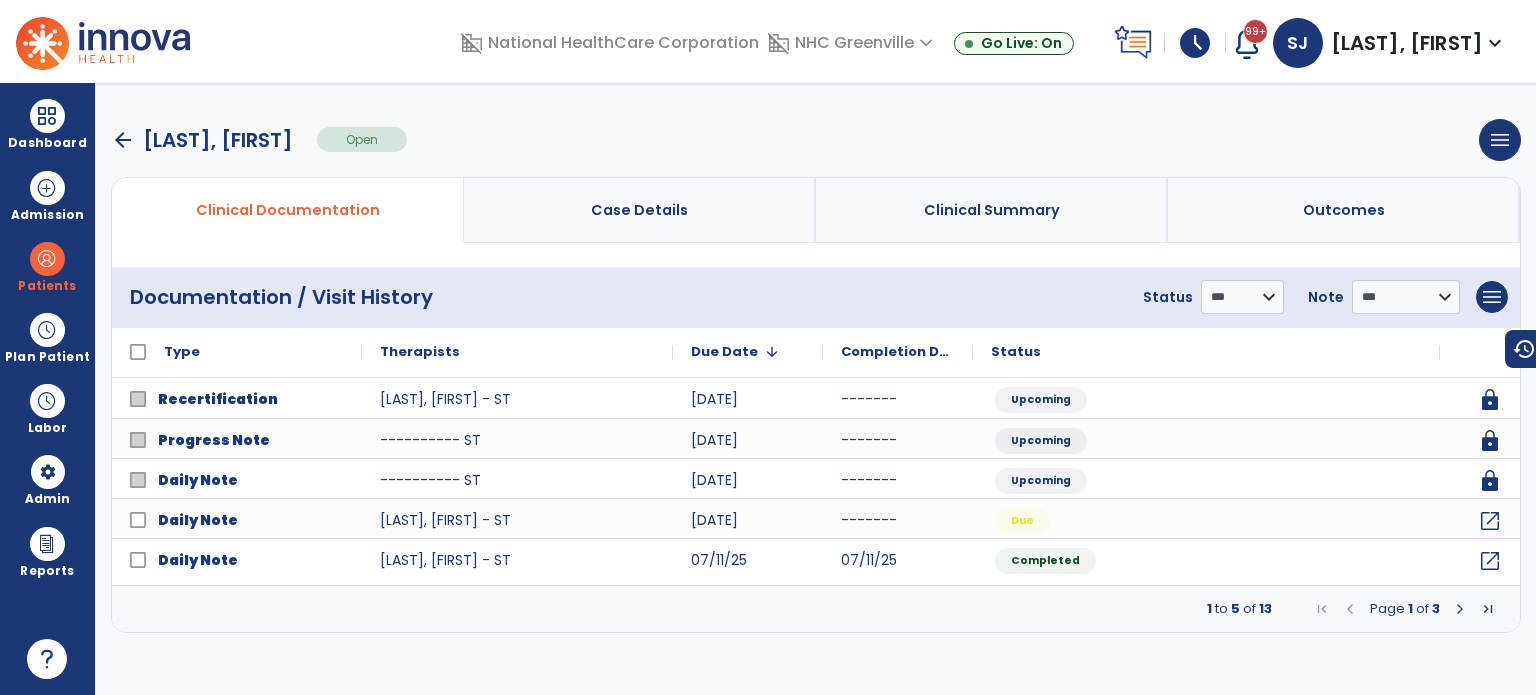 click at bounding box center (103, 41) 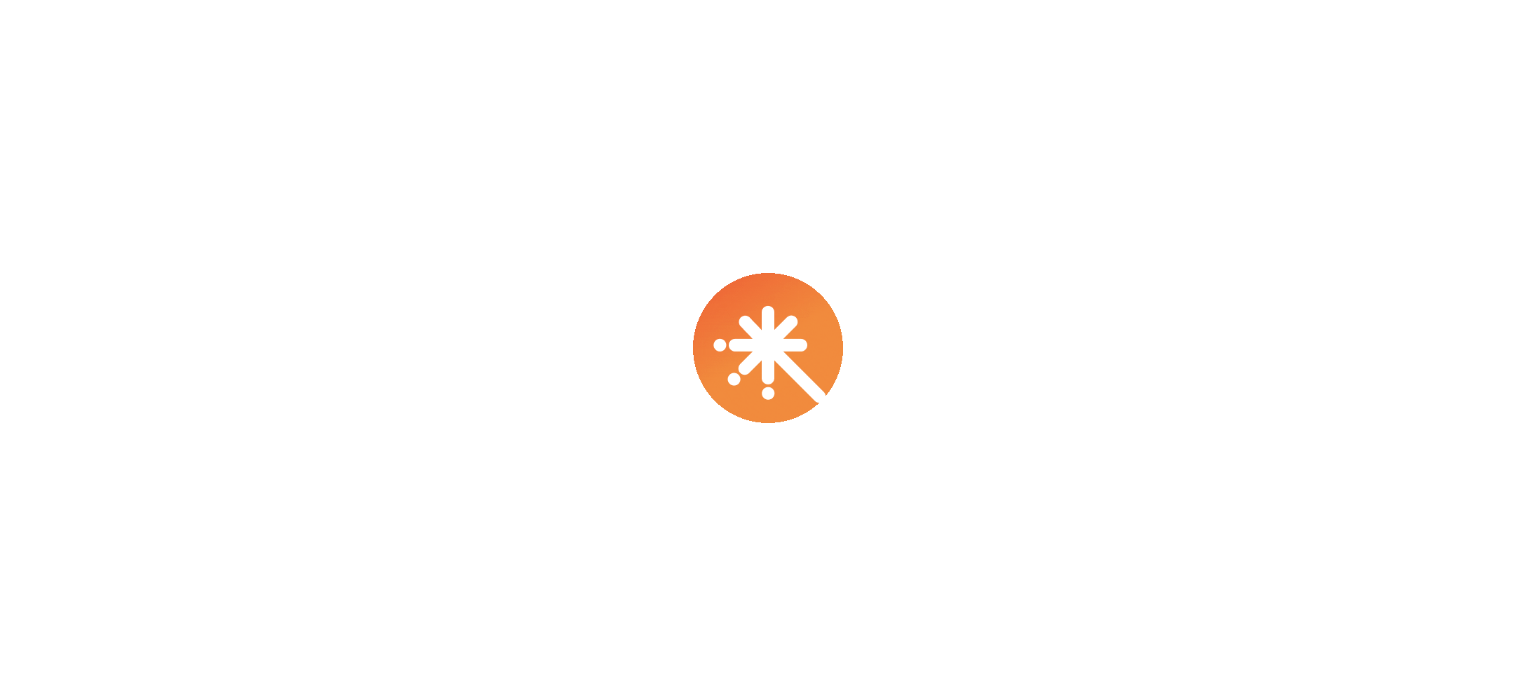 scroll, scrollTop: 0, scrollLeft: 0, axis: both 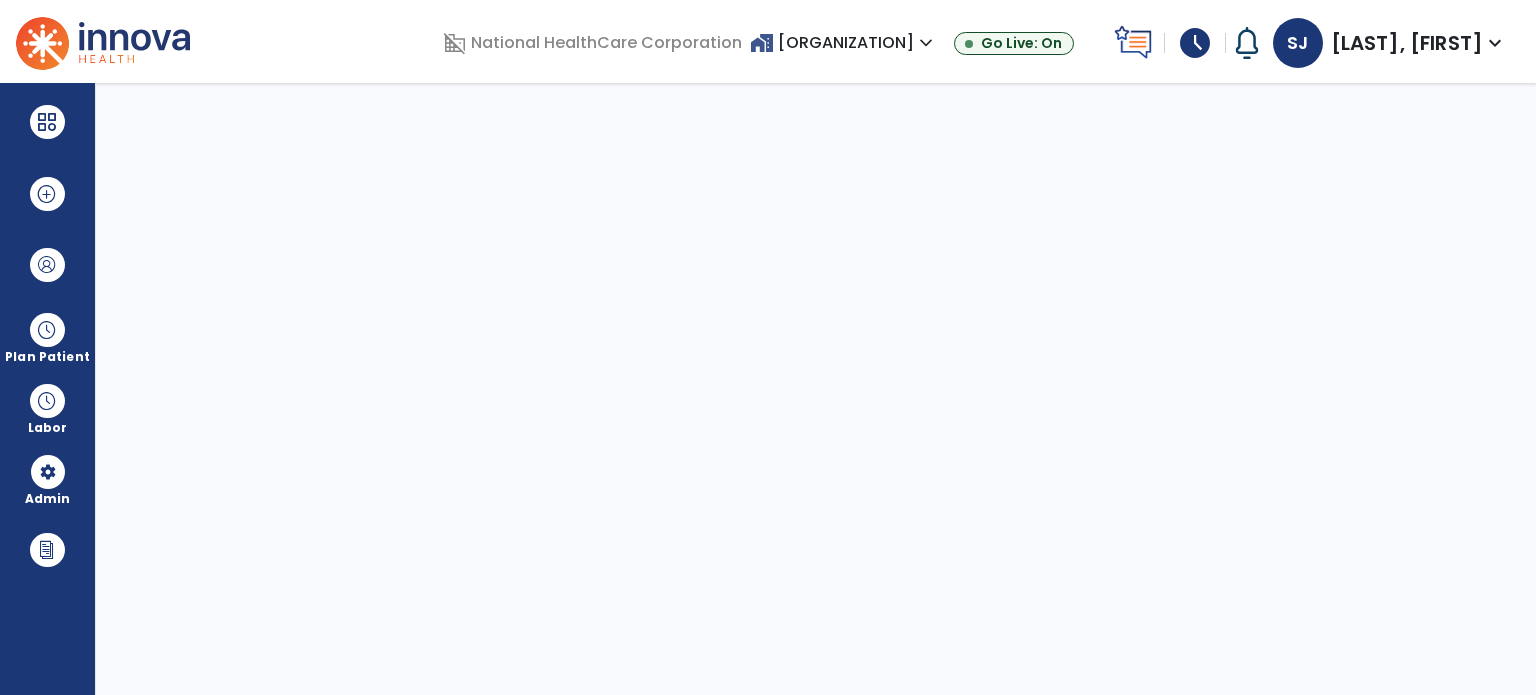 select on "***" 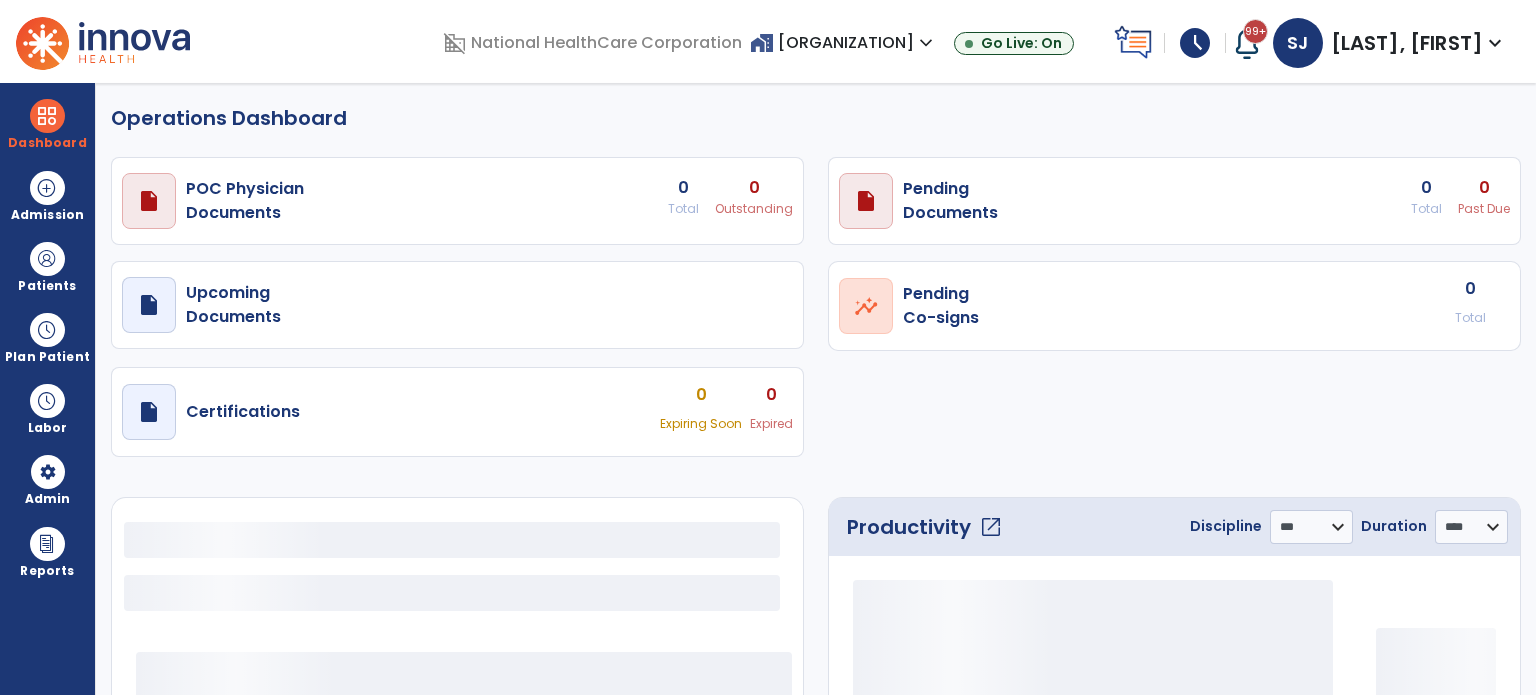 select on "***" 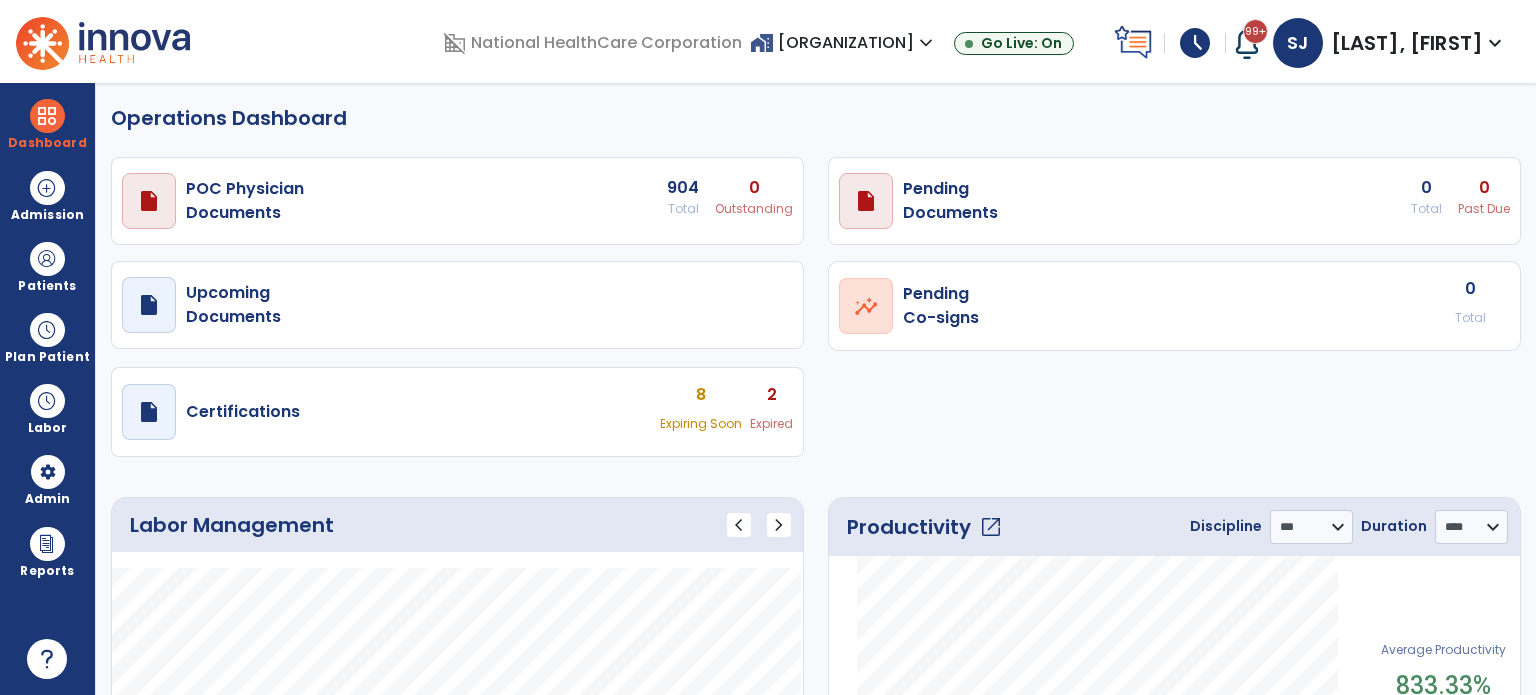 click on "Plan Patient" at bounding box center [47, 266] 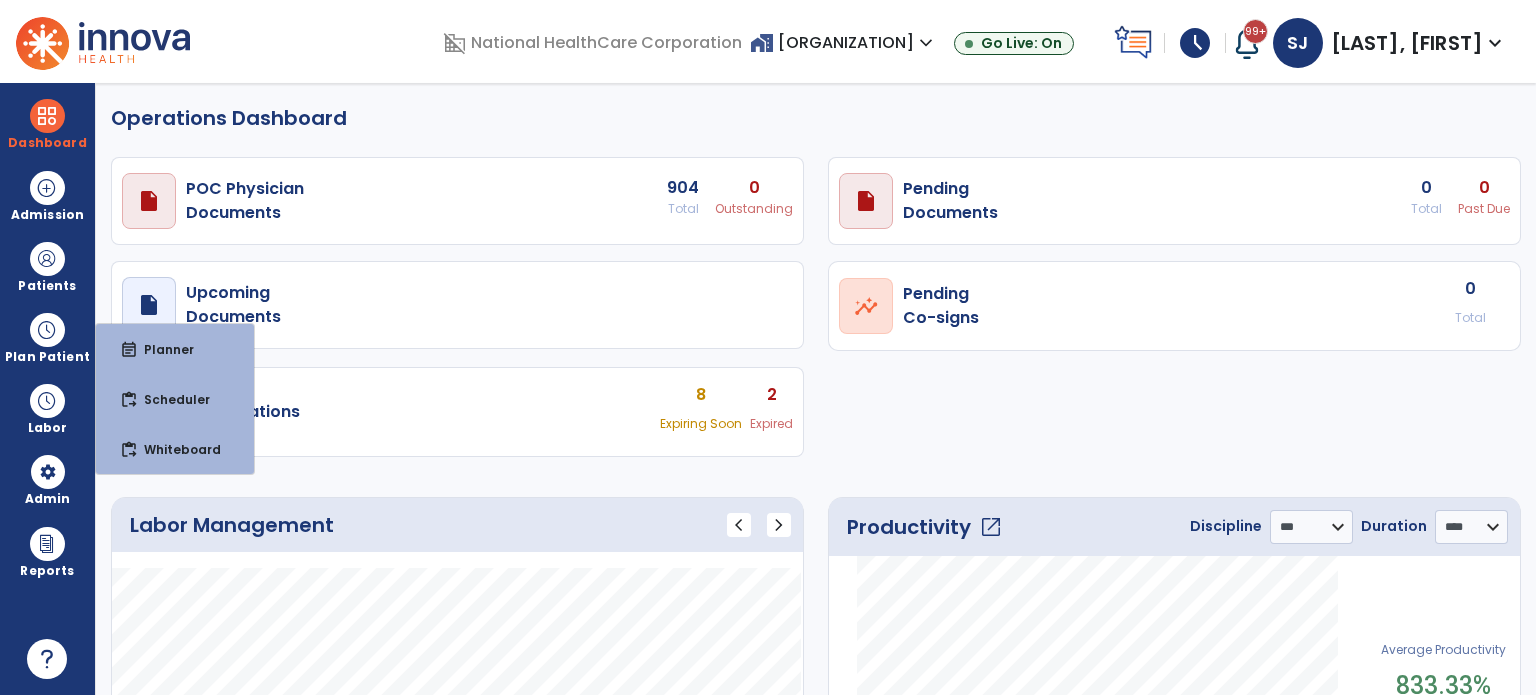 click on "draft   open_in_new  POC Physician  Documents 904 Total 0 Outstanding  draft   open_in_new  Pending   Documents 0 Total 0 Past Due  draft   open_in_new  Upcoming   Documents  open_in_new  Pending   Co-signs  0 Total  draft   open_in_new  Certifications 8 Expiring Soon 2 Expired" 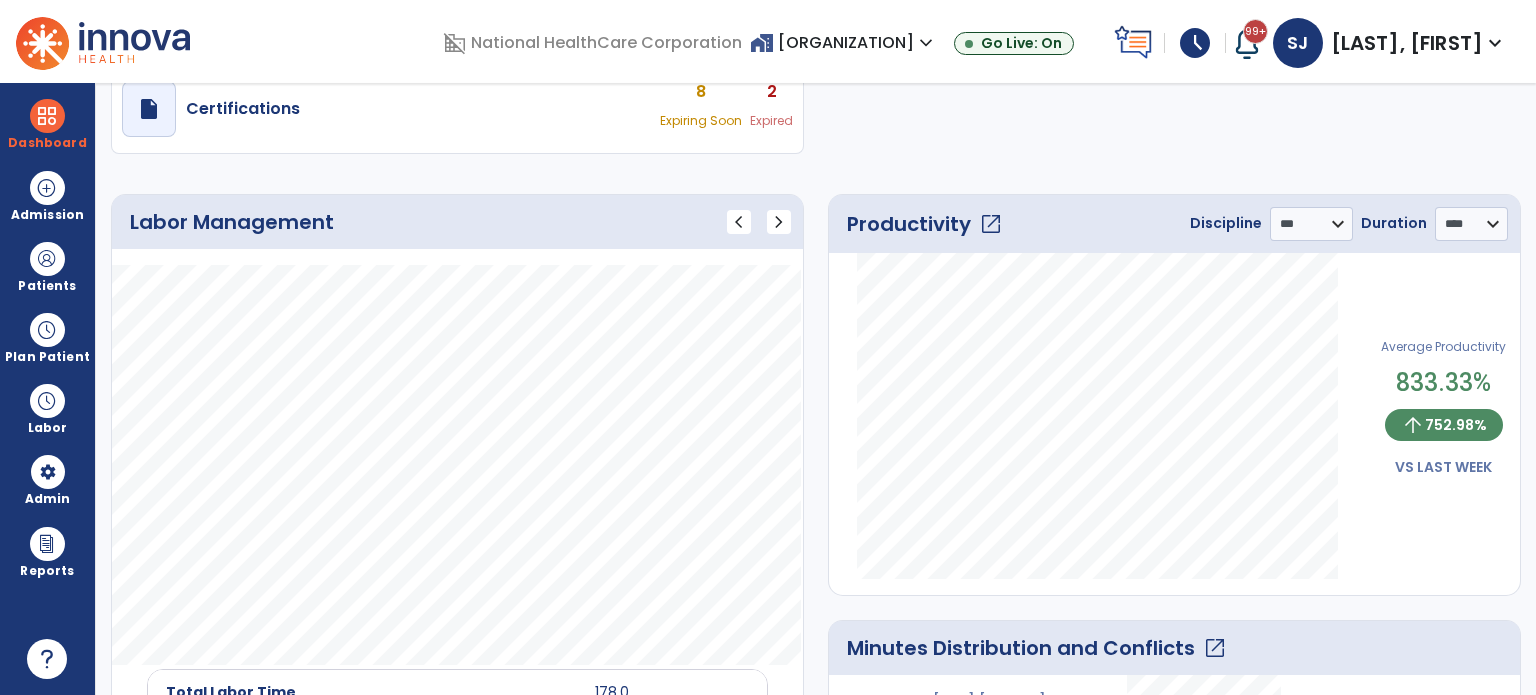 scroll, scrollTop: 600, scrollLeft: 0, axis: vertical 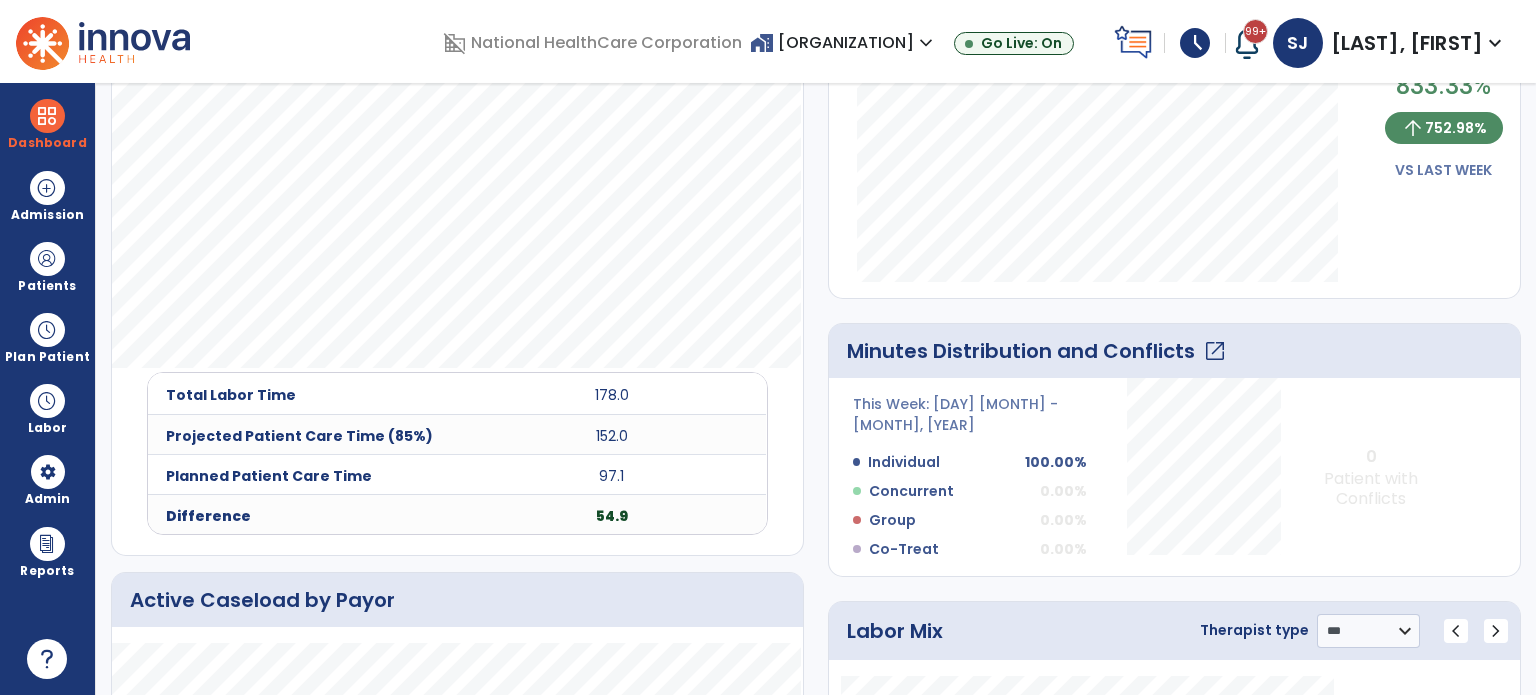 click on "open_in_new" 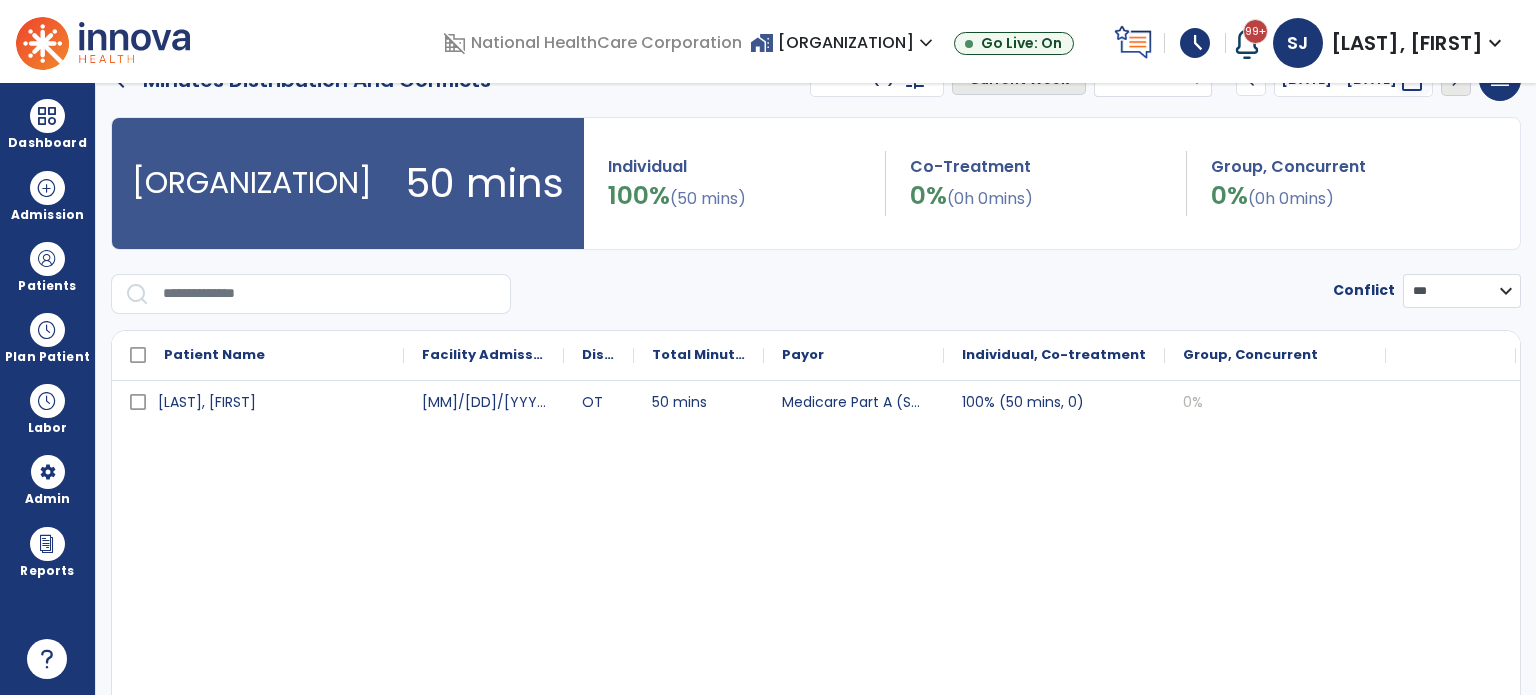 scroll, scrollTop: 0, scrollLeft: 0, axis: both 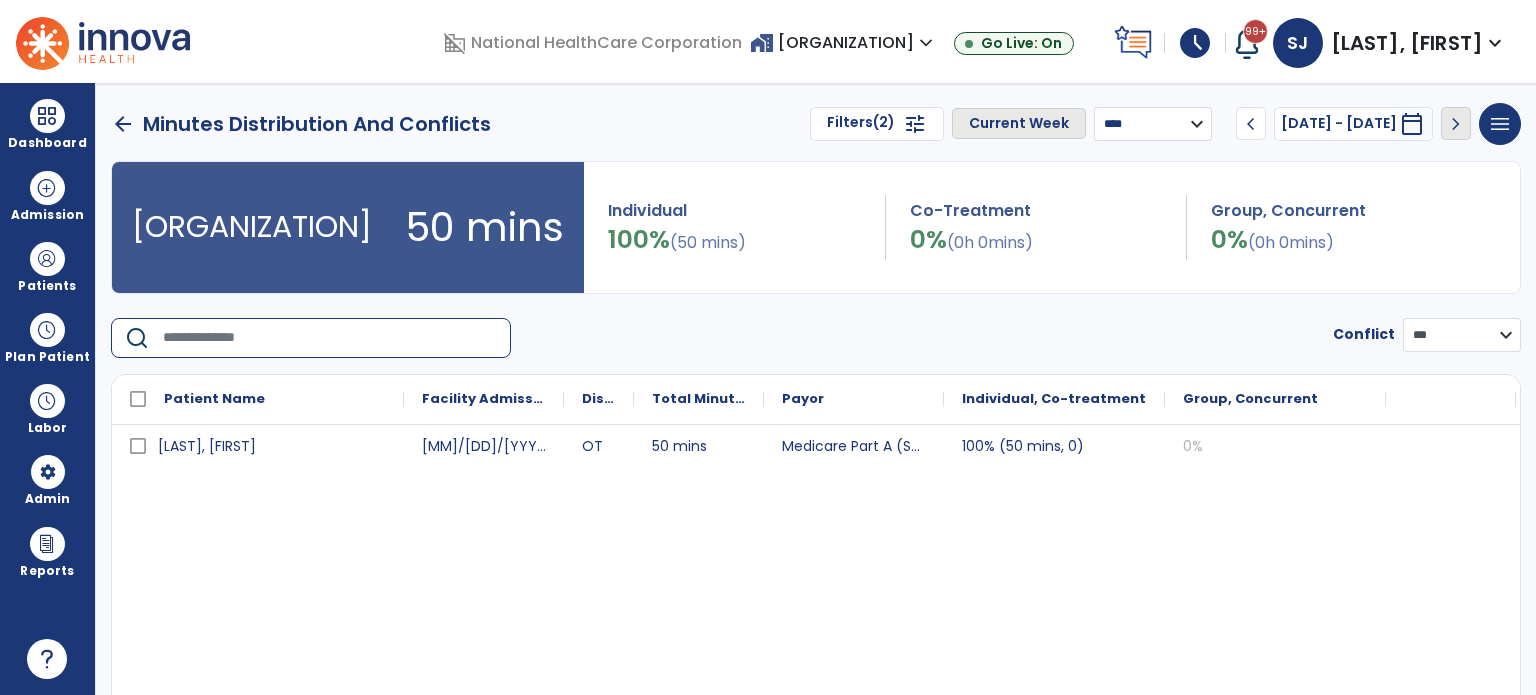 click at bounding box center [330, 338] 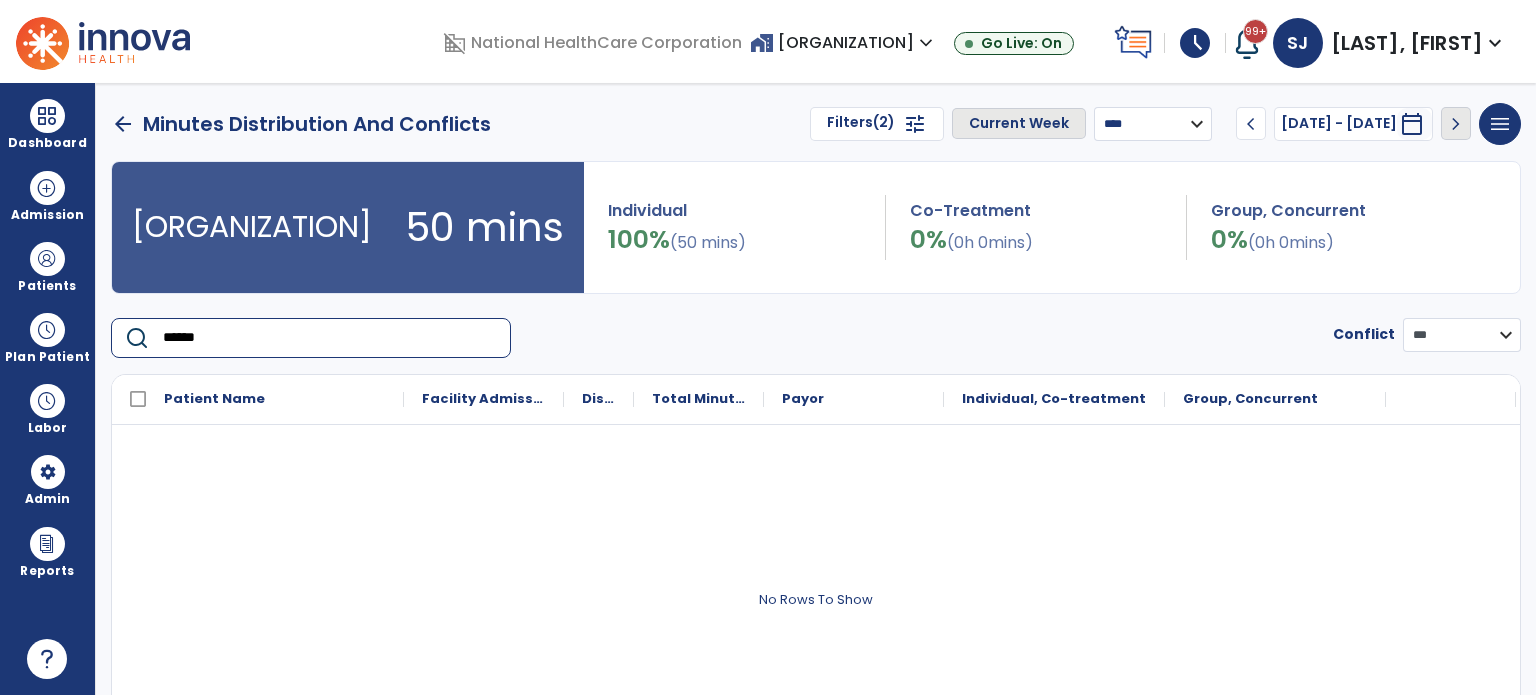 type on "******" 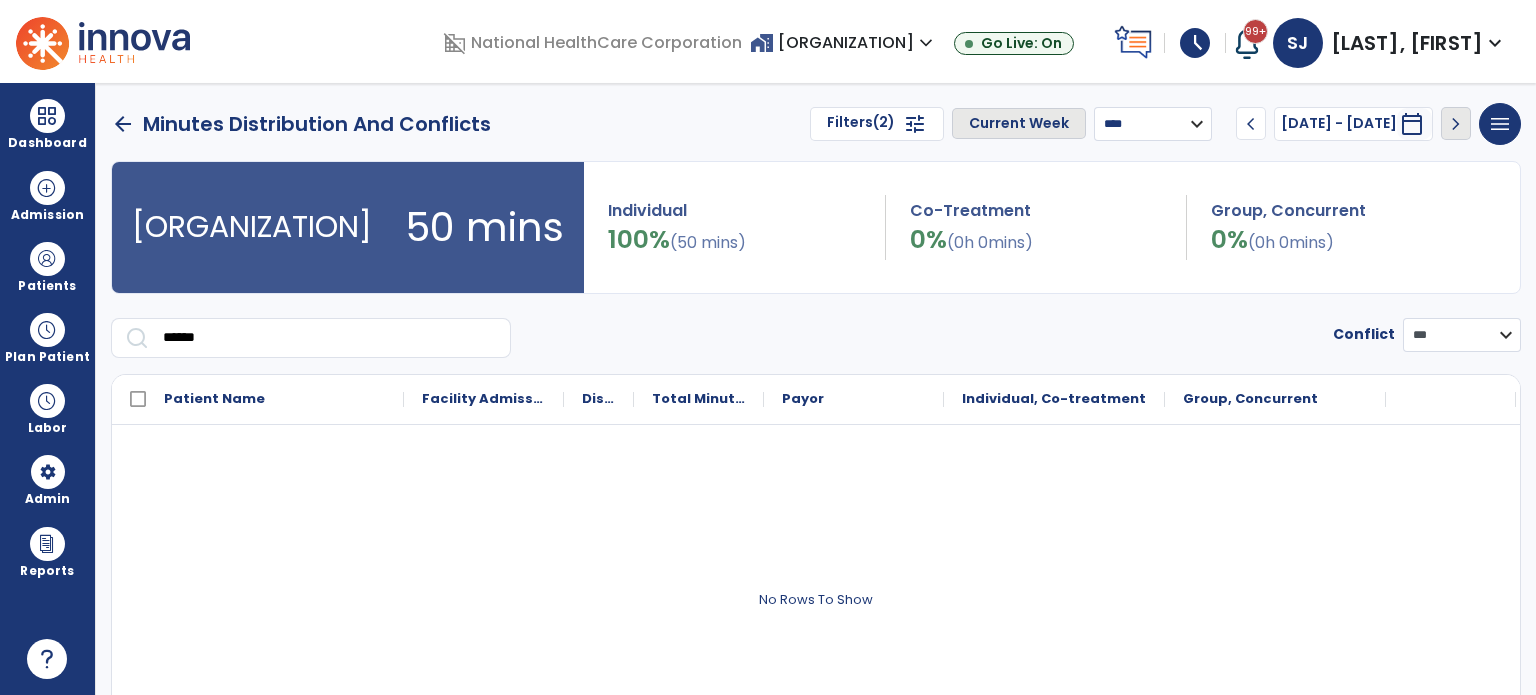 drag, startPoint x: 1113, startPoint y: 124, endPoint x: 1109, endPoint y: 137, distance: 13.601471 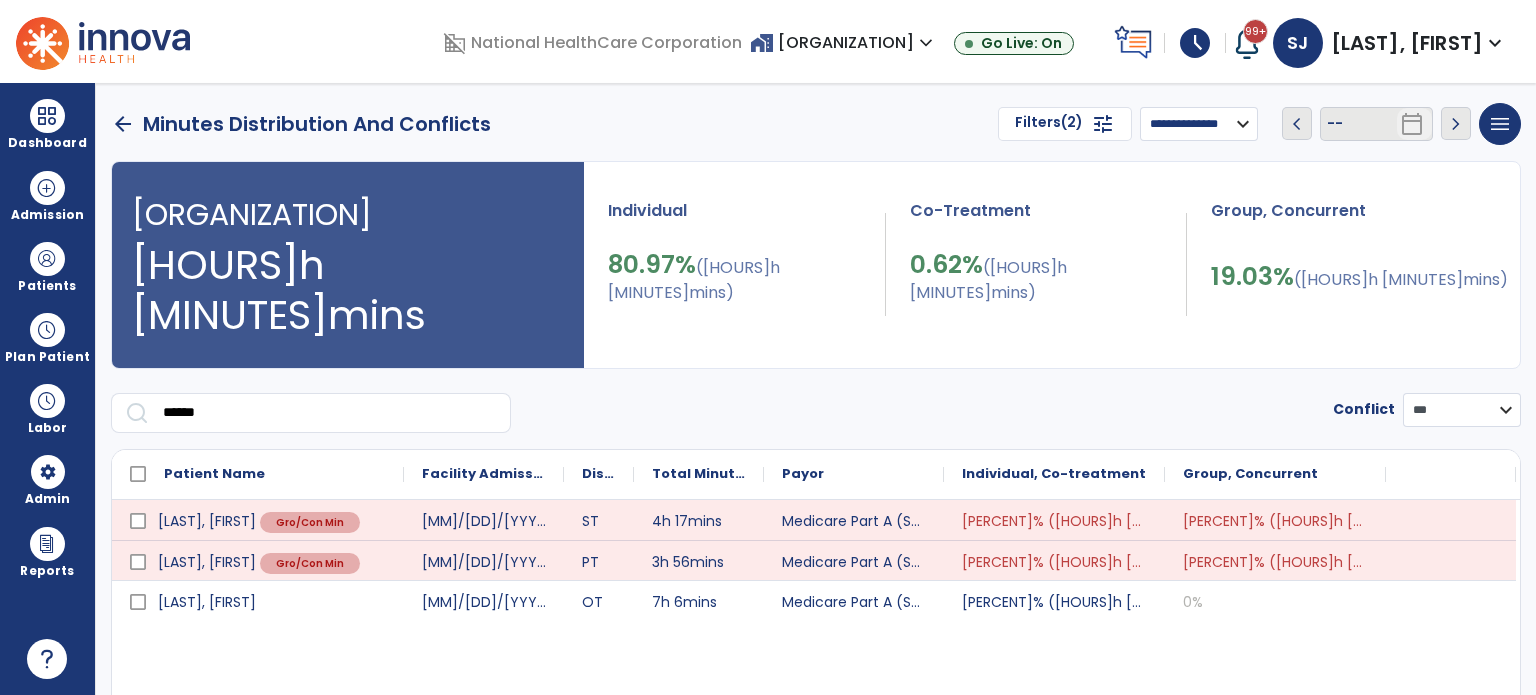 click at bounding box center (103, 41) 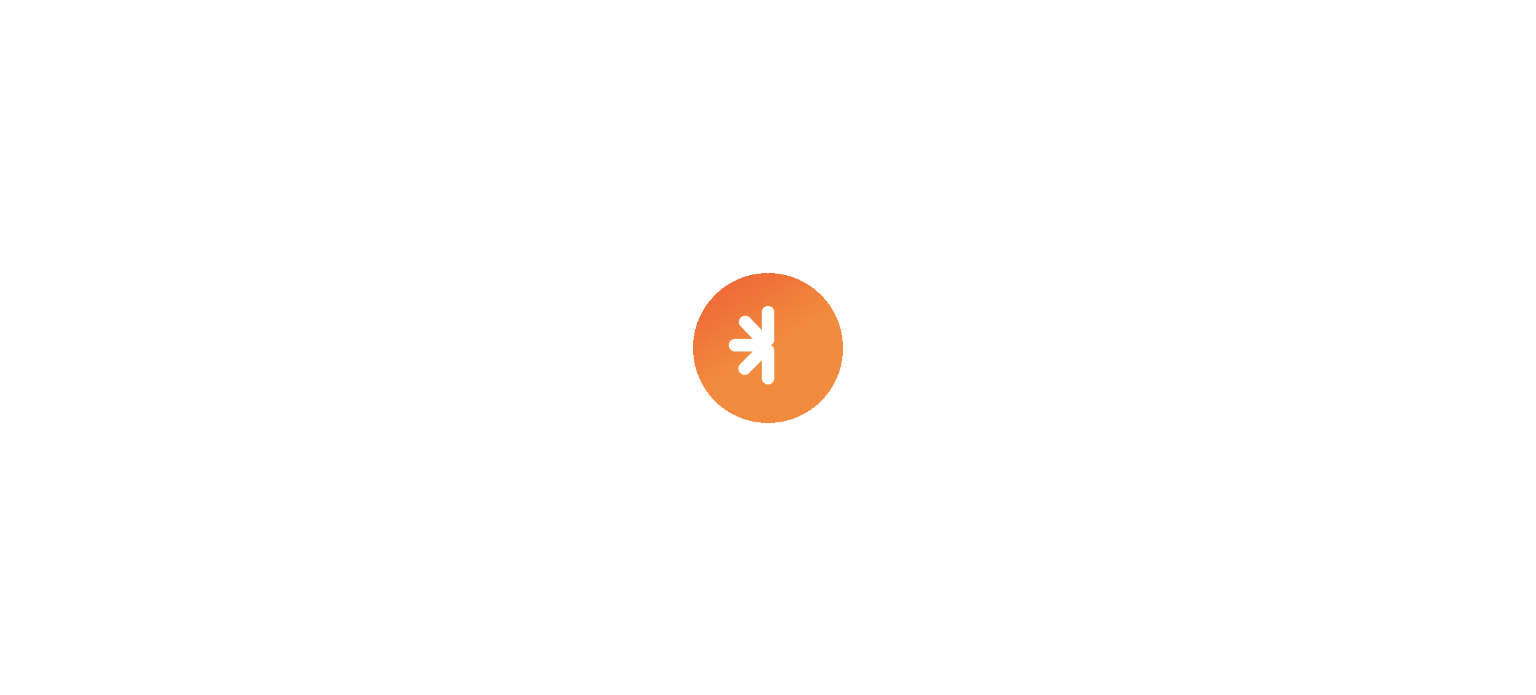 scroll, scrollTop: 0, scrollLeft: 0, axis: both 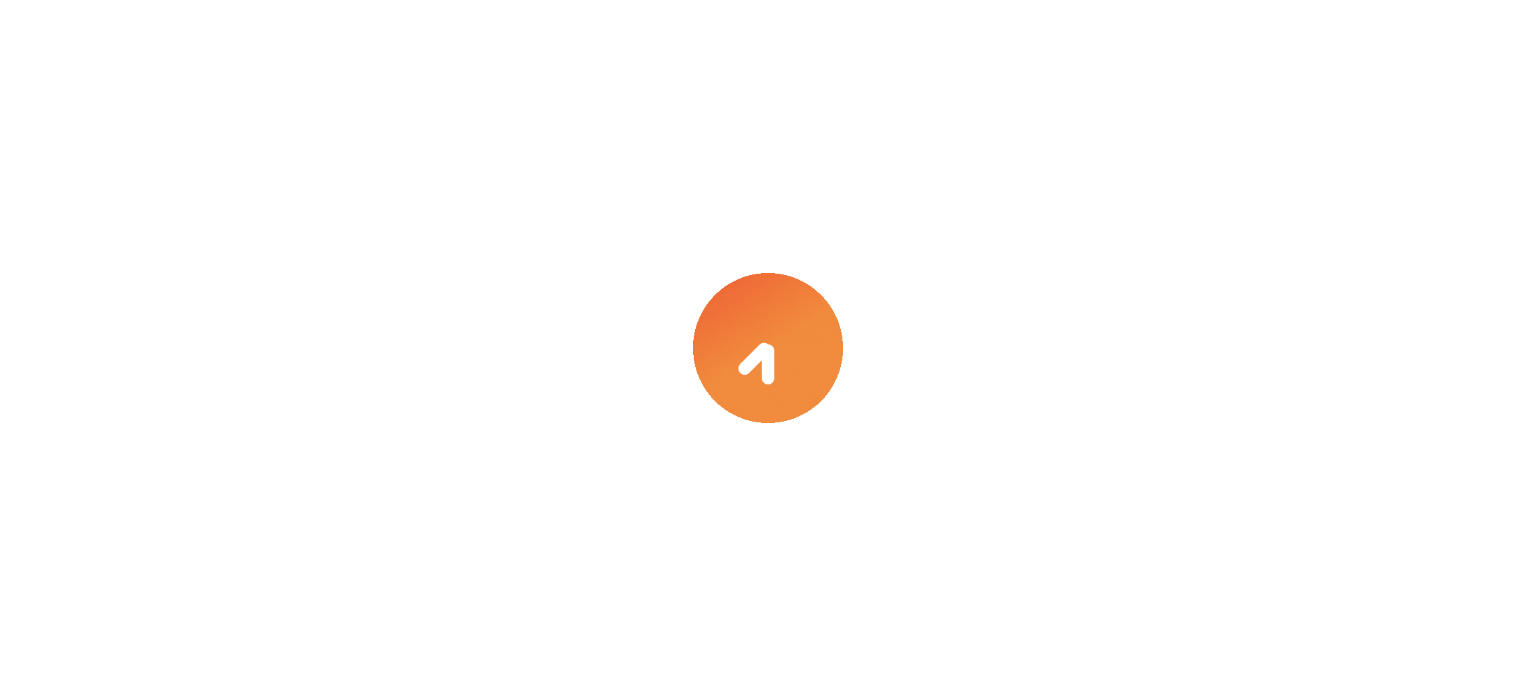 select on "***" 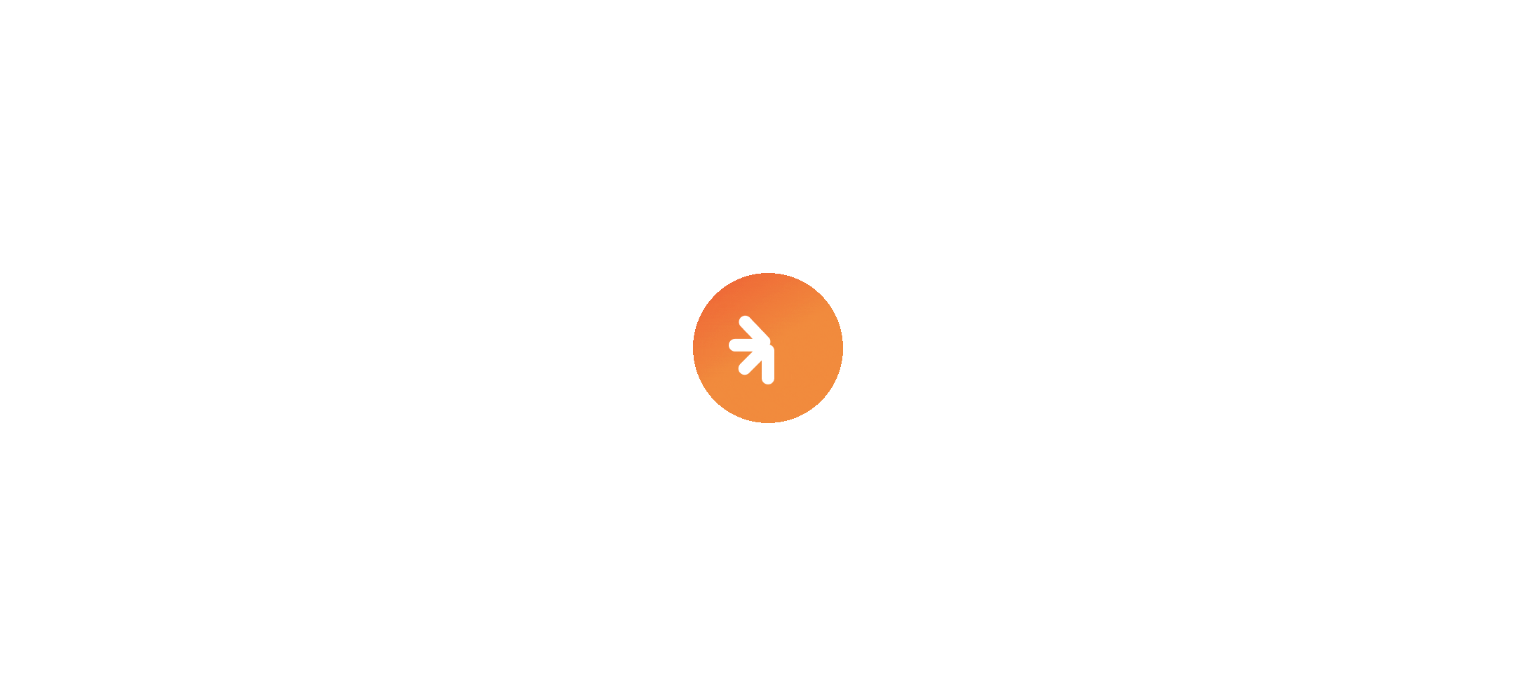 select on "****" 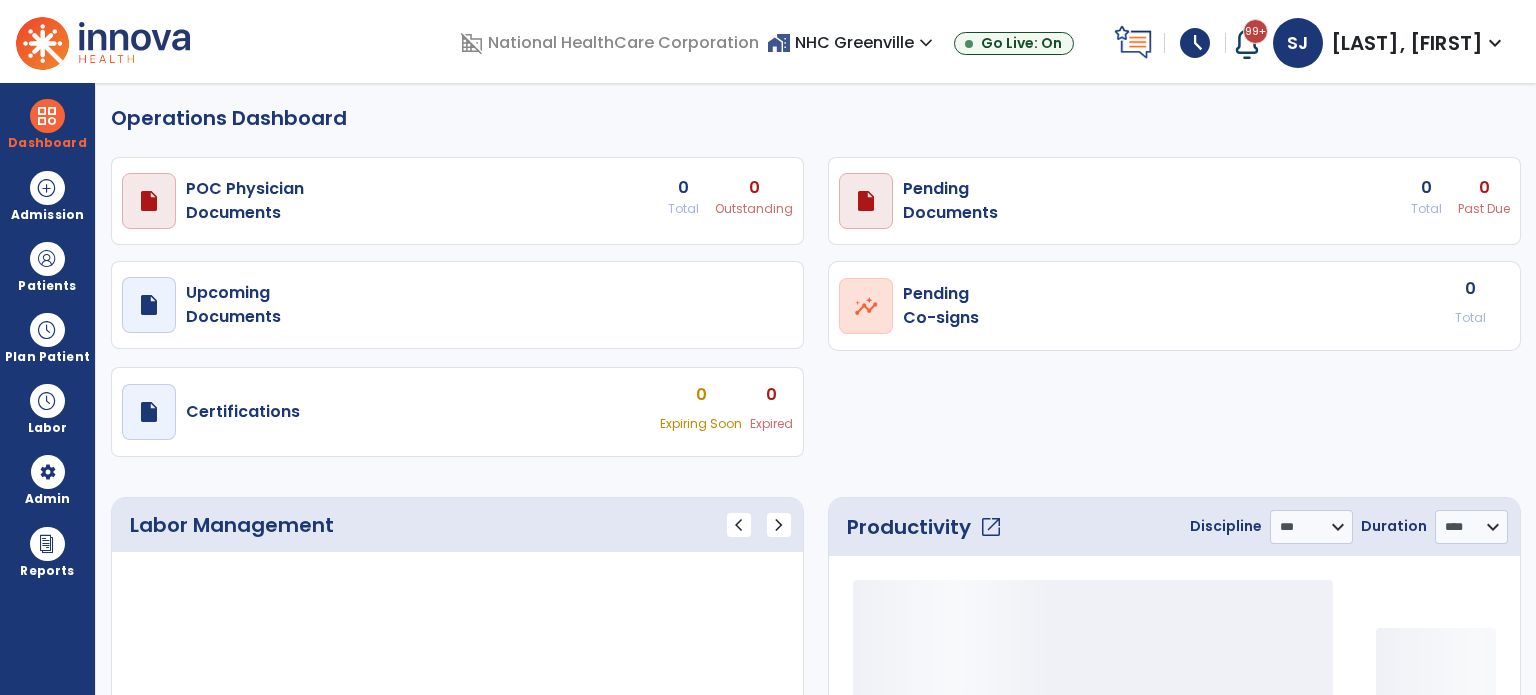 select on "***" 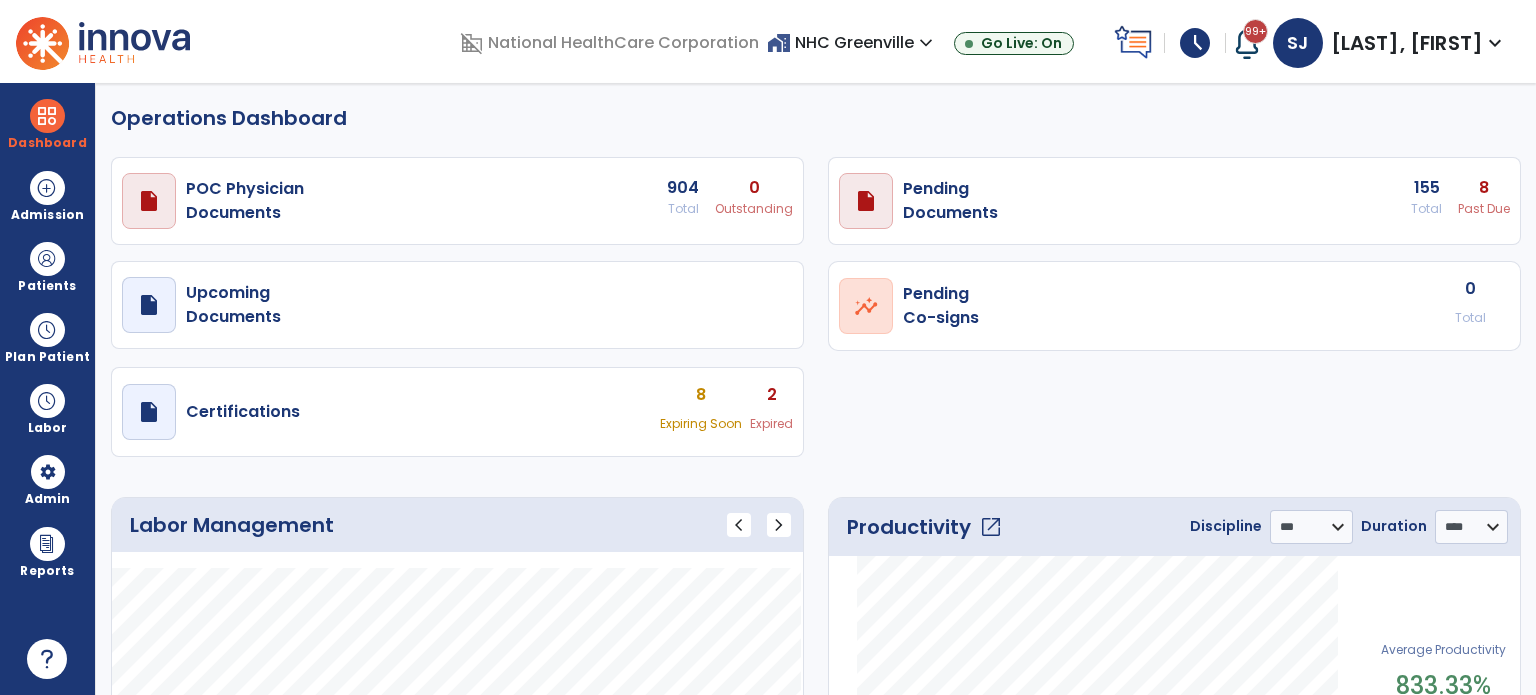 click at bounding box center (47, 259) 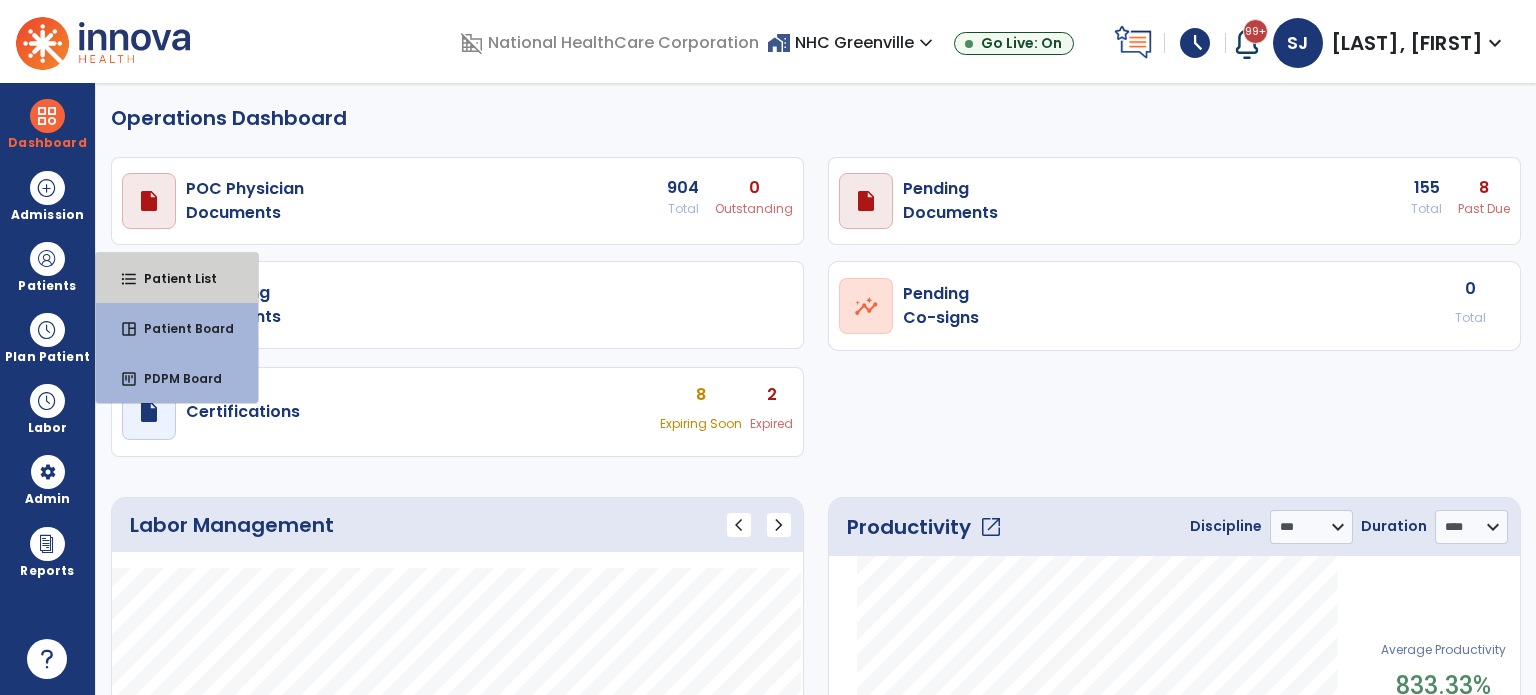 click on "format_list_bulleted  Patient List" at bounding box center (177, 278) 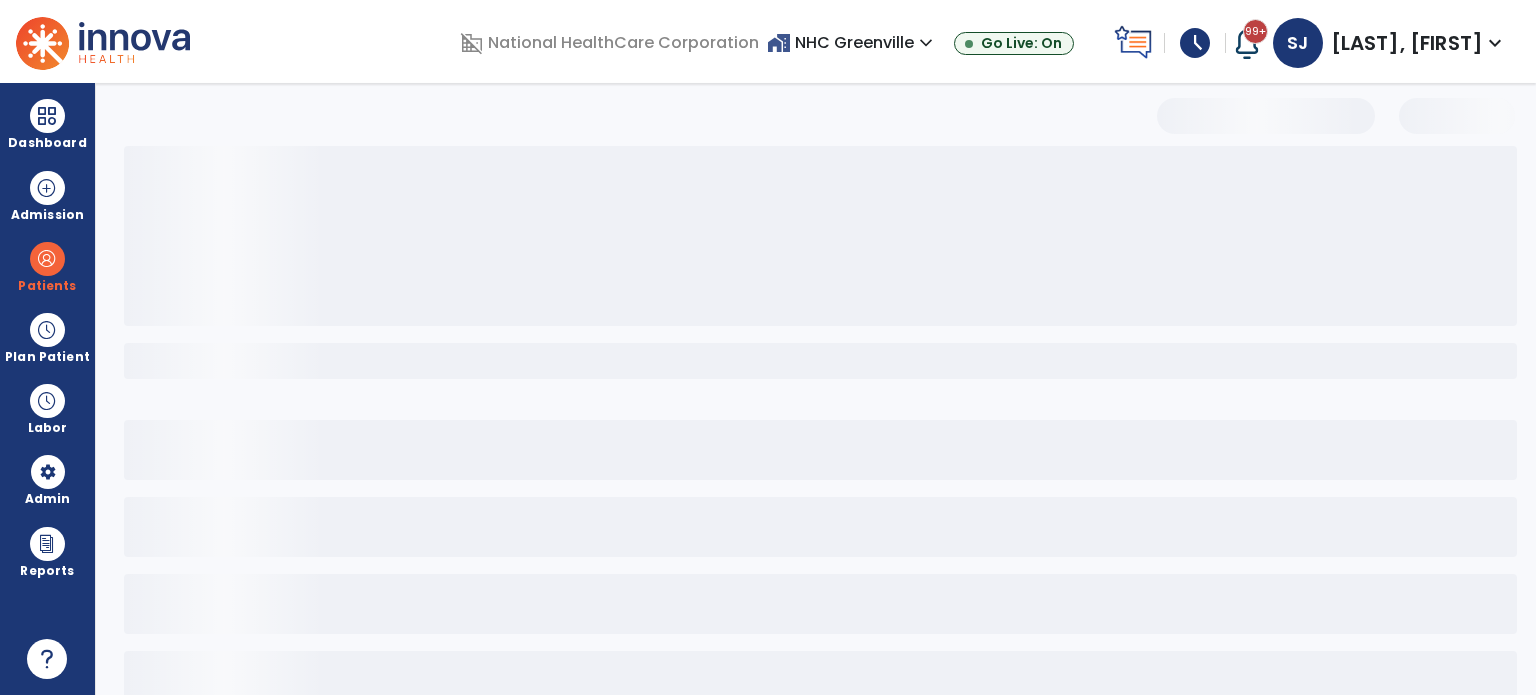 select on "***" 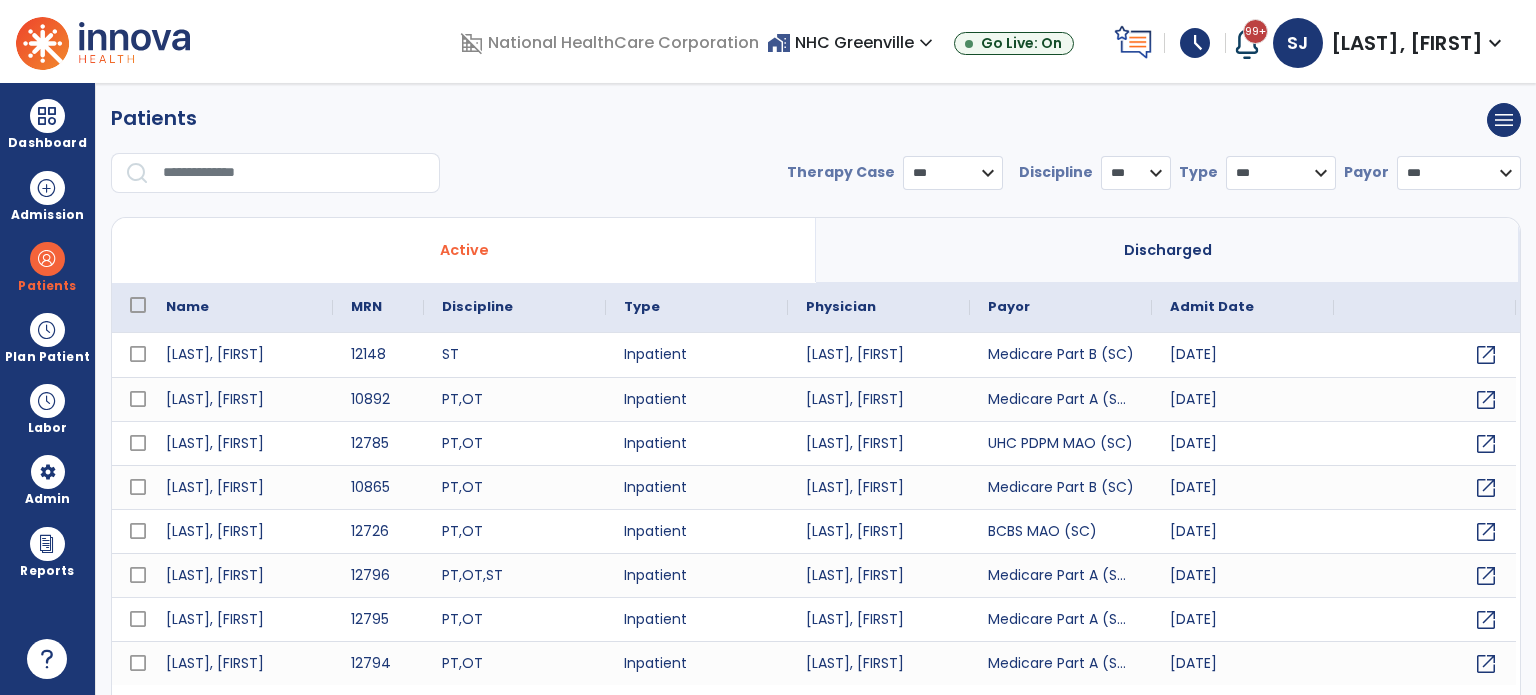 click at bounding box center (294, 173) 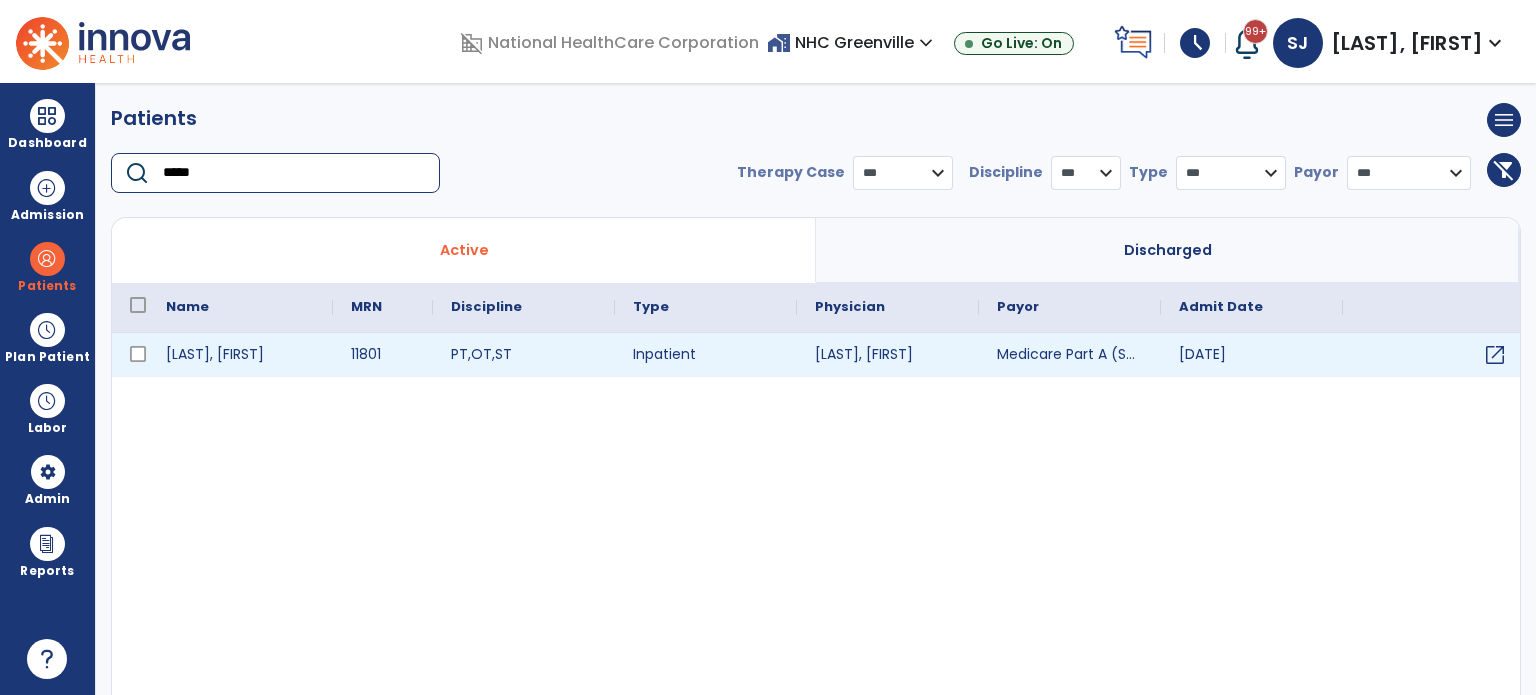 type on "*****" 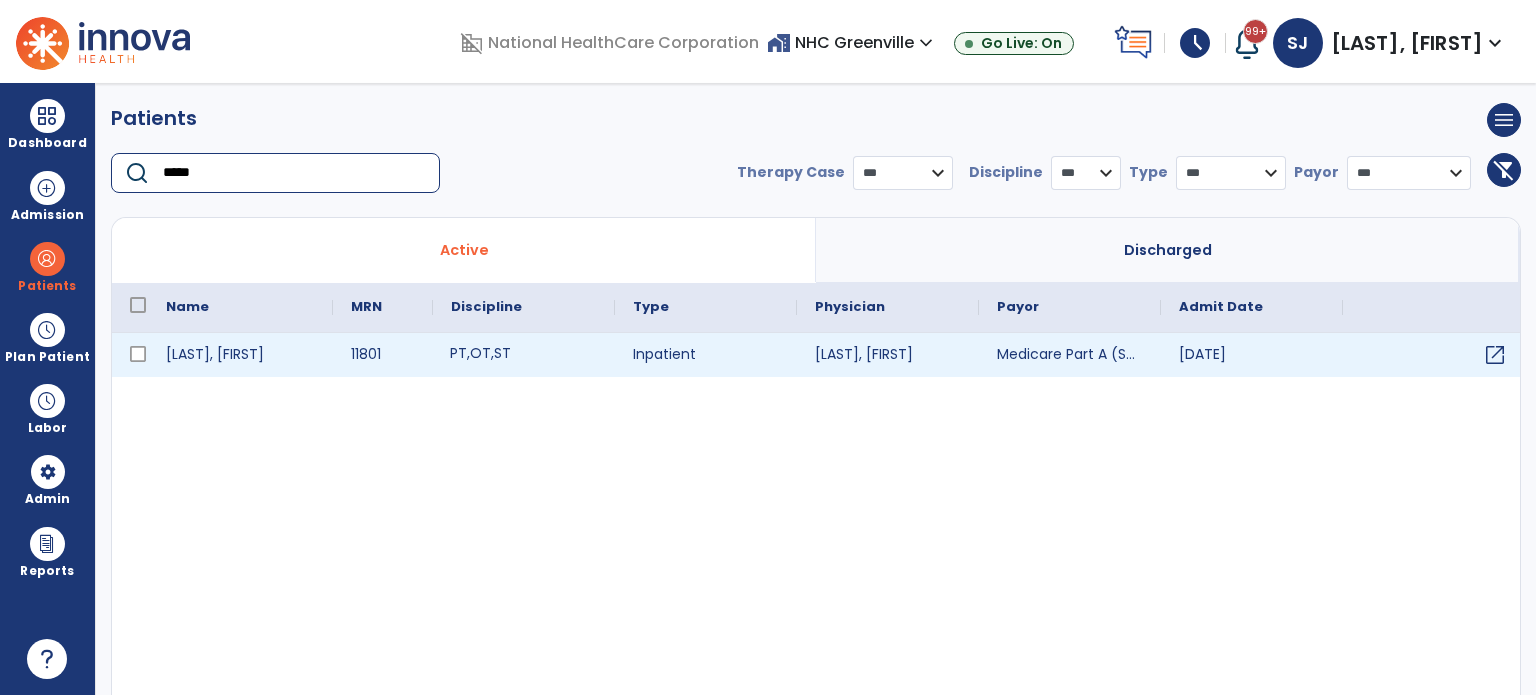 click on "PT , OT , ST" at bounding box center [524, 355] 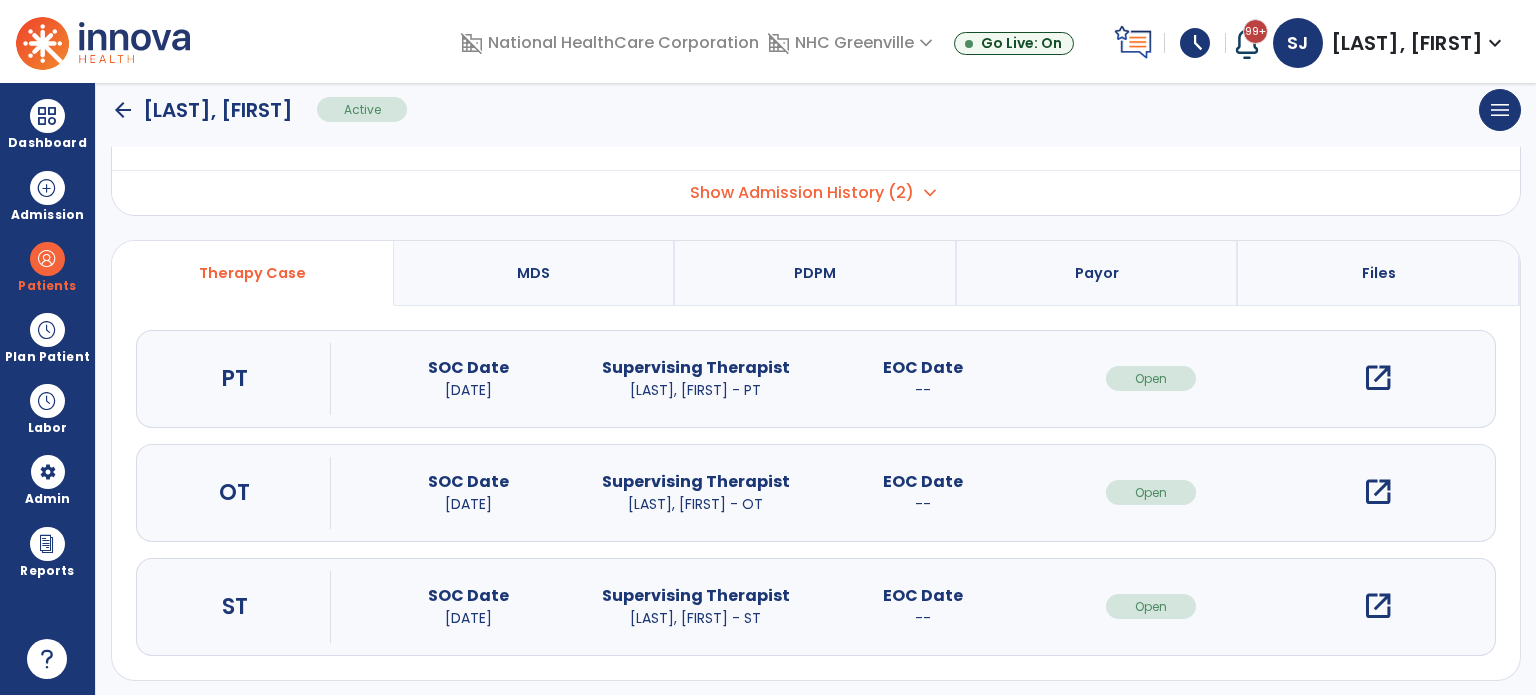 scroll, scrollTop: 107, scrollLeft: 0, axis: vertical 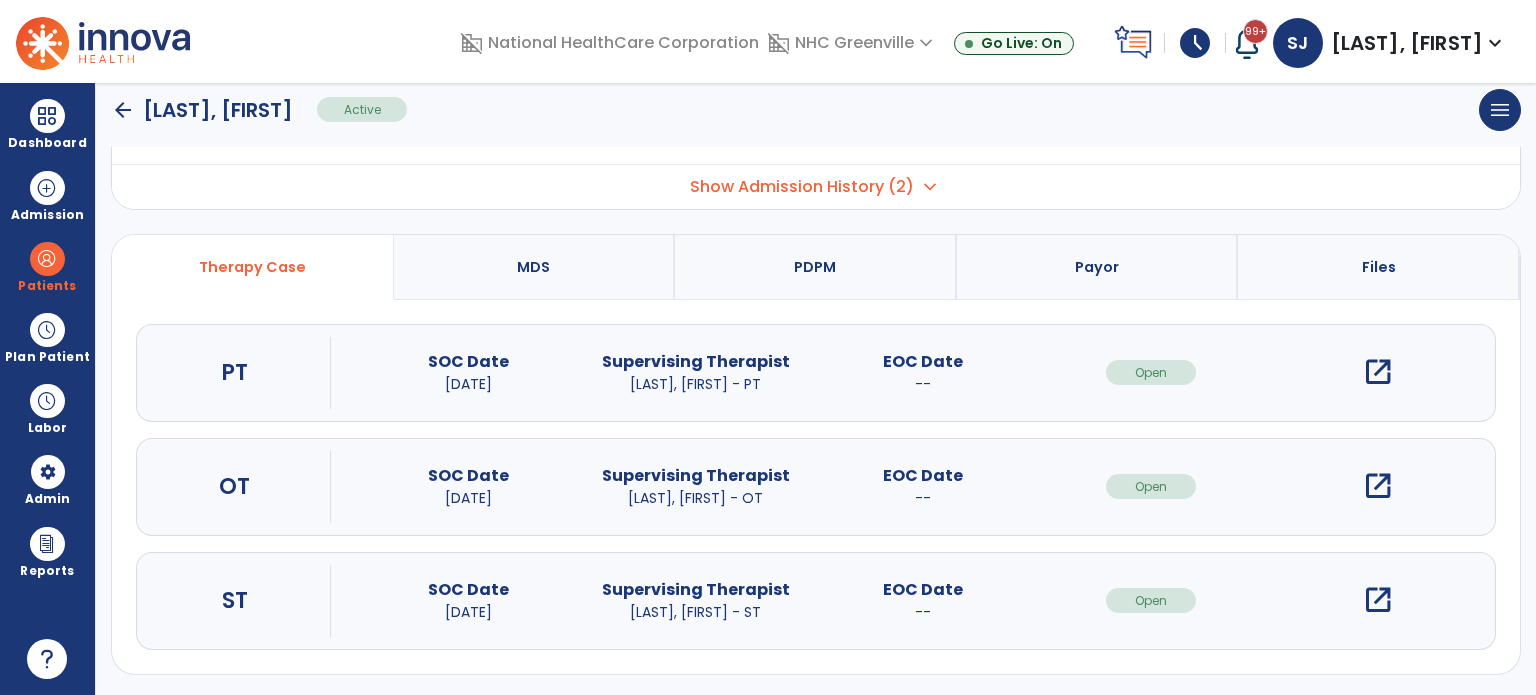click on "open_in_new" at bounding box center (1378, 600) 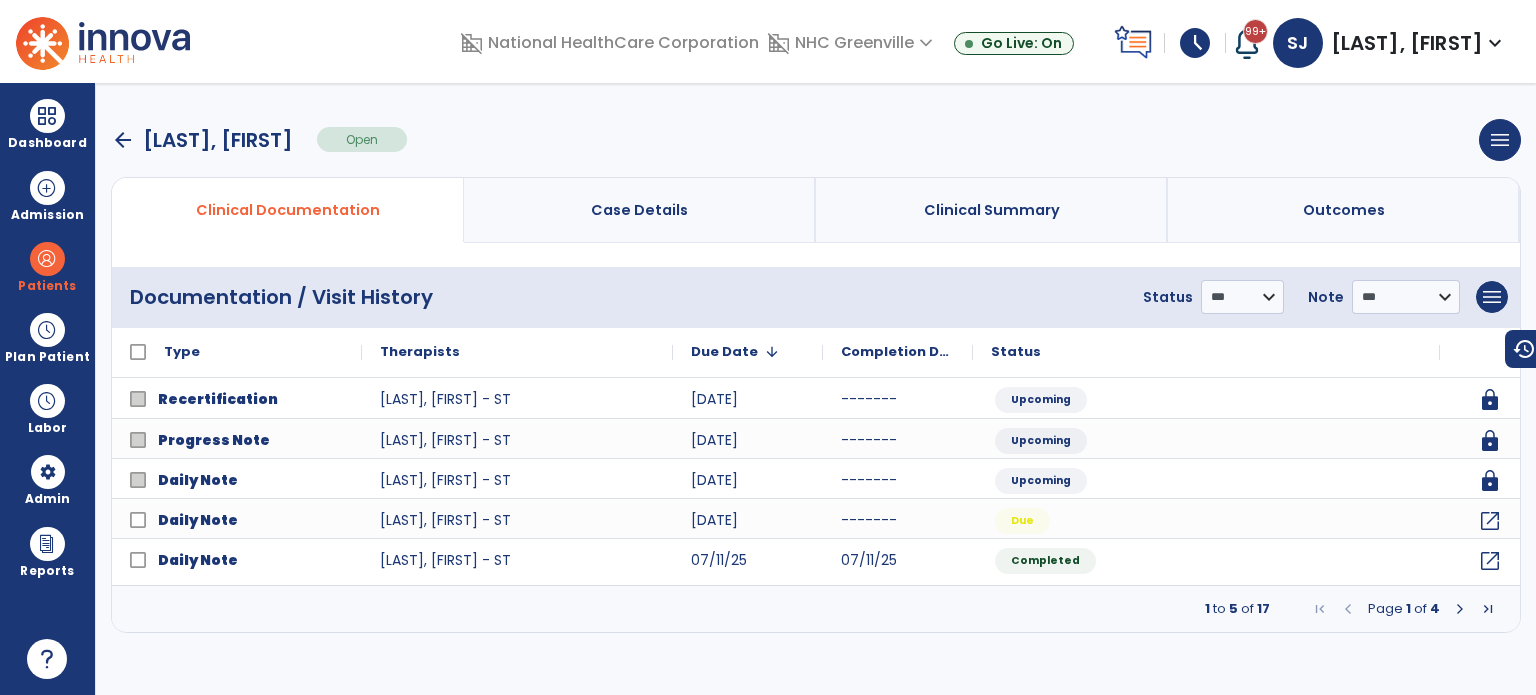 scroll, scrollTop: 0, scrollLeft: 0, axis: both 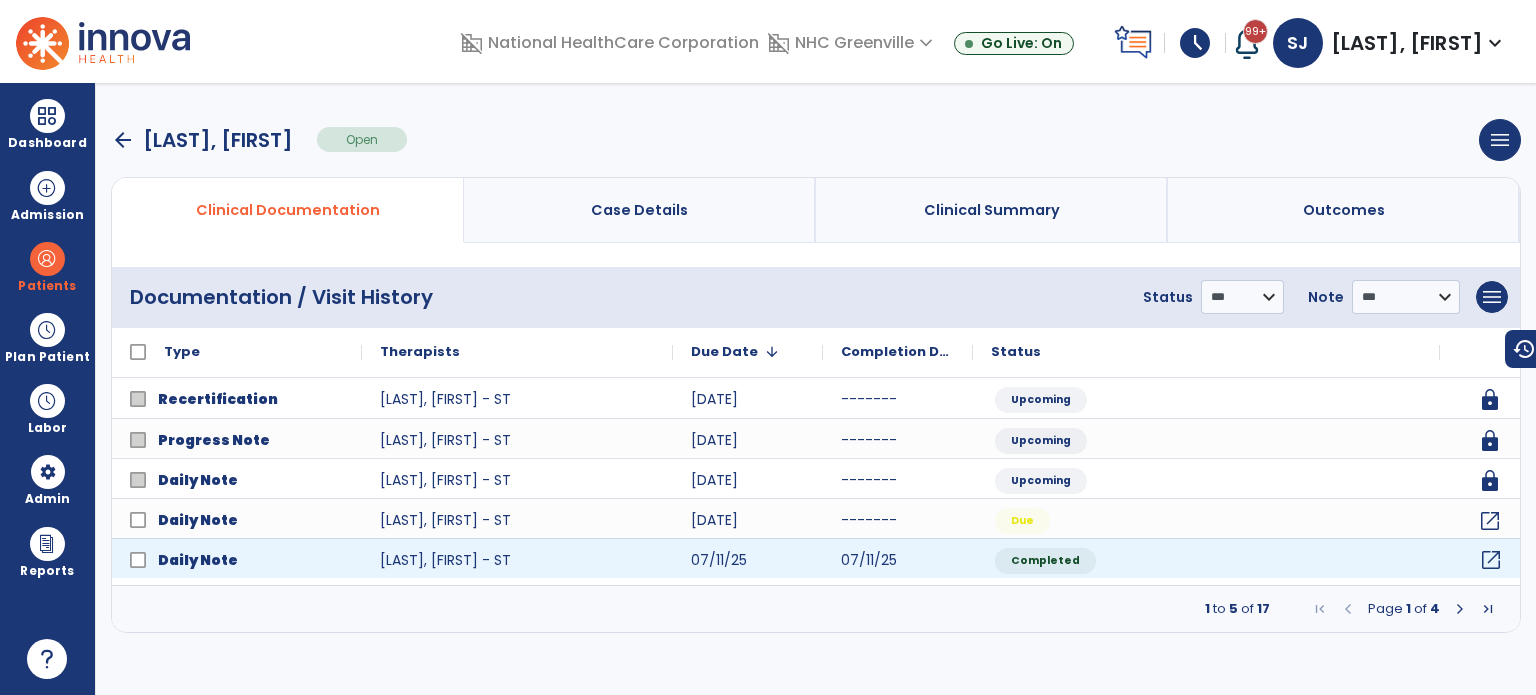 click on "open_in_new" 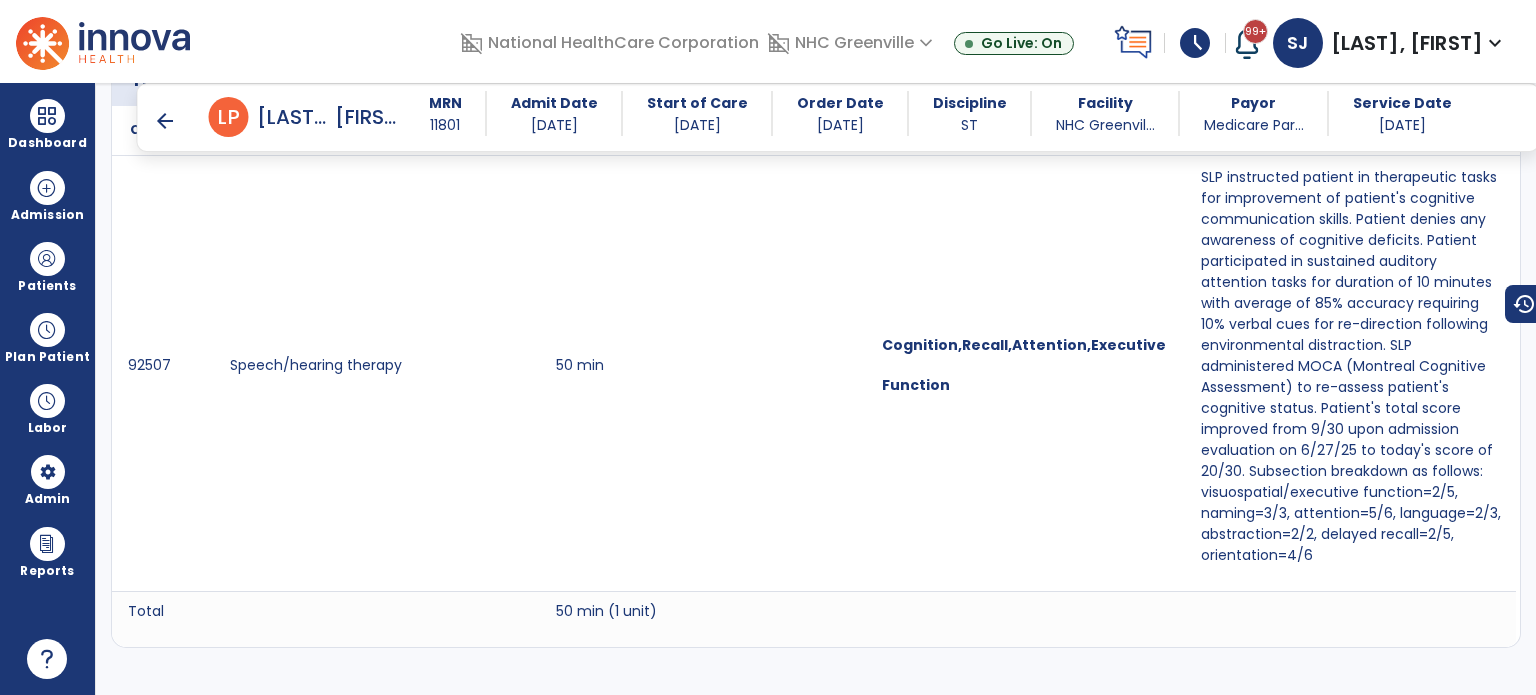 scroll, scrollTop: 1300, scrollLeft: 0, axis: vertical 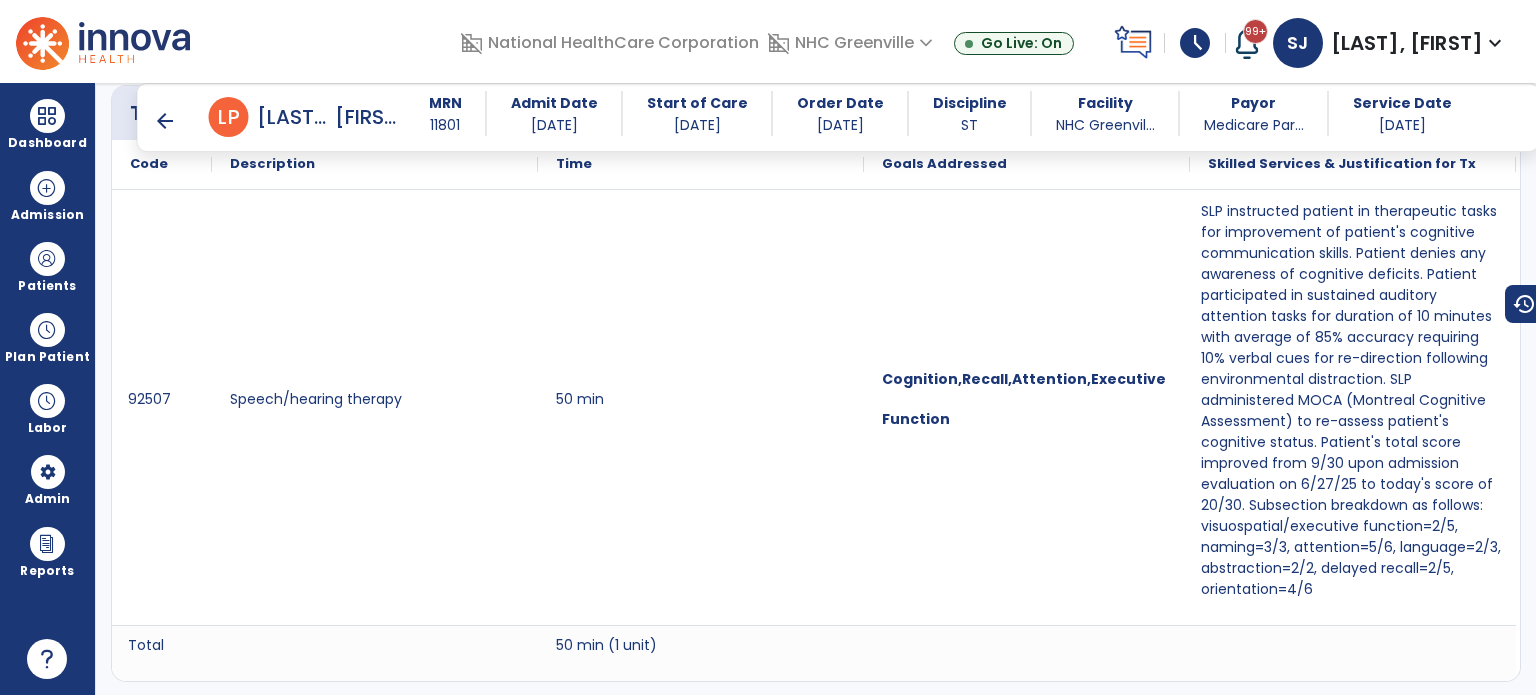click on "arrow_back" at bounding box center [165, 121] 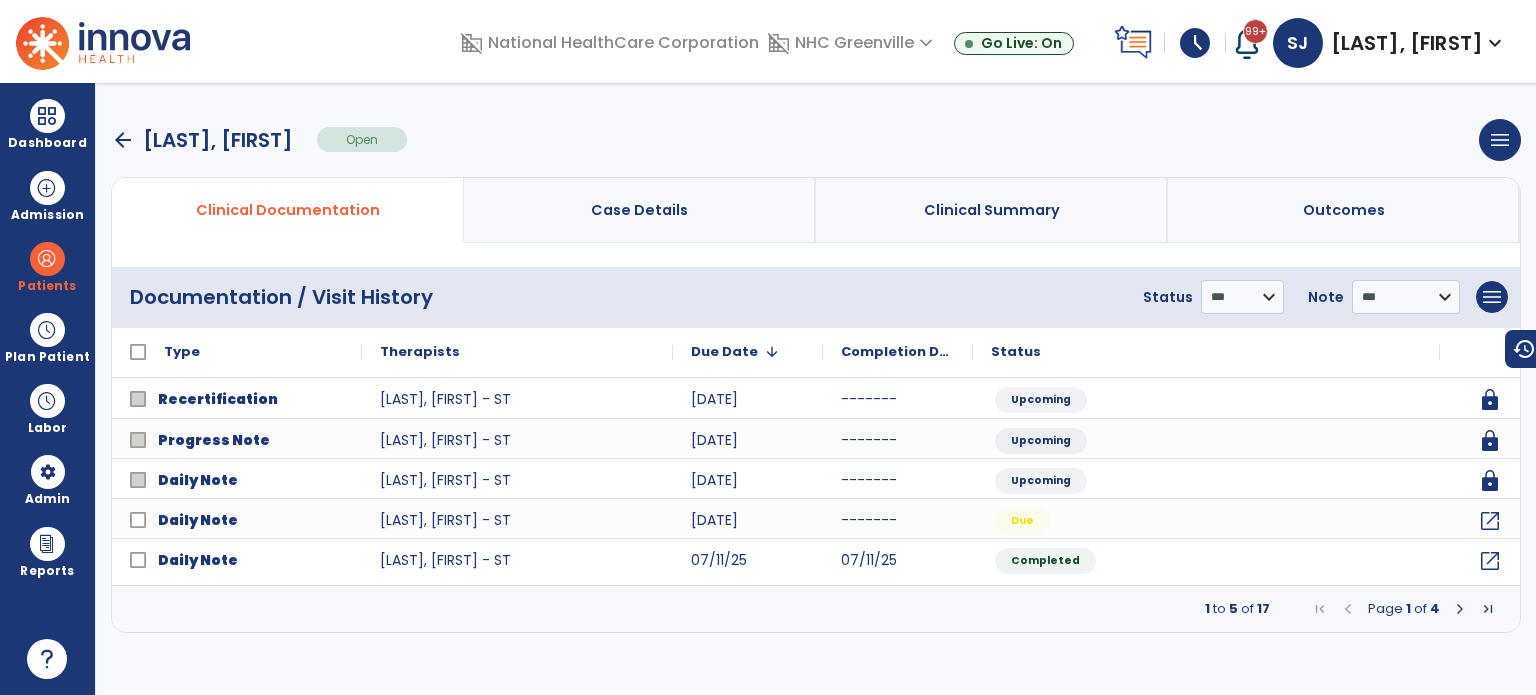 scroll, scrollTop: 0, scrollLeft: 0, axis: both 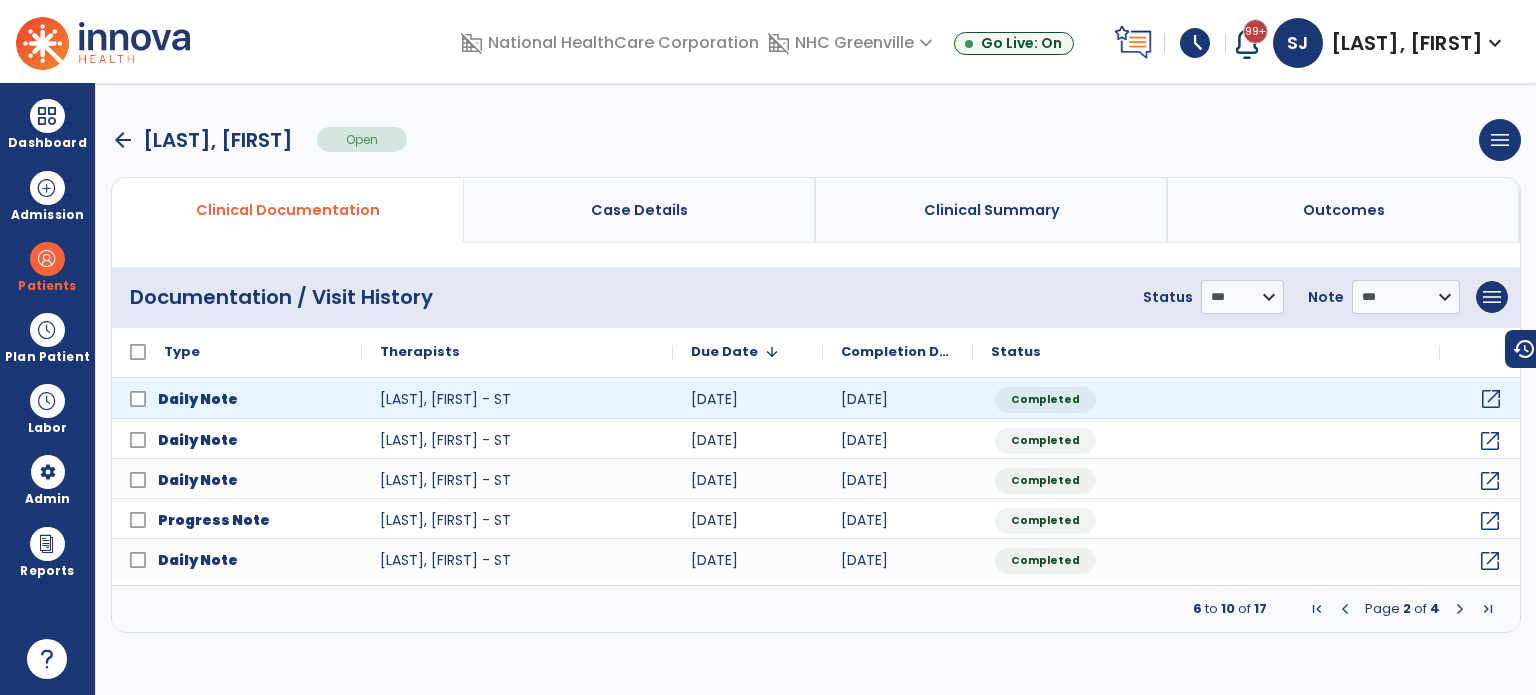 click on "open_in_new" 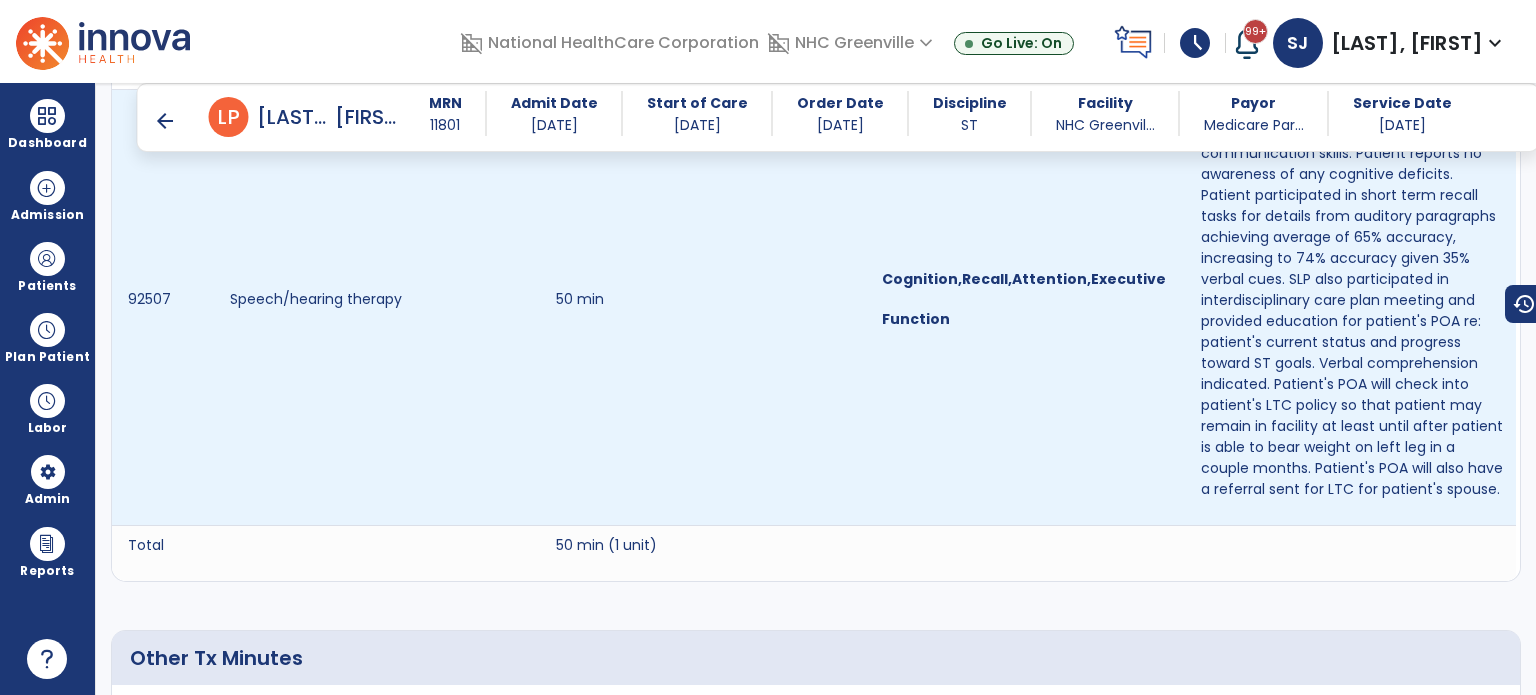scroll, scrollTop: 1300, scrollLeft: 0, axis: vertical 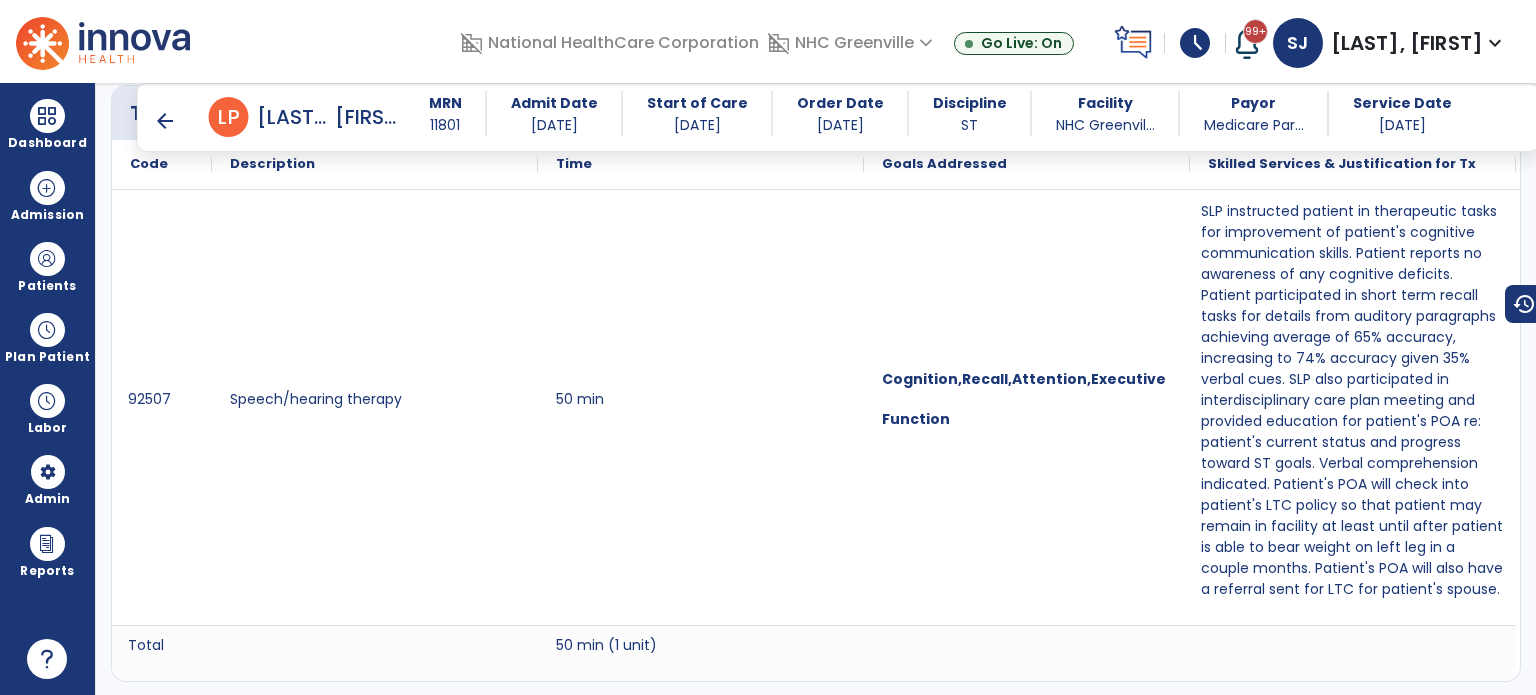 click on "arrow_back" at bounding box center (165, 121) 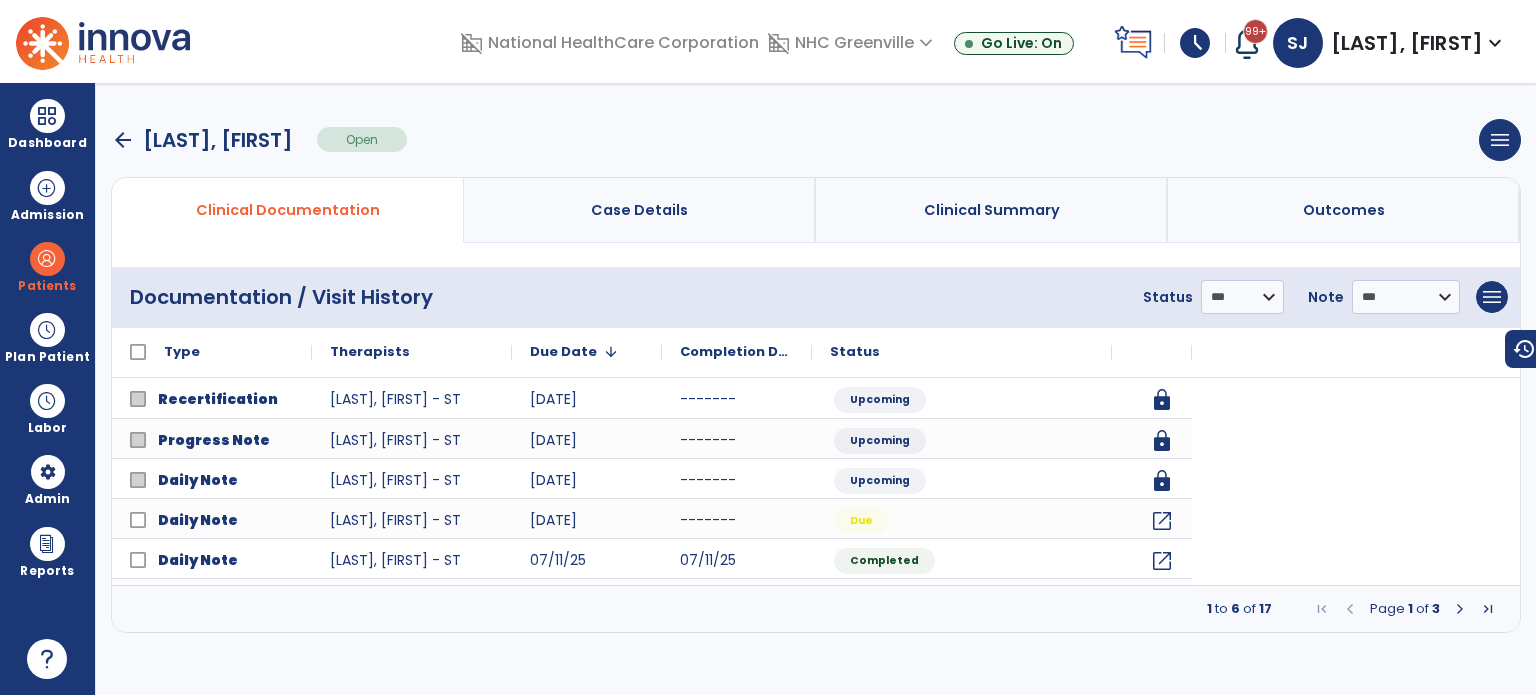 scroll, scrollTop: 0, scrollLeft: 0, axis: both 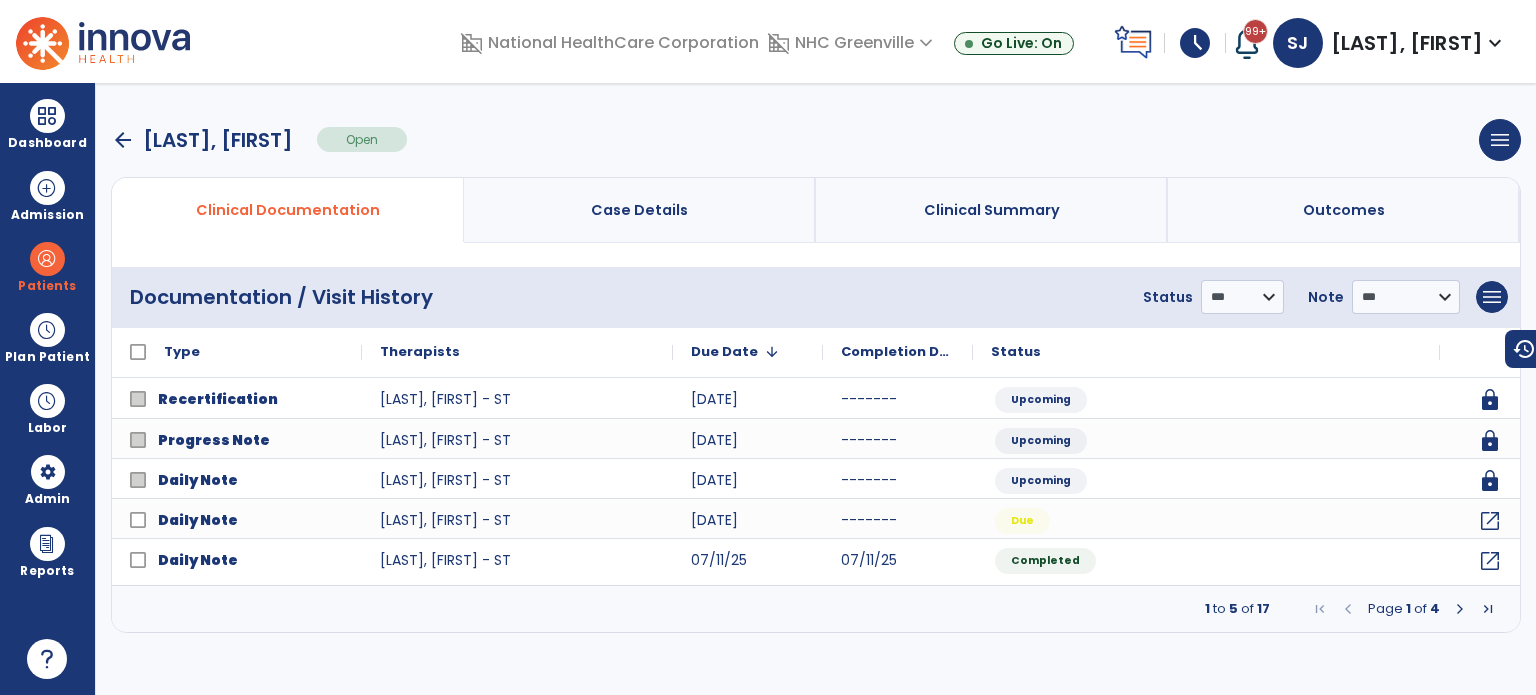 click at bounding box center [1460, 609] 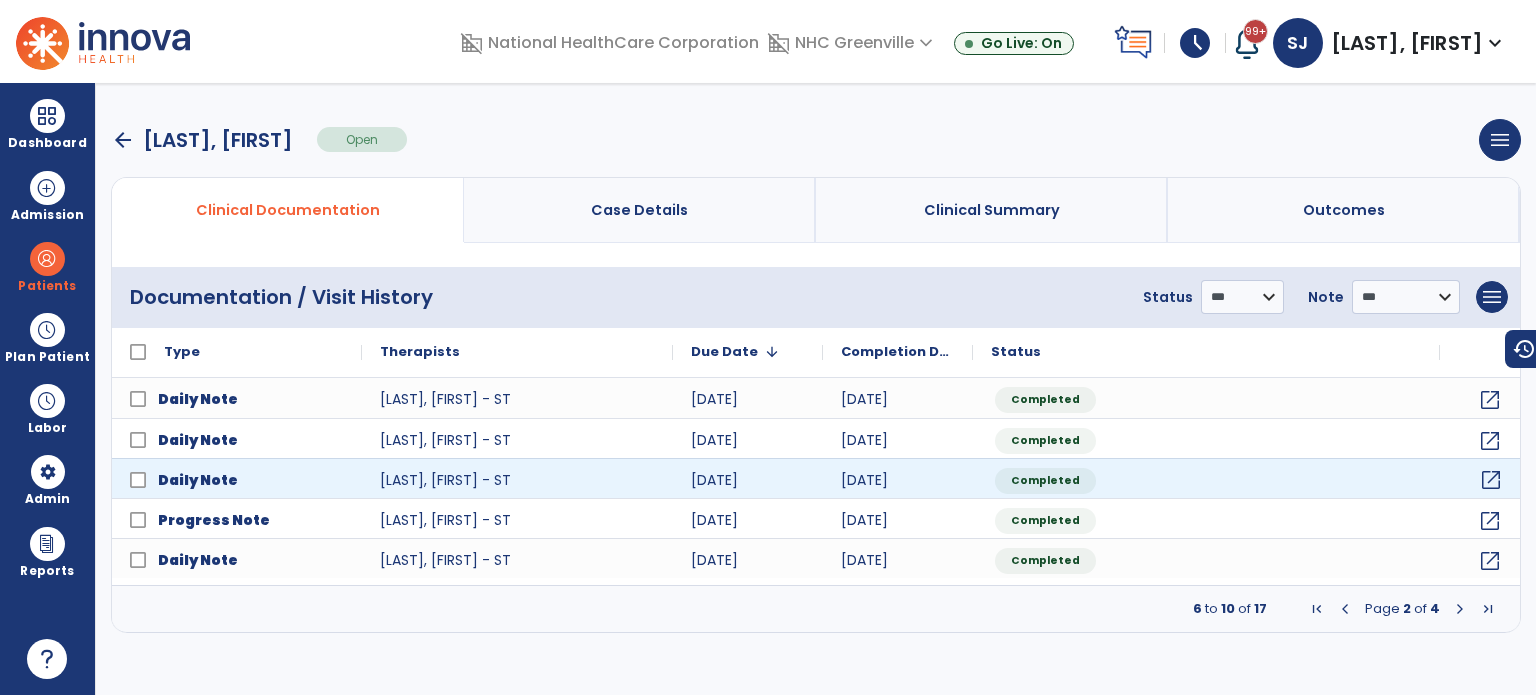click on "open_in_new" 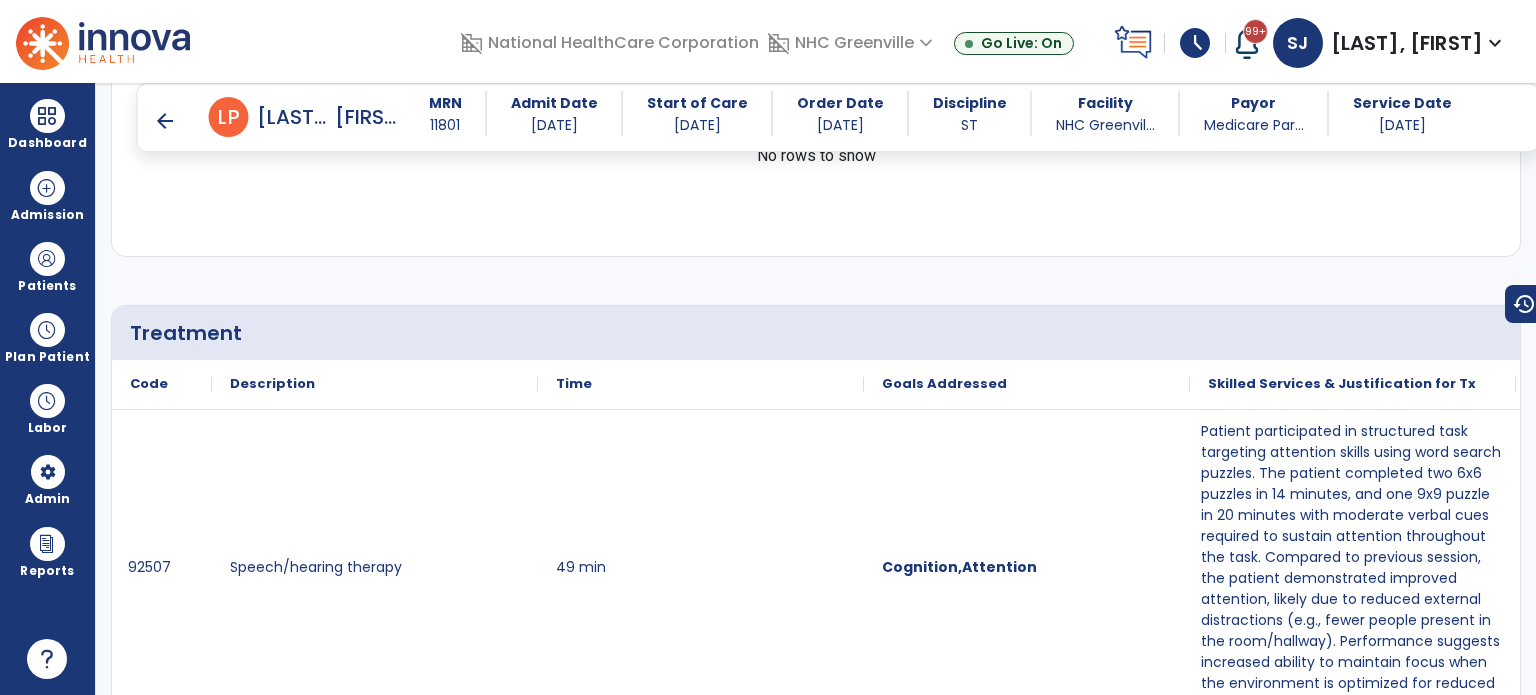 scroll, scrollTop: 1200, scrollLeft: 0, axis: vertical 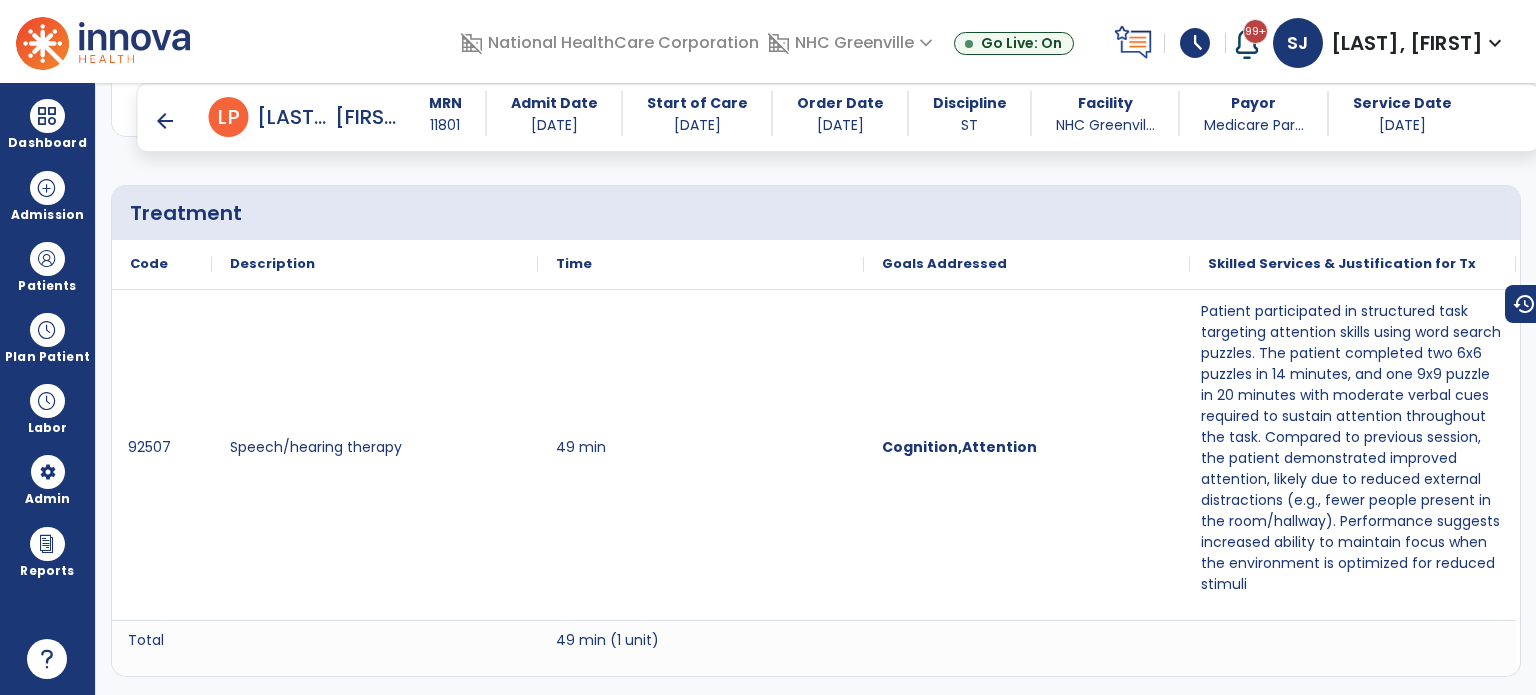 click on "arrow_back" at bounding box center (165, 121) 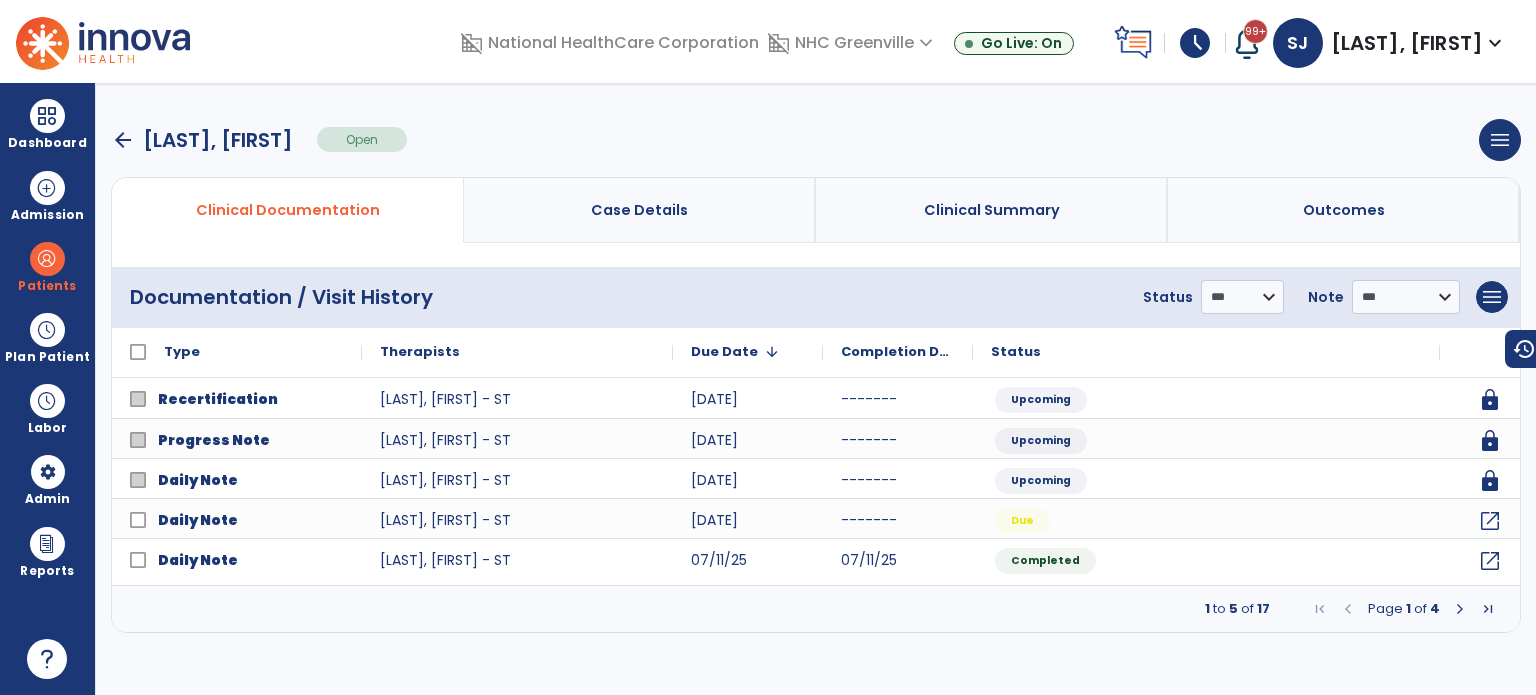 scroll, scrollTop: 0, scrollLeft: 0, axis: both 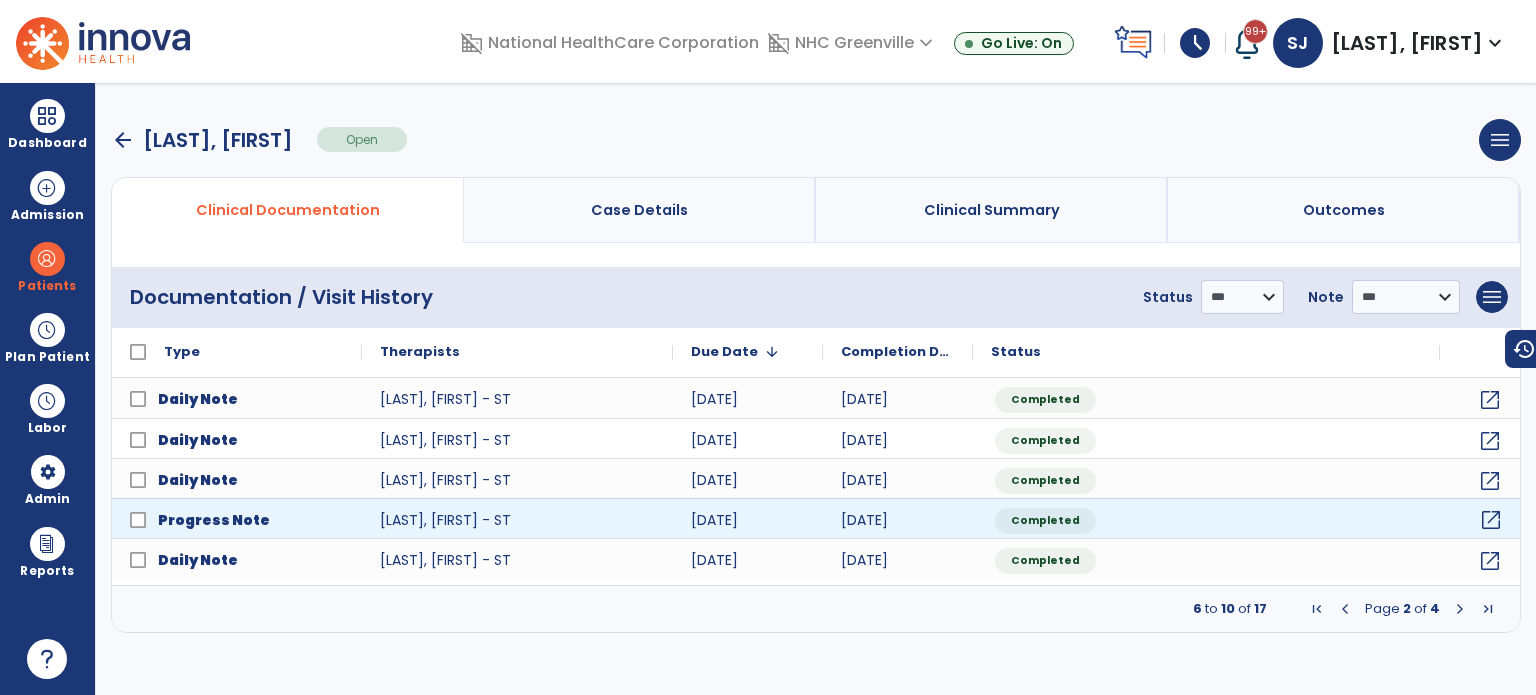 click on "open_in_new" 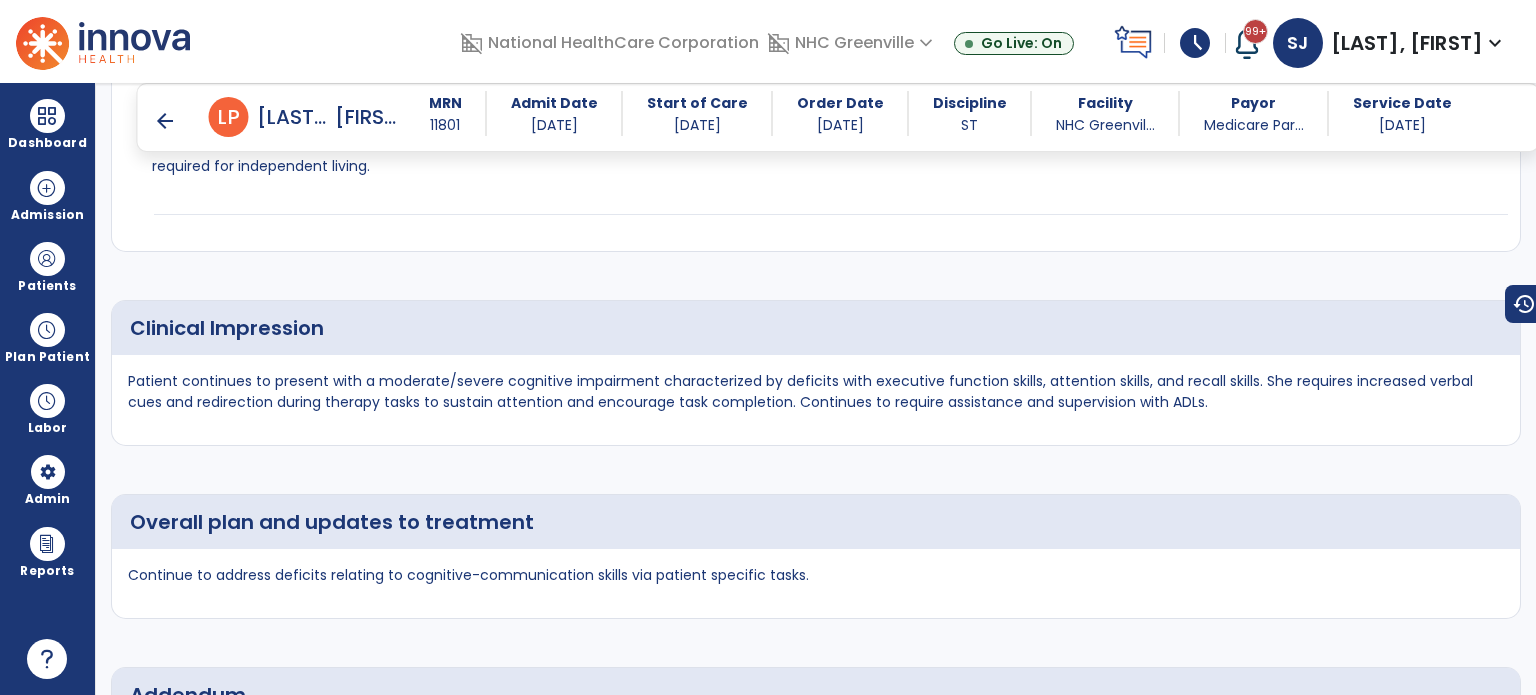 scroll, scrollTop: 1900, scrollLeft: 0, axis: vertical 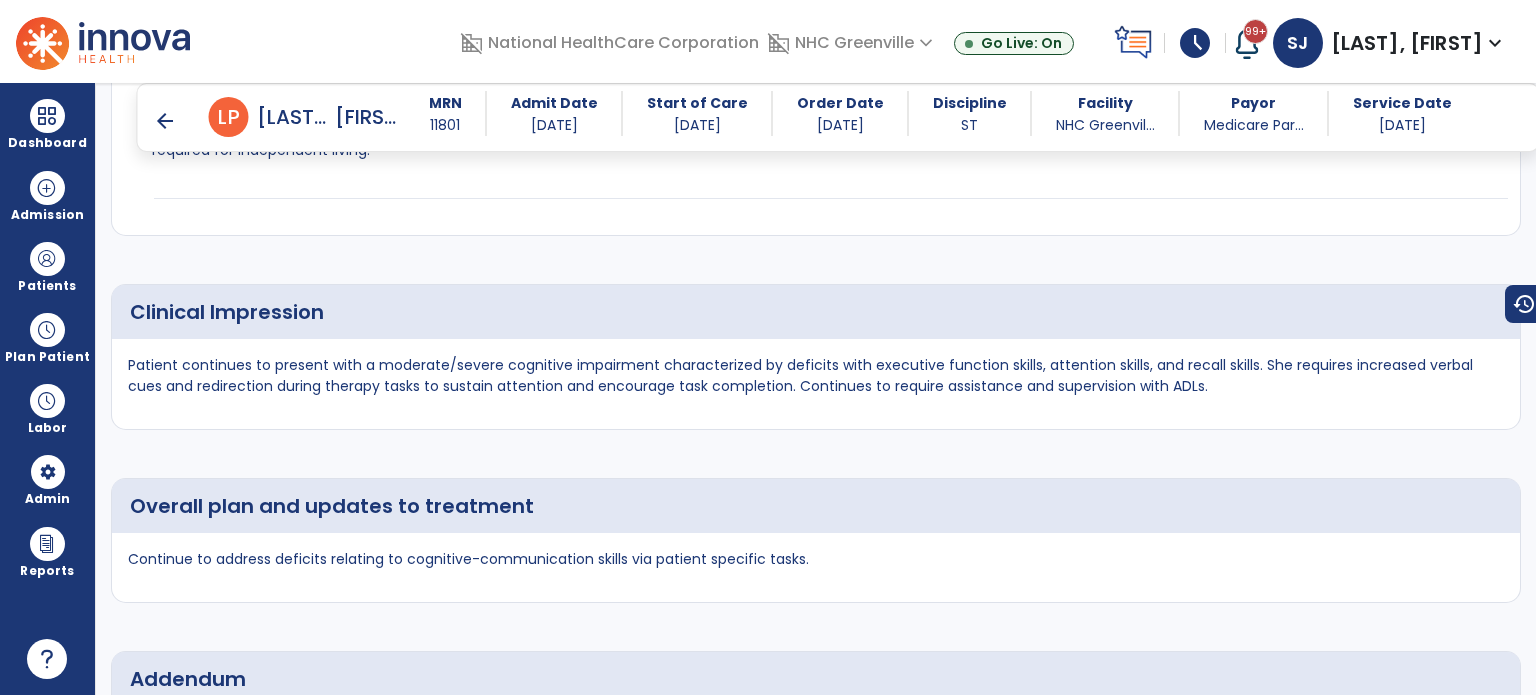 click on "arrow_back" at bounding box center (165, 121) 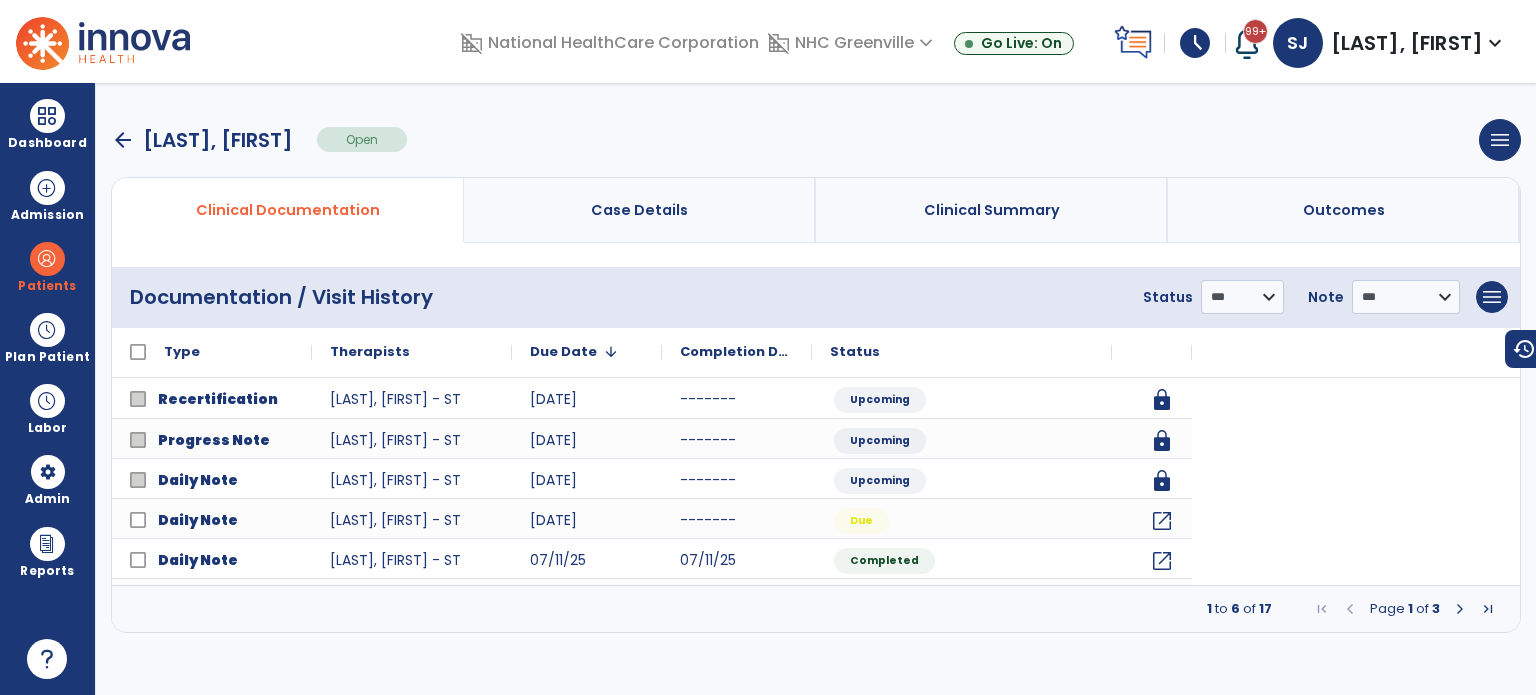 scroll, scrollTop: 0, scrollLeft: 0, axis: both 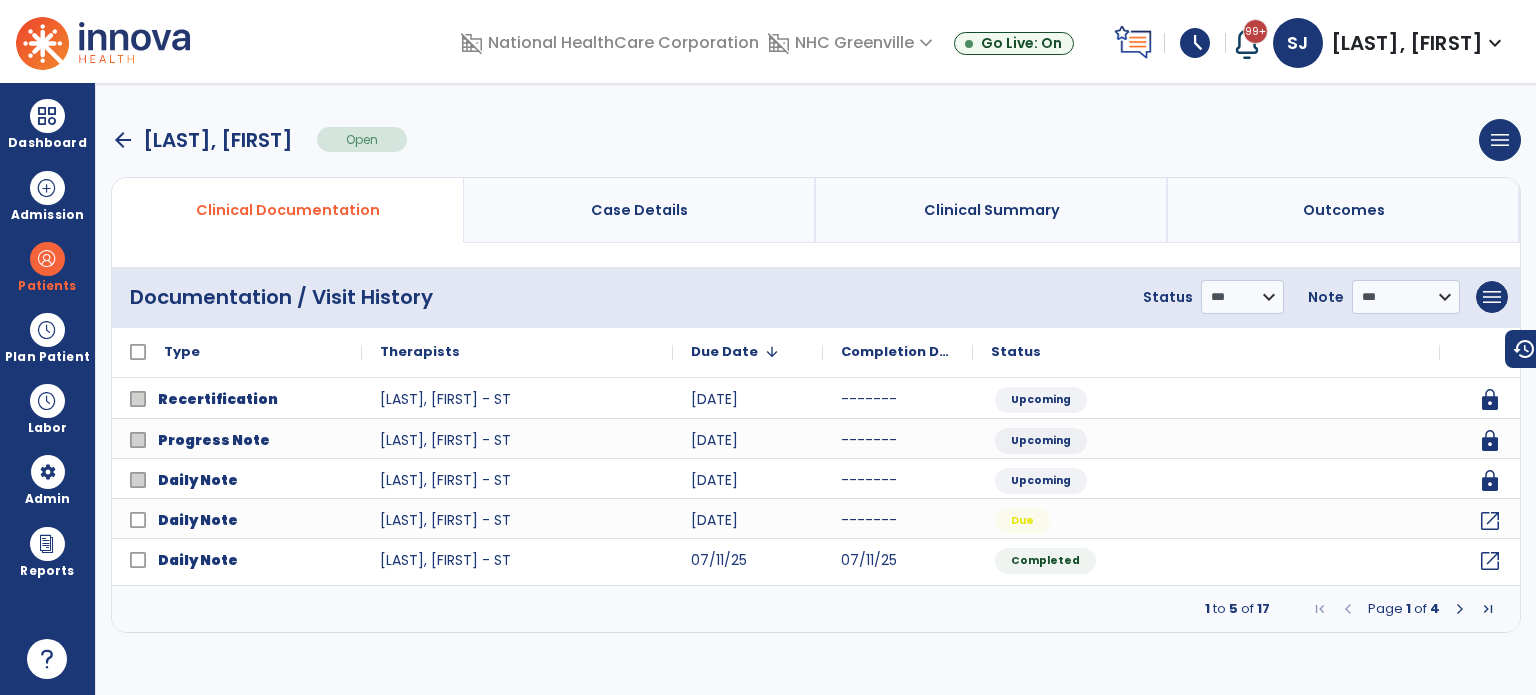 click at bounding box center (1460, 609) 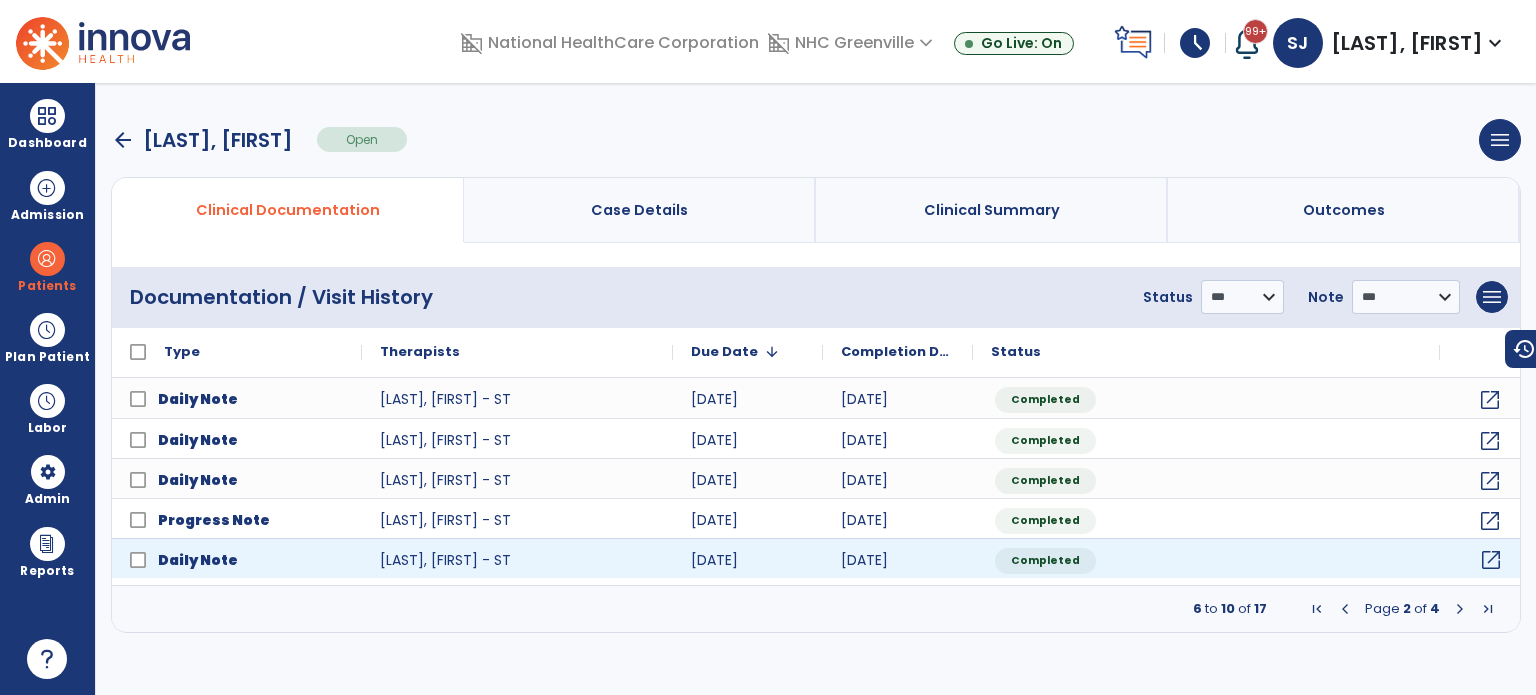 click on "open_in_new" 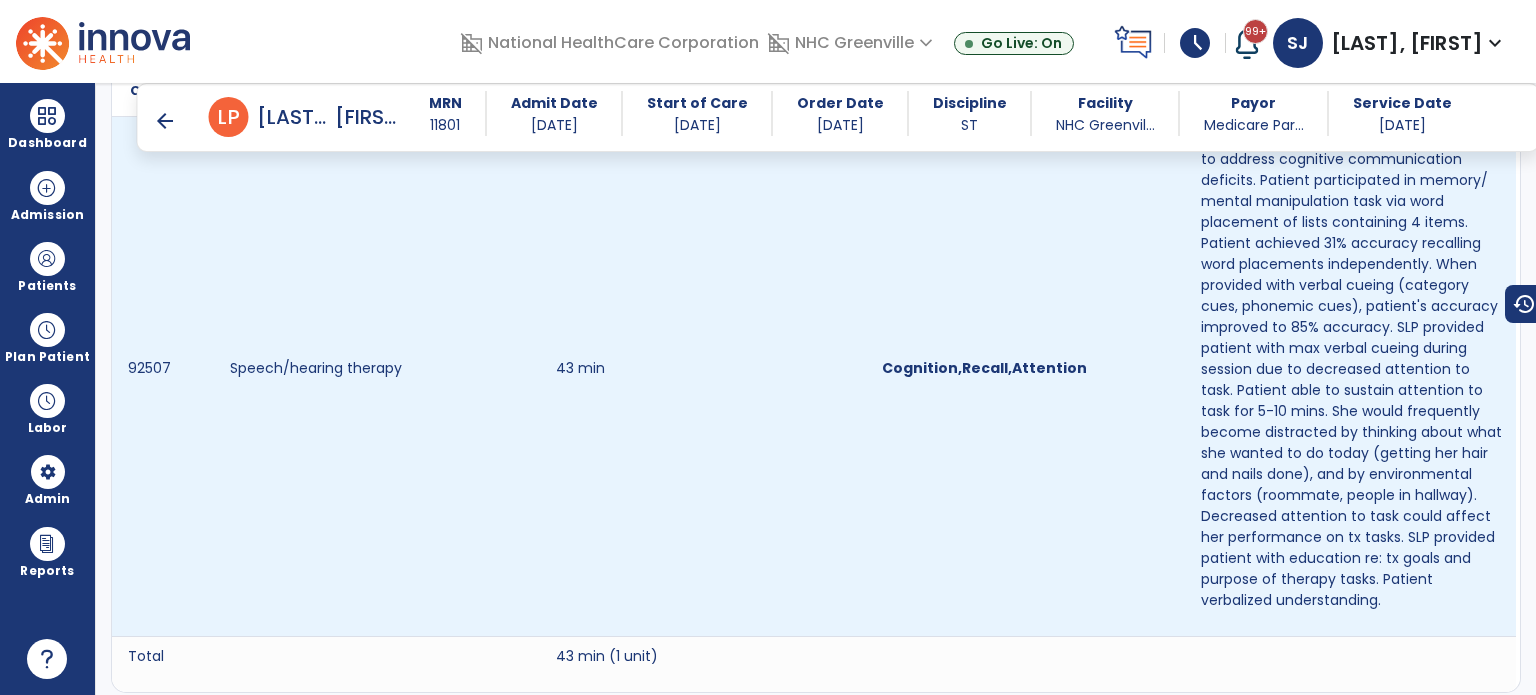 scroll, scrollTop: 1400, scrollLeft: 0, axis: vertical 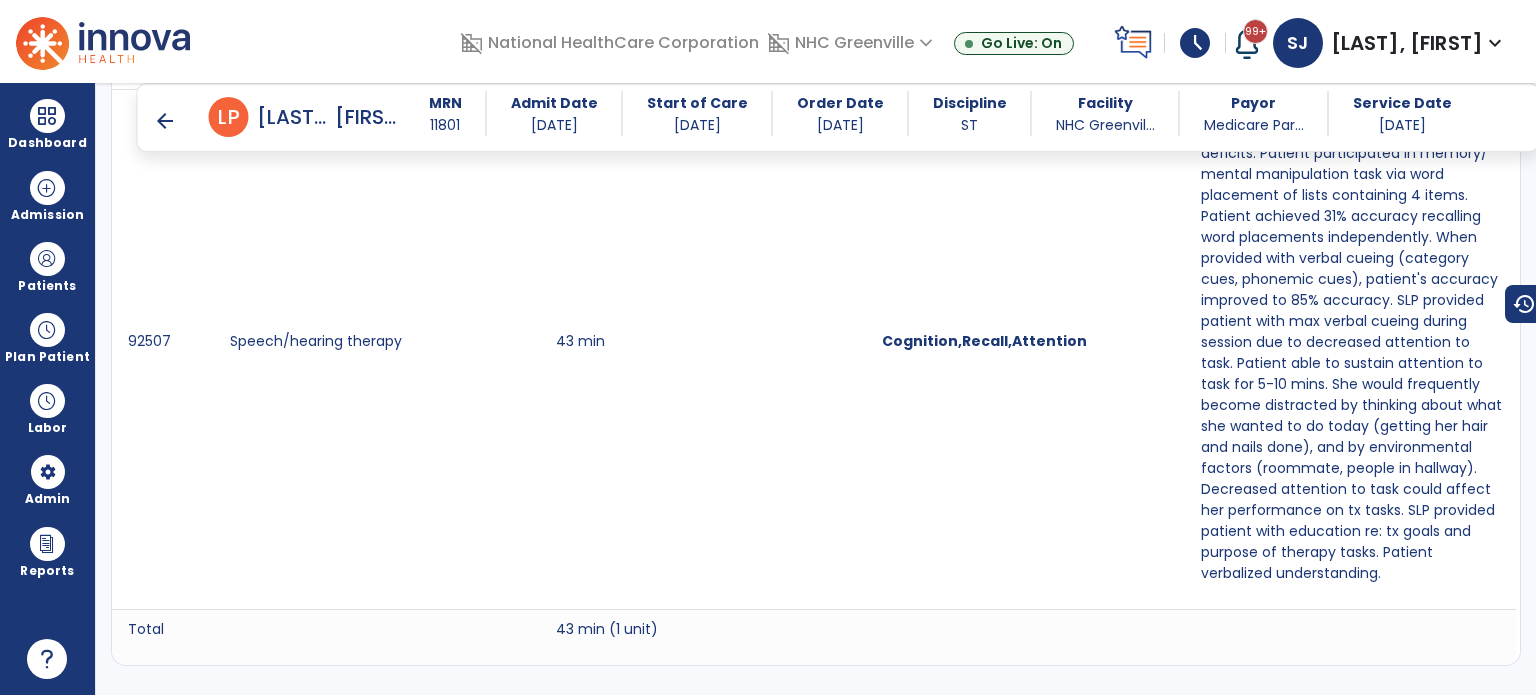 click on "arrow_back" at bounding box center [165, 121] 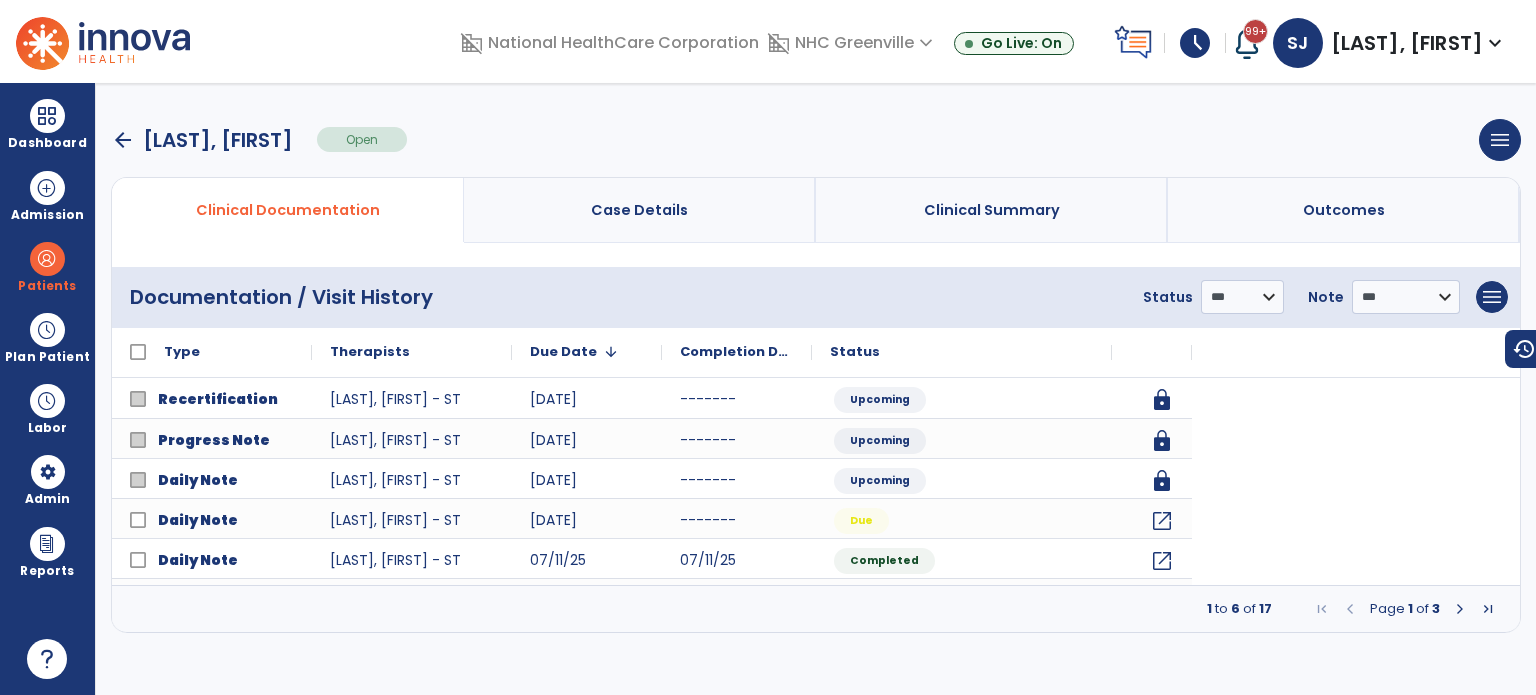 scroll, scrollTop: 0, scrollLeft: 0, axis: both 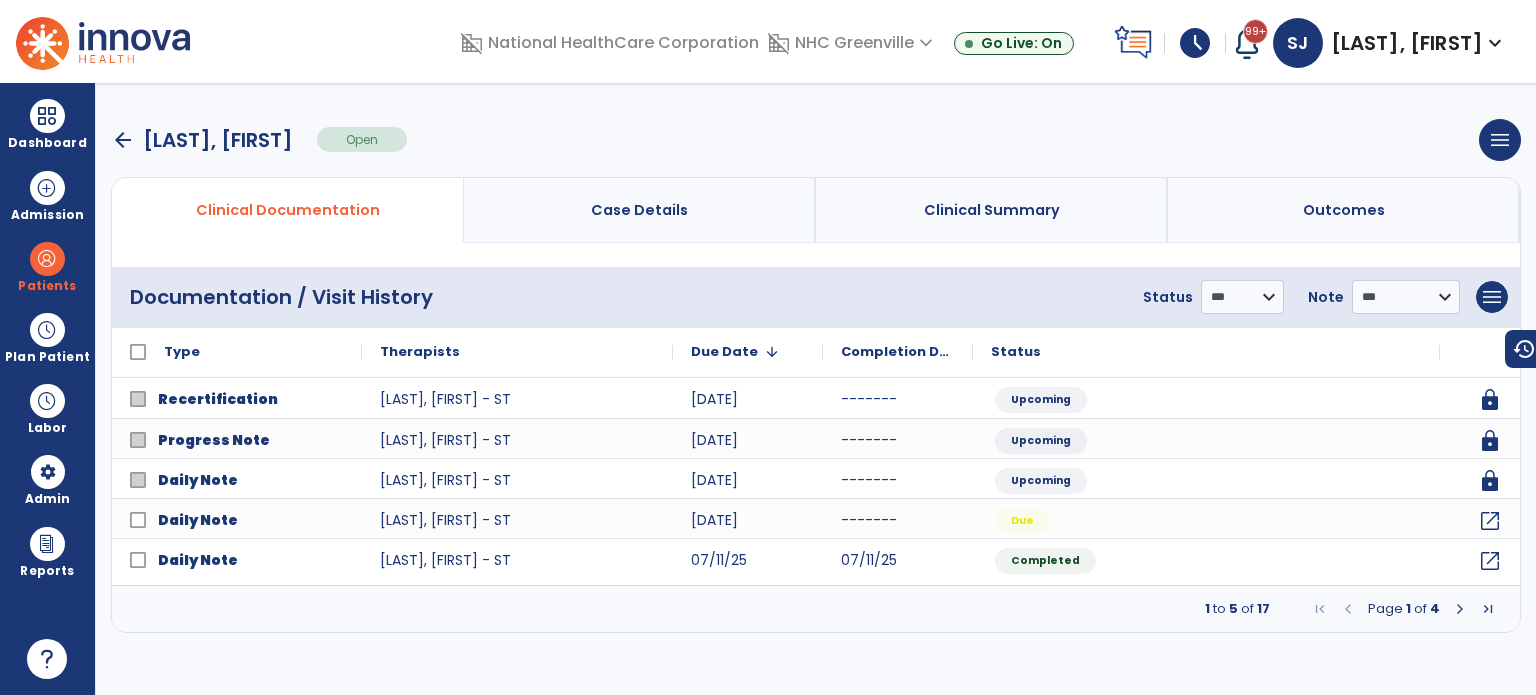 click at bounding box center (1460, 609) 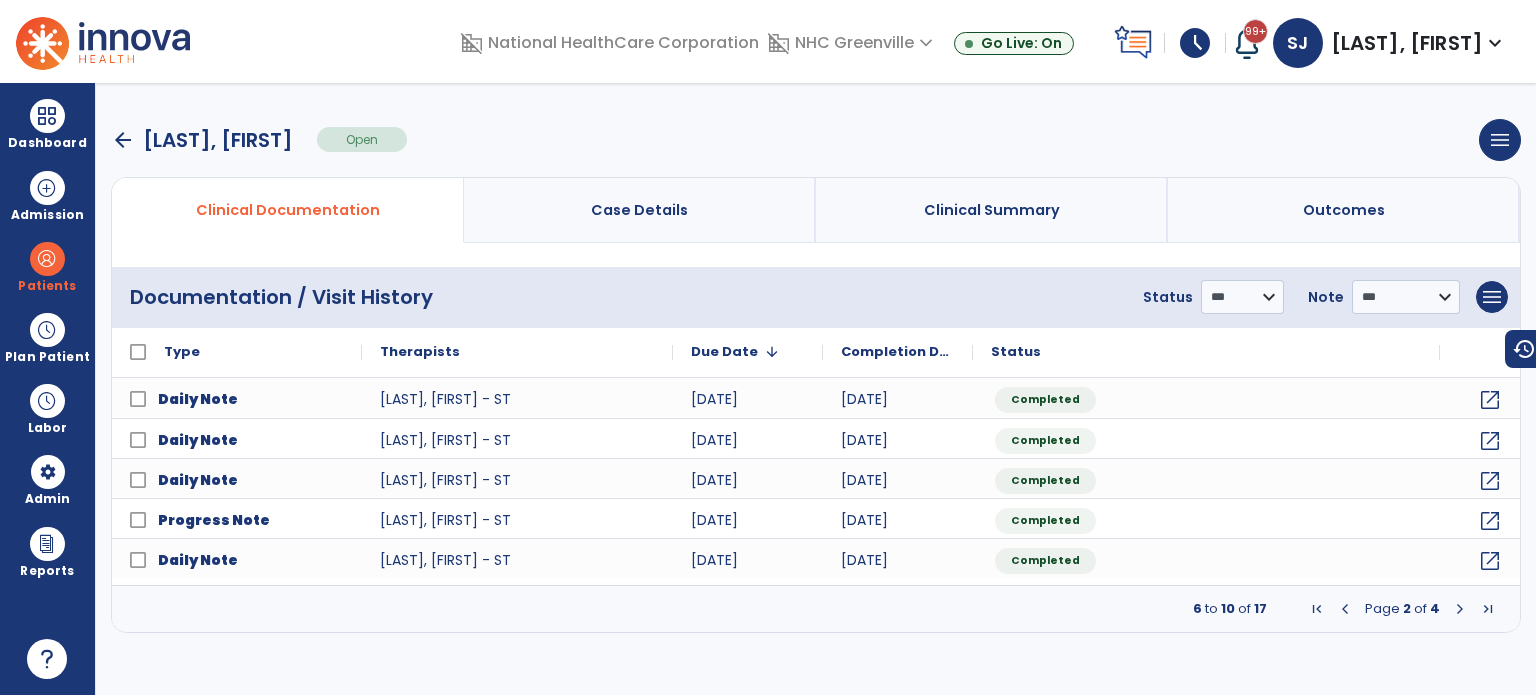 click at bounding box center [1460, 609] 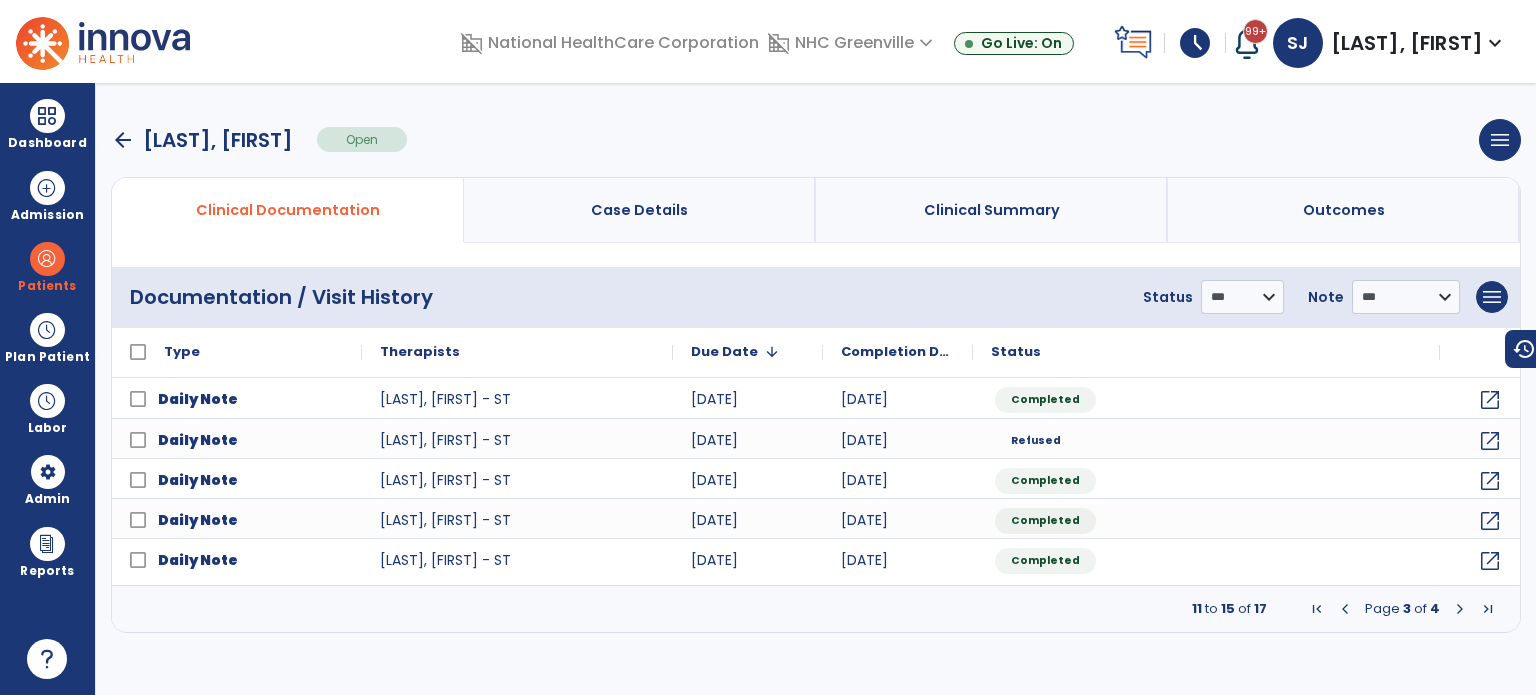 click at bounding box center [1460, 609] 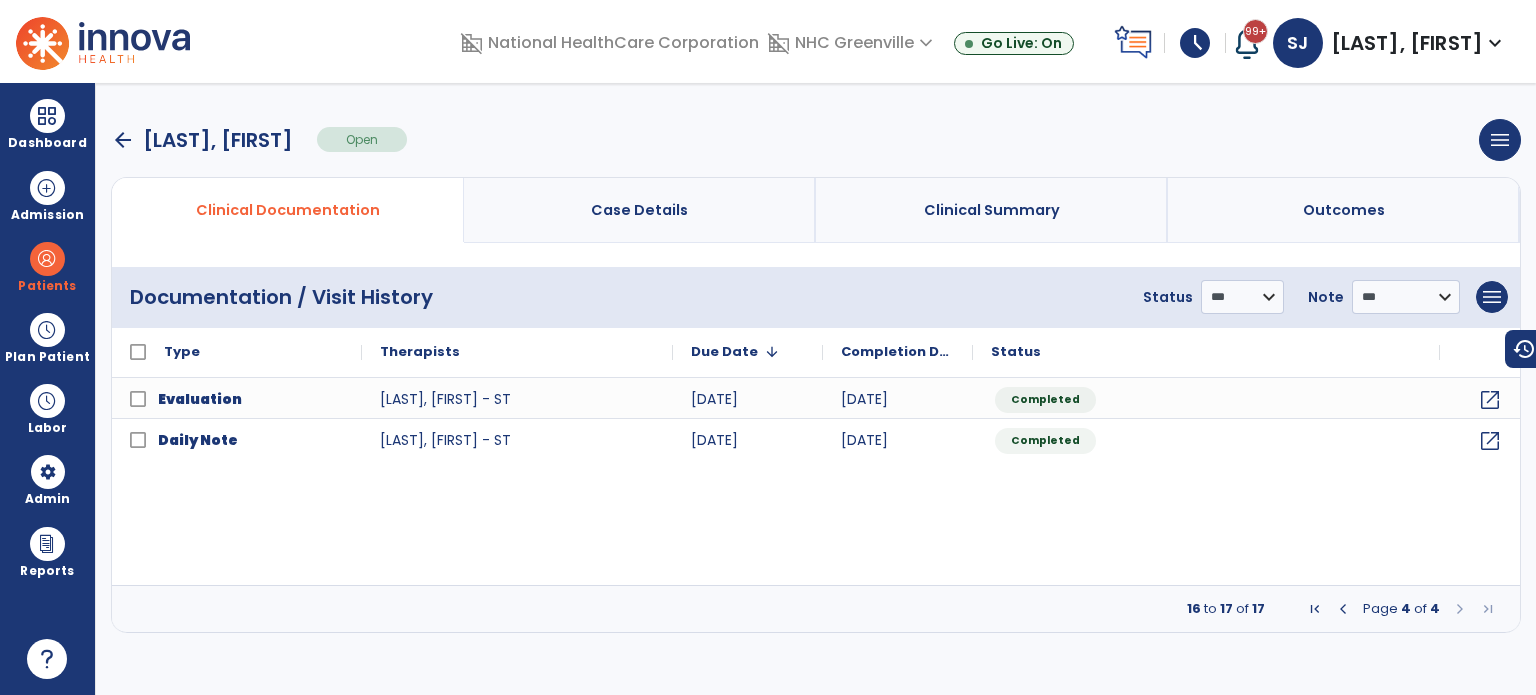click at bounding box center (1343, 609) 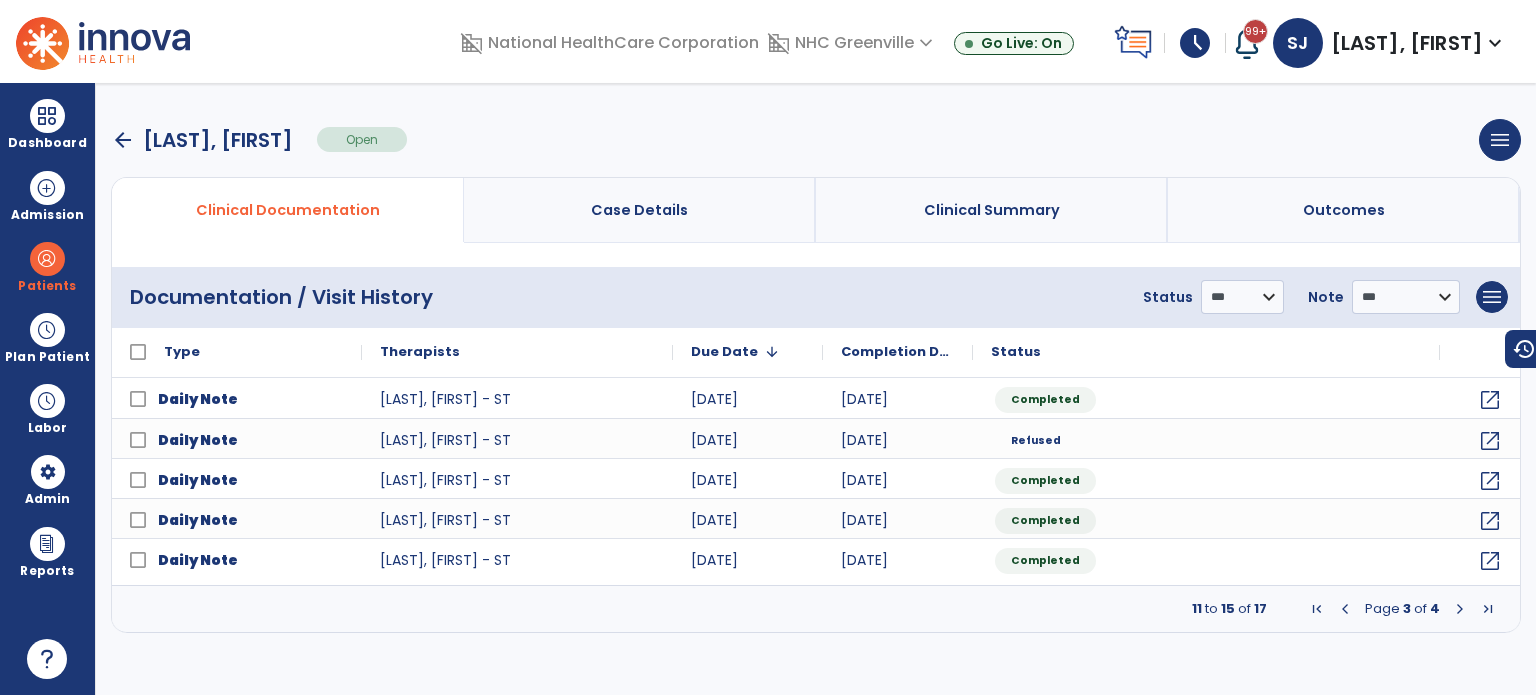click on "arrow_back" at bounding box center [123, 140] 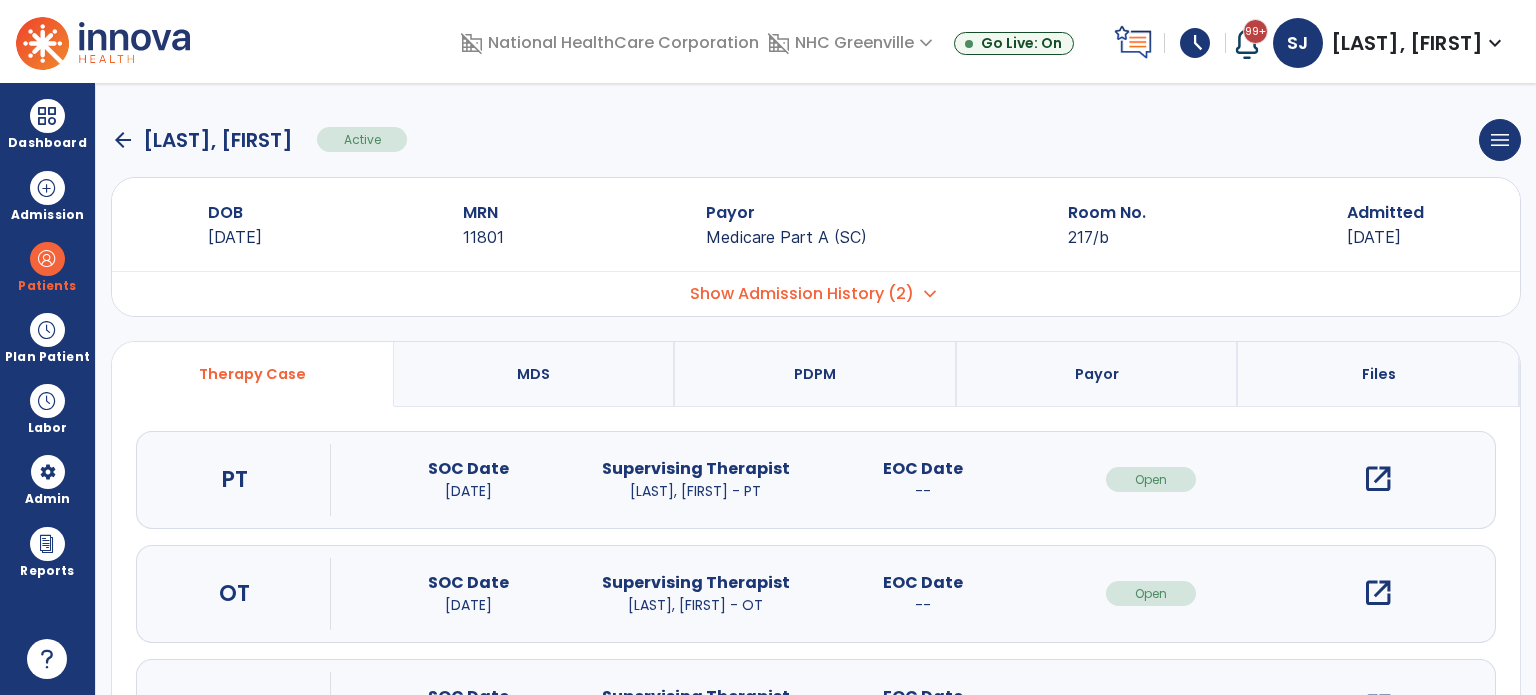 scroll, scrollTop: 107, scrollLeft: 0, axis: vertical 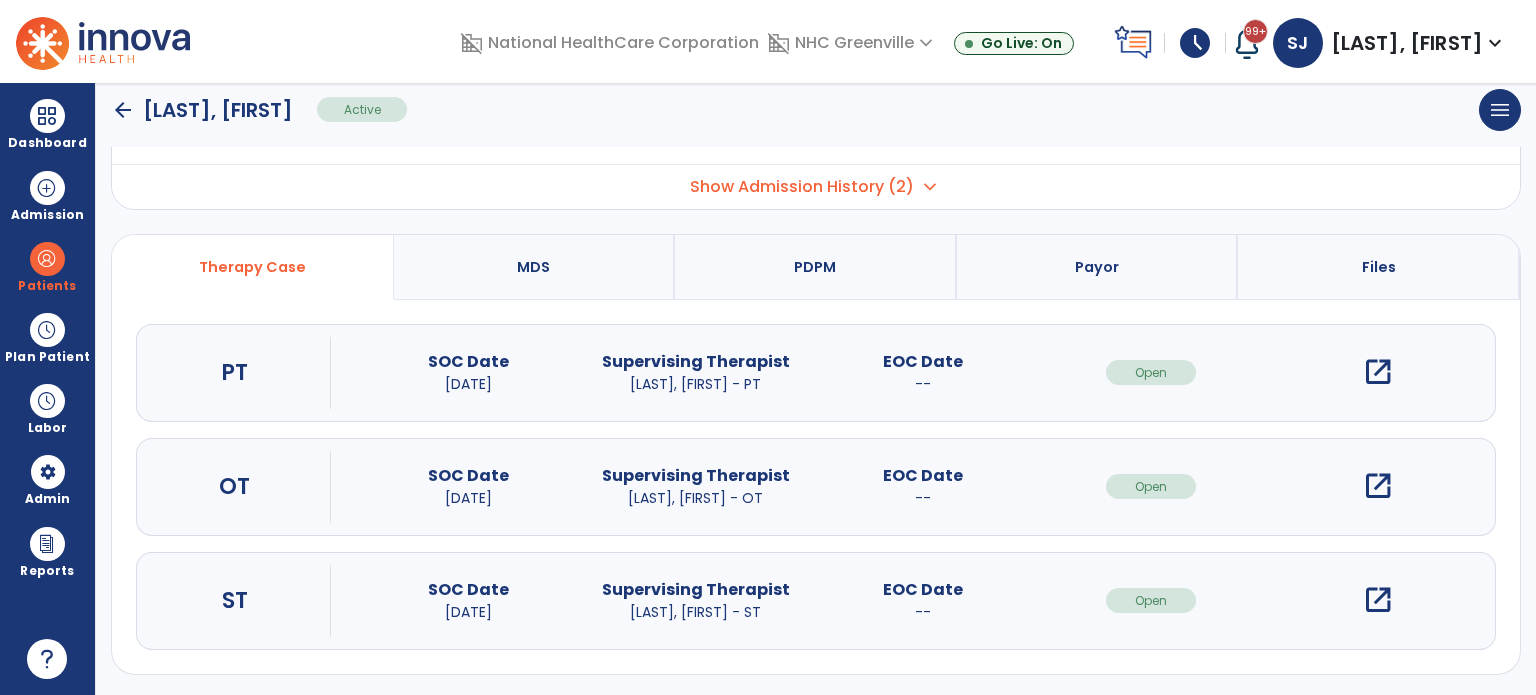 click at bounding box center (47, 259) 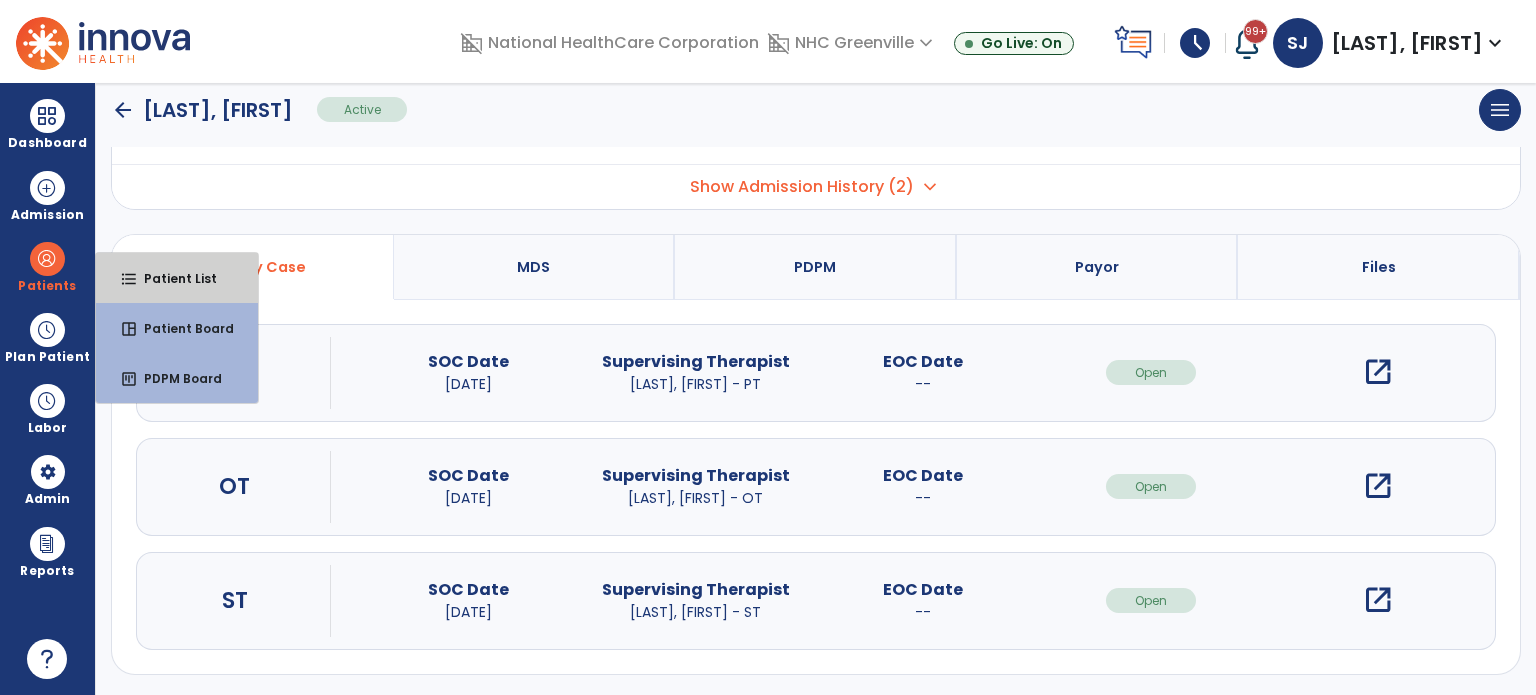 click on "format_list_bulleted  Patient List" at bounding box center (177, 278) 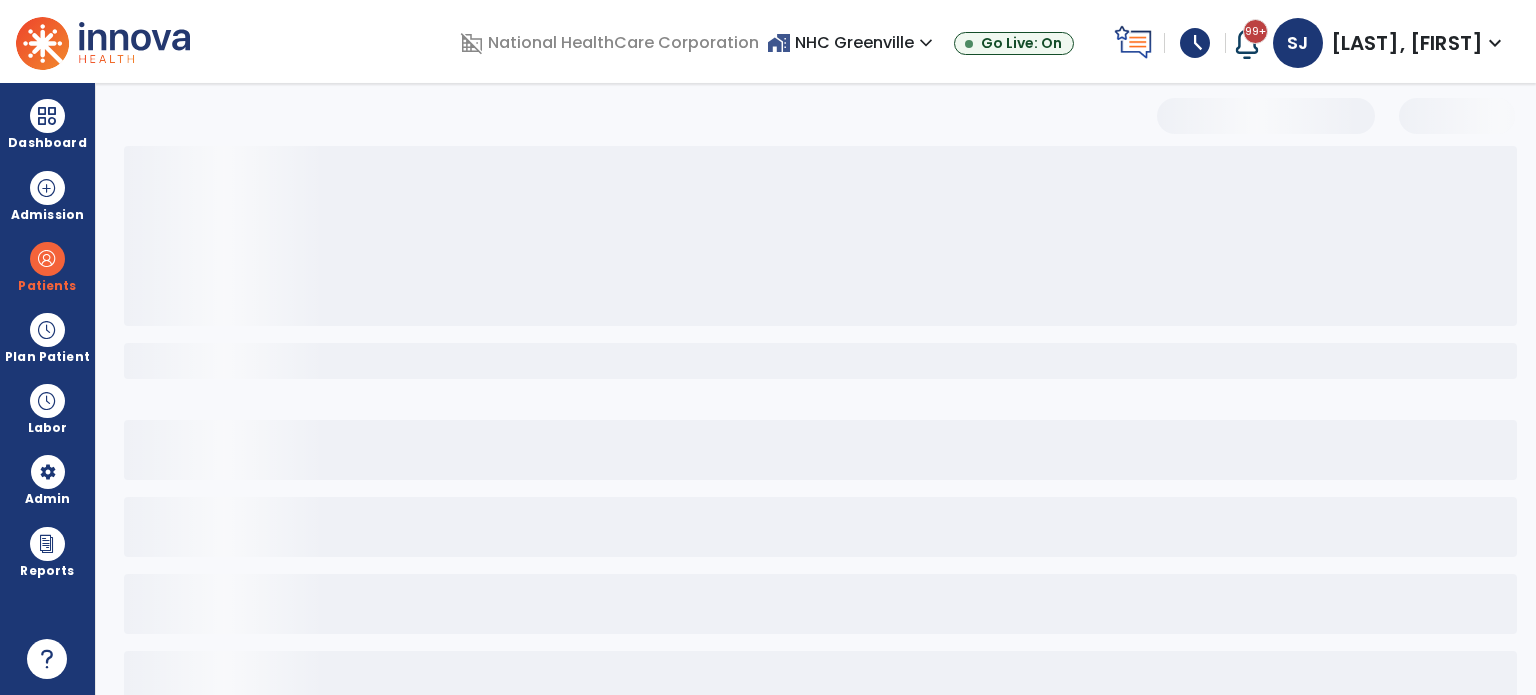 scroll, scrollTop: 46, scrollLeft: 0, axis: vertical 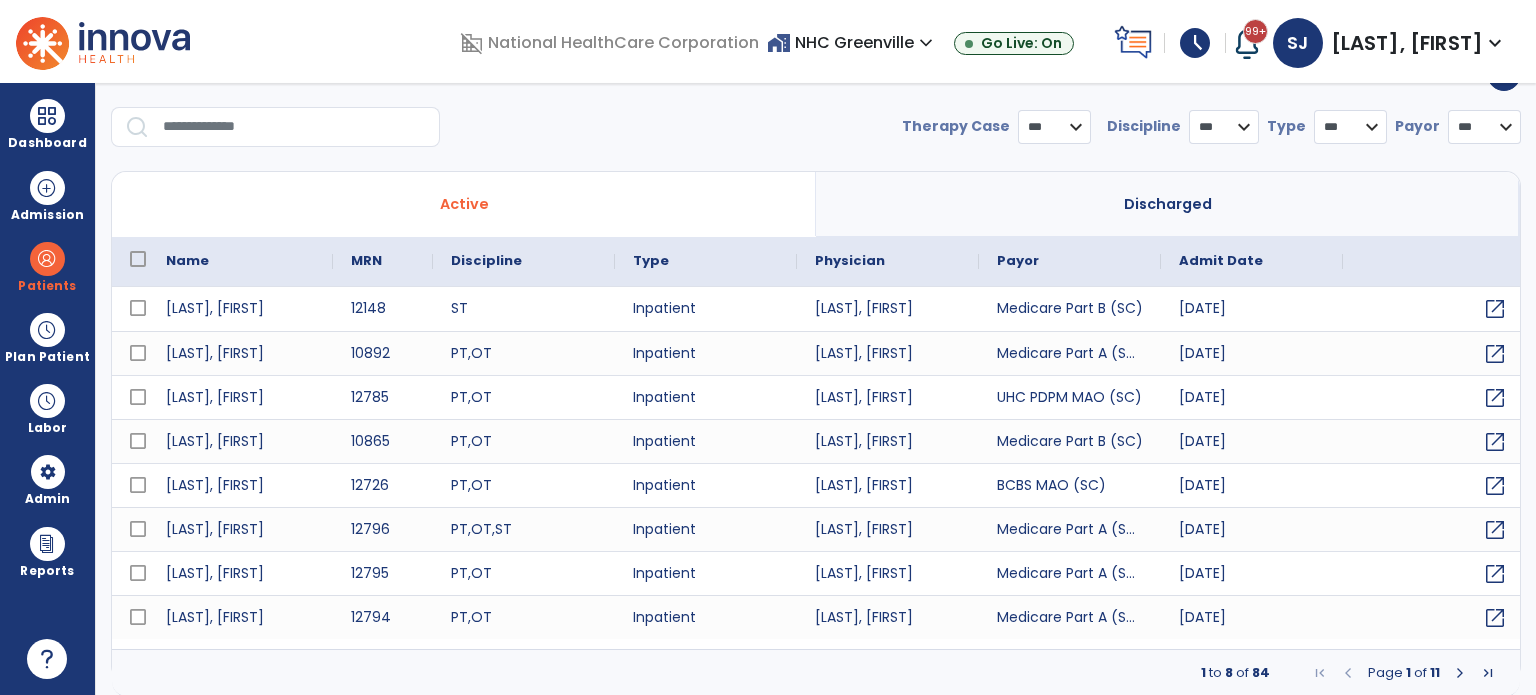 select on "***" 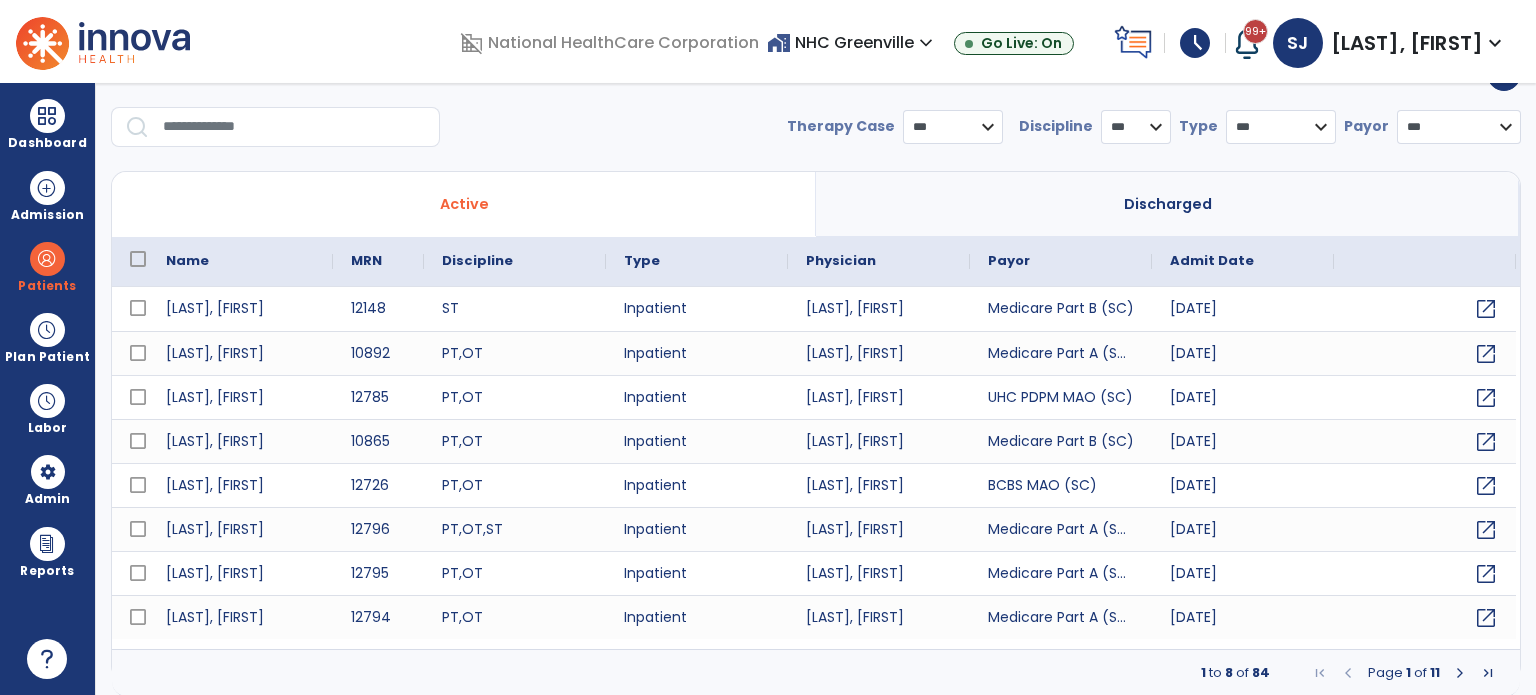 click at bounding box center [294, 127] 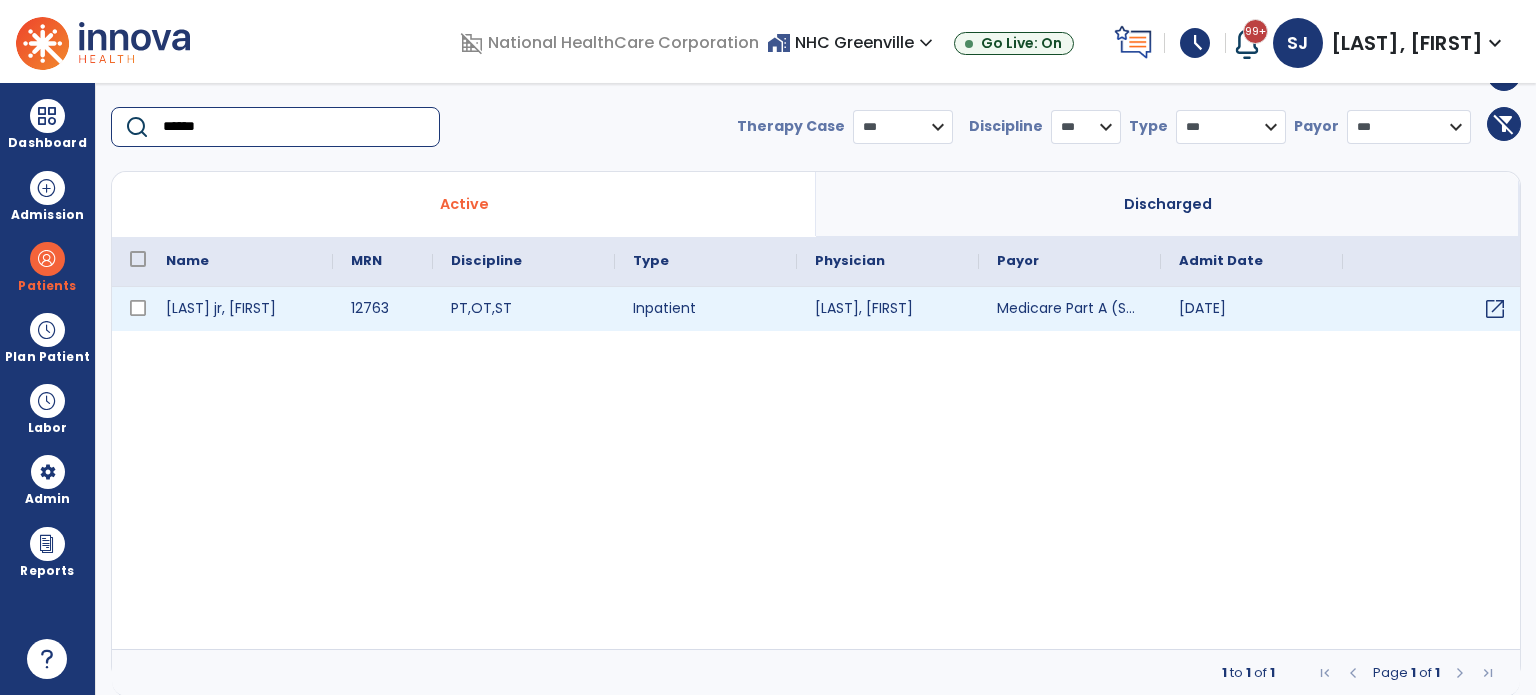 type on "******" 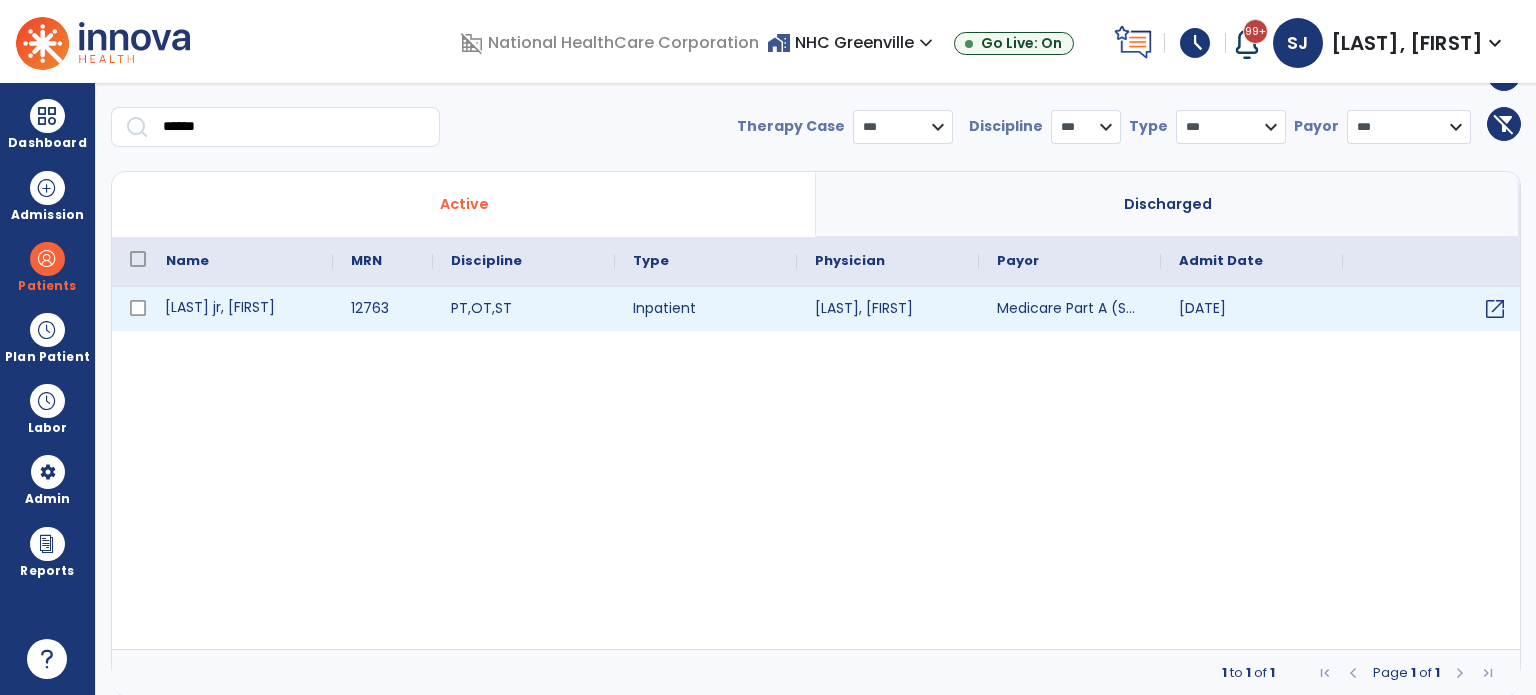 click on "Garcia jr, Antonio" at bounding box center (240, 309) 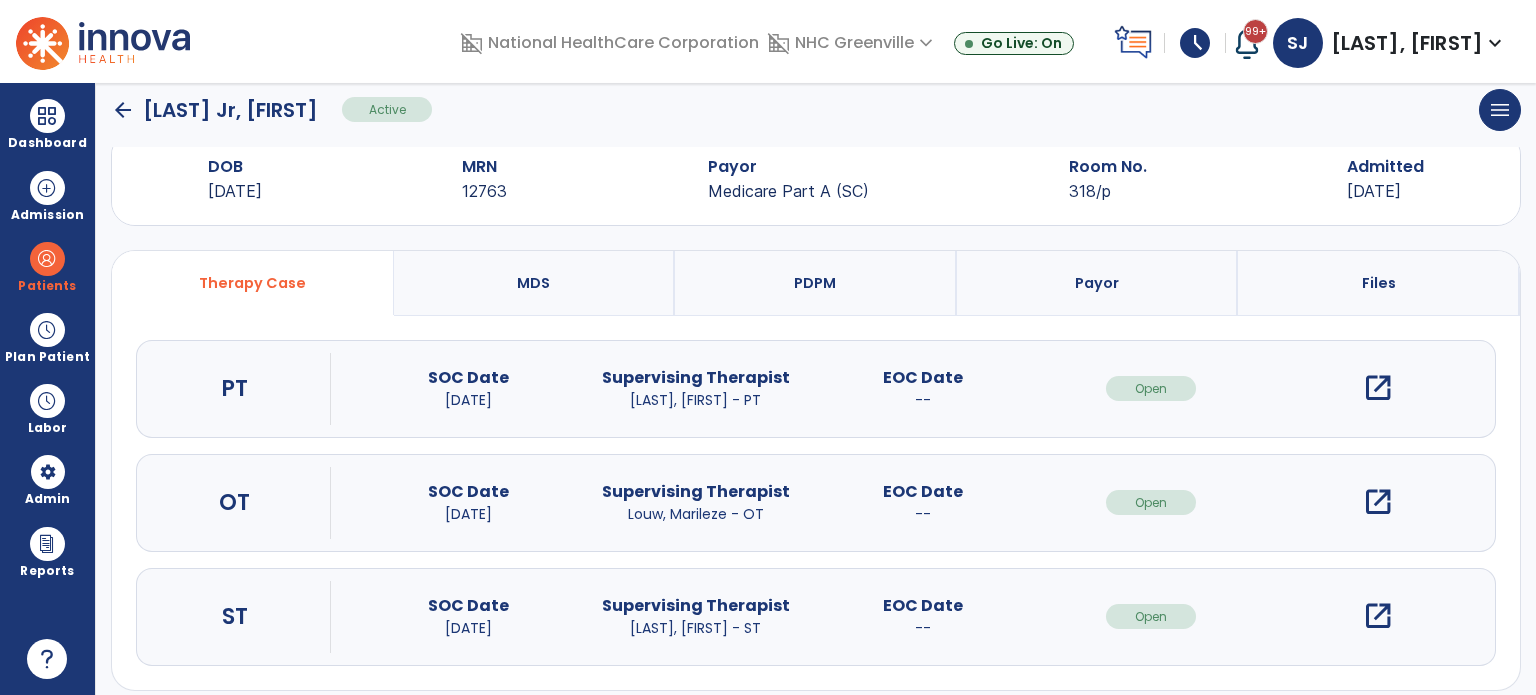 click on "open_in_new" at bounding box center [1378, 616] 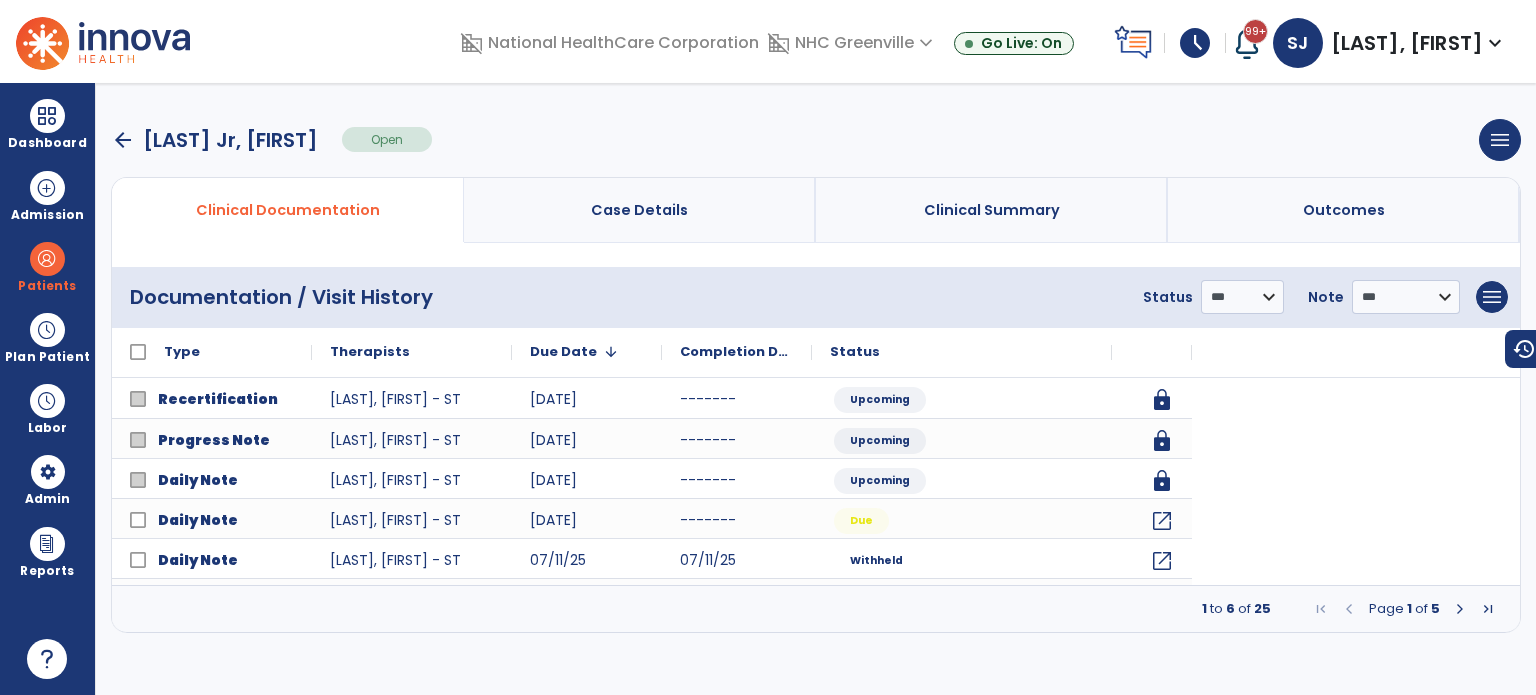 scroll, scrollTop: 0, scrollLeft: 0, axis: both 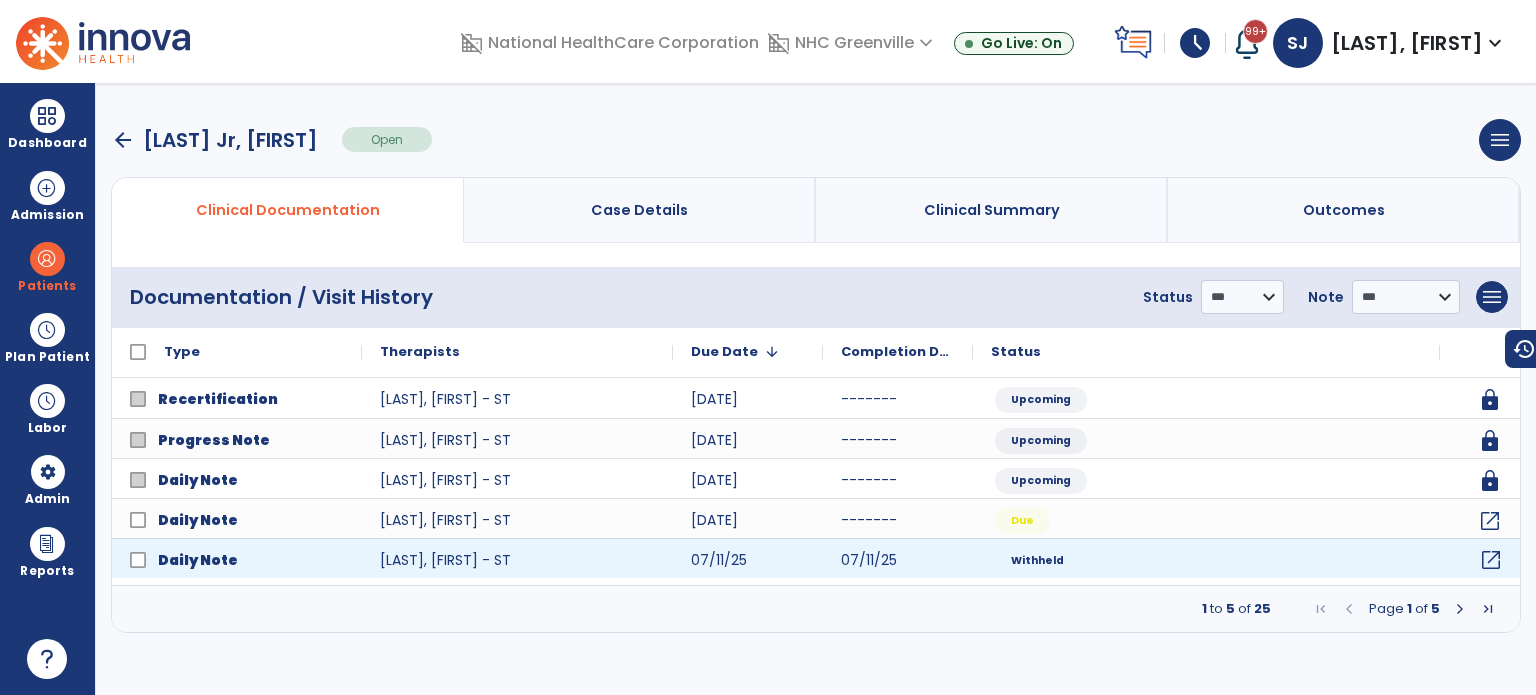click on "open_in_new" 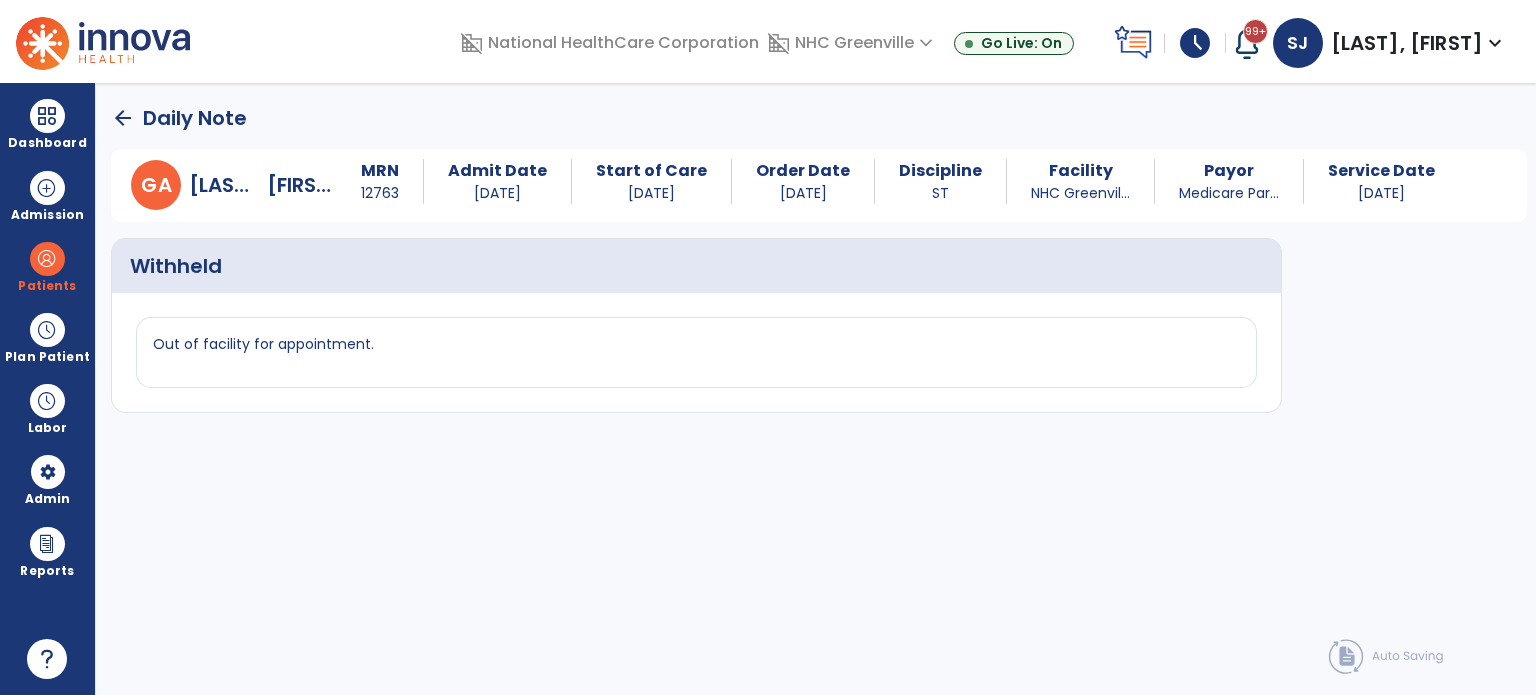 click on "arrow_back" 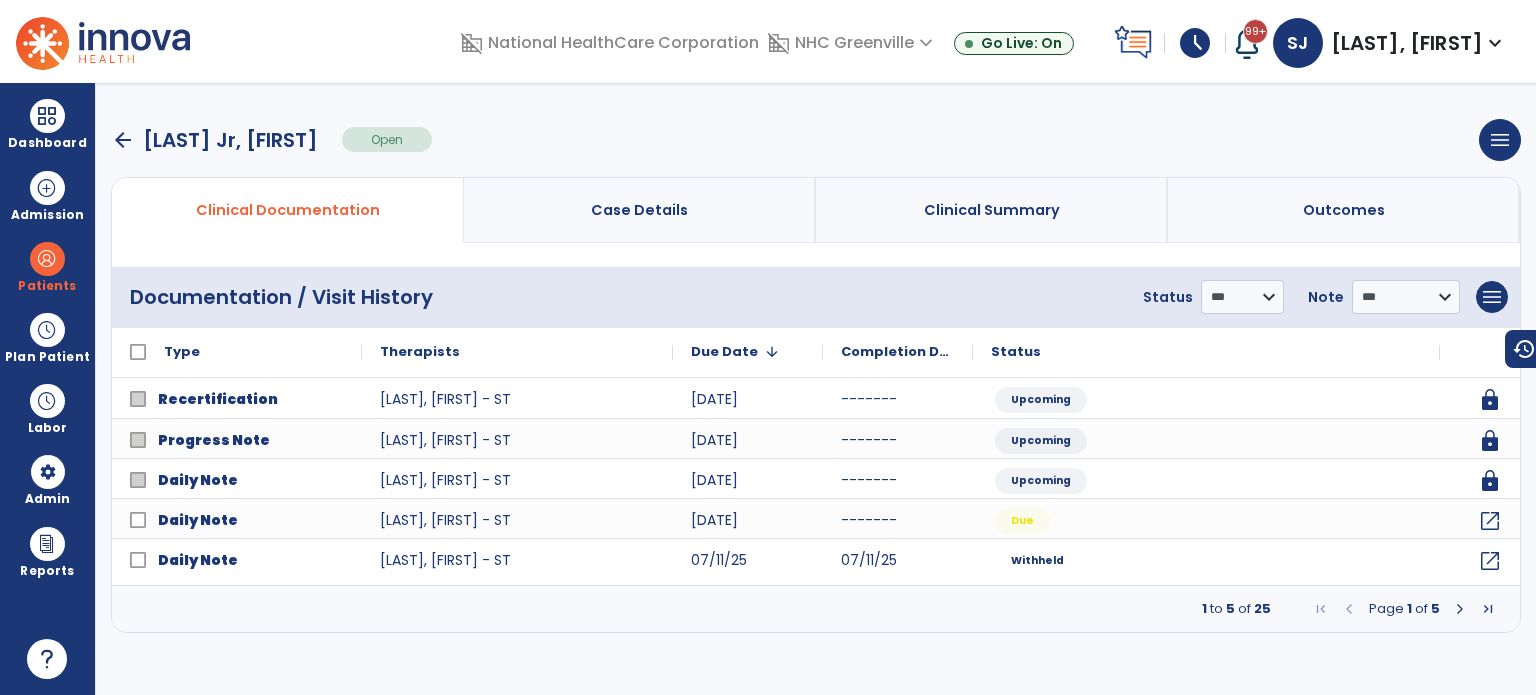 click at bounding box center [1460, 609] 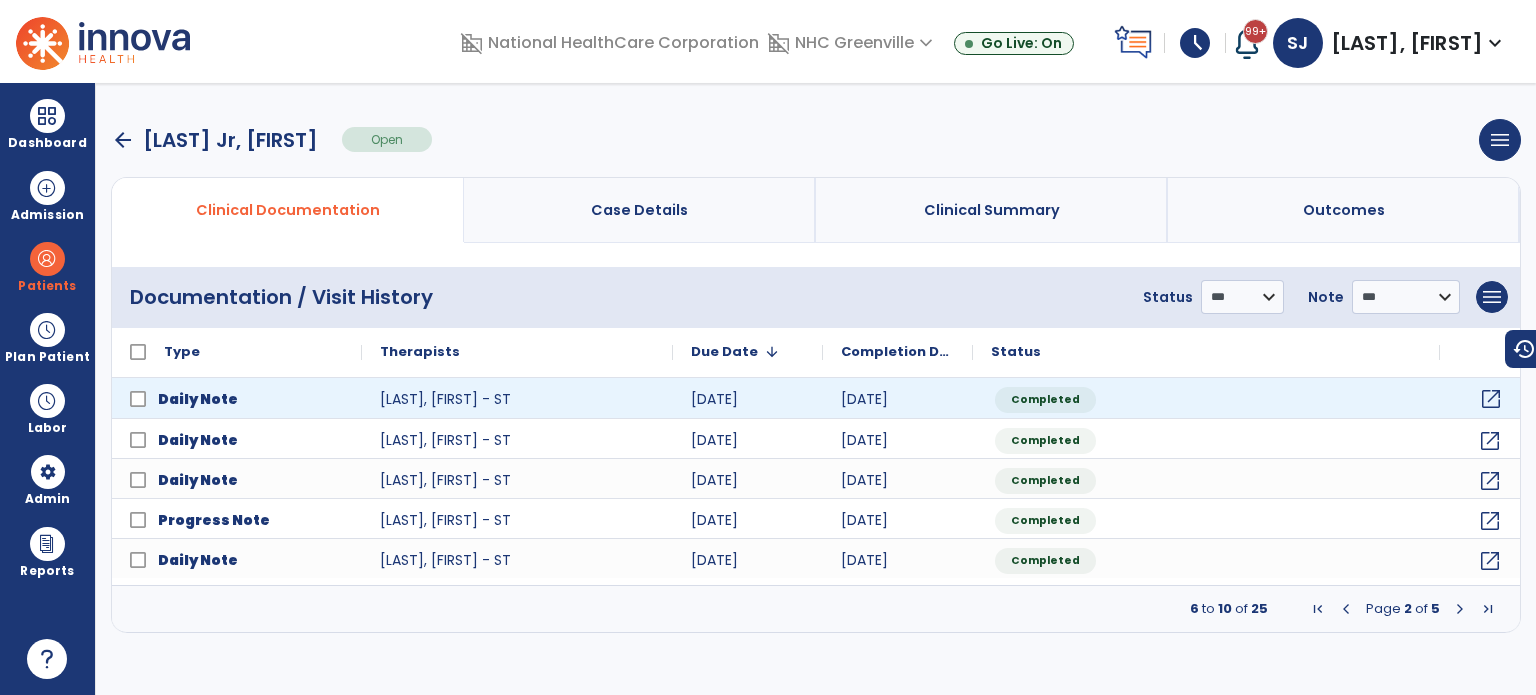 click on "open_in_new" 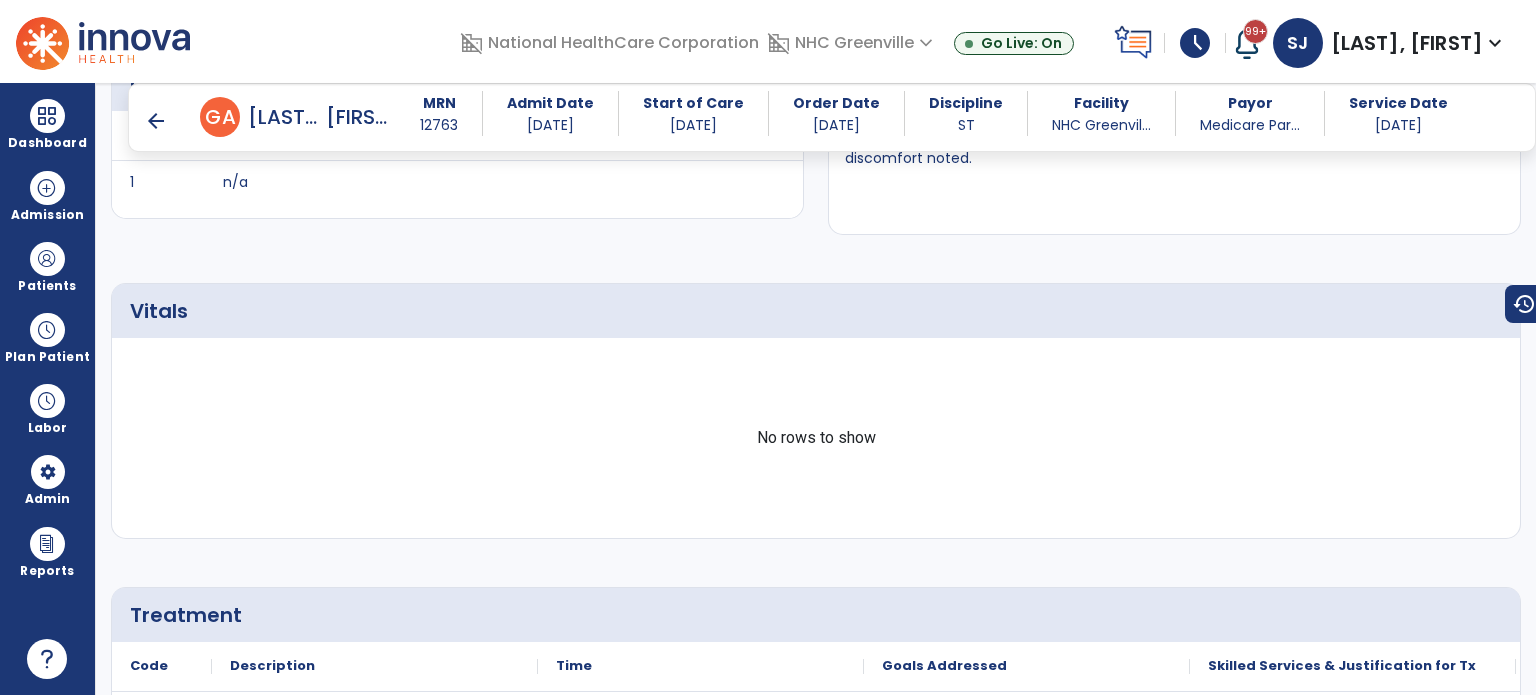scroll, scrollTop: 1240, scrollLeft: 0, axis: vertical 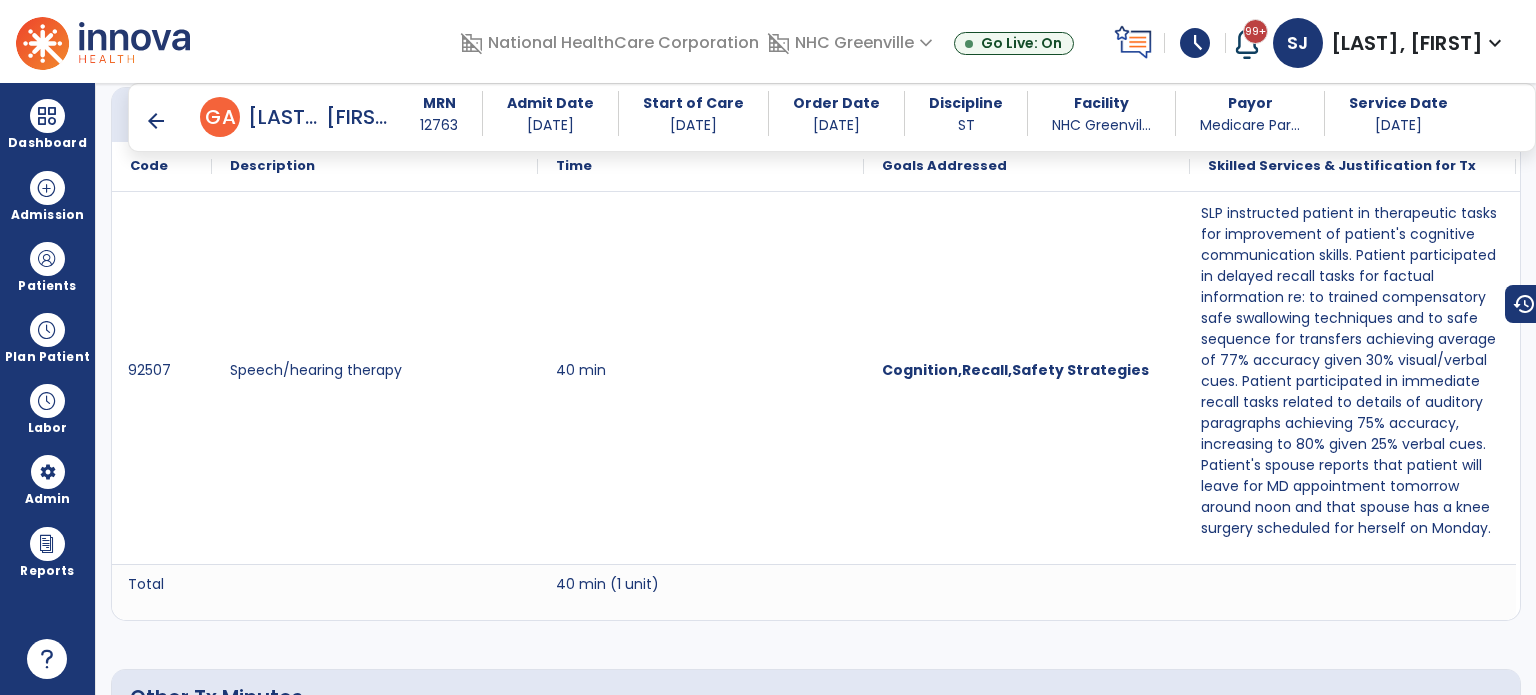 click on "arrow_back" at bounding box center (156, 121) 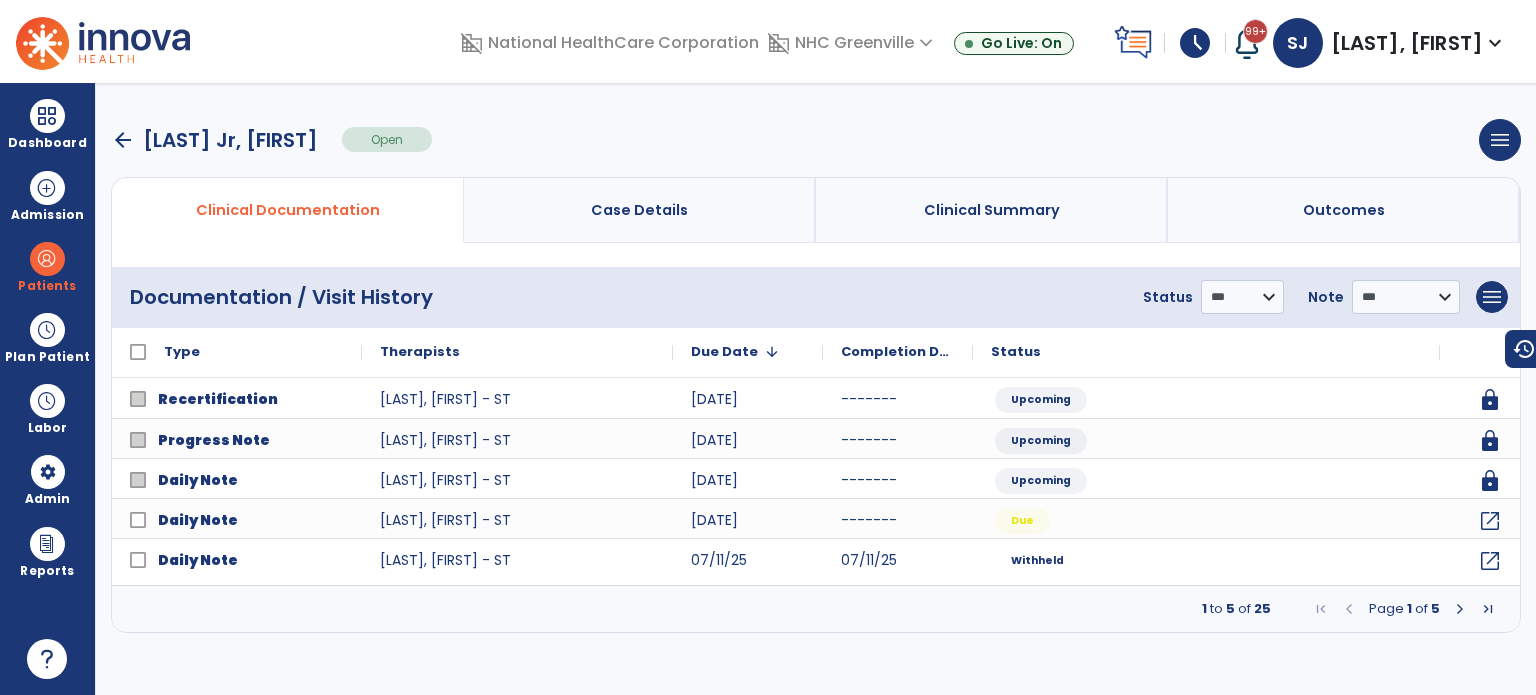 scroll, scrollTop: 0, scrollLeft: 0, axis: both 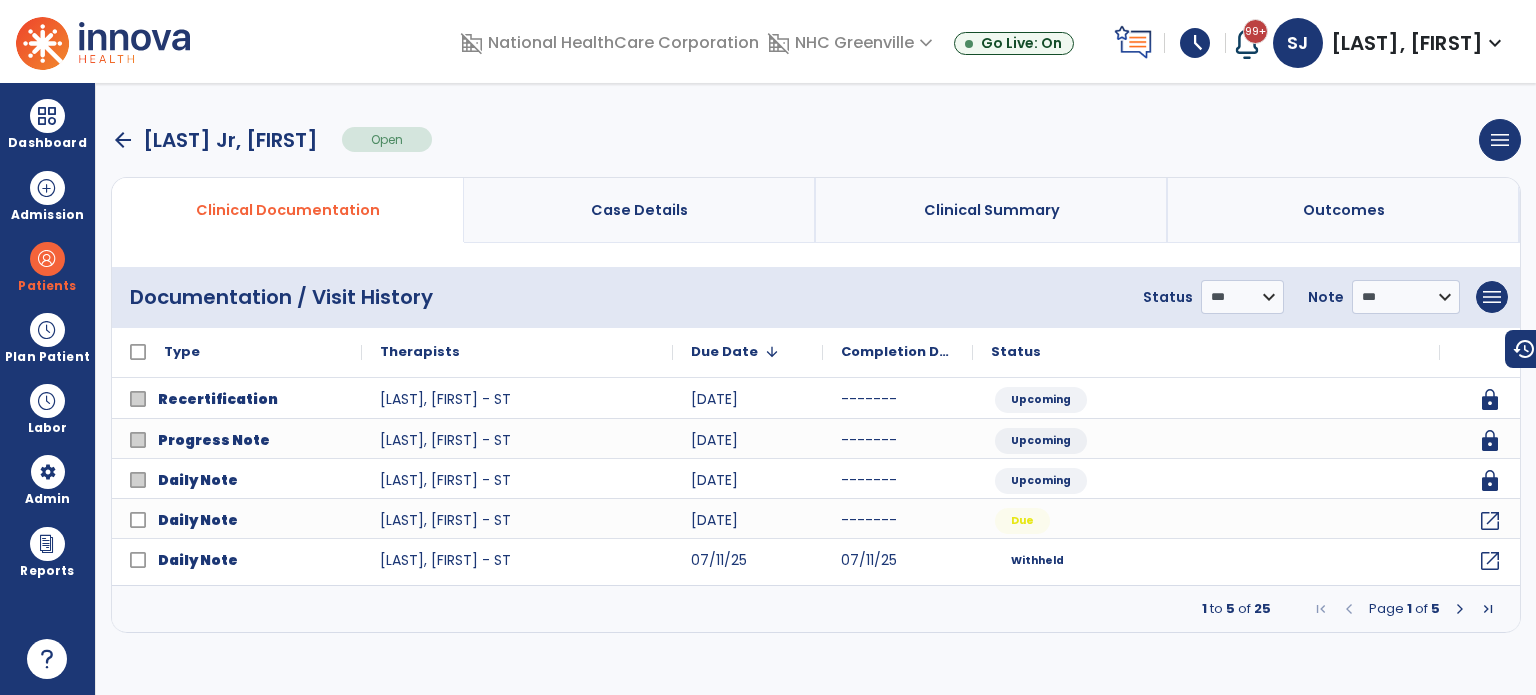 click at bounding box center (1460, 609) 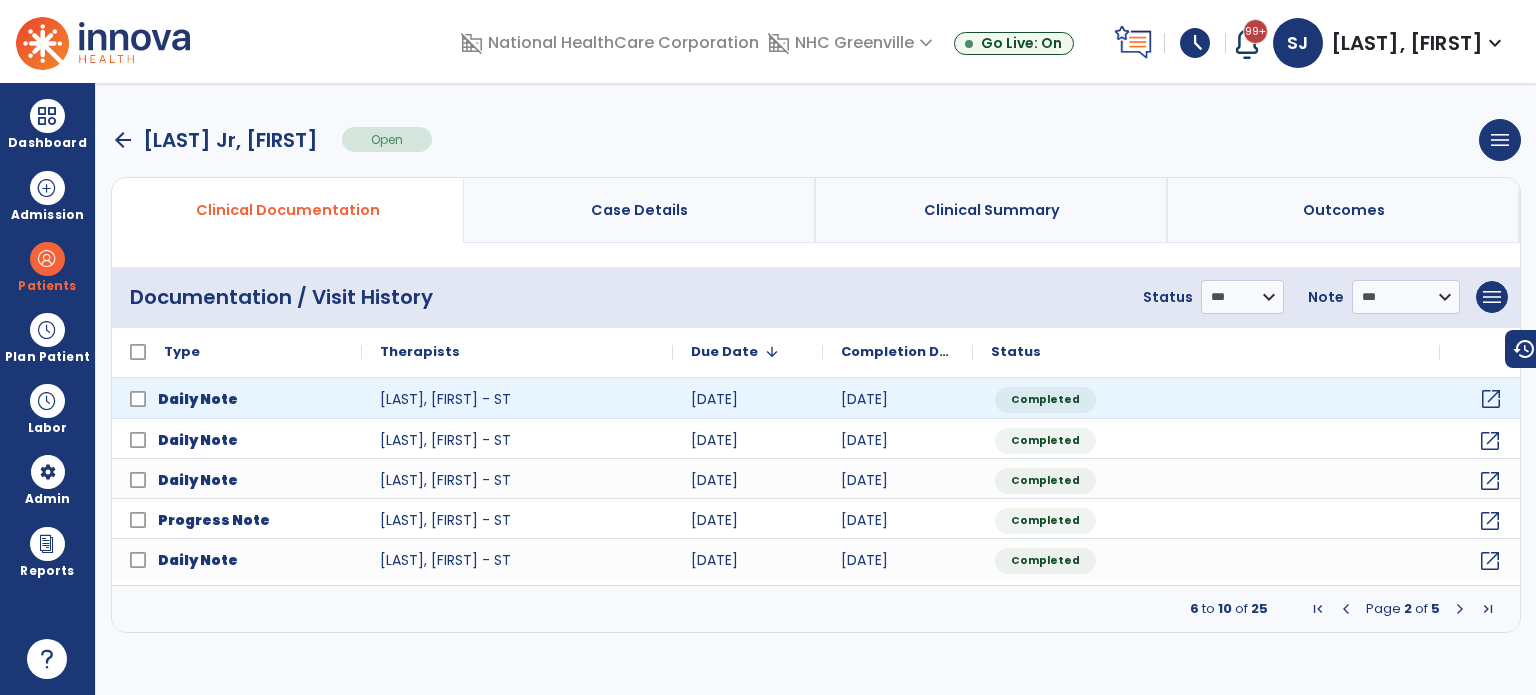 click on "open_in_new" 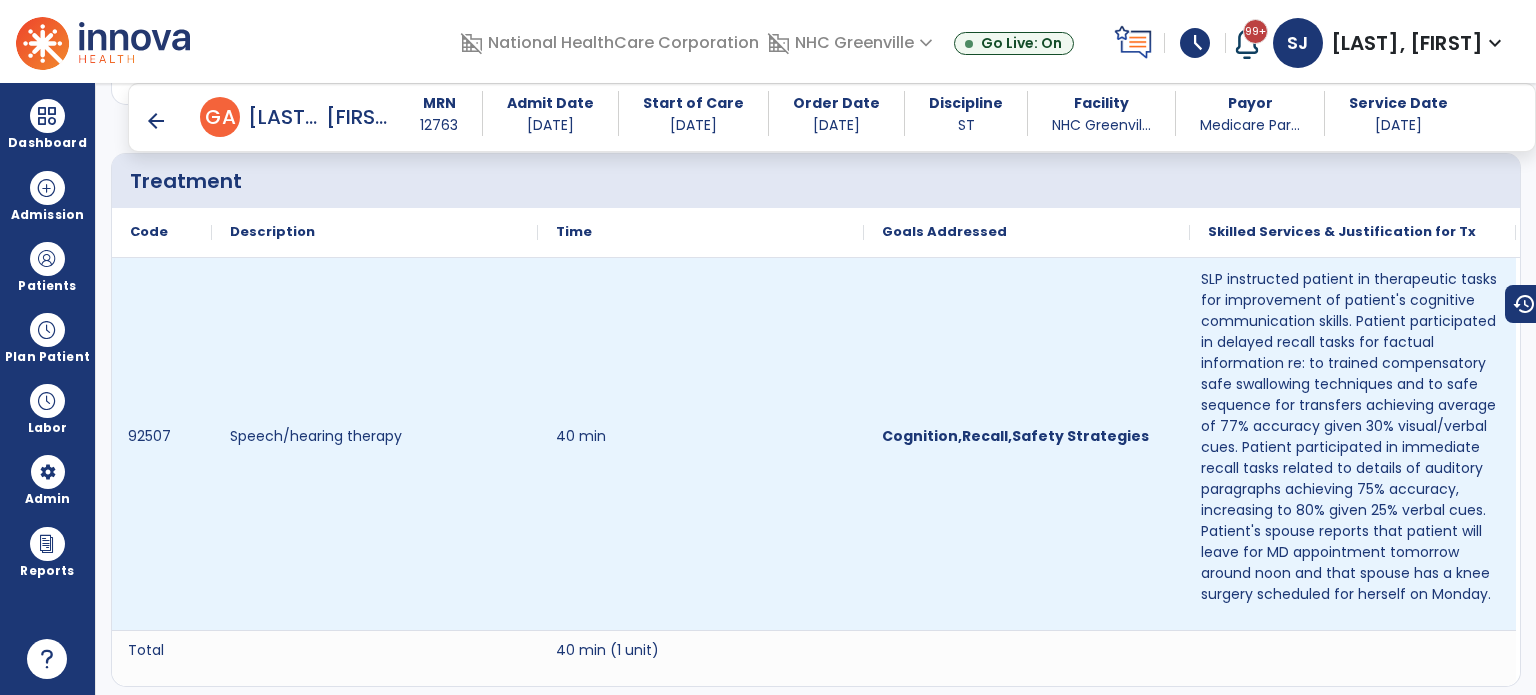 scroll, scrollTop: 1200, scrollLeft: 0, axis: vertical 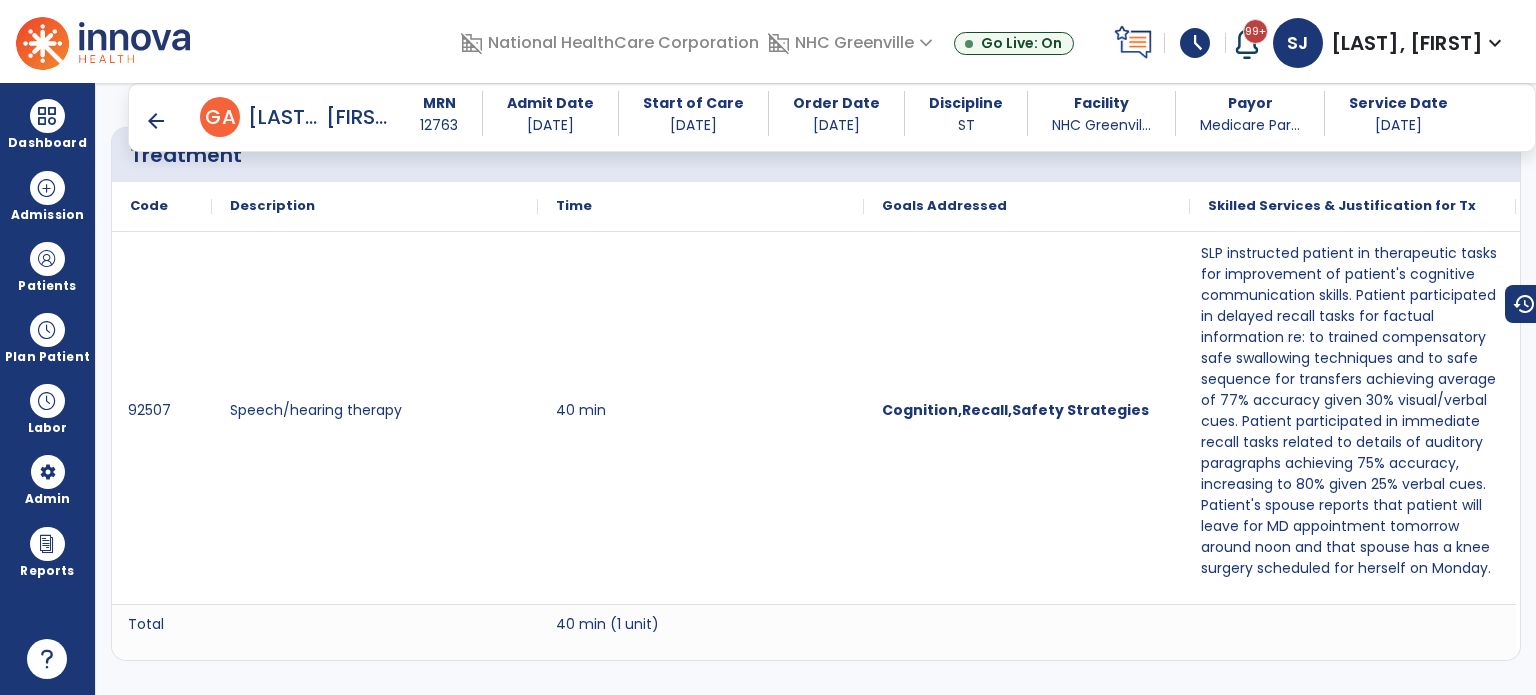 click on "arrow_back" at bounding box center [156, 121] 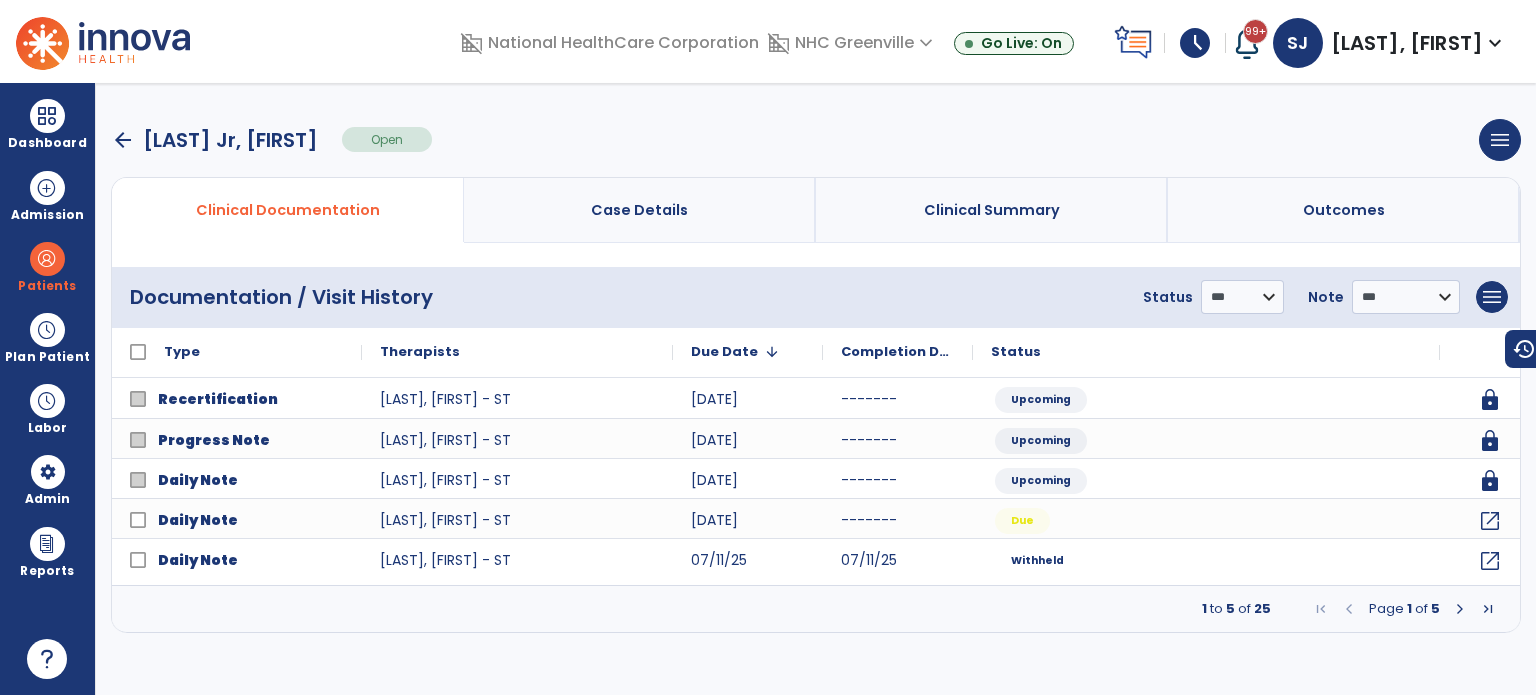 click on "Reports" at bounding box center [47, 551] 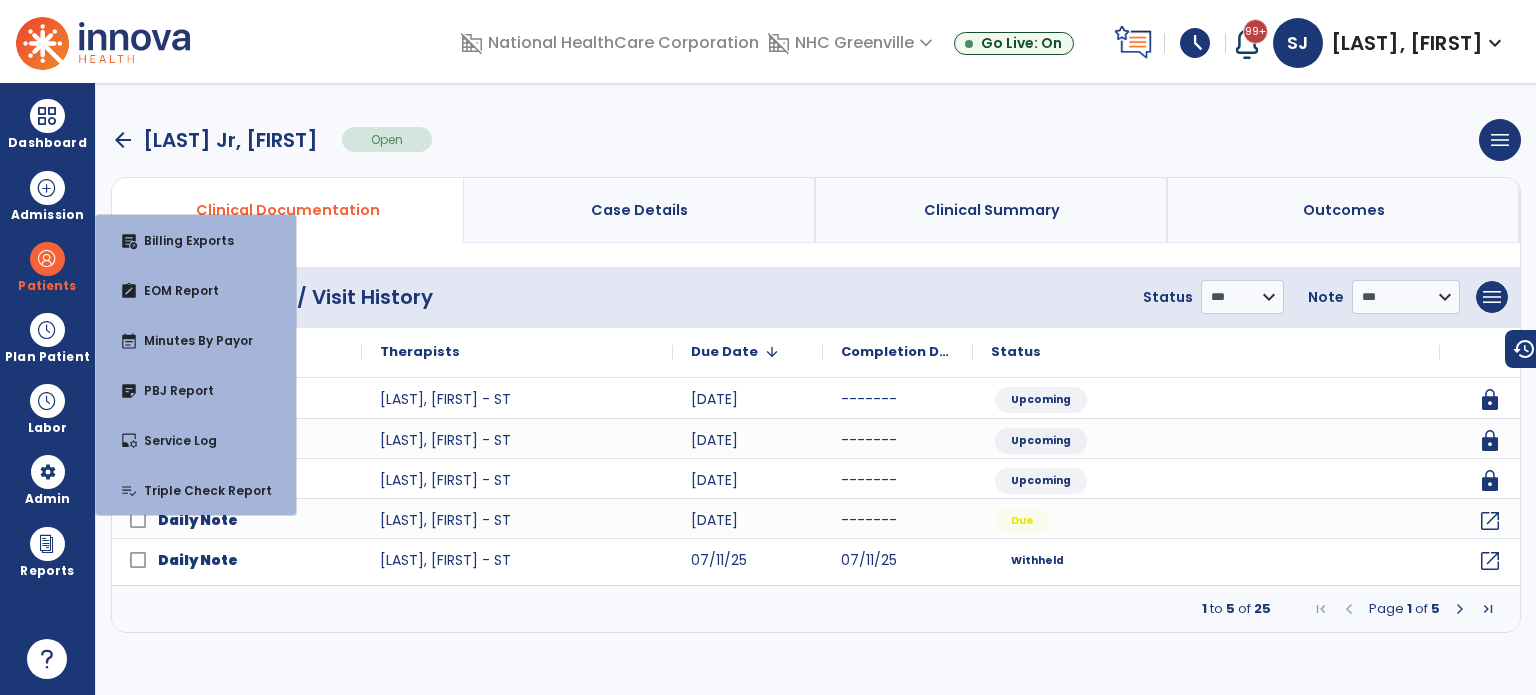 click on "arrow_back   Garcia Jr, Antonio  Open  menu   Edit Therapy Case   Delete Therapy Case   Close Therapy Case" at bounding box center [816, 140] 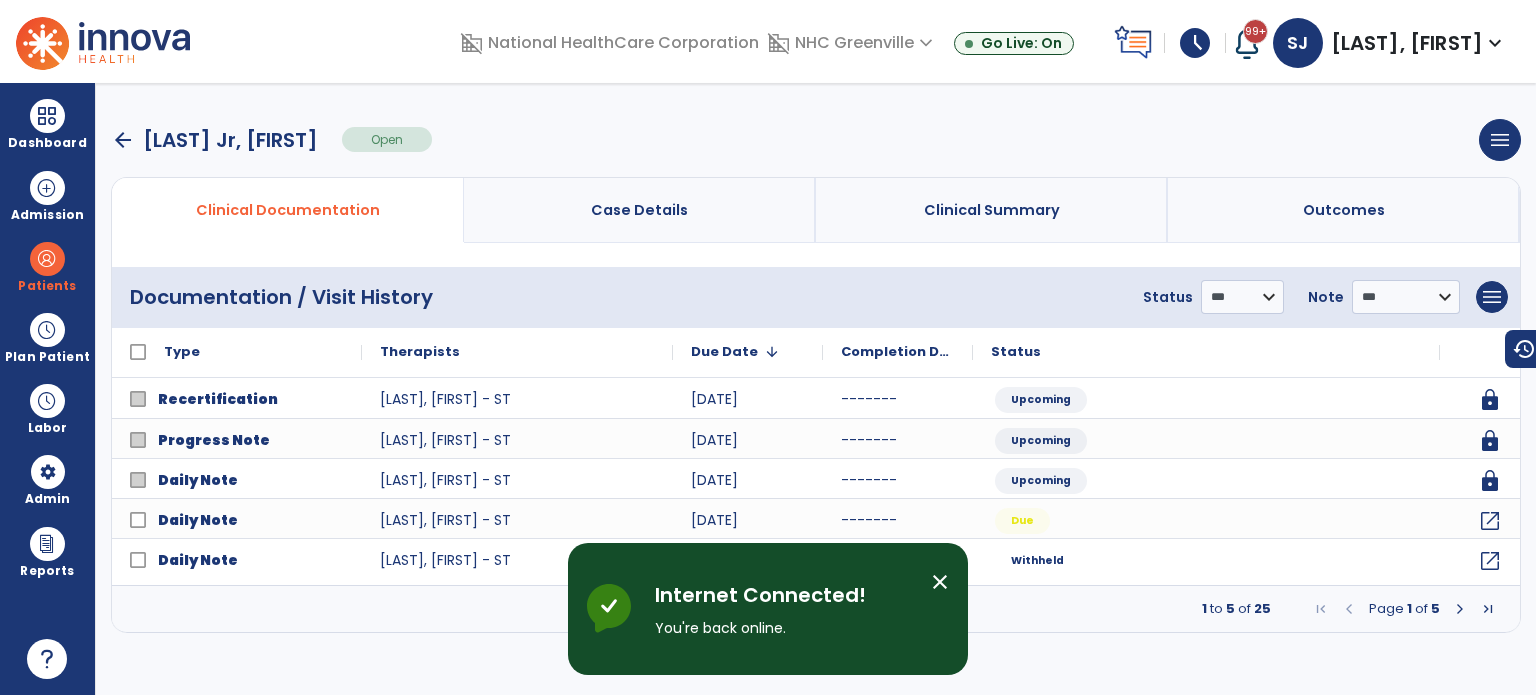 click at bounding box center (103, 41) 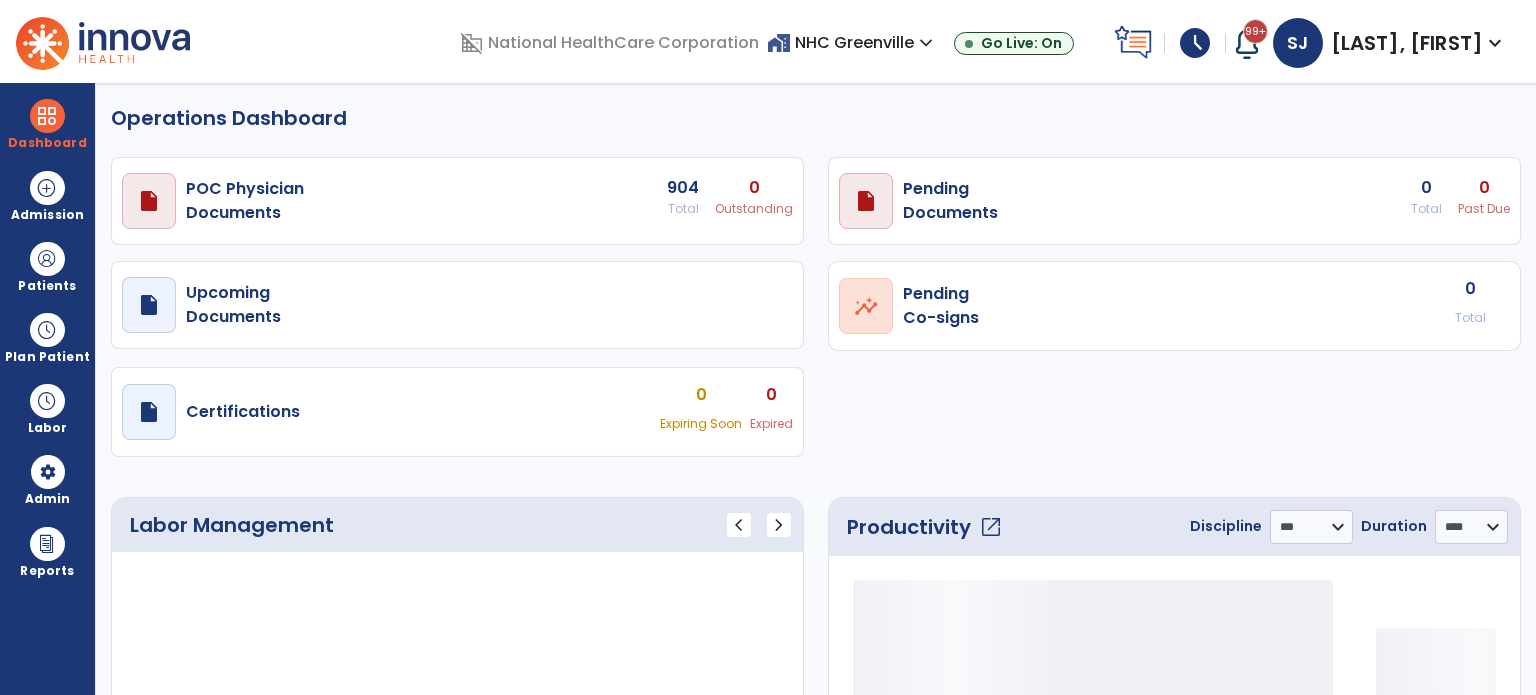 select on "***" 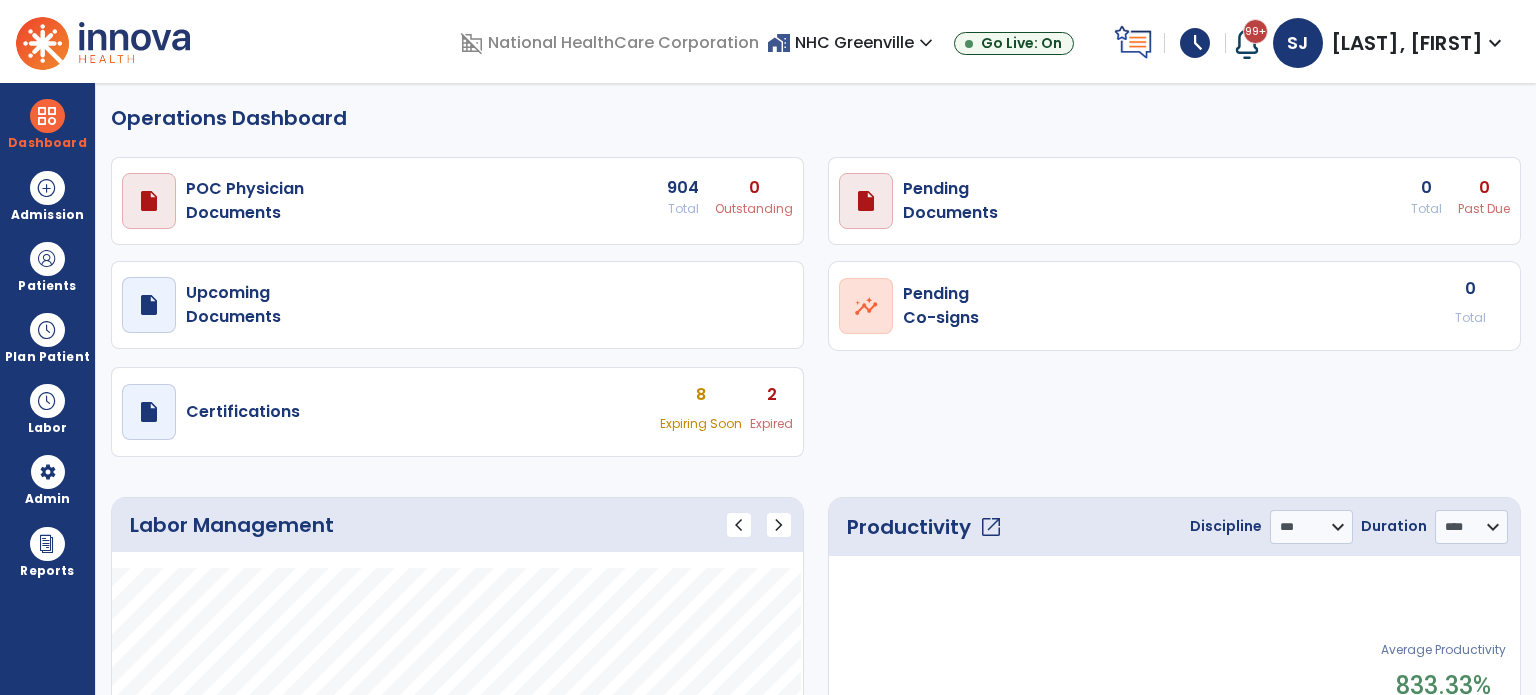 scroll, scrollTop: 0, scrollLeft: 0, axis: both 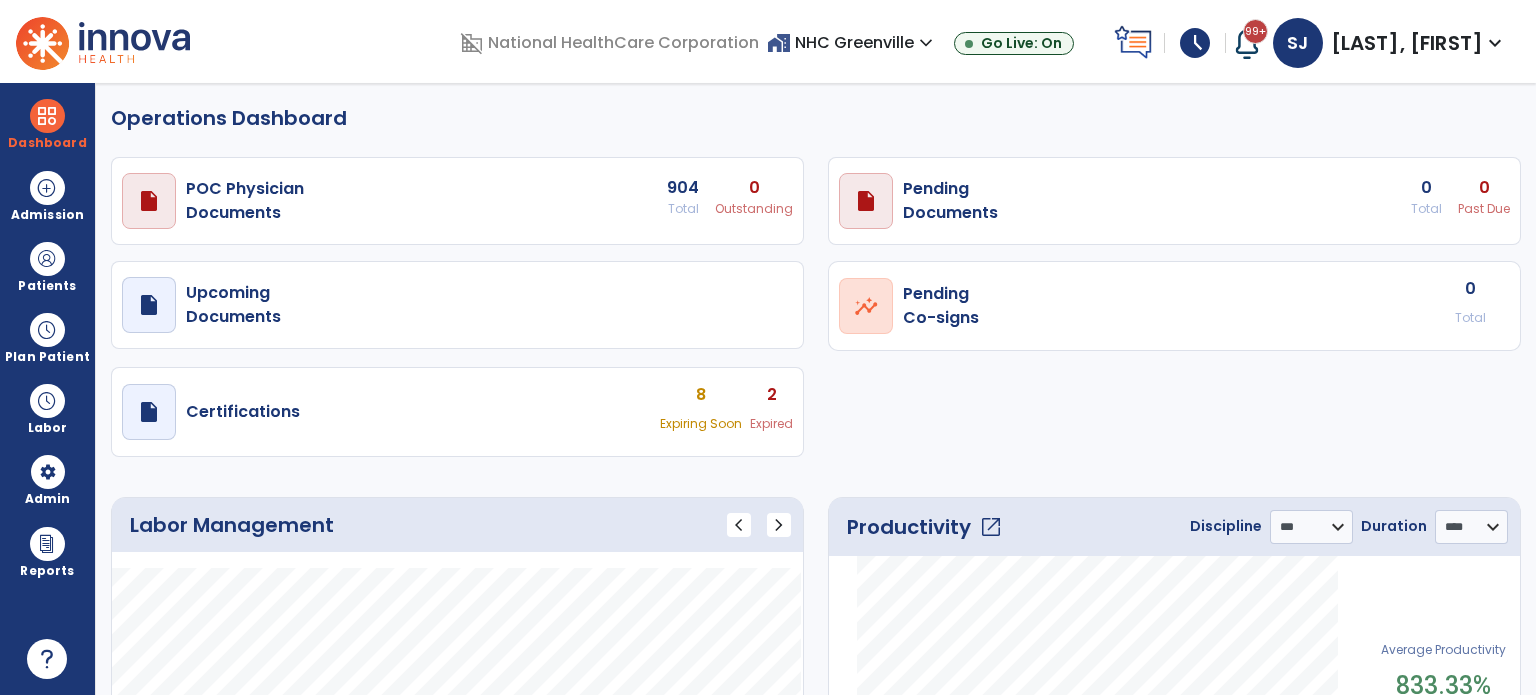 click on "Dashboard" at bounding box center (47, 124) 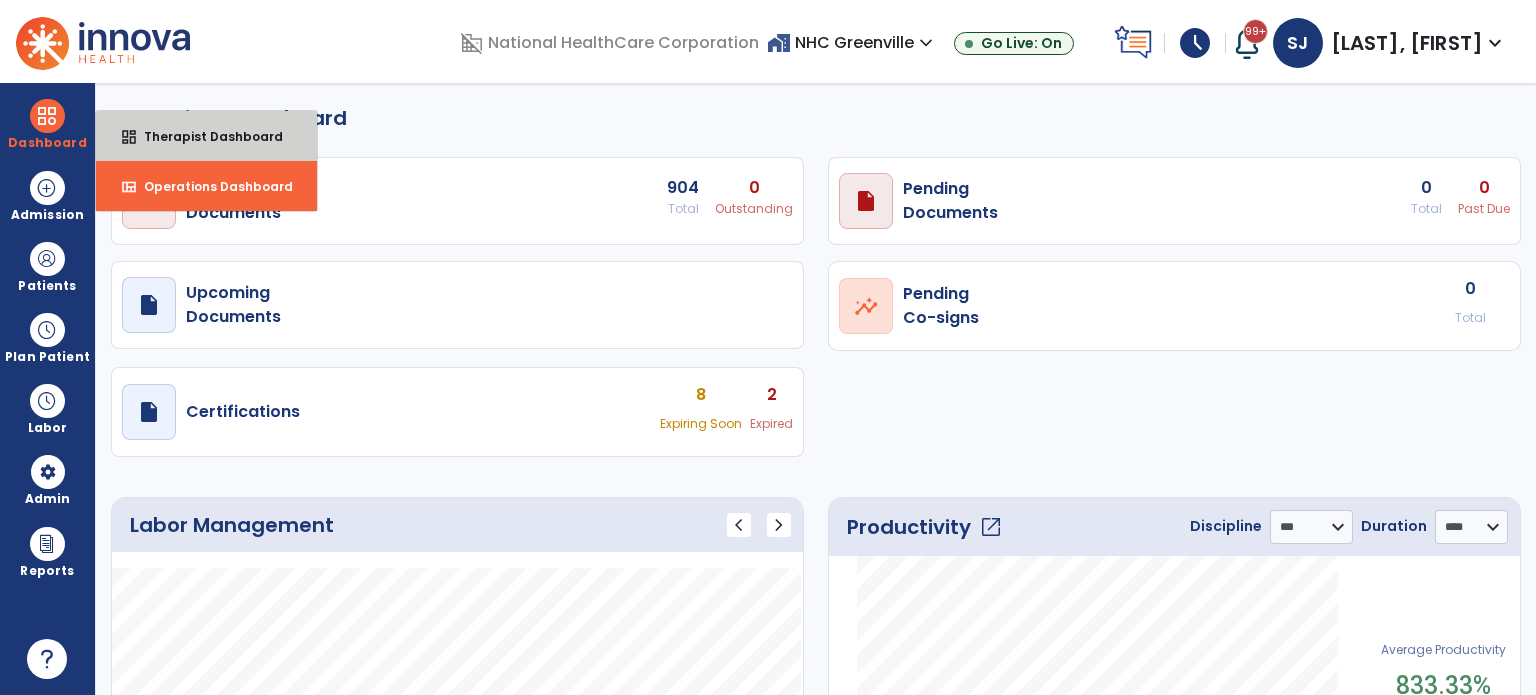 click on "dashboard  Therapist Dashboard" at bounding box center [206, 136] 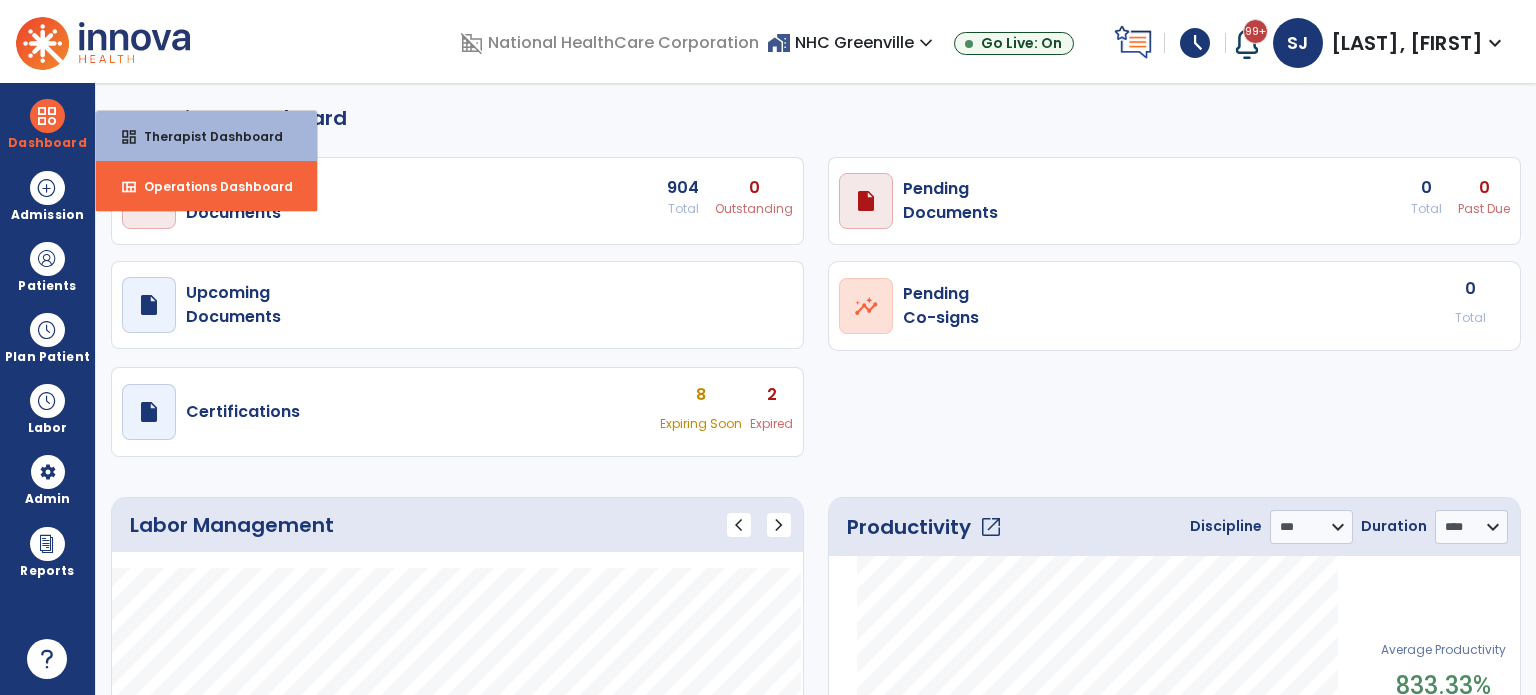 select on "****" 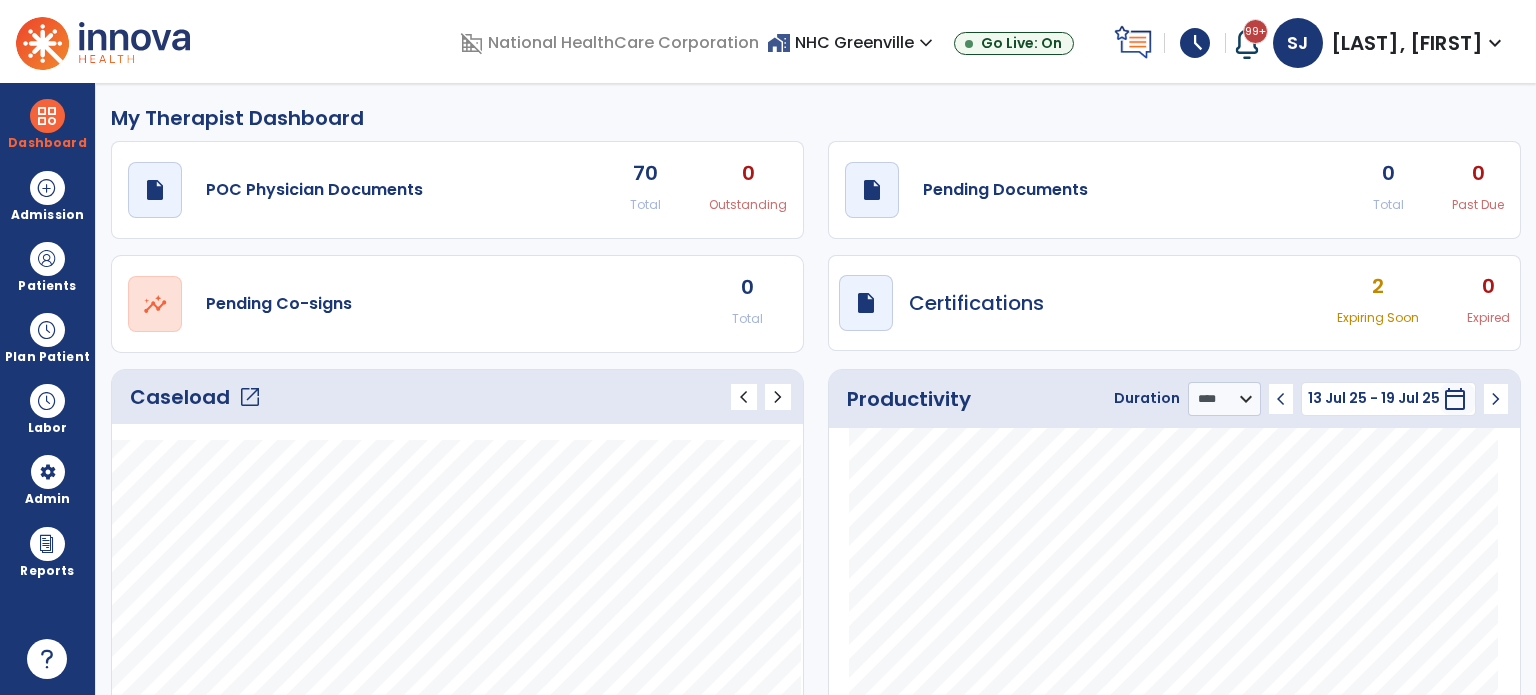 click on "draft   open_in_new  Pending Documents 0 Total 0 Past Due" 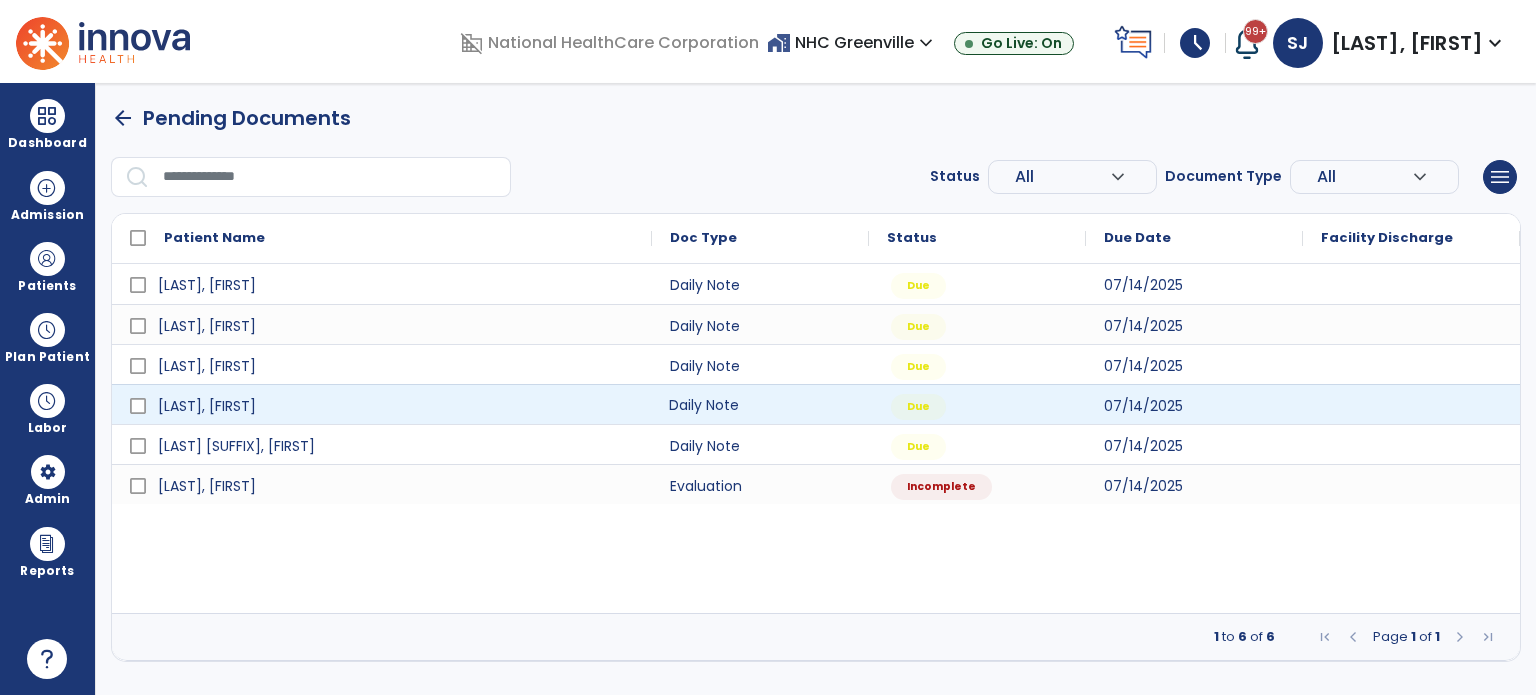 click on "Daily Note" at bounding box center [760, 404] 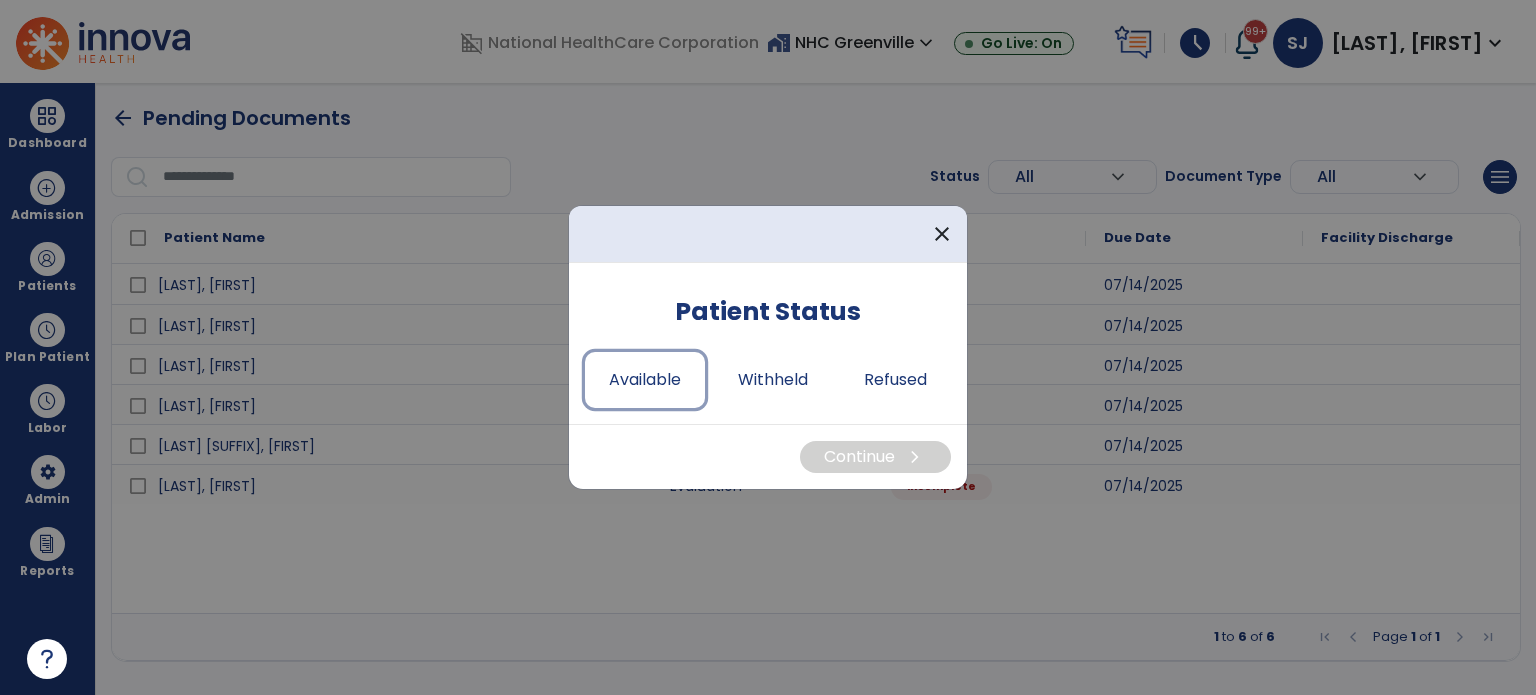 click on "Available" at bounding box center [645, 380] 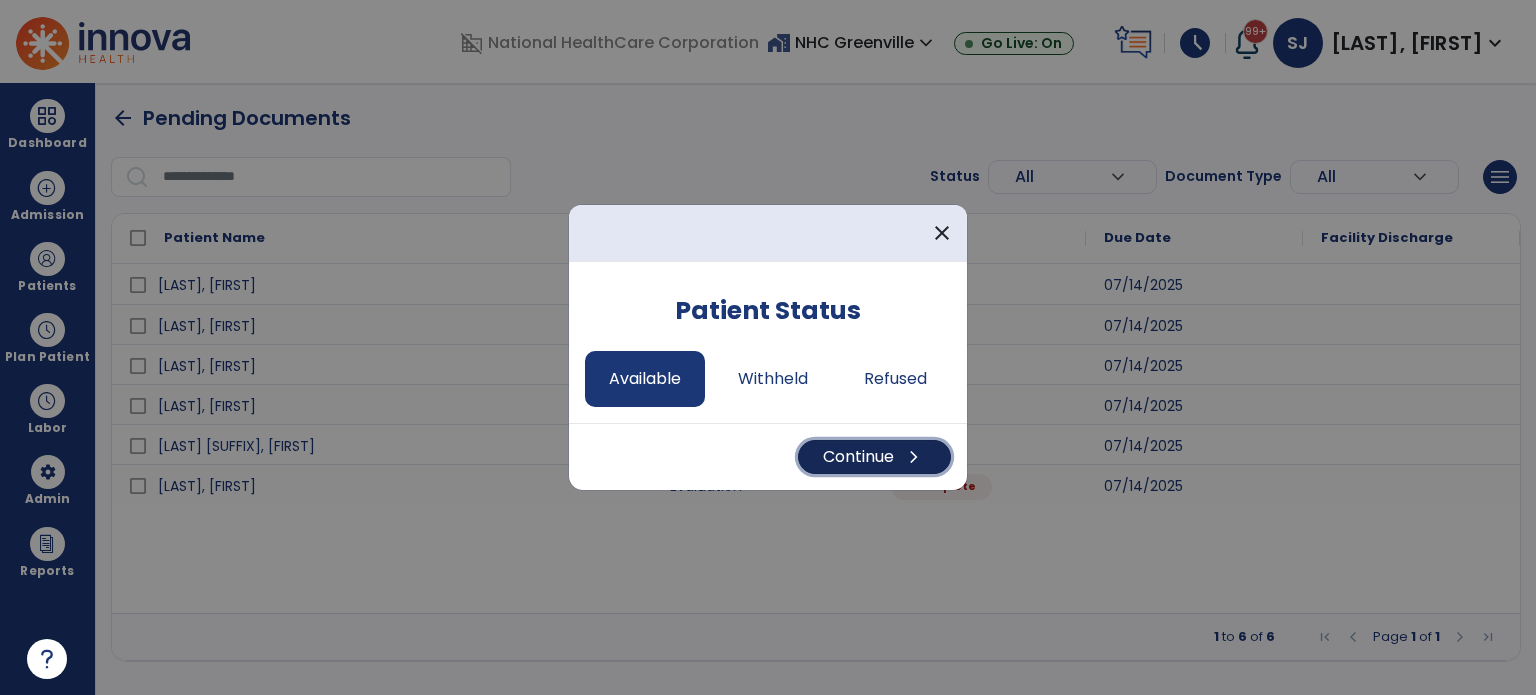 click on "Continue   chevron_right" at bounding box center [874, 457] 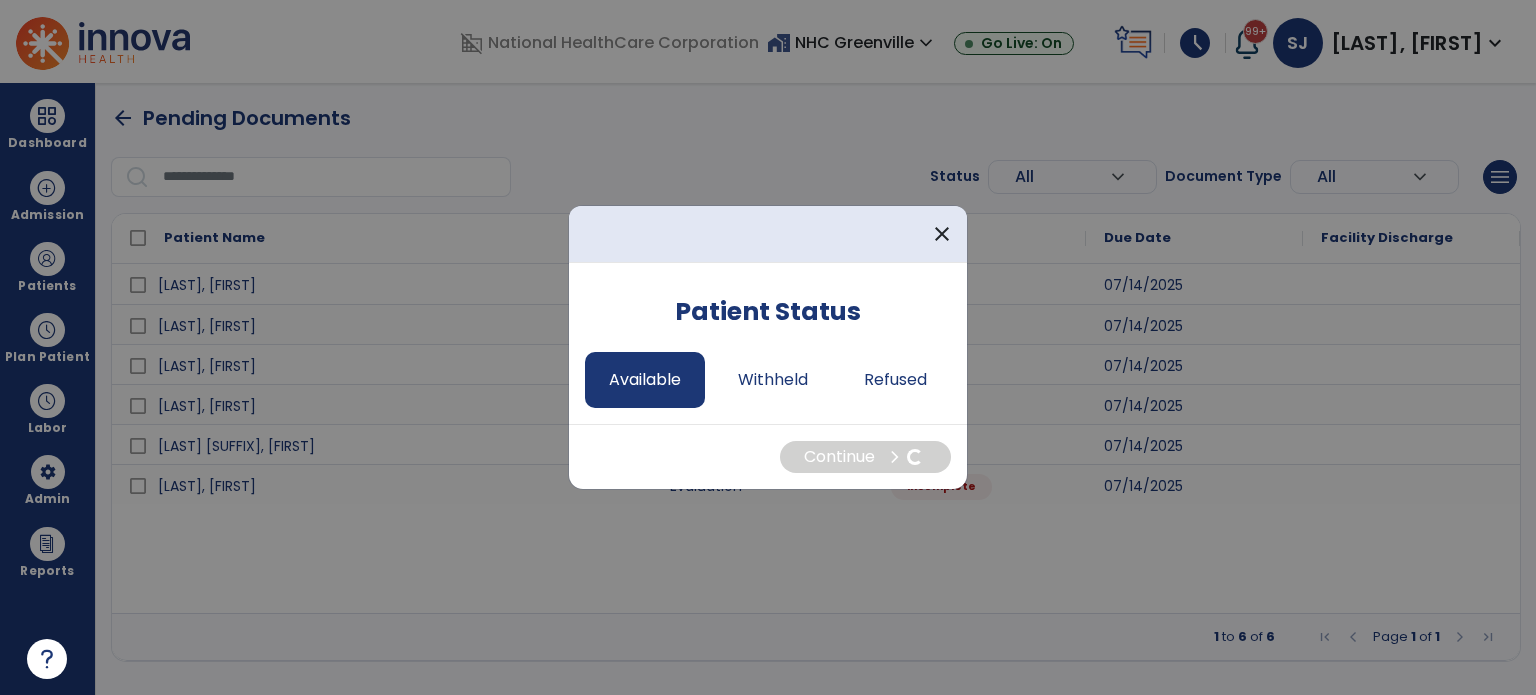 select on "*" 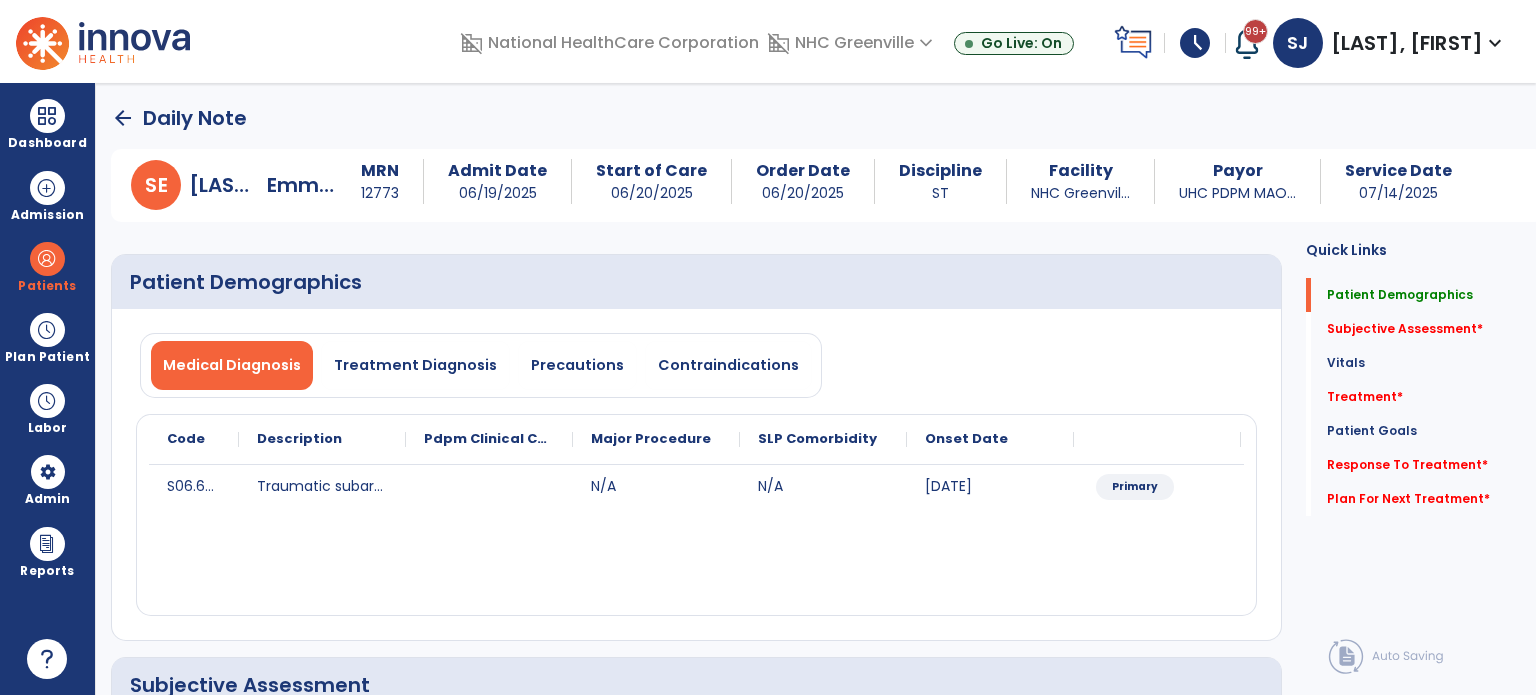 scroll, scrollTop: 282, scrollLeft: 0, axis: vertical 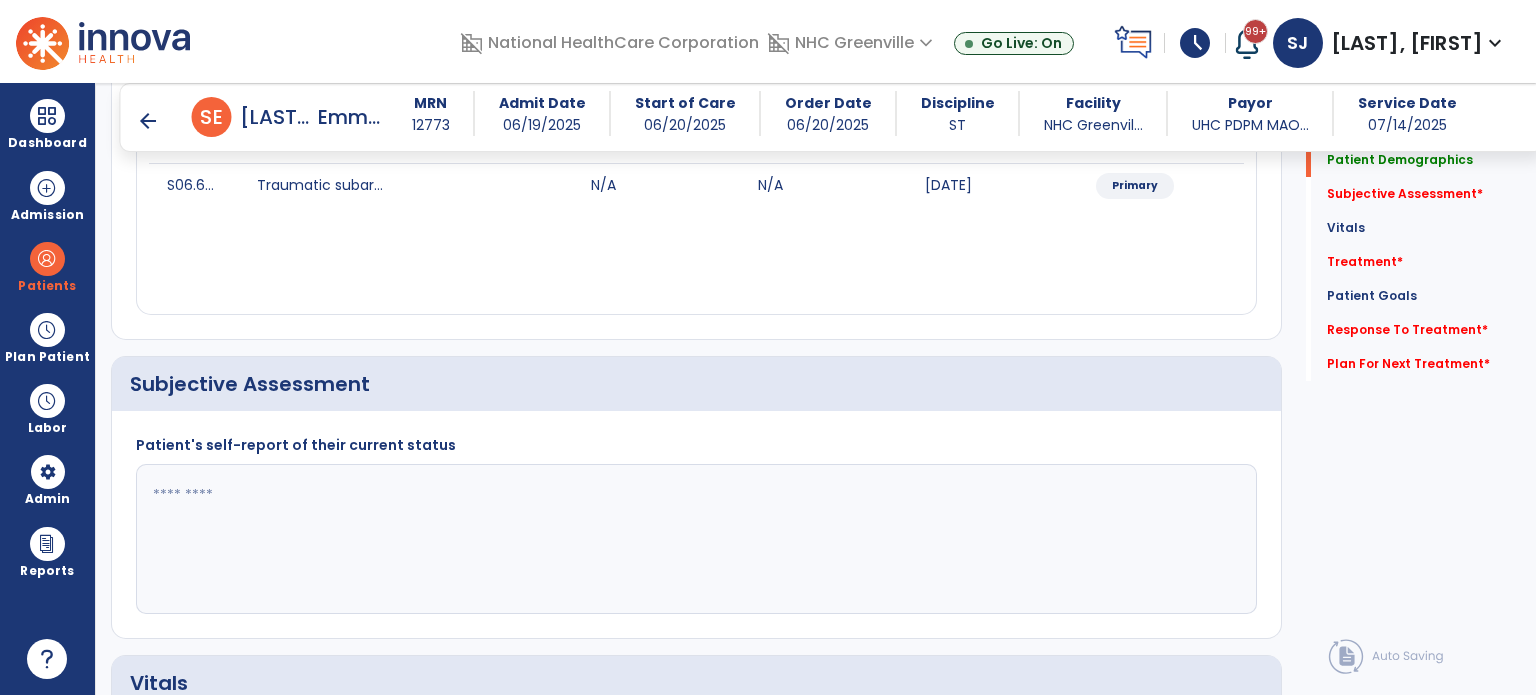 click 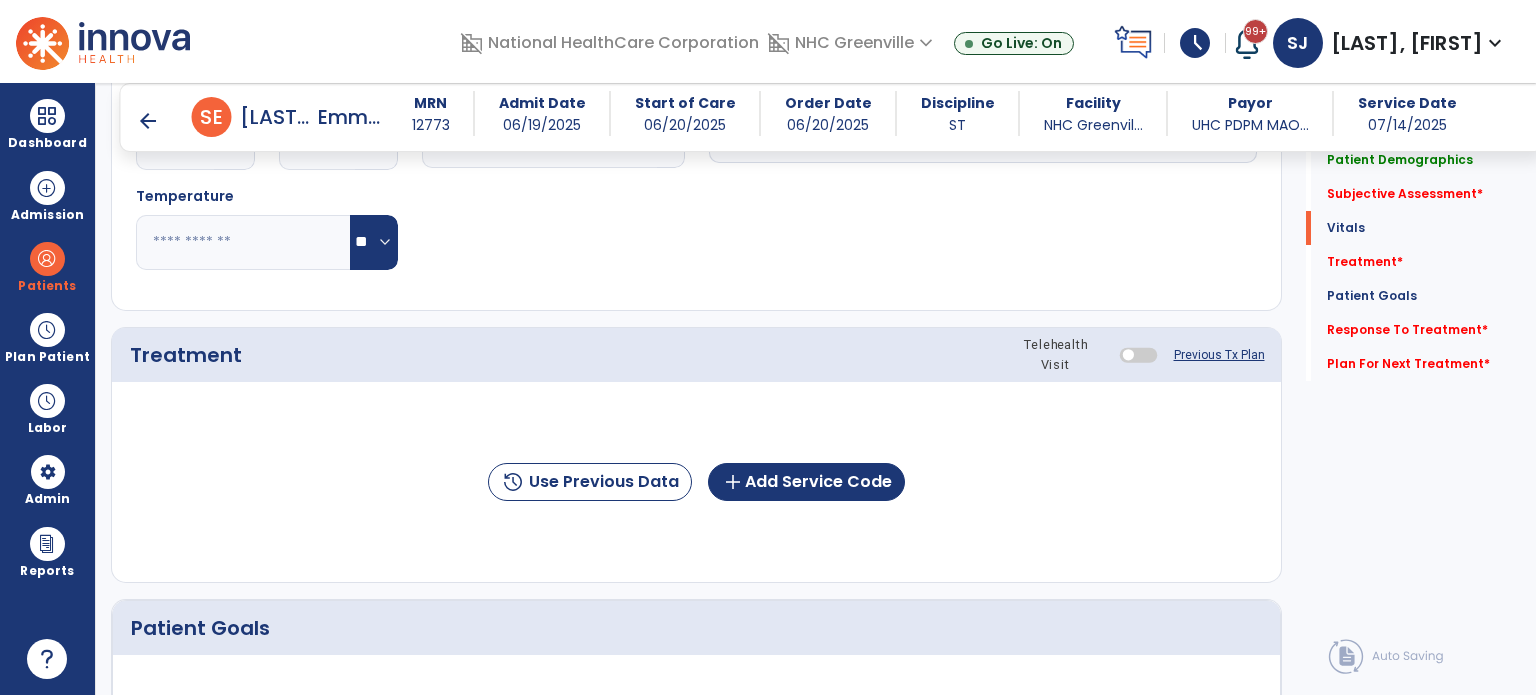 scroll, scrollTop: 1072, scrollLeft: 0, axis: vertical 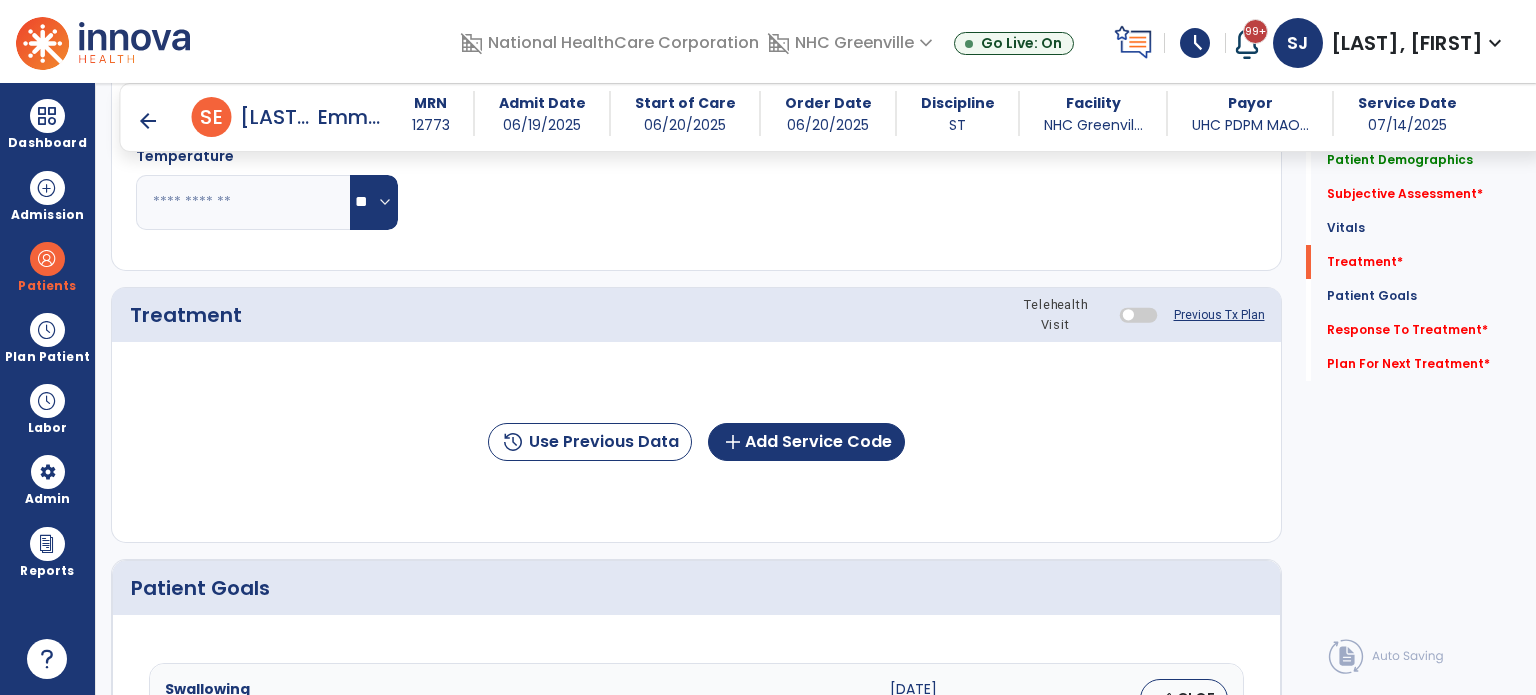 type on "**********" 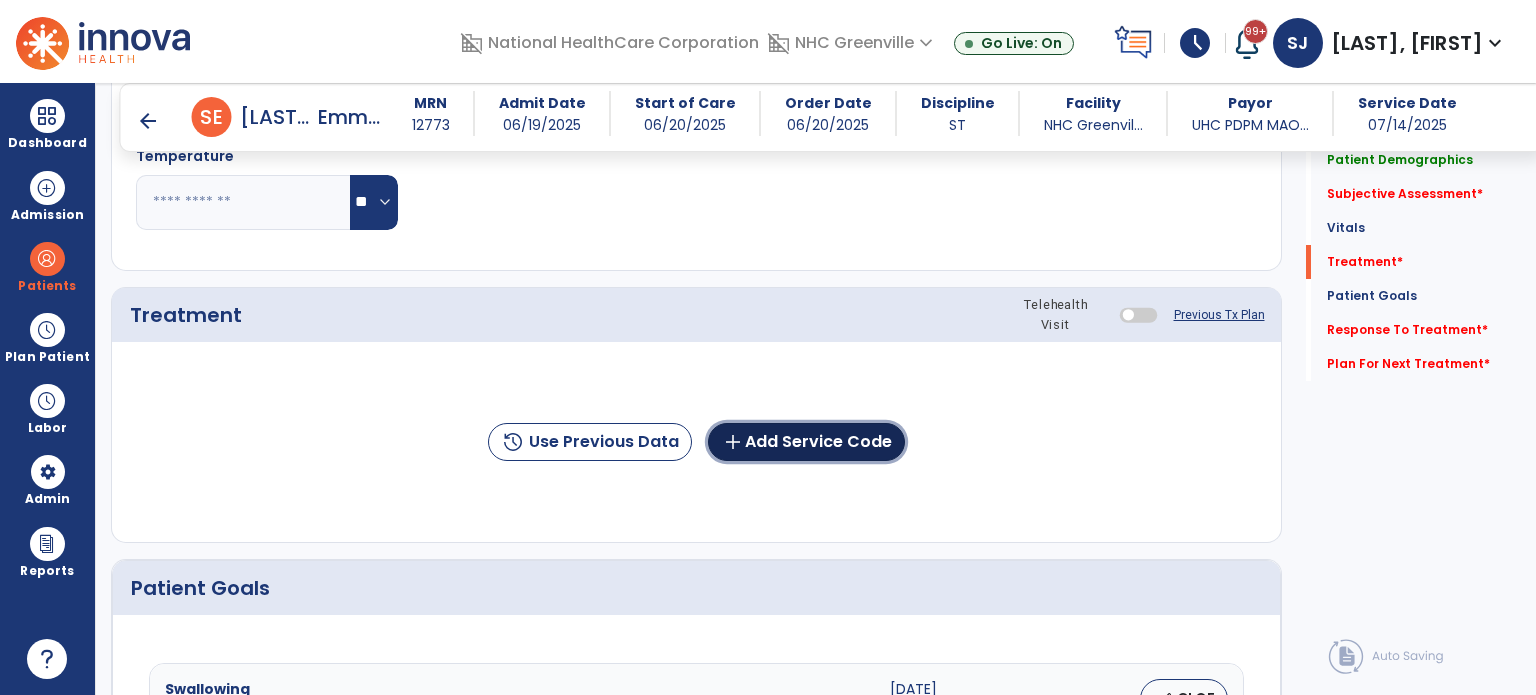 click on "add  Add Service Code" 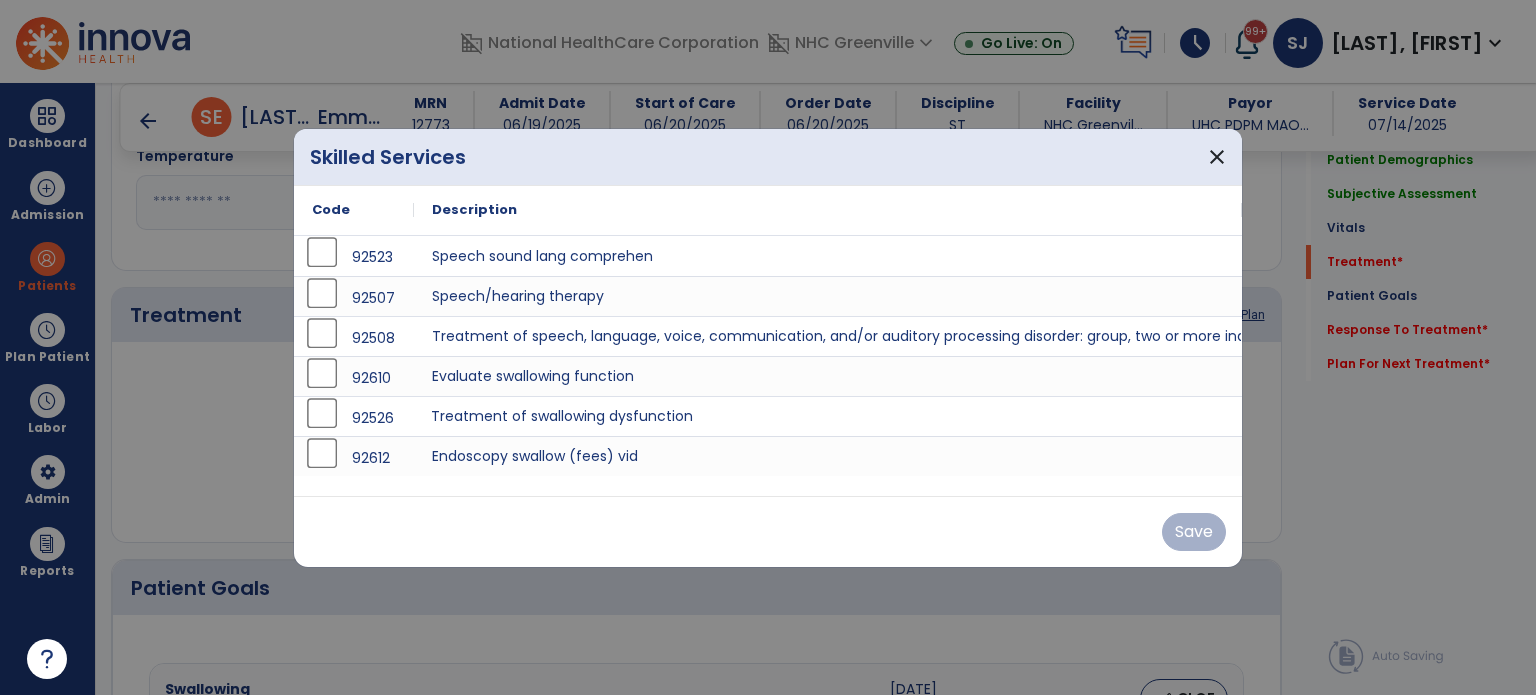 click on "Treatment of swallowing dysfunction" at bounding box center (828, 416) 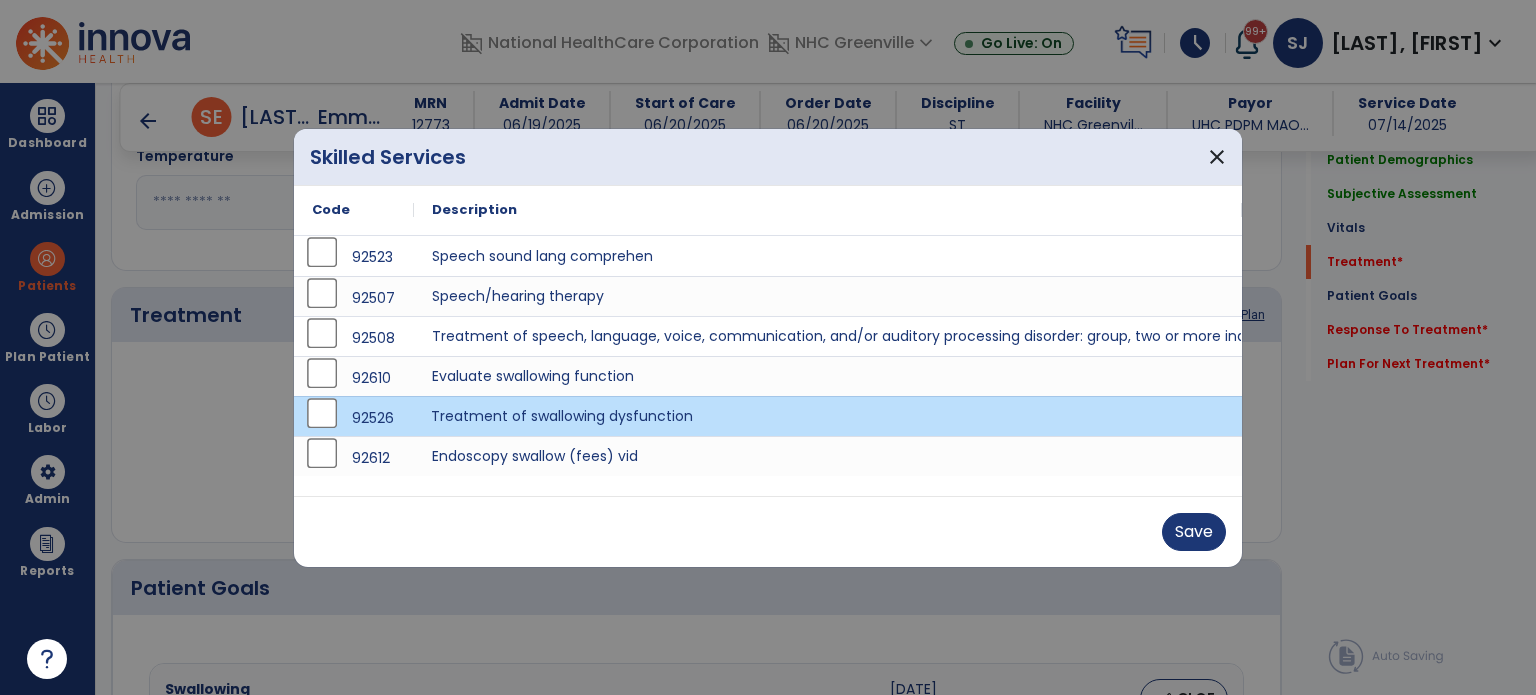 click on "Save" at bounding box center [1194, 532] 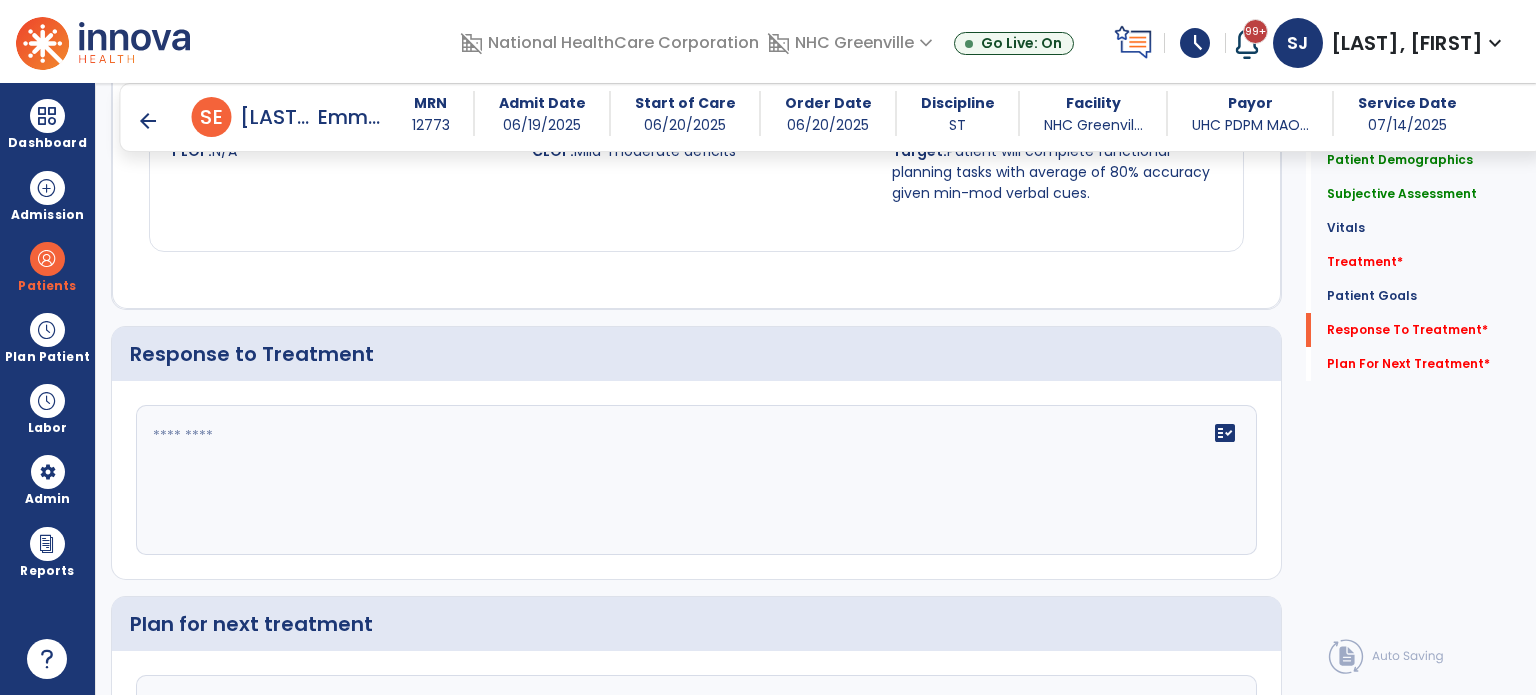 scroll, scrollTop: 2990, scrollLeft: 0, axis: vertical 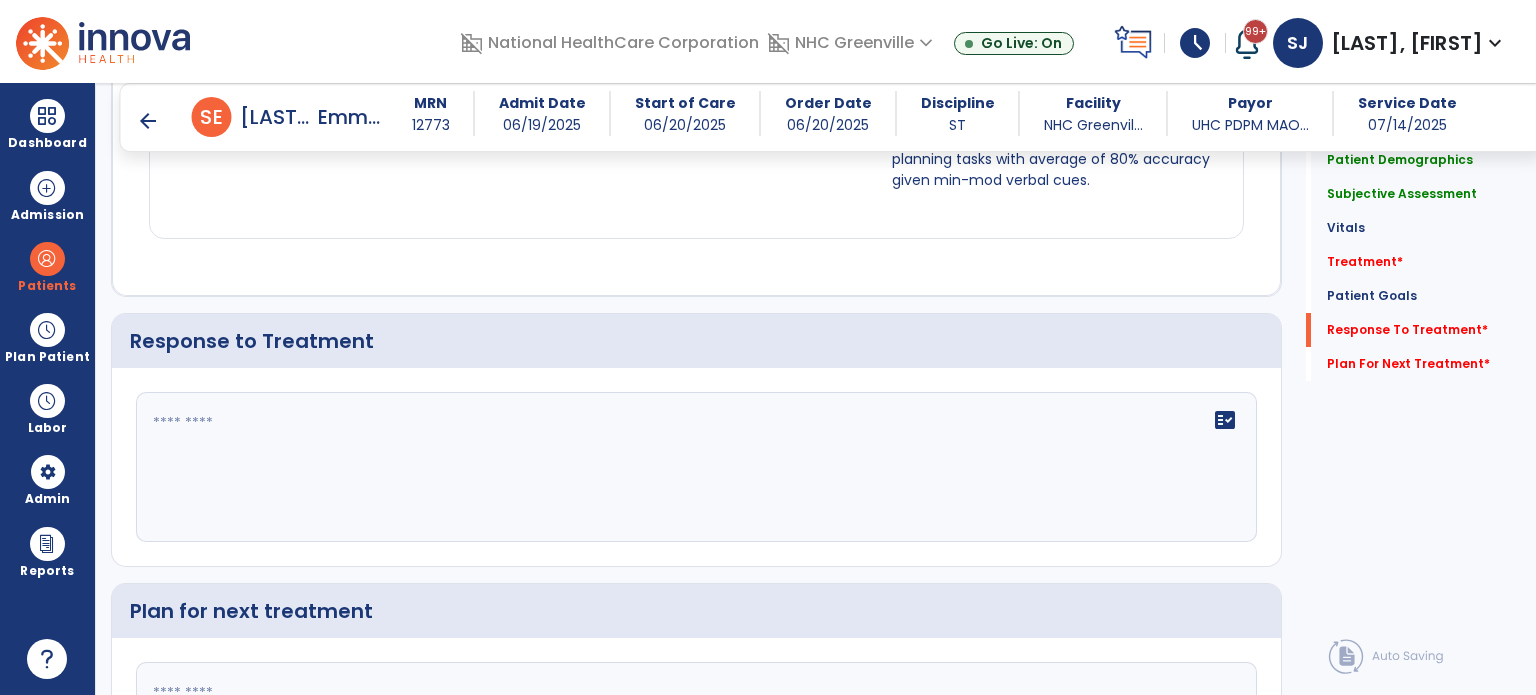 click on "fact_check" 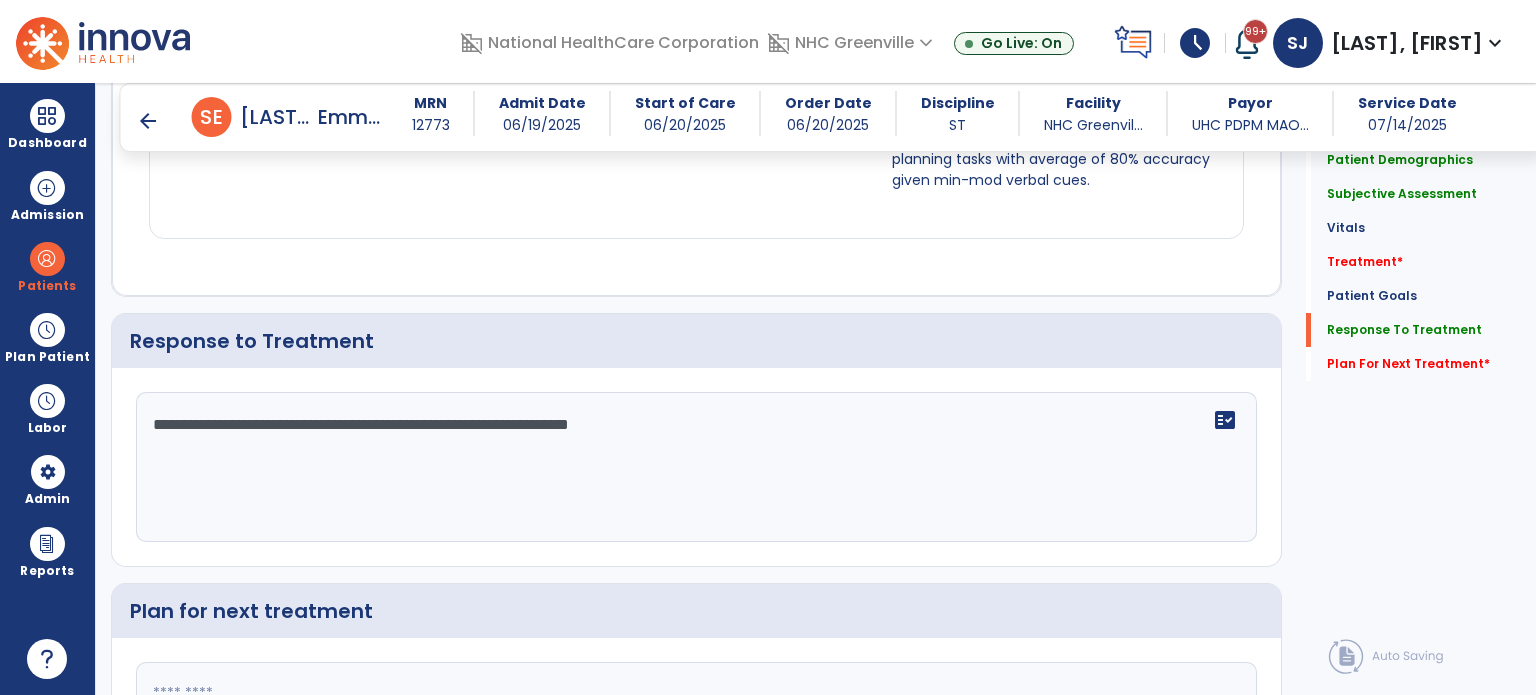 scroll, scrollTop: 3191, scrollLeft: 0, axis: vertical 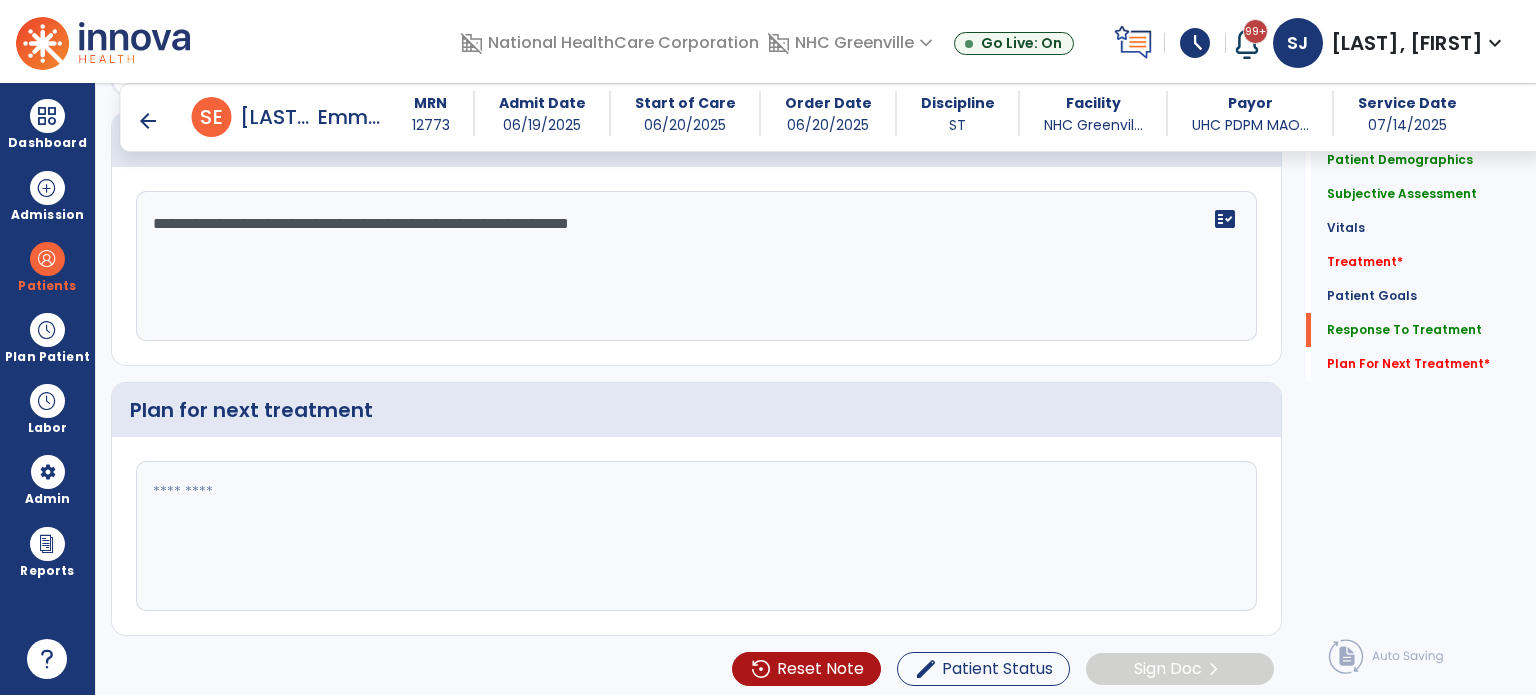 type on "**********" 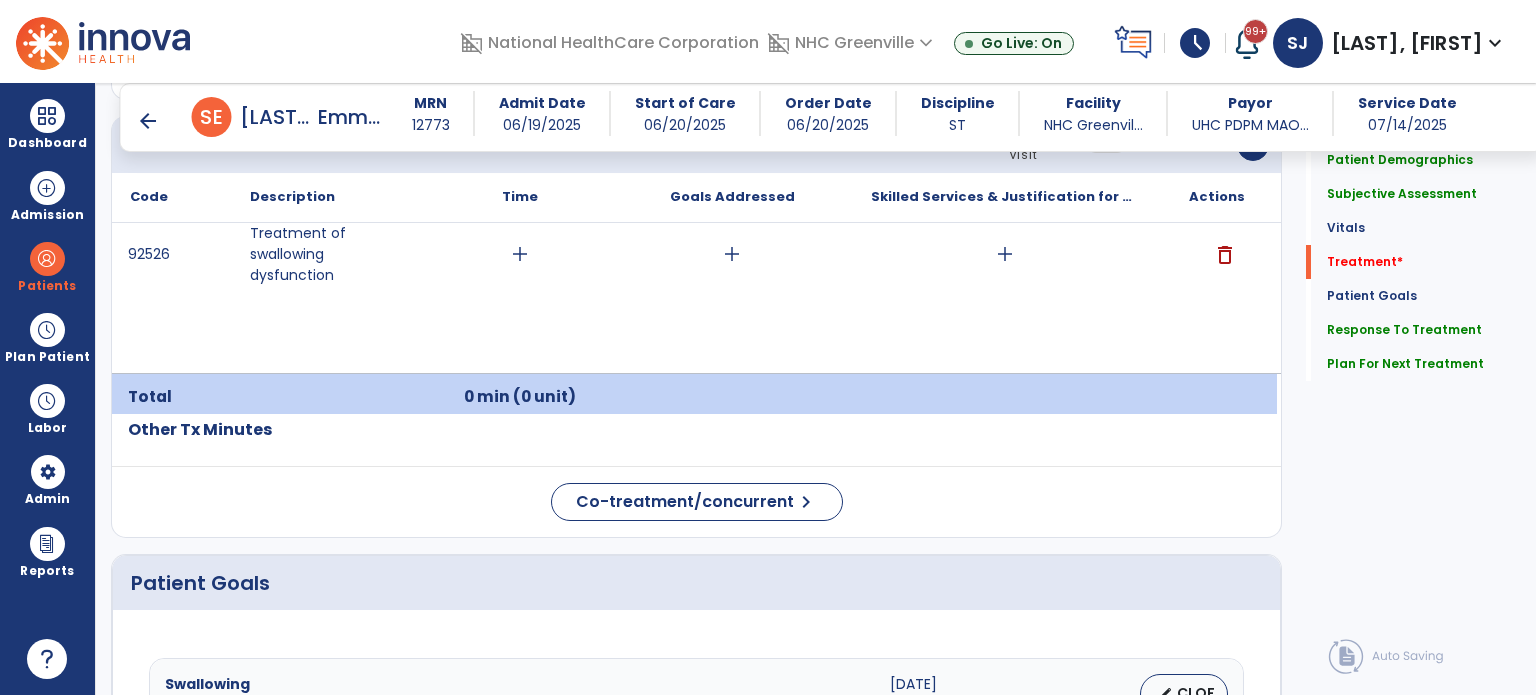 scroll, scrollTop: 1241, scrollLeft: 0, axis: vertical 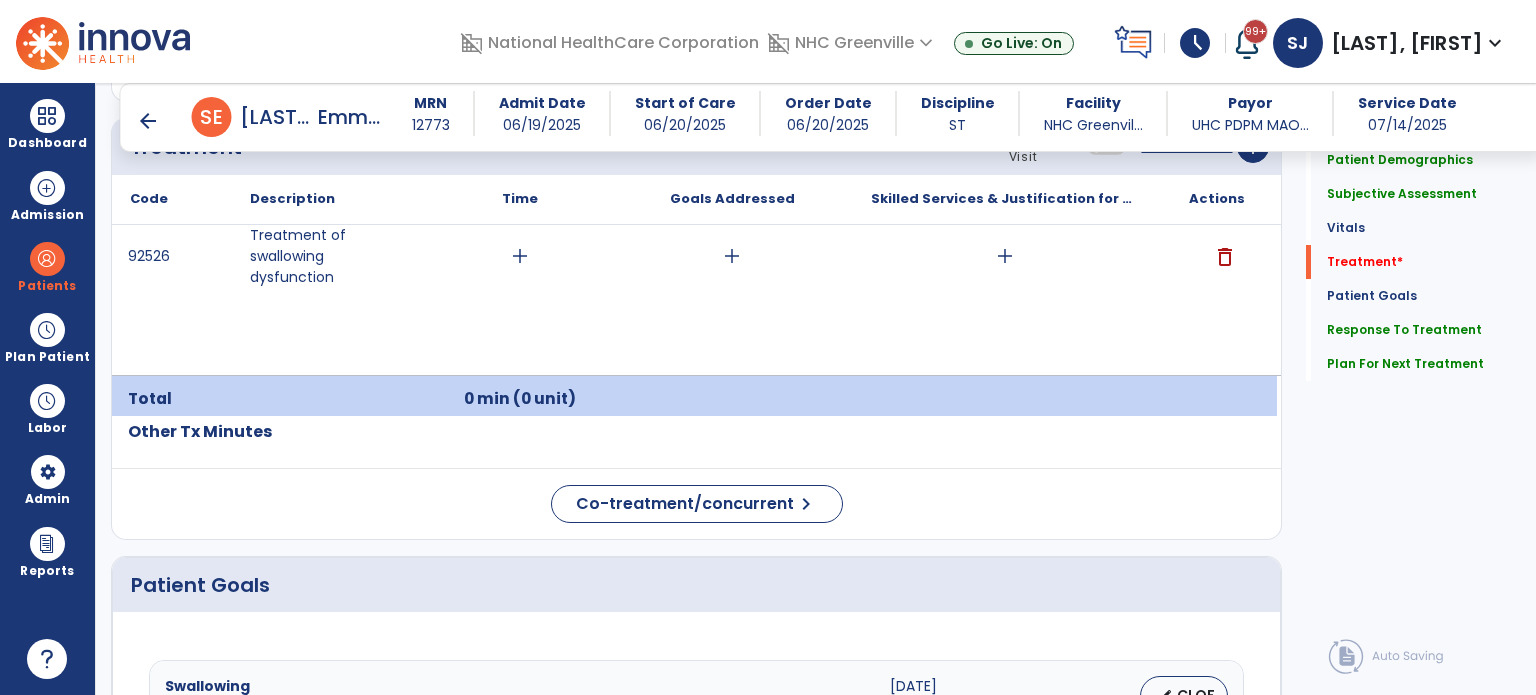 type on "**********" 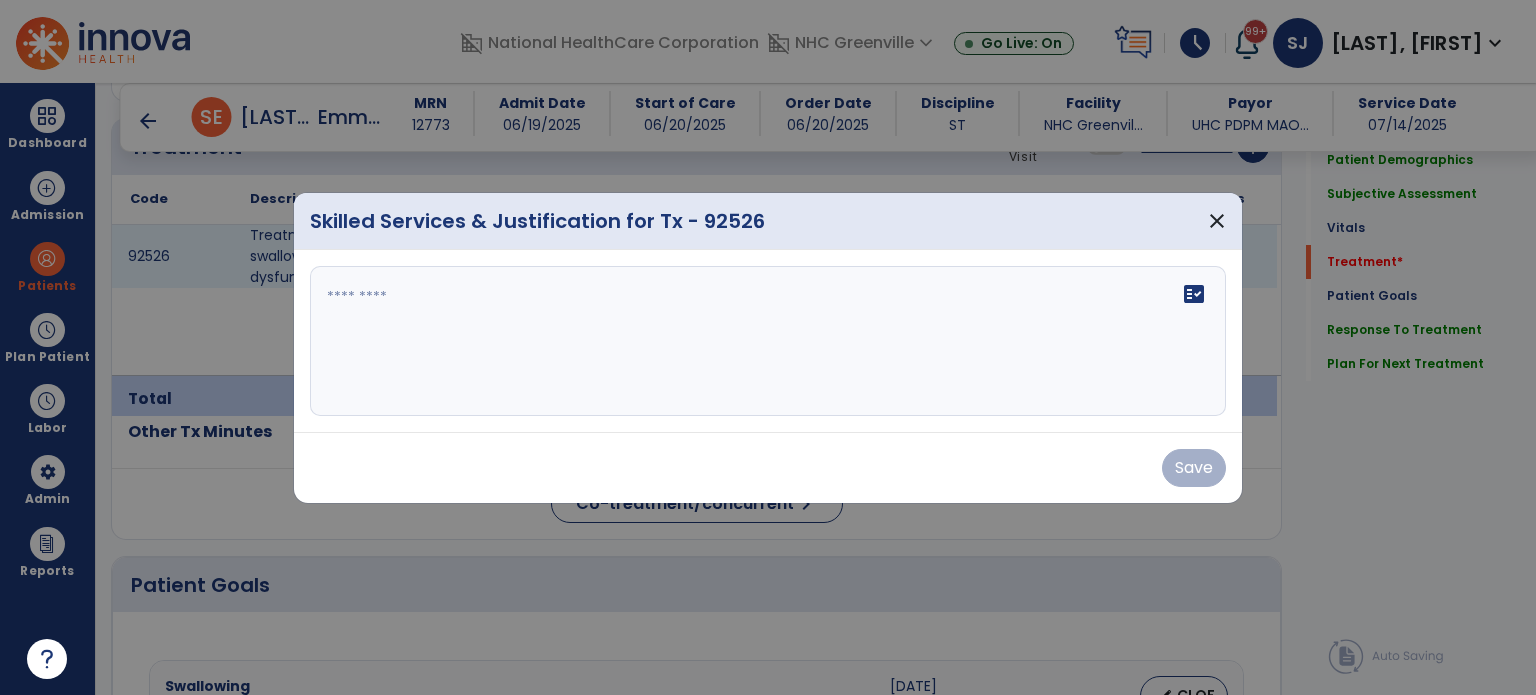 click on "fact_check" at bounding box center [768, 341] 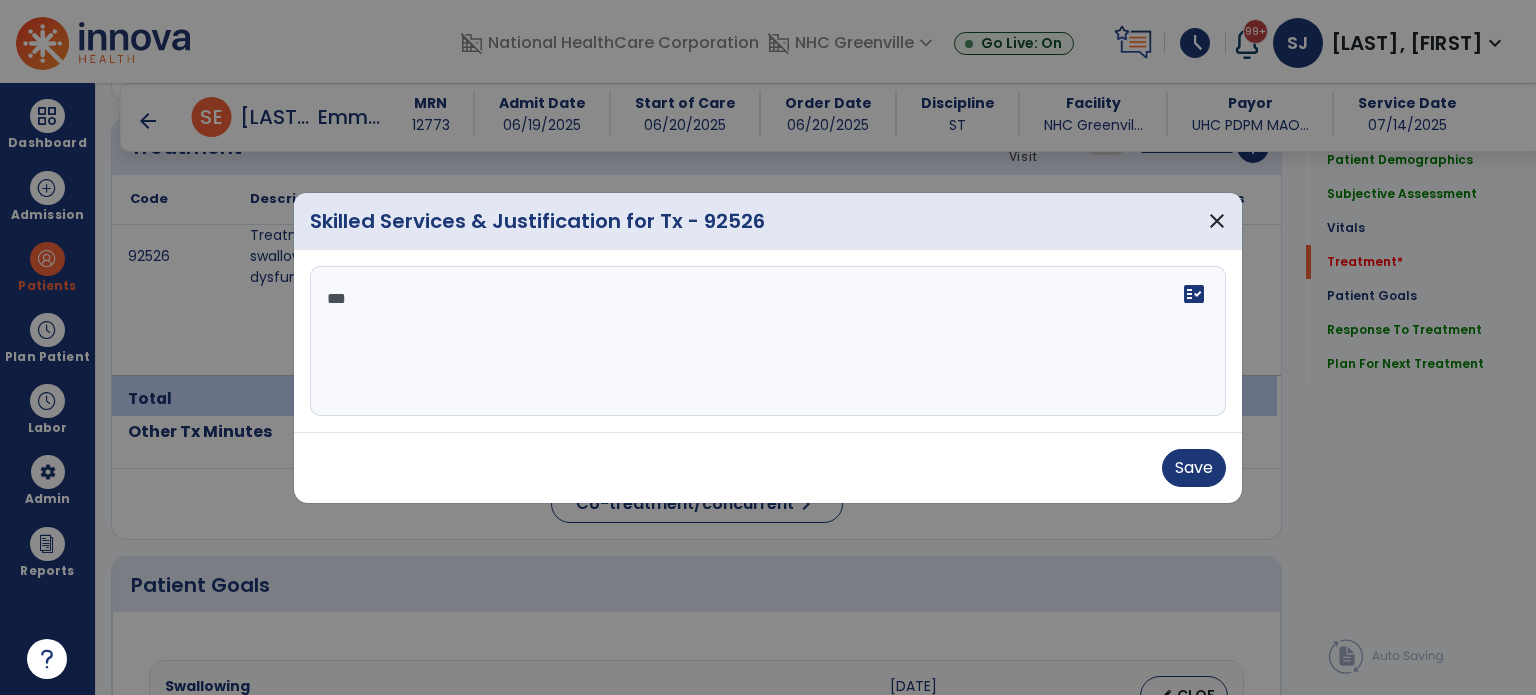 scroll, scrollTop: 0, scrollLeft: 0, axis: both 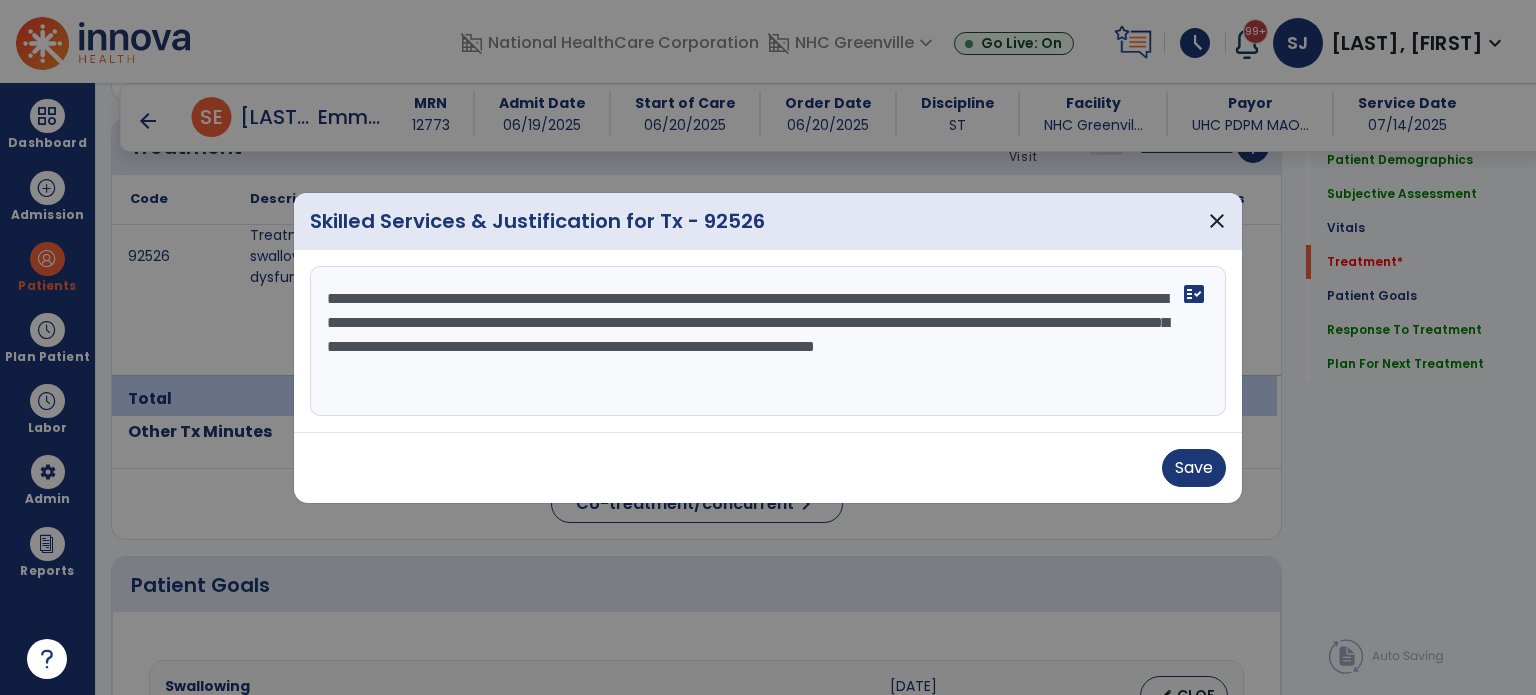 click on "**********" at bounding box center (768, 341) 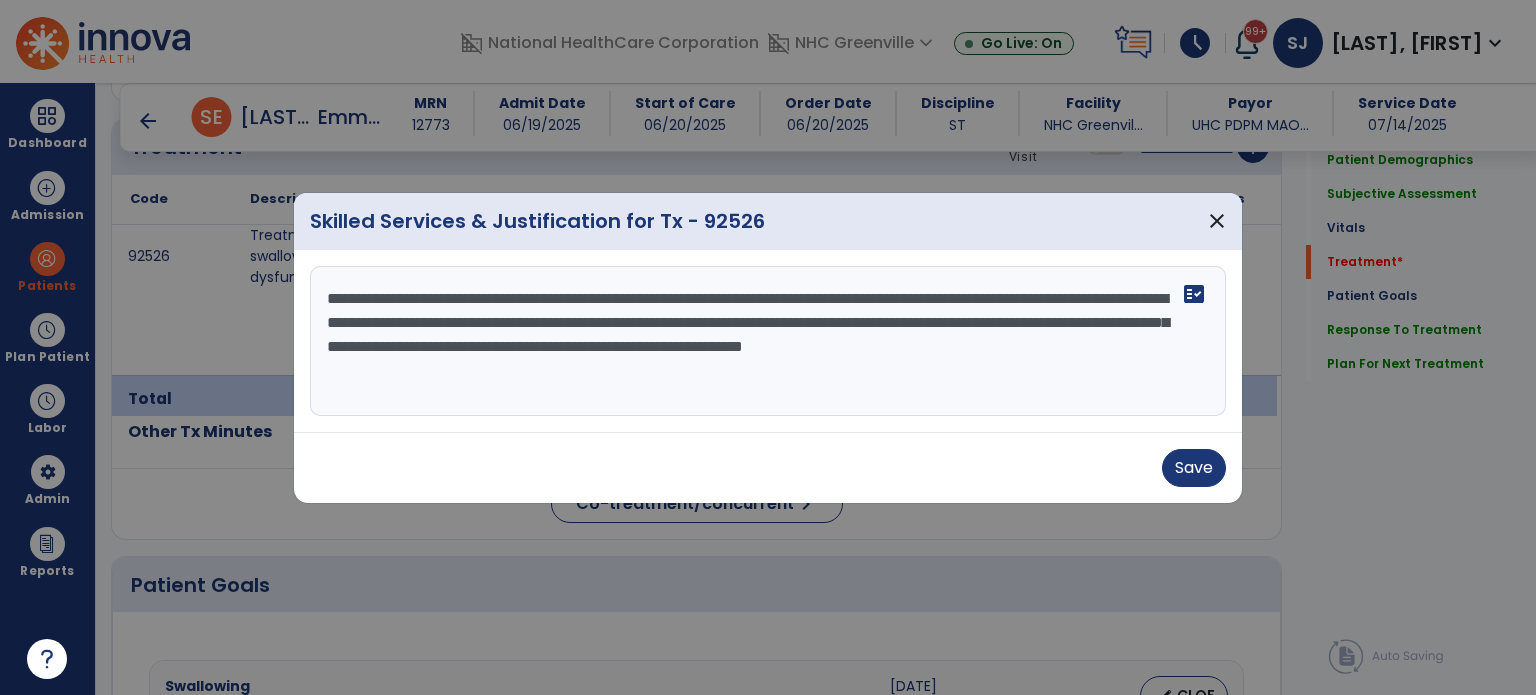 click on "**********" at bounding box center (768, 341) 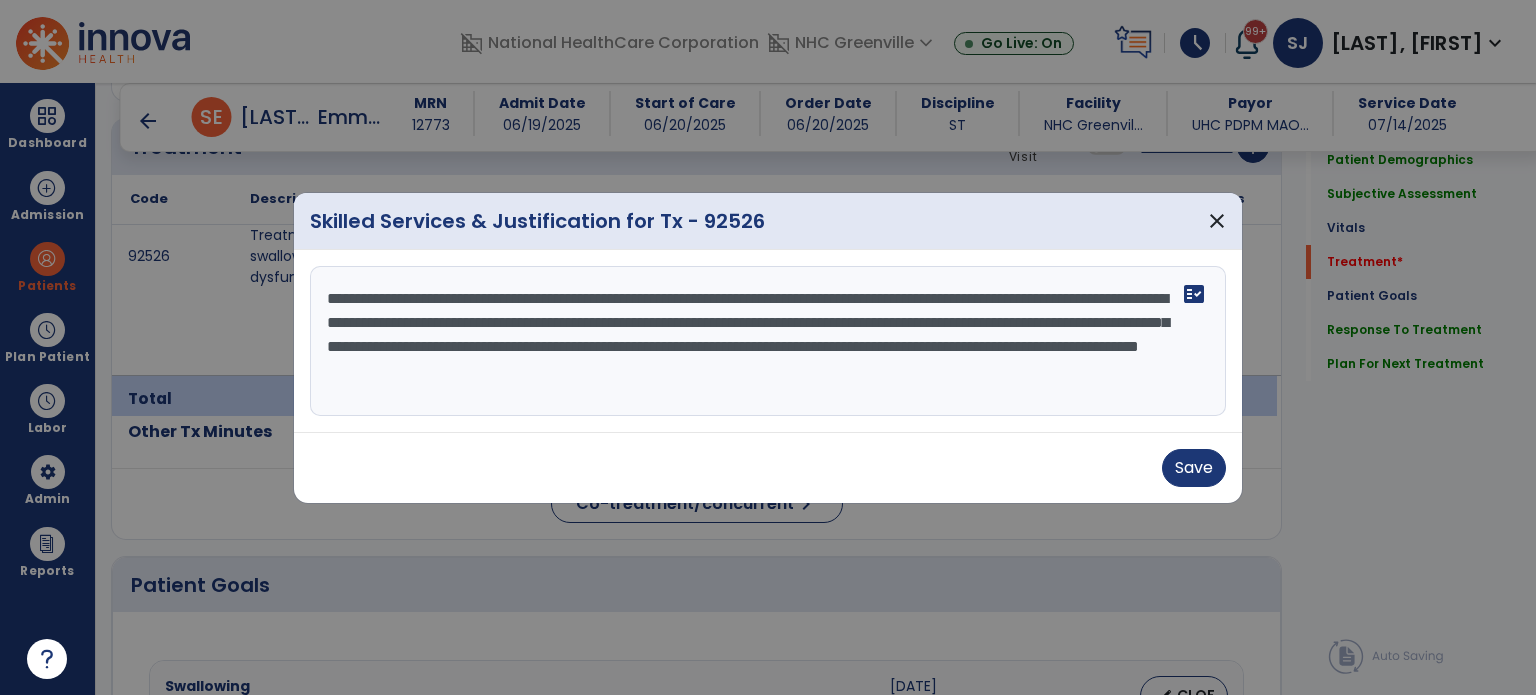 click on "**********" at bounding box center (768, 341) 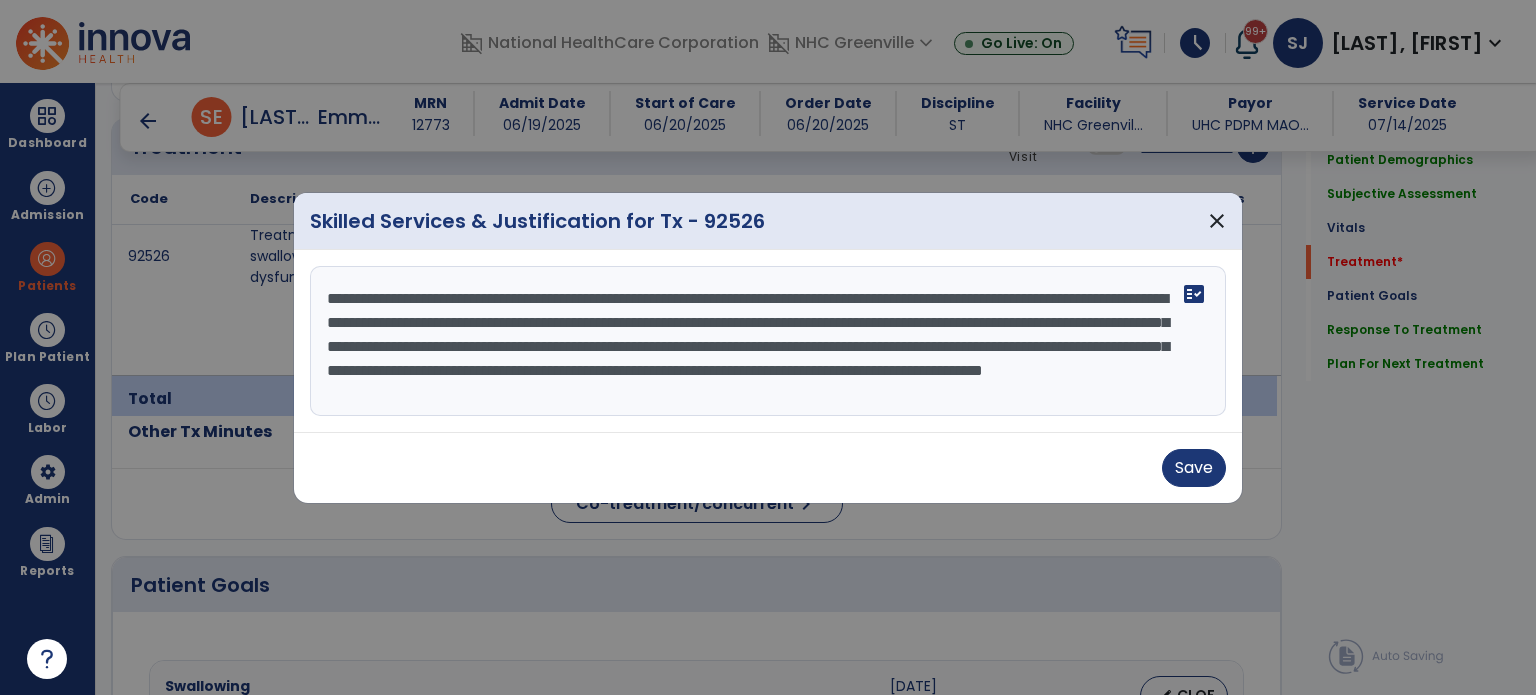 scroll, scrollTop: 15, scrollLeft: 0, axis: vertical 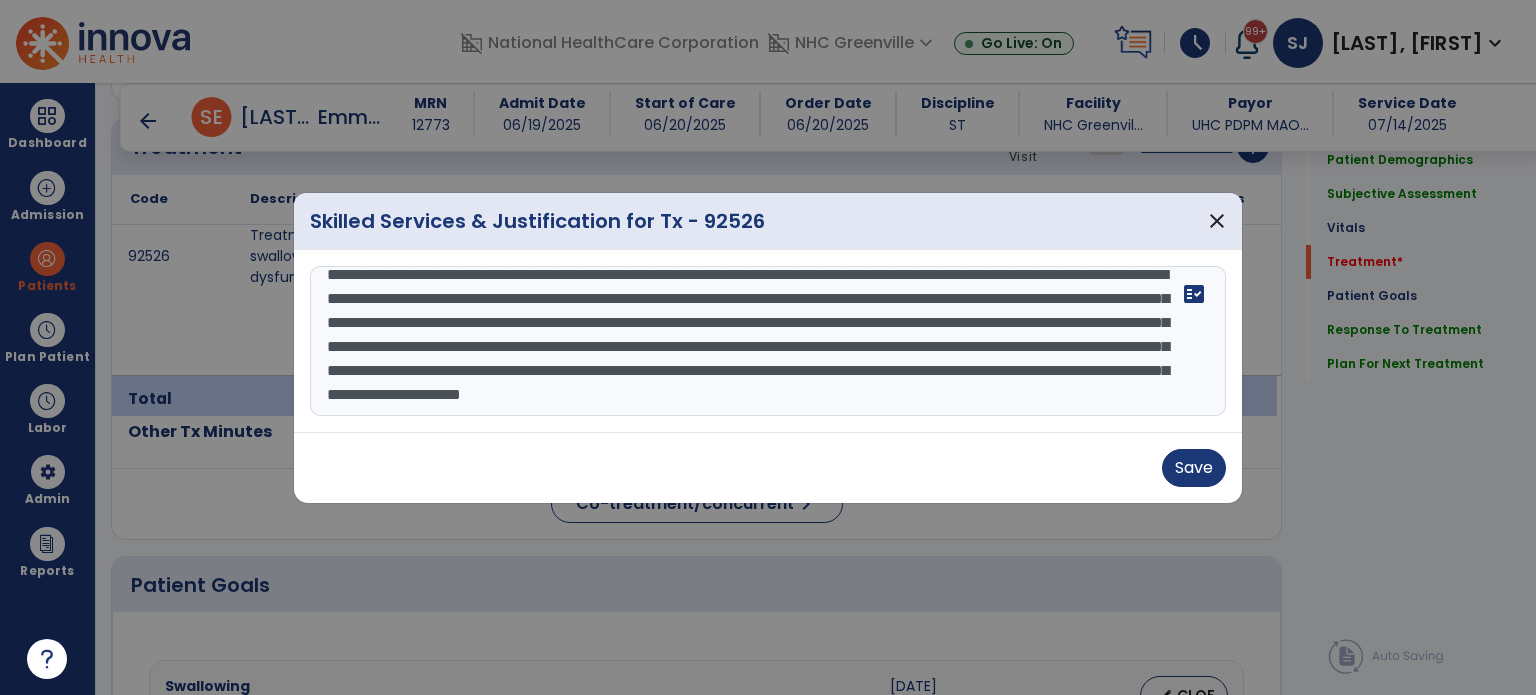 type on "**********" 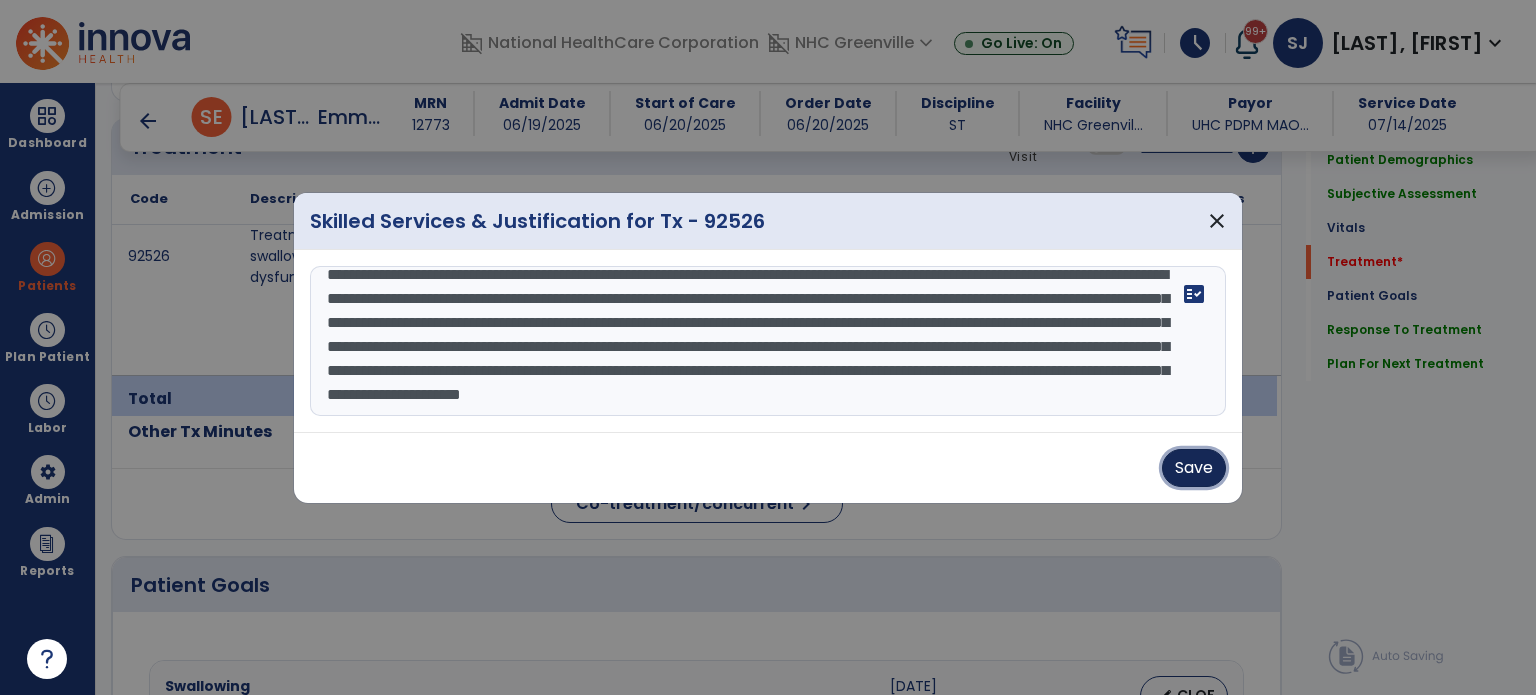 click on "Save" at bounding box center (1194, 468) 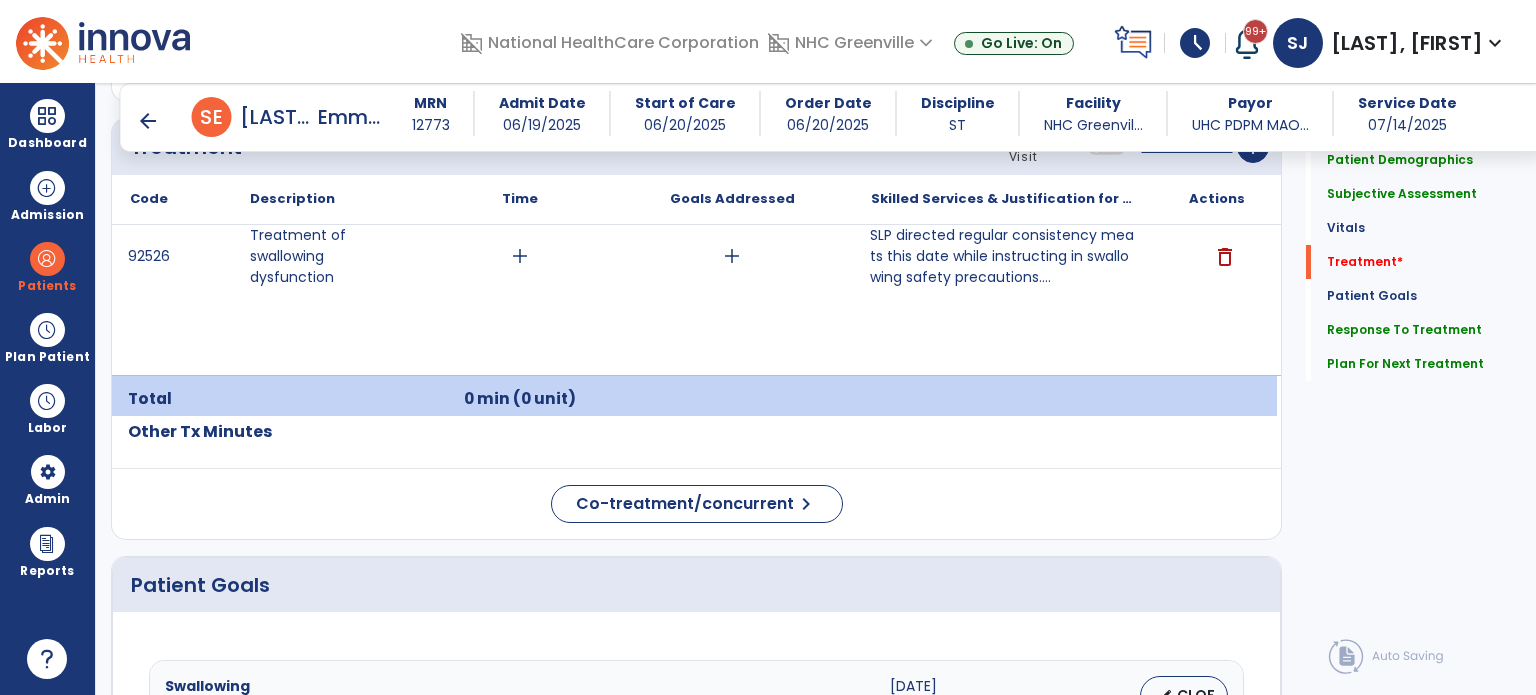 click on "SLP directed regular consistency meats this date while instructing in swallowing safety precautions...." at bounding box center (1004, 256) 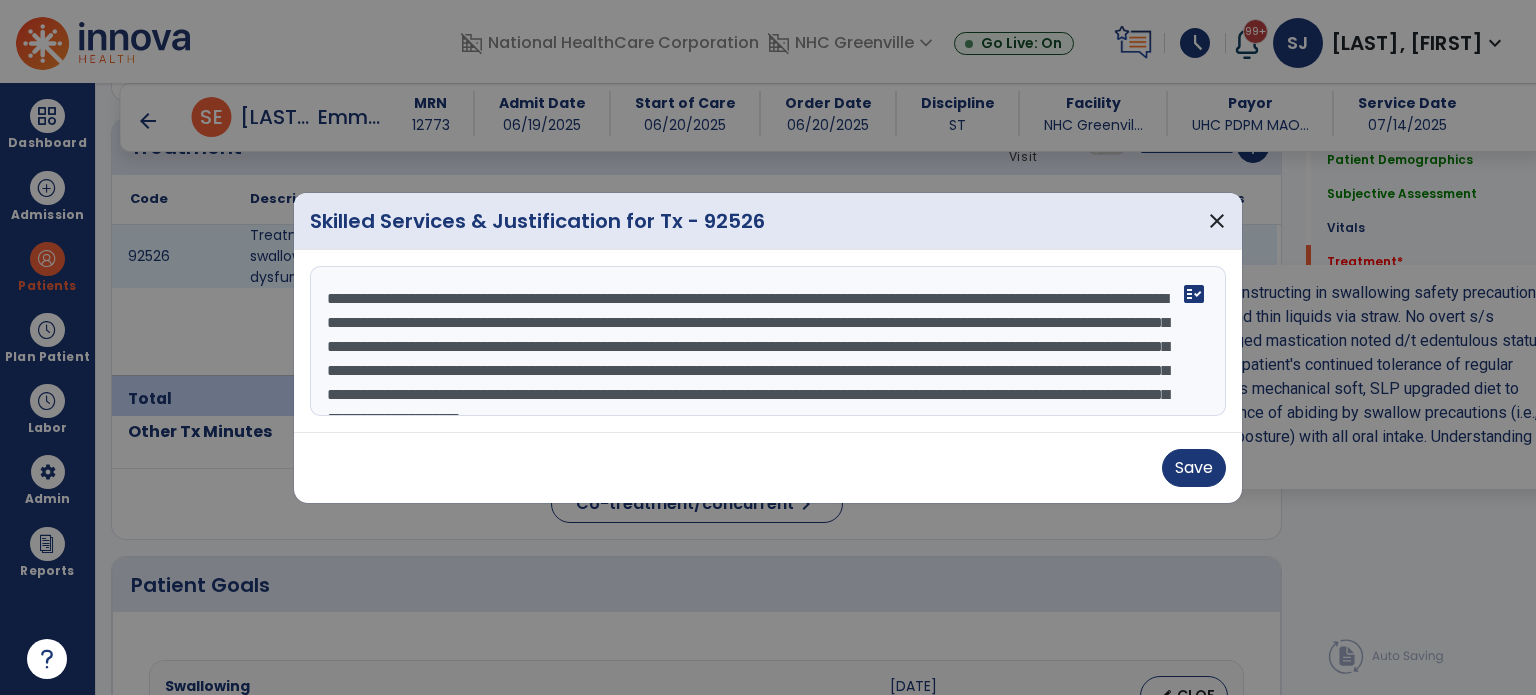 scroll, scrollTop: 24, scrollLeft: 0, axis: vertical 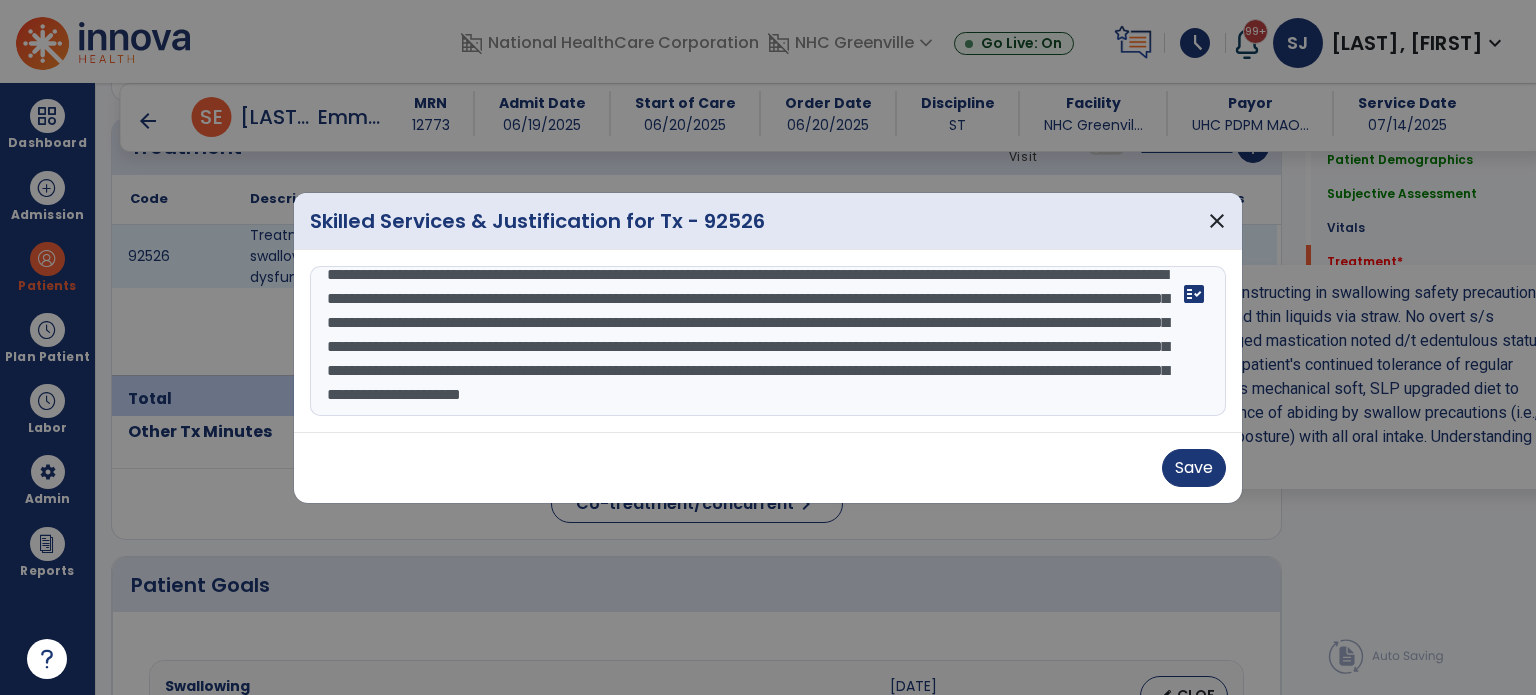 click on "**********" at bounding box center [768, 341] 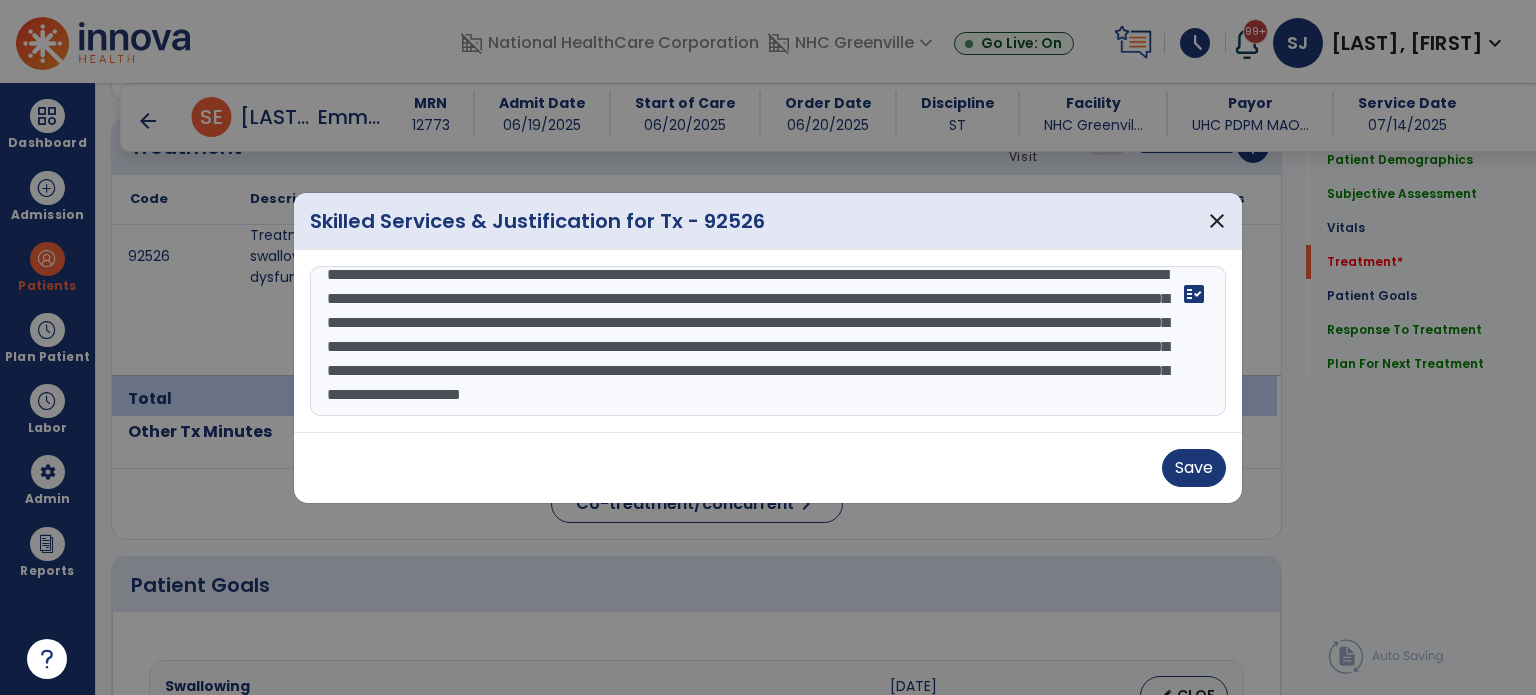 click on "Save" at bounding box center [1194, 468] 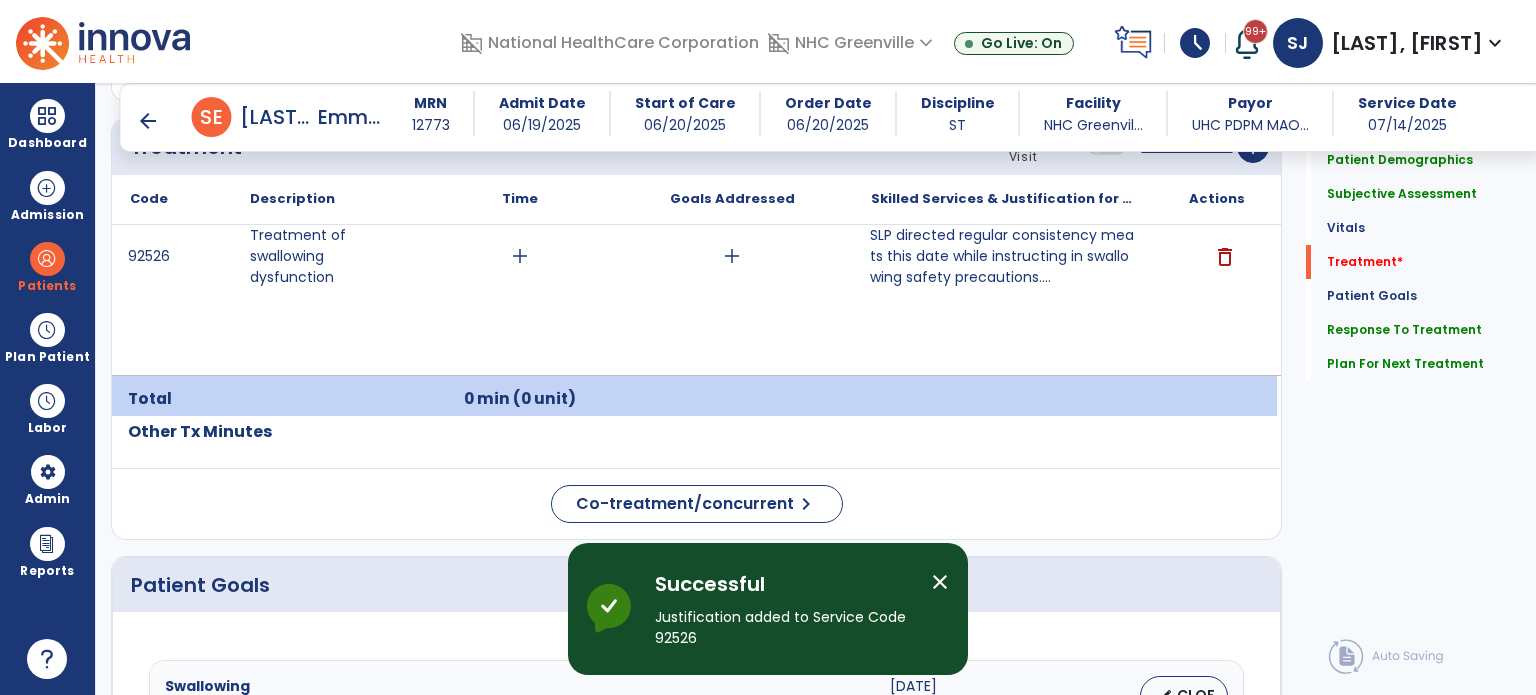 click on "SLP directed regular consistency meats this date while instructing in swallowing safety precautions...." at bounding box center (1004, 256) 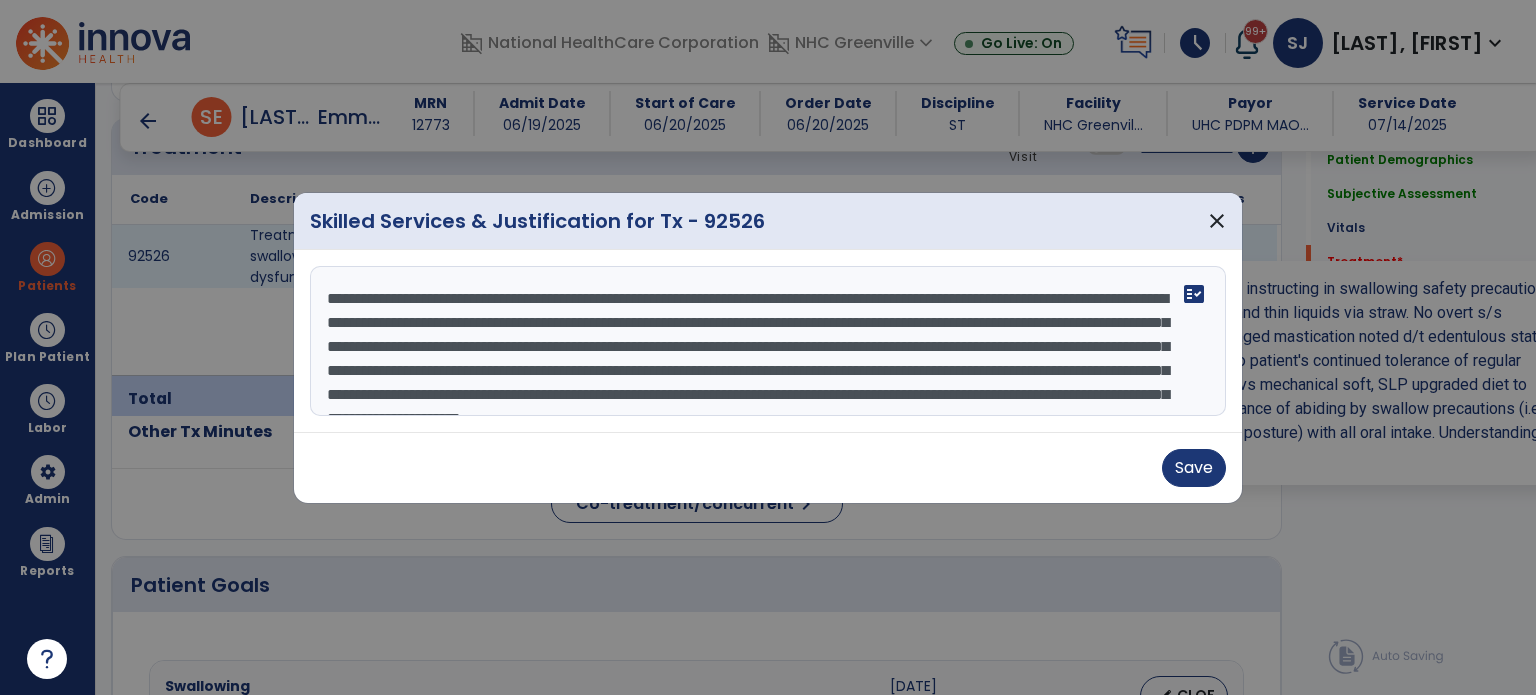click on "Save" at bounding box center [1194, 468] 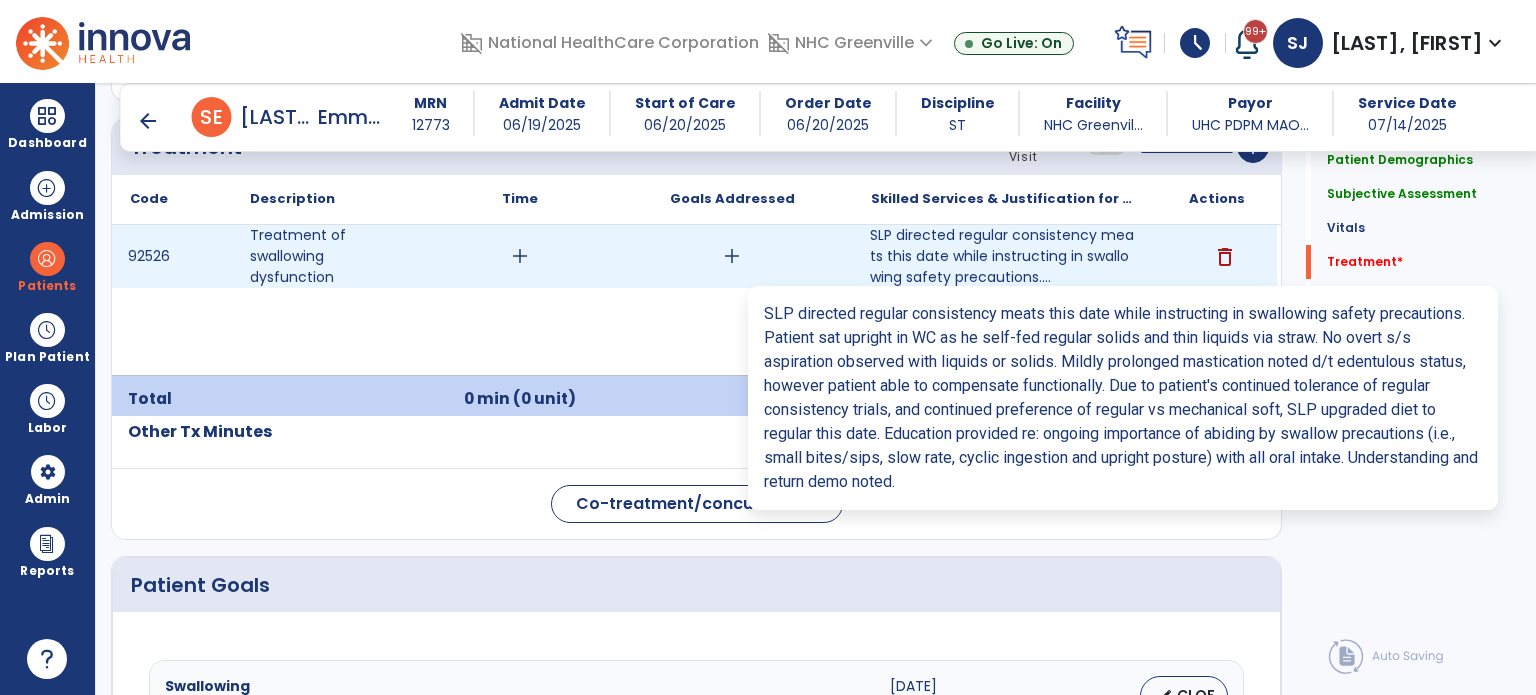 click on "SLP directed regular consistency meats this date while instructing in swallowing safety precautions...." at bounding box center (1004, 256) 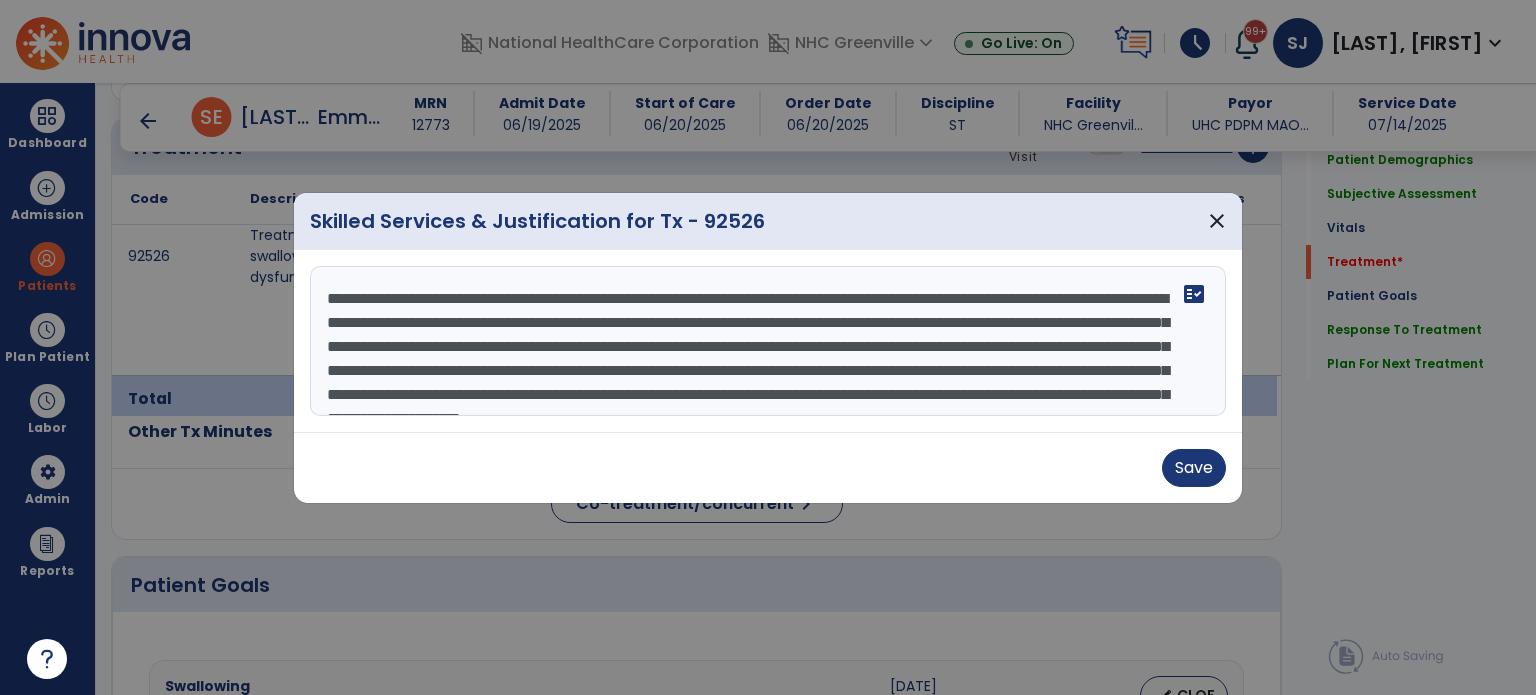 scroll, scrollTop: 38, scrollLeft: 0, axis: vertical 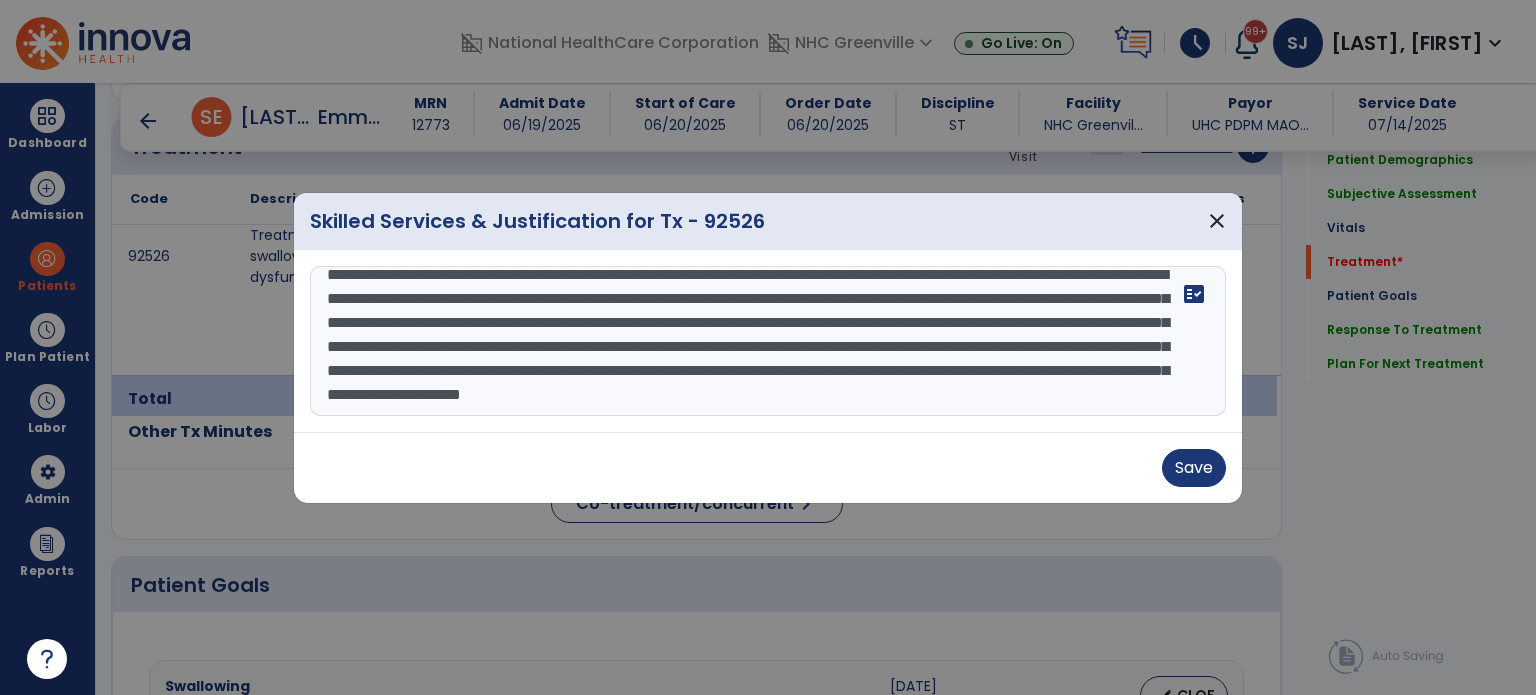 click on "**********" at bounding box center (768, 341) 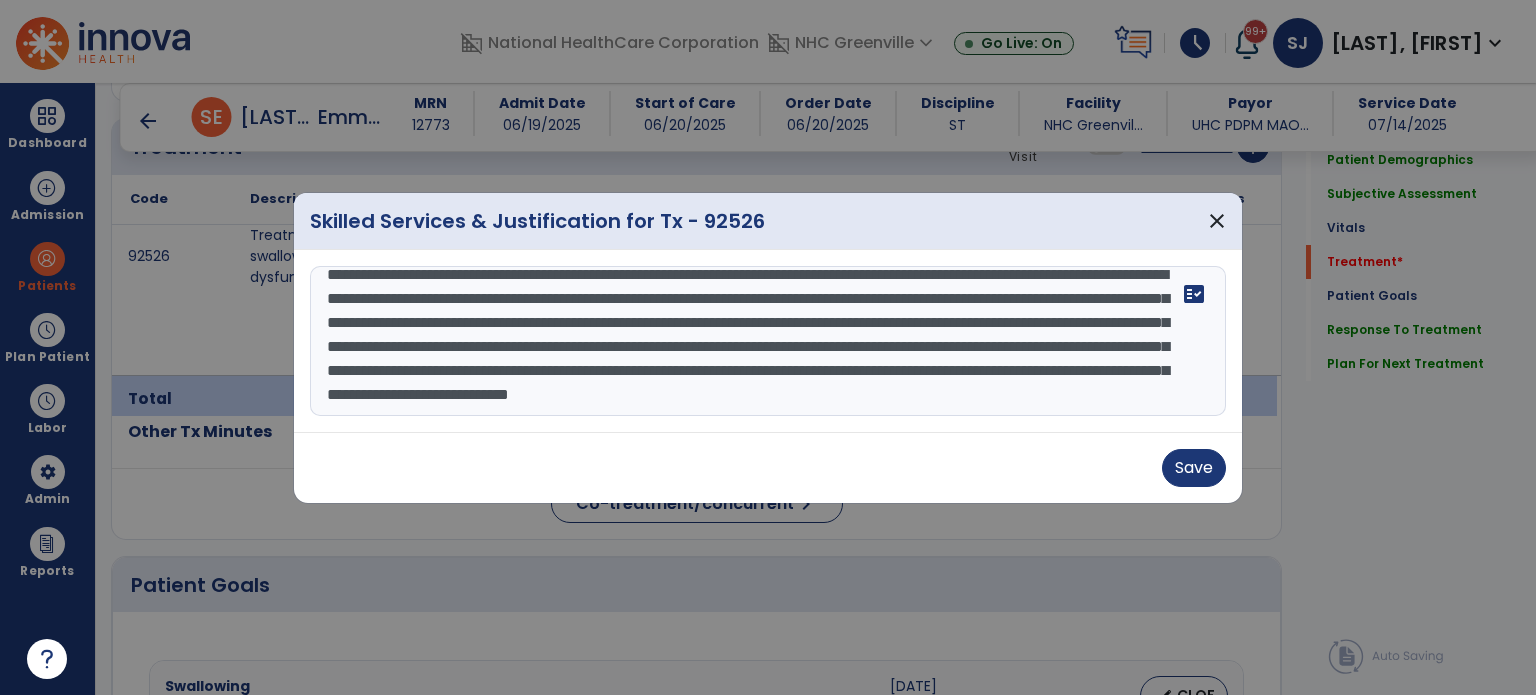 type on "**********" 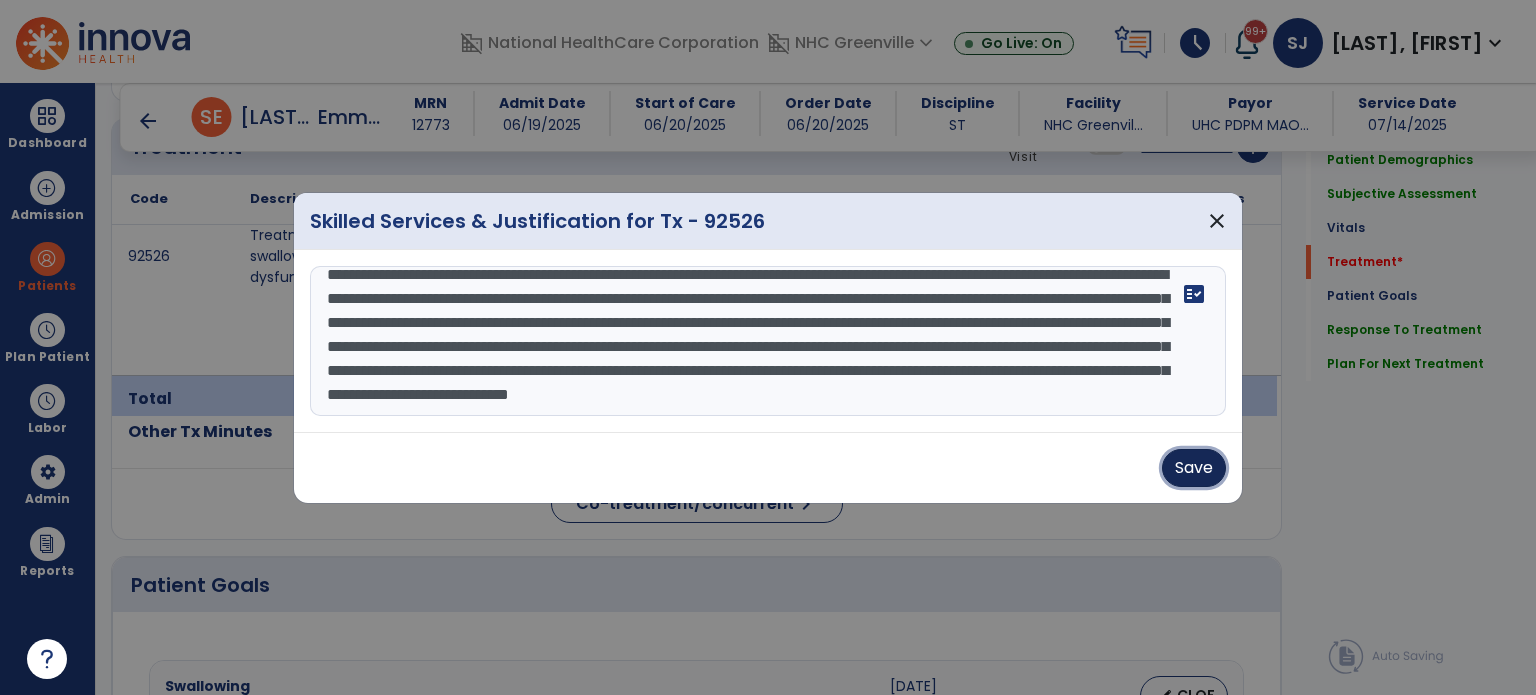 click on "Save" at bounding box center [1194, 468] 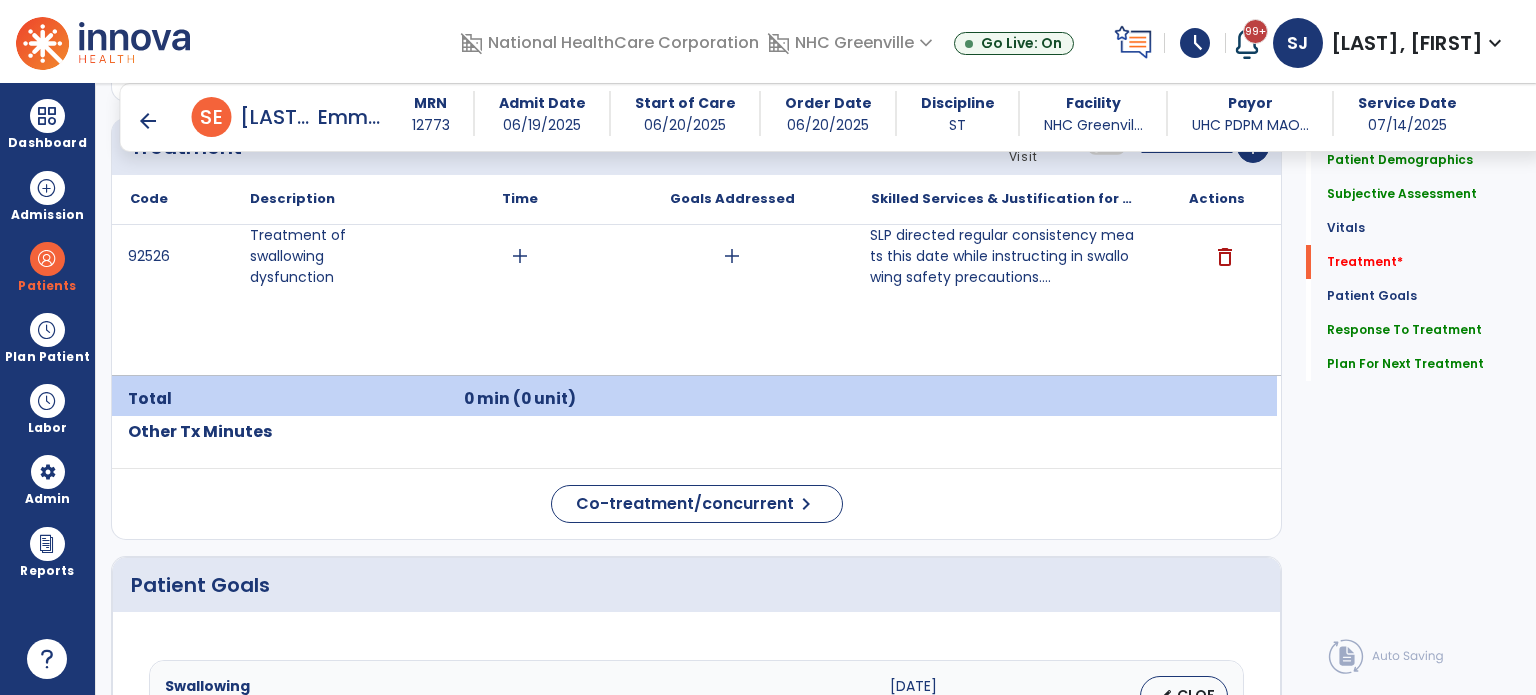 click on "SLP directed regular consistency meats this date while instructing in swallowing safety precautions...." at bounding box center (1004, 256) 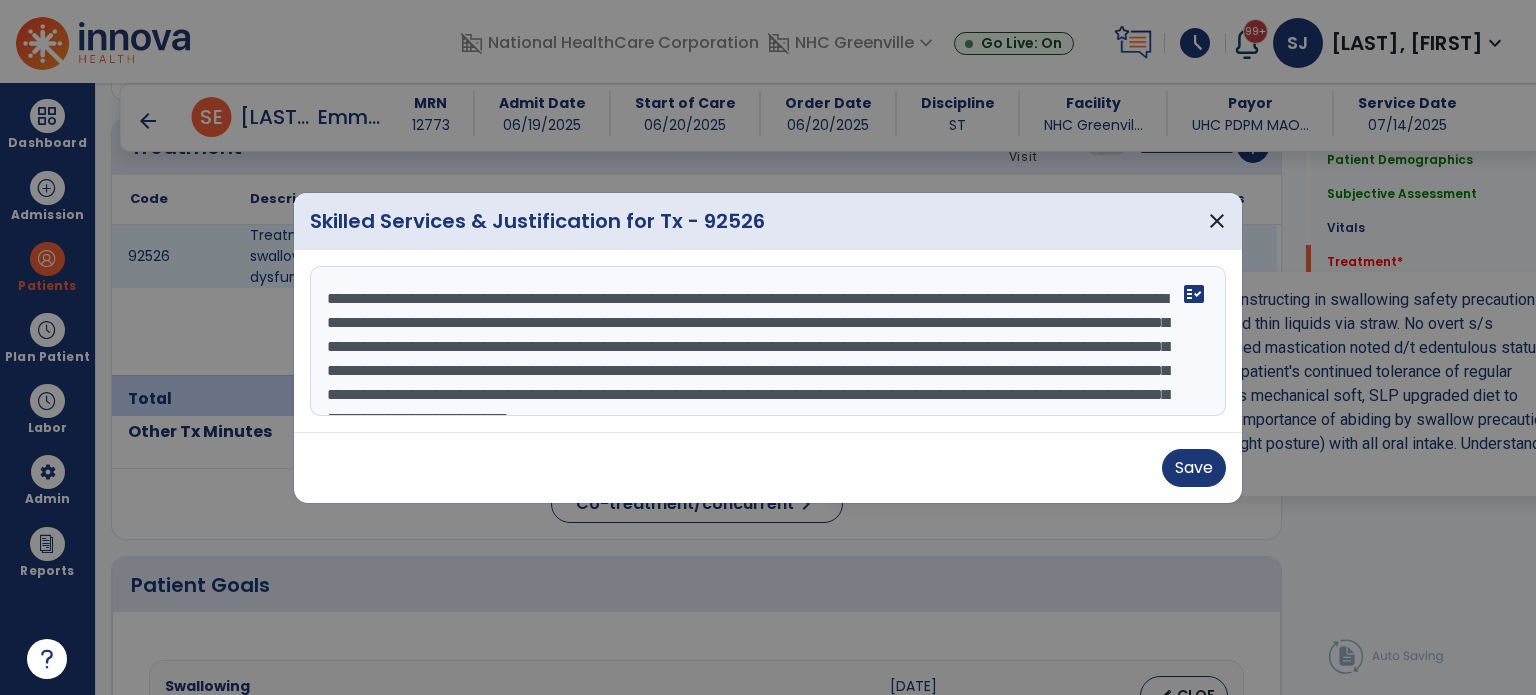click on "**********" at bounding box center (768, 341) 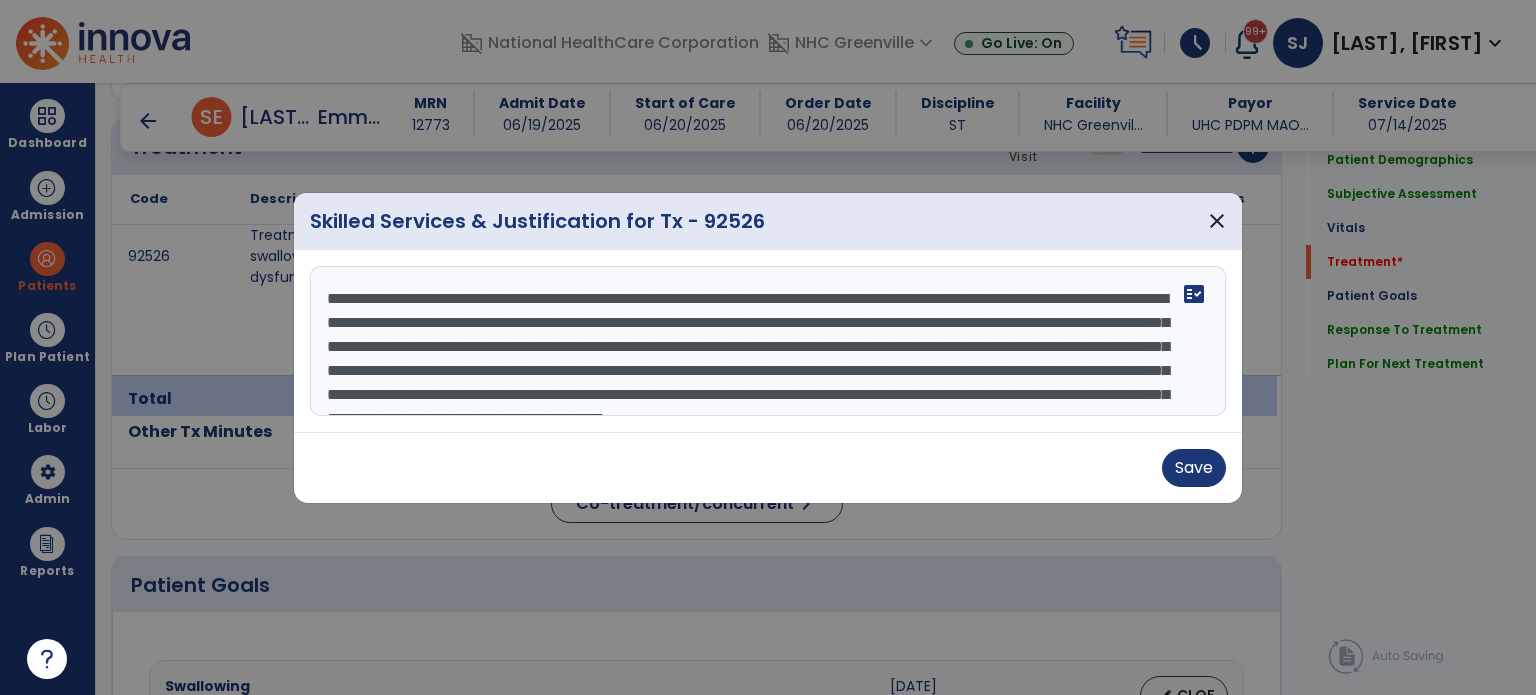 type on "**********" 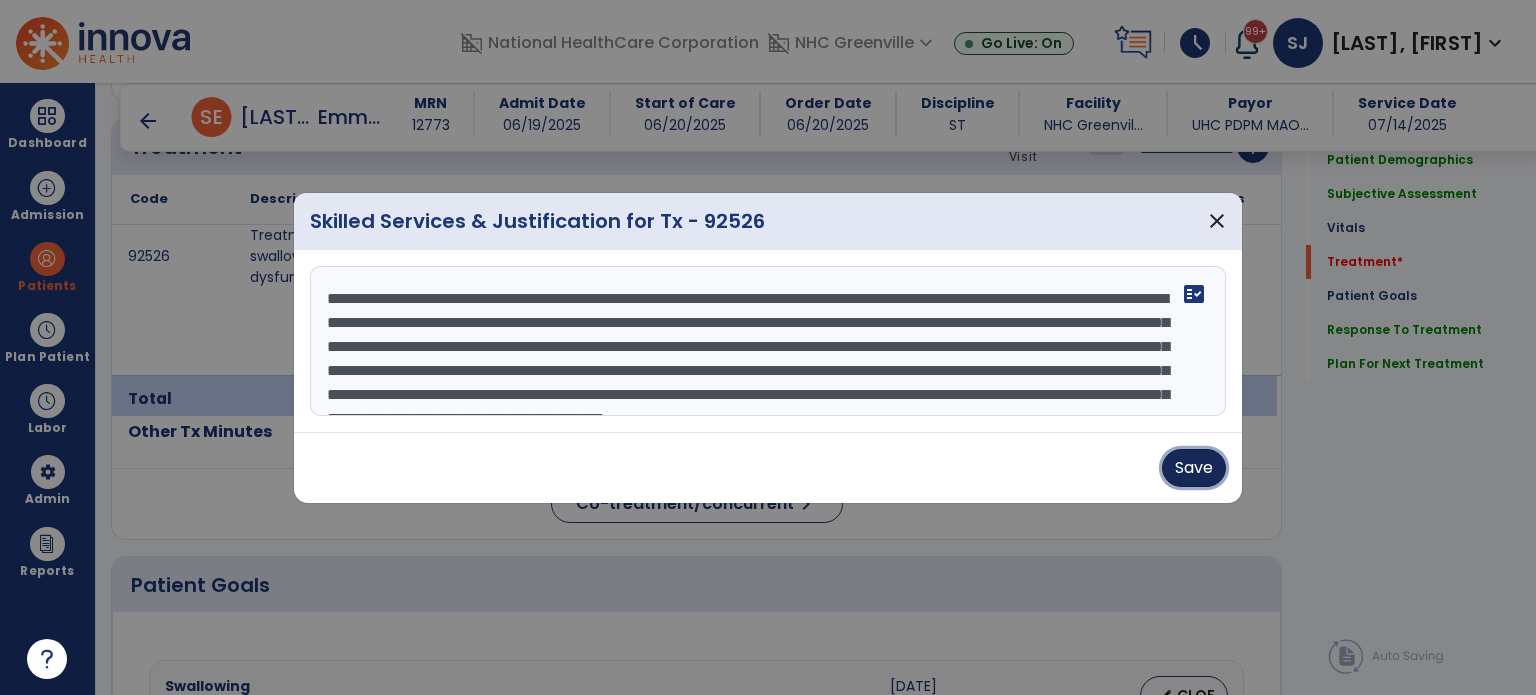 click on "Save" at bounding box center [1194, 468] 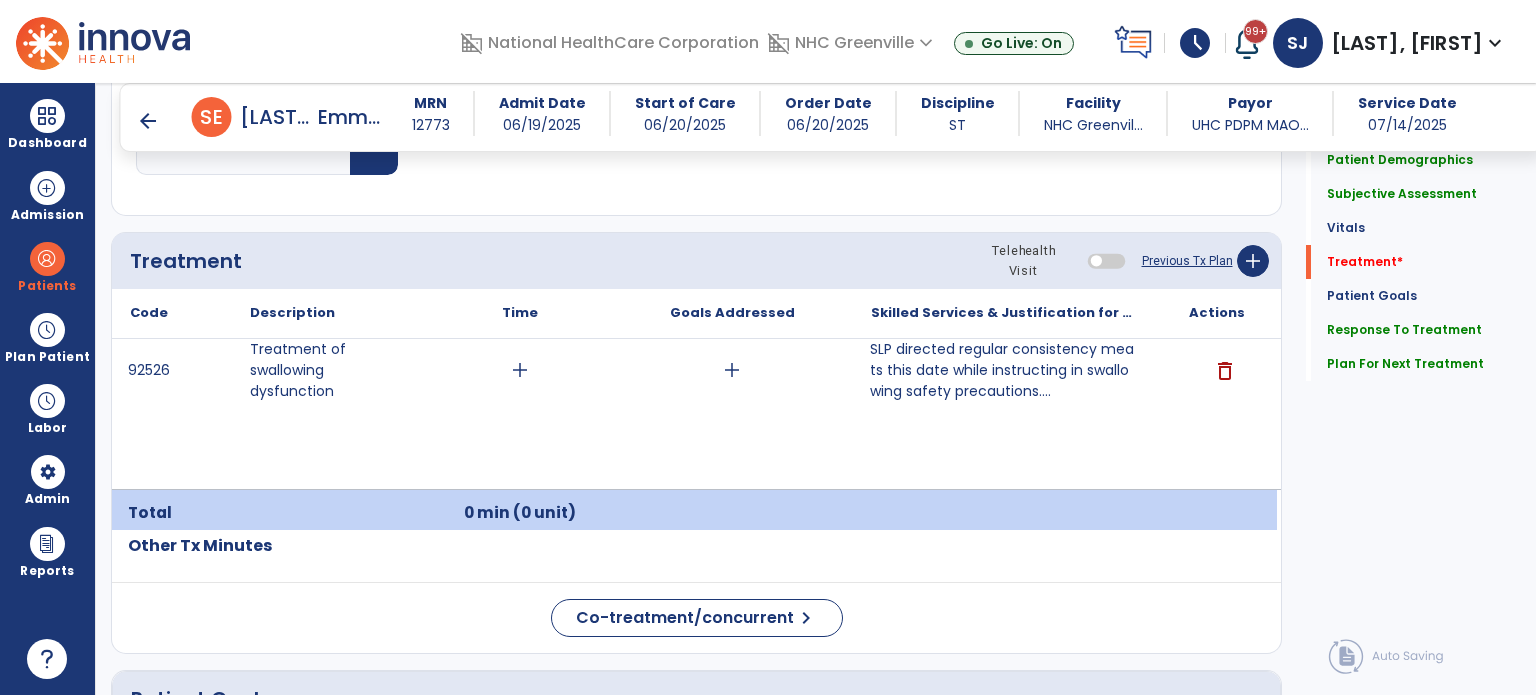 scroll, scrollTop: 1131, scrollLeft: 0, axis: vertical 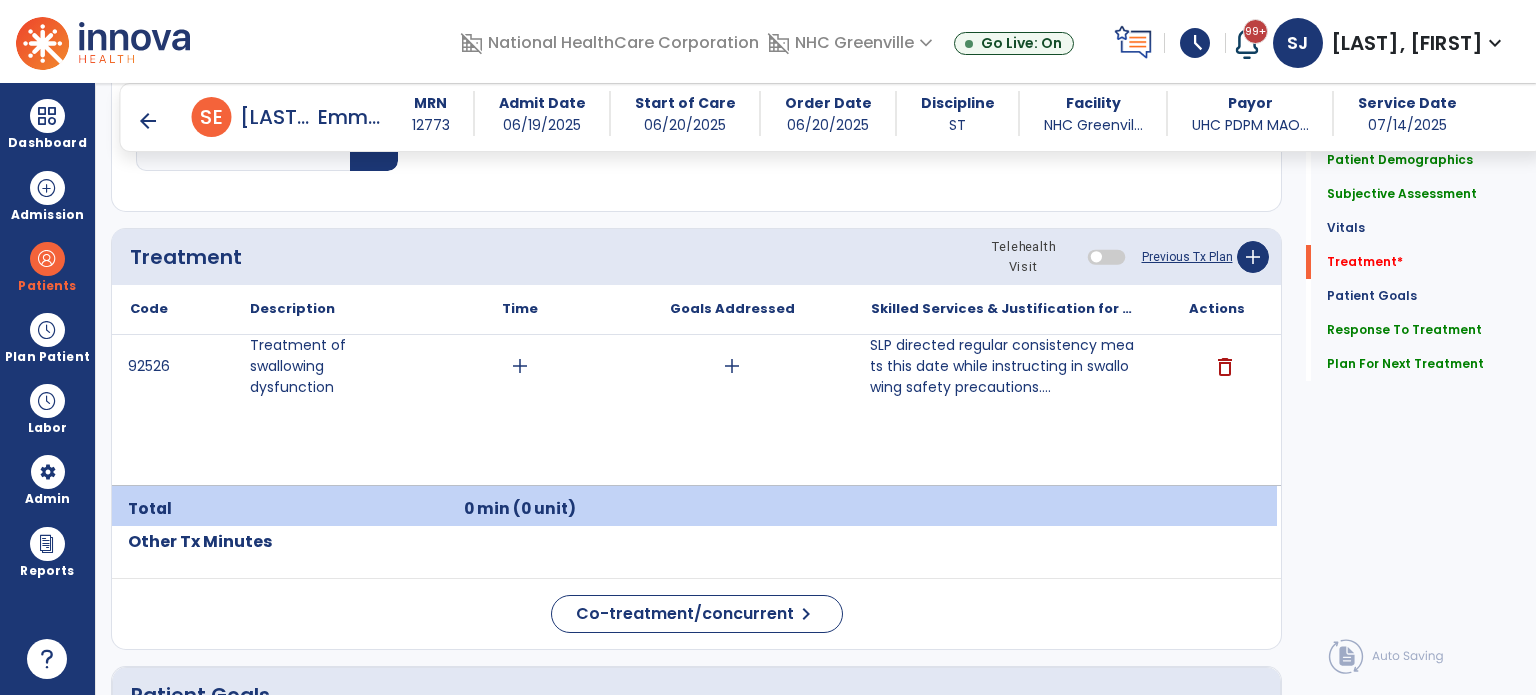 click at bounding box center (47, 330) 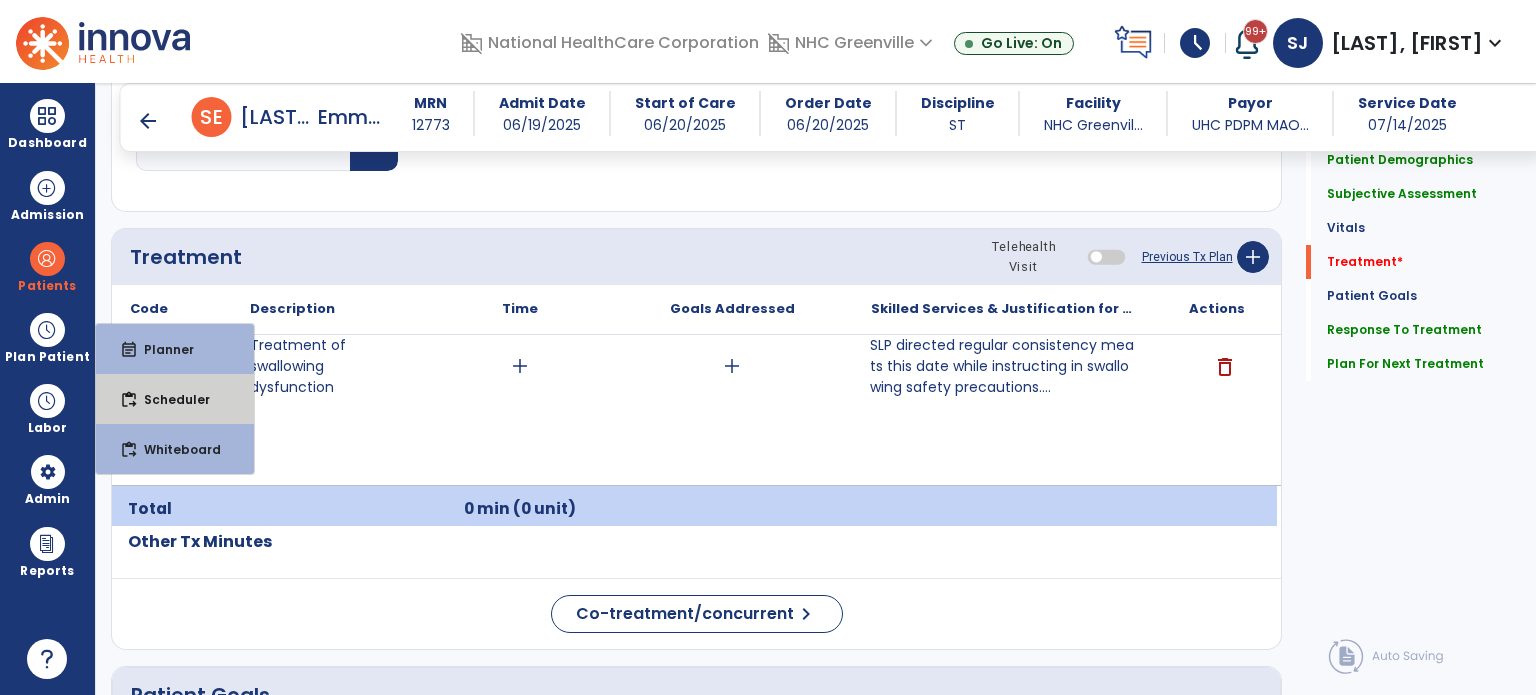click on "content_paste_go  Scheduler" at bounding box center [175, 399] 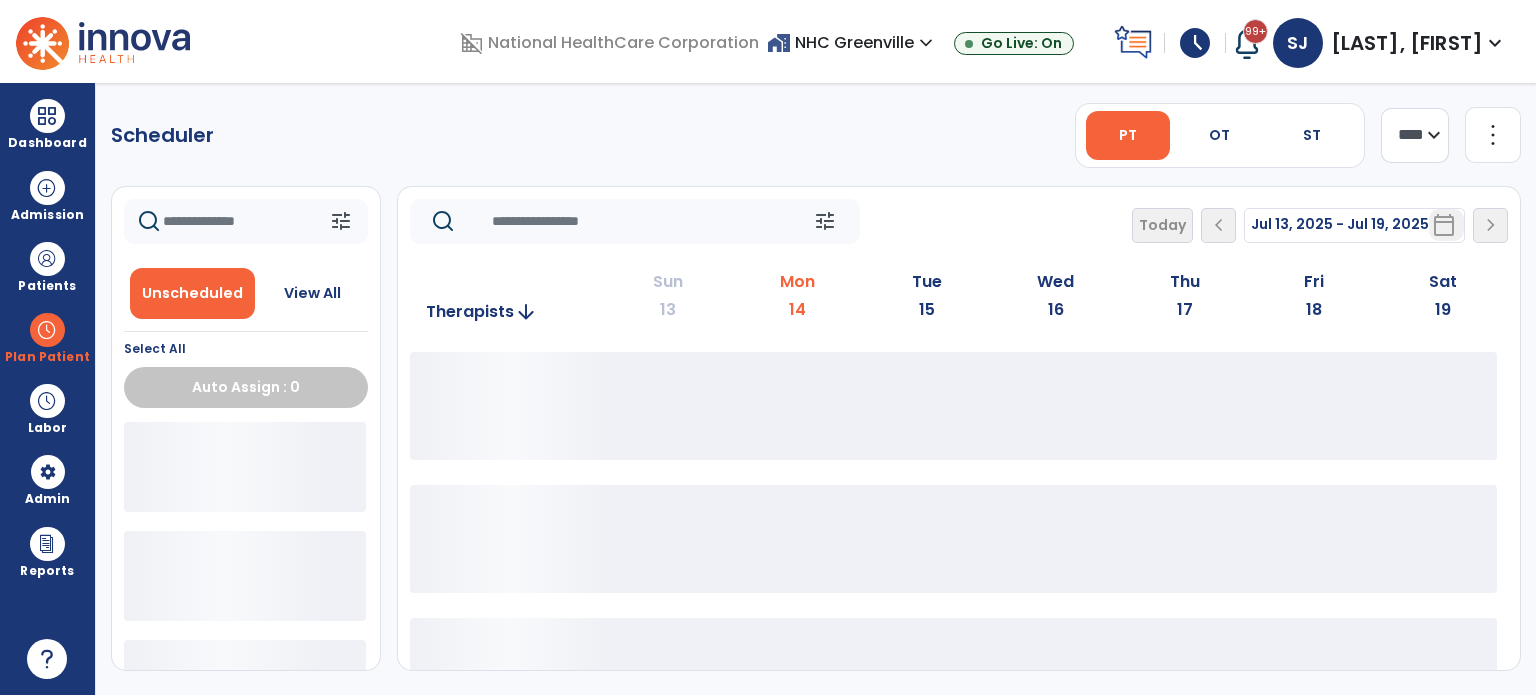 scroll, scrollTop: 0, scrollLeft: 0, axis: both 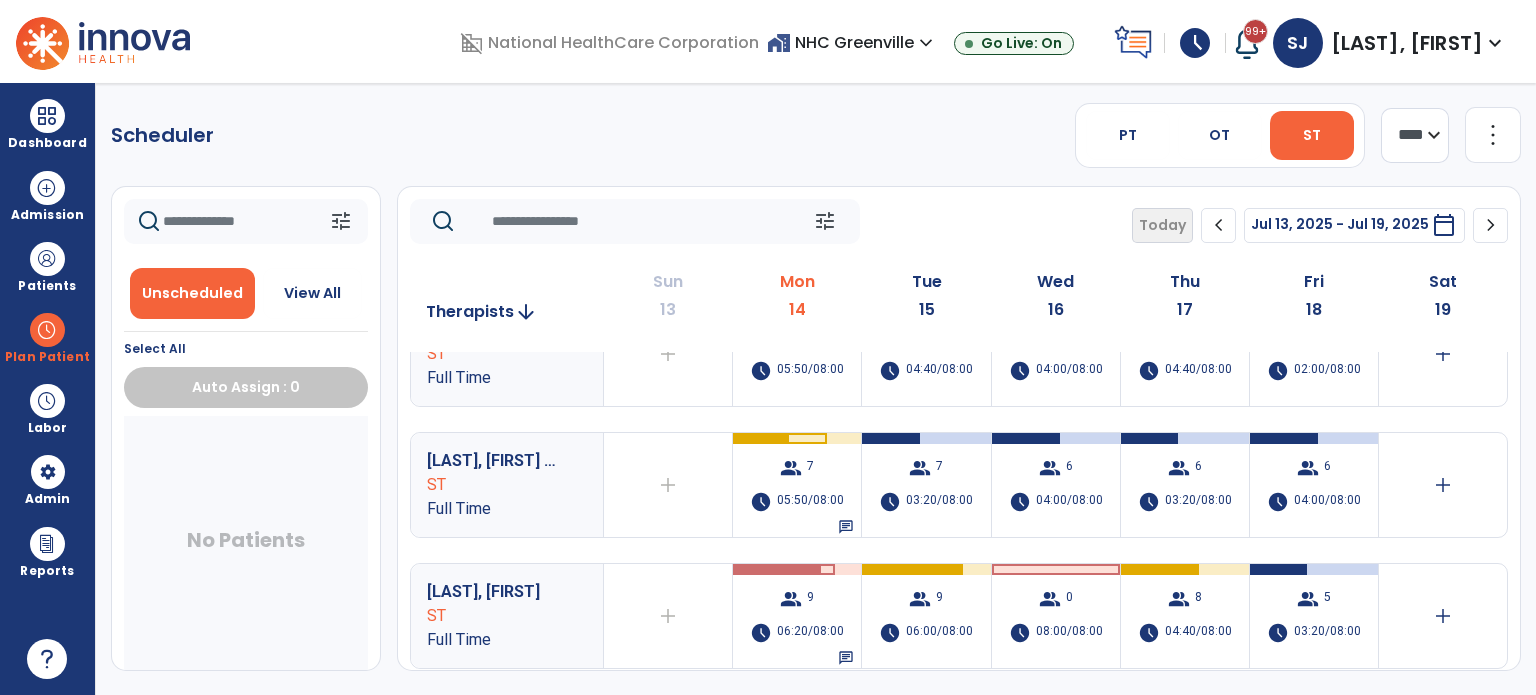 click on "group  7  schedule  05:50/08:00   chat" at bounding box center (797, 485) 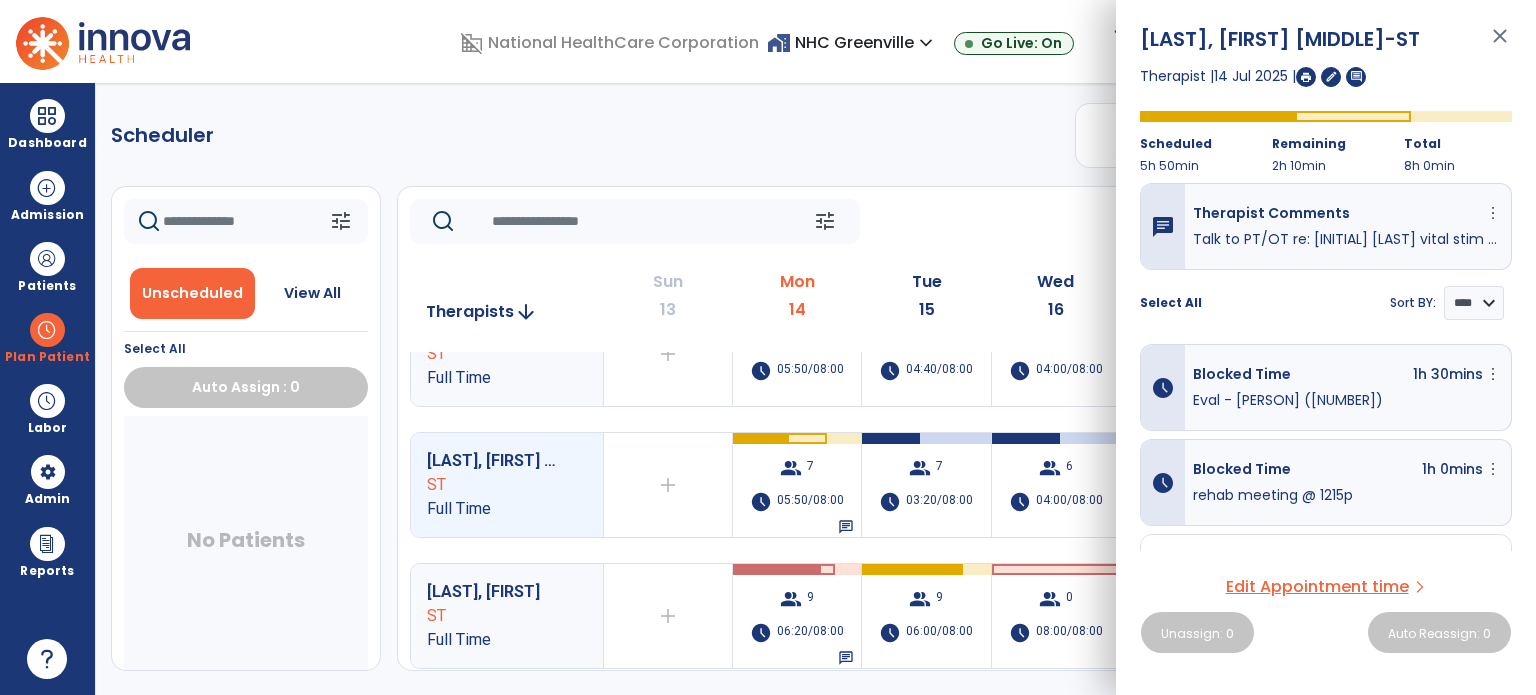 click on "close" at bounding box center [1500, 45] 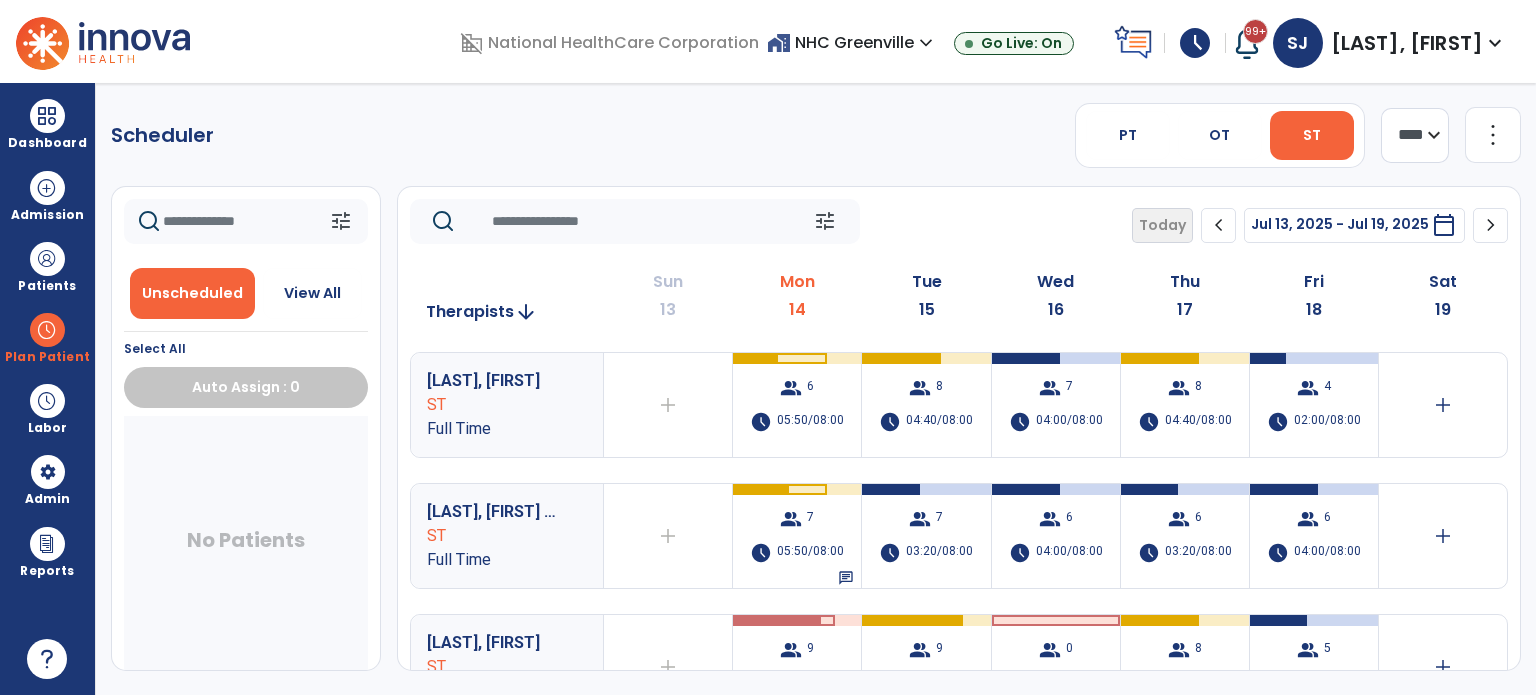 scroll, scrollTop: 171, scrollLeft: 0, axis: vertical 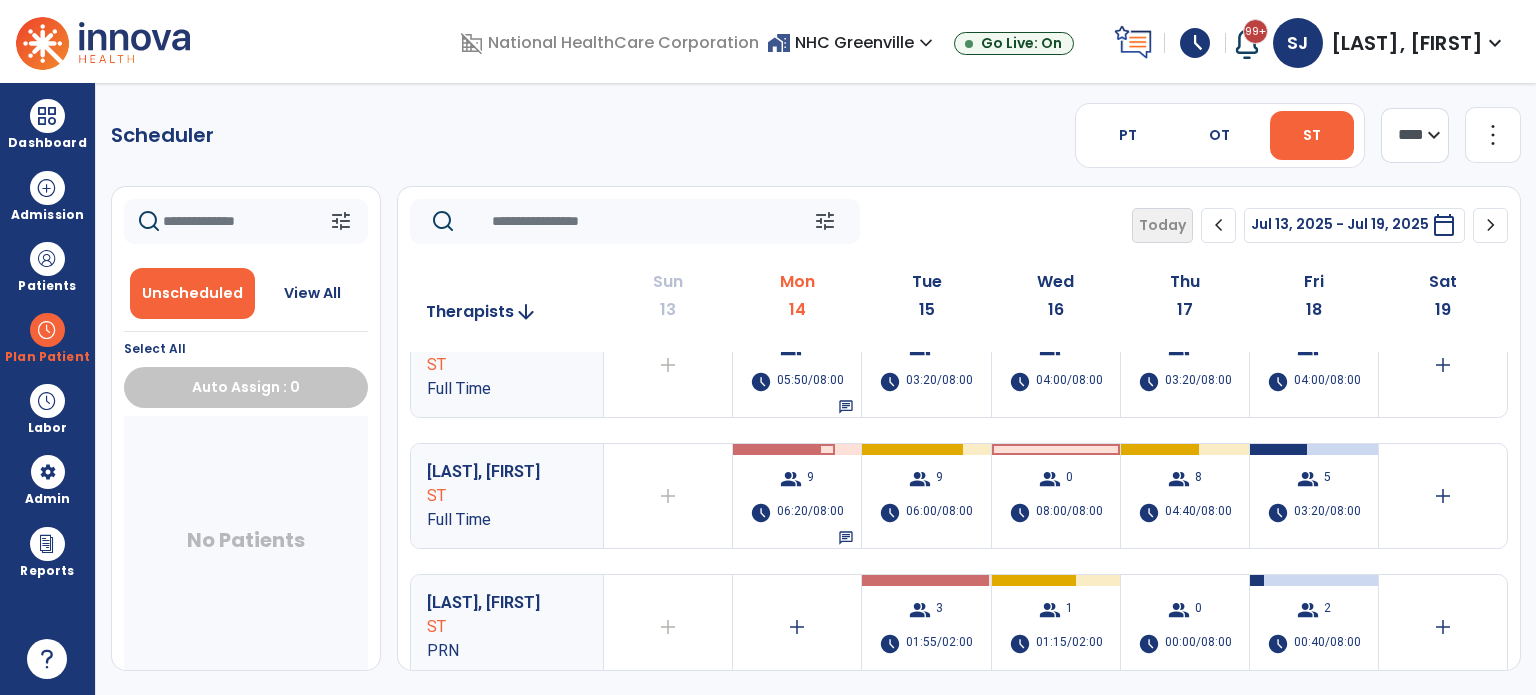 click on "group  3  schedule  01:55/02:00" at bounding box center [926, 627] 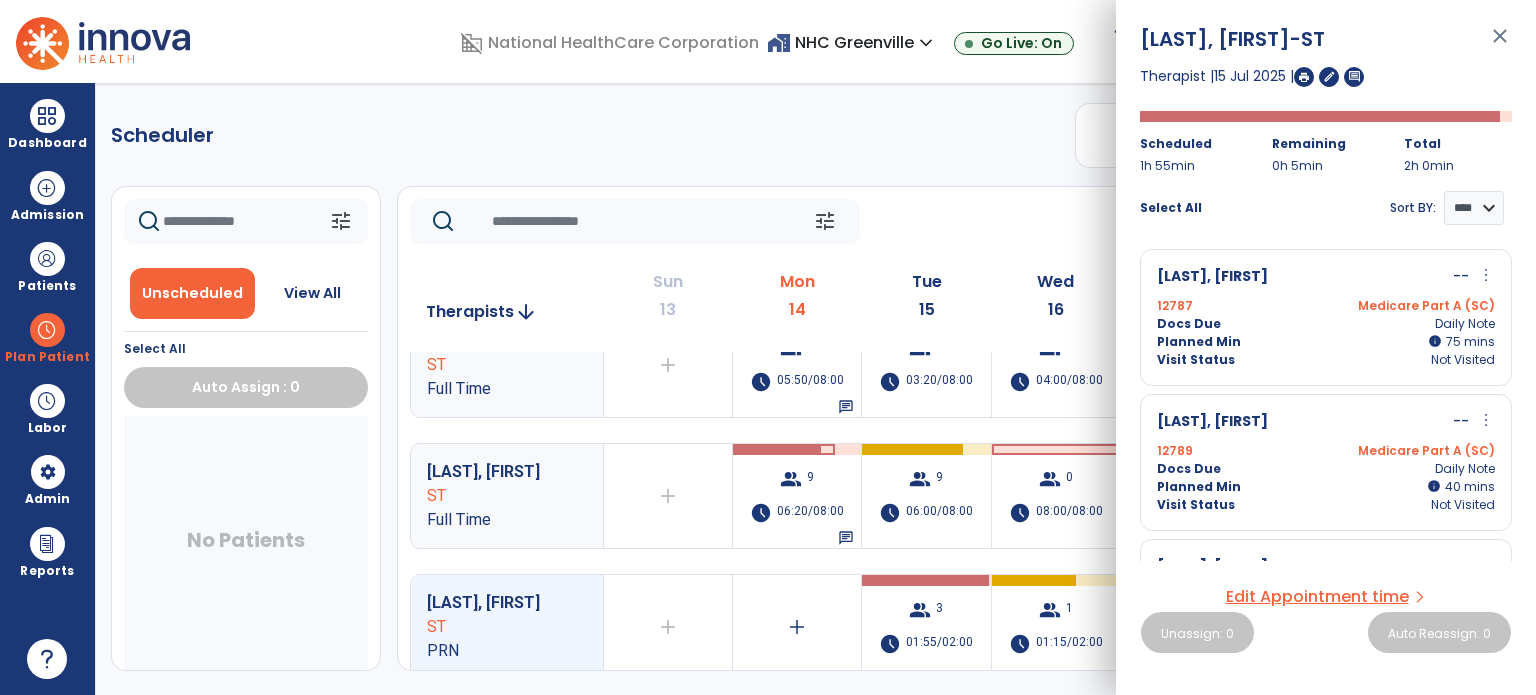 scroll, scrollTop: 111, scrollLeft: 0, axis: vertical 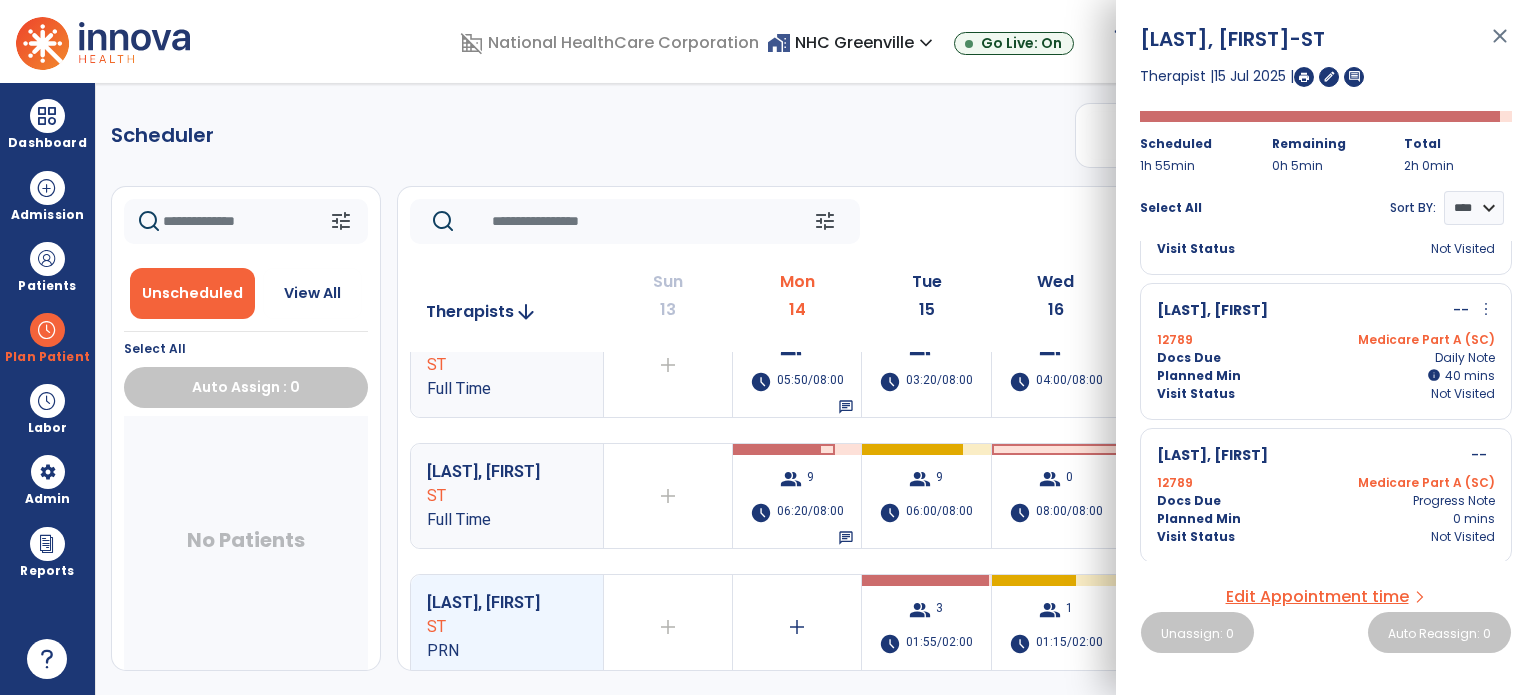 click on "close" at bounding box center (1500, 45) 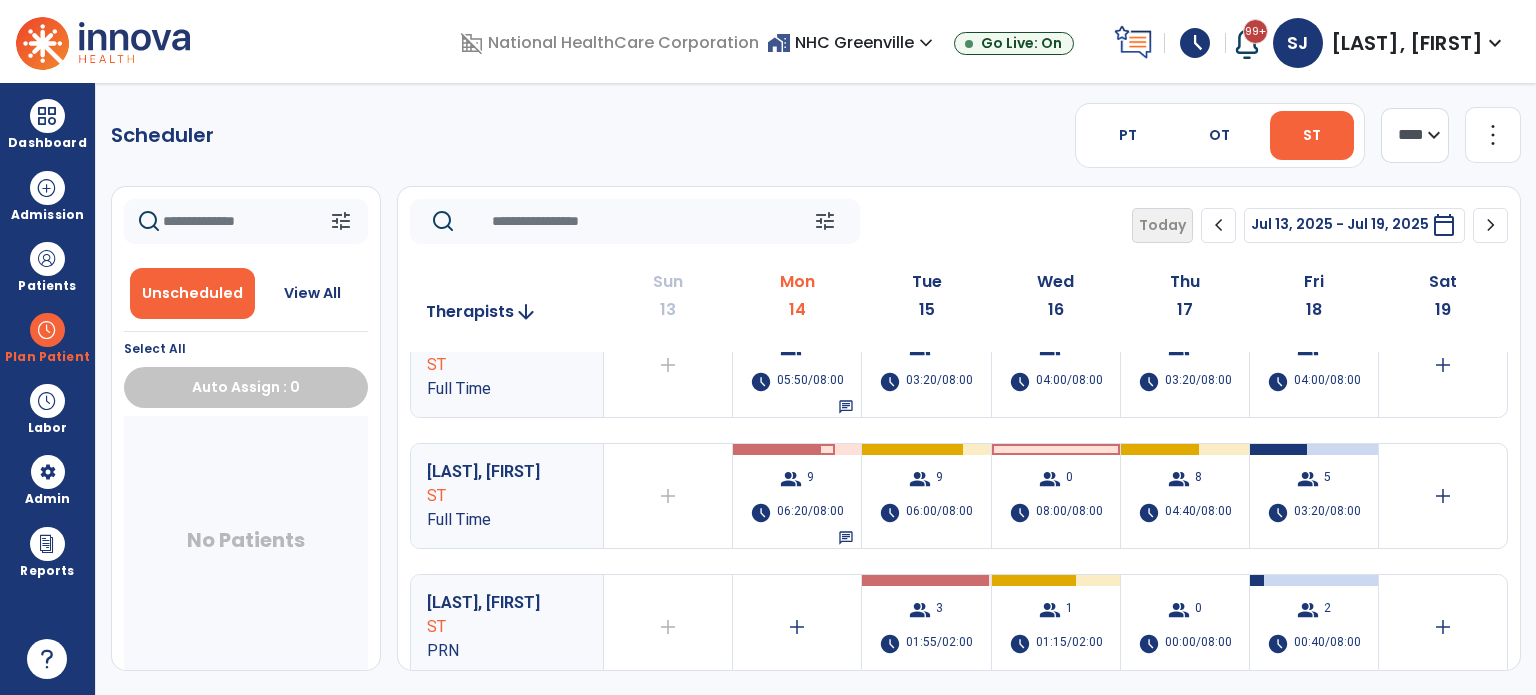 click at bounding box center [103, 41] 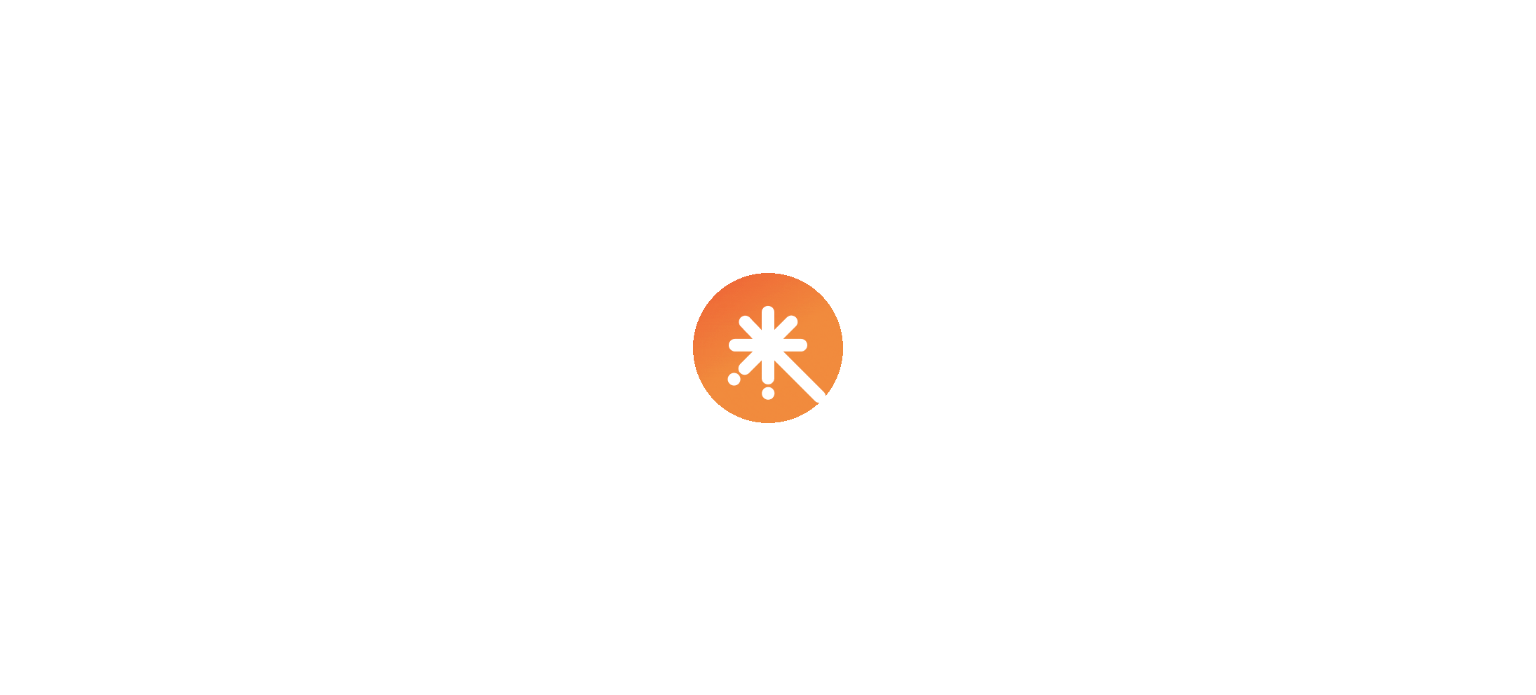 scroll, scrollTop: 0, scrollLeft: 0, axis: both 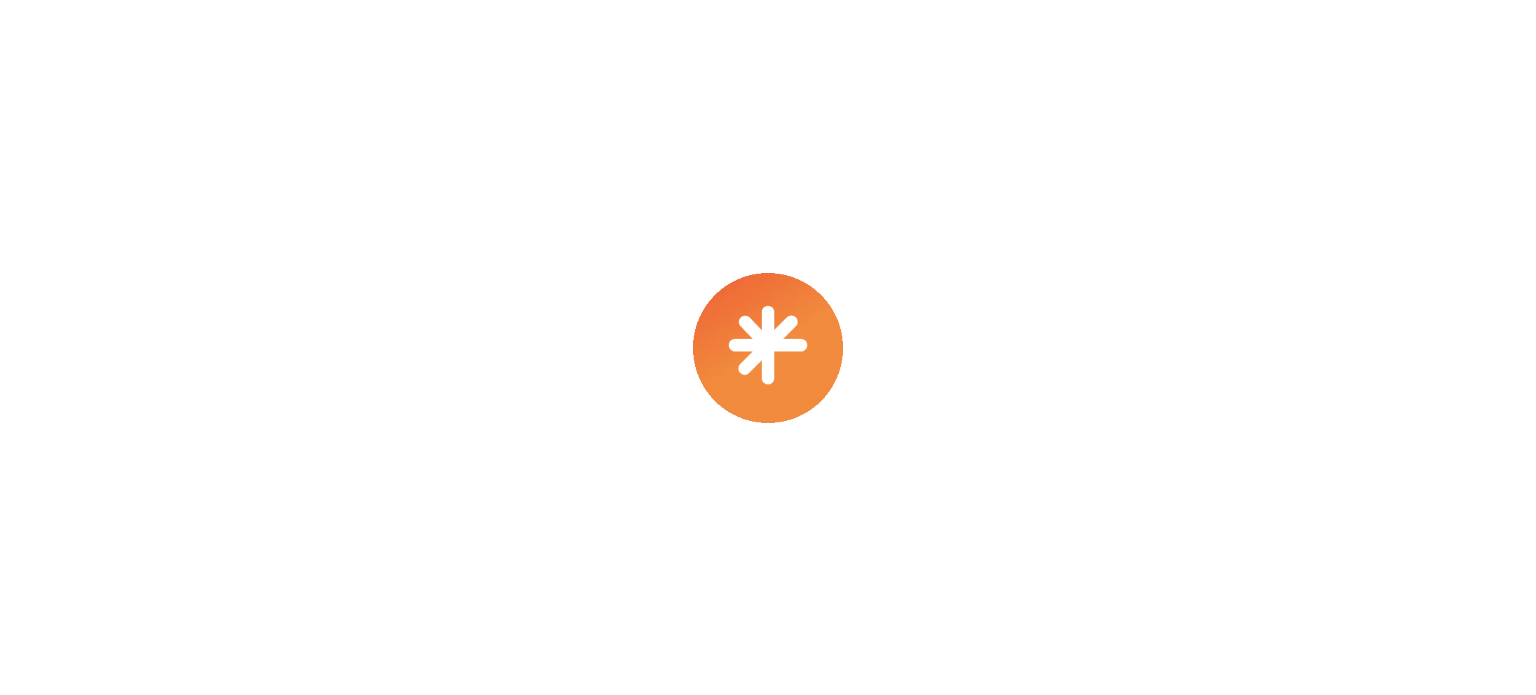 select on "***" 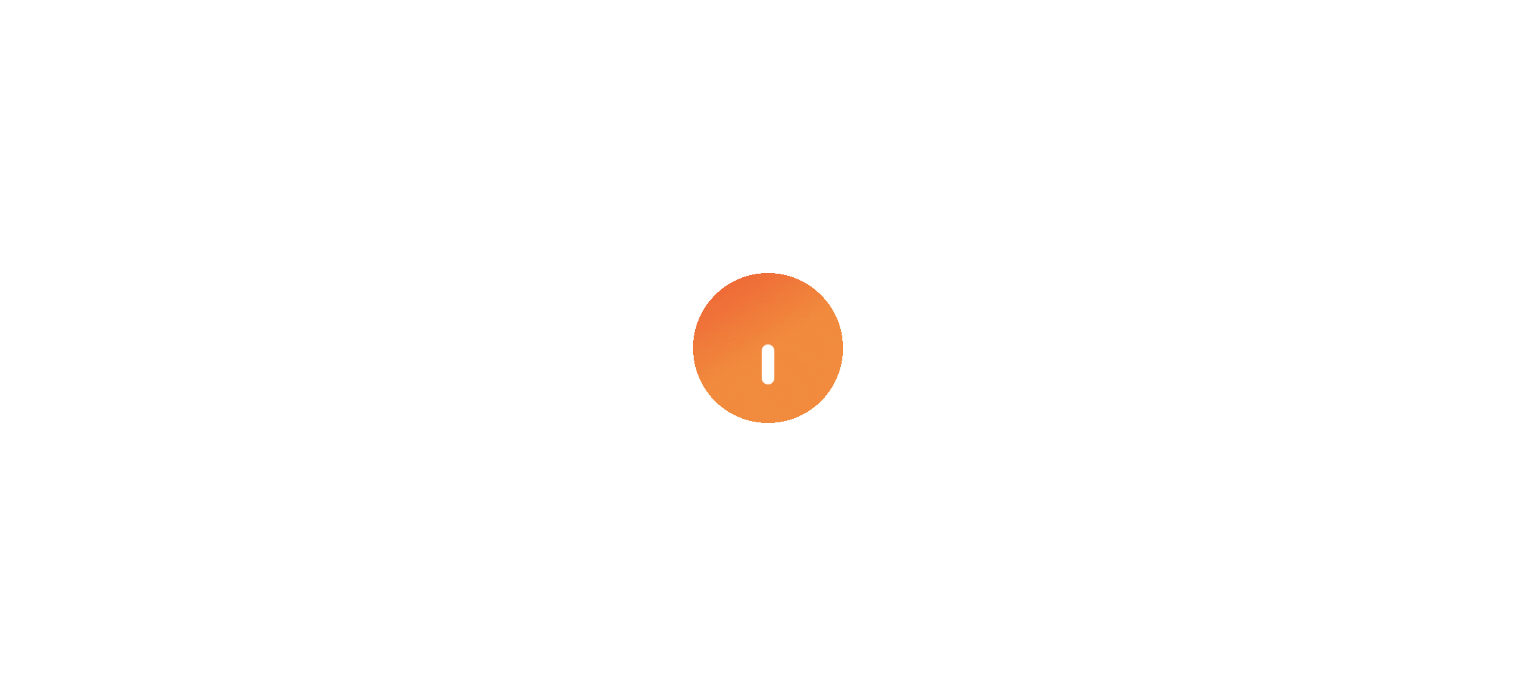 select on "****" 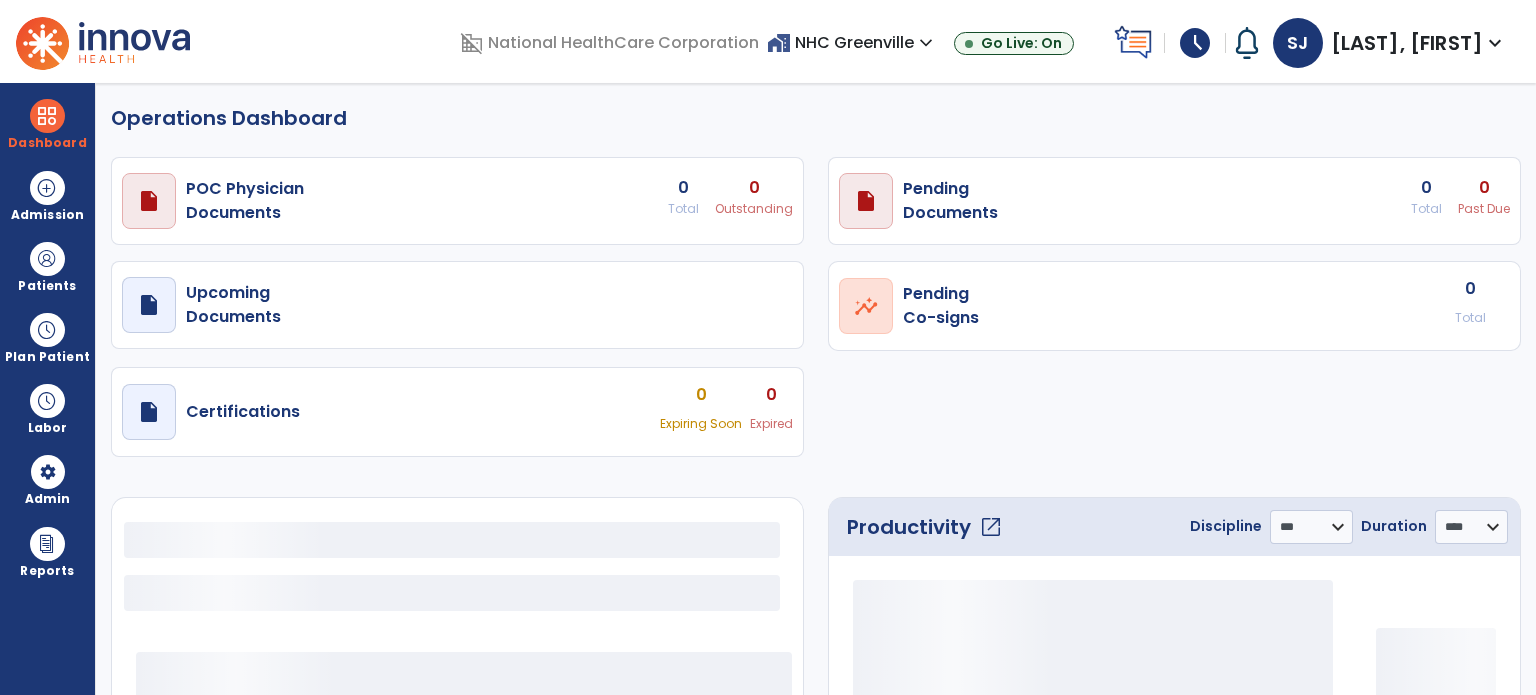select on "***" 